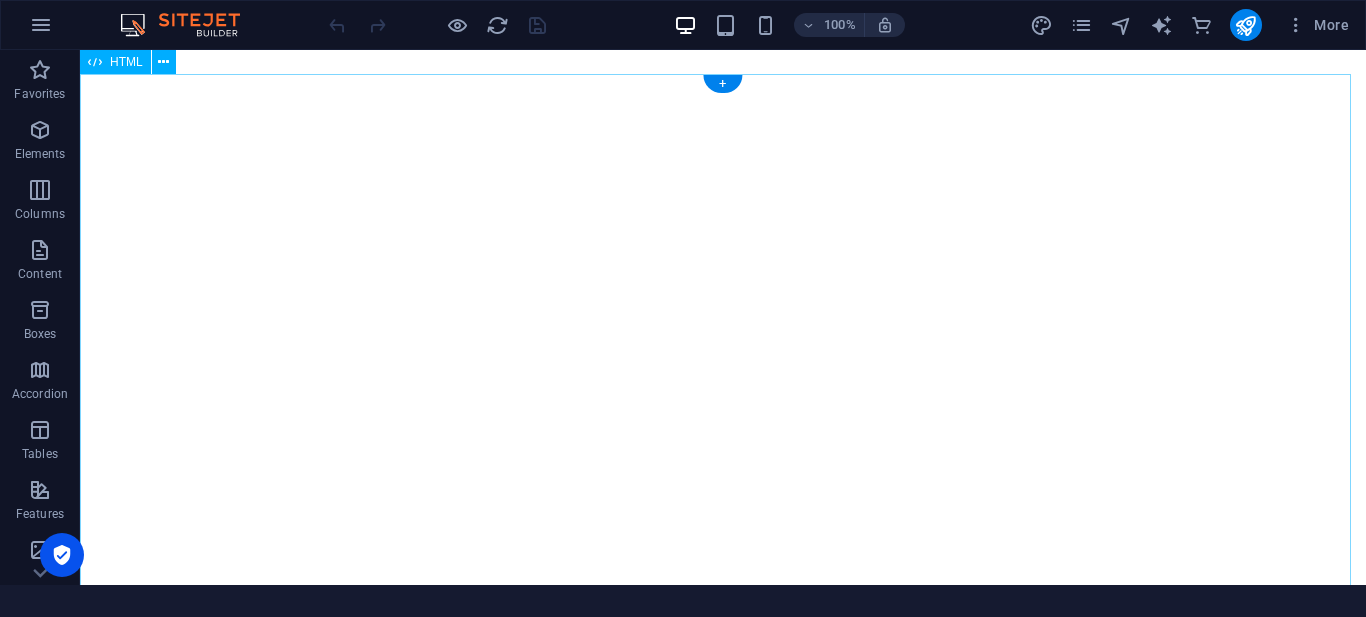 scroll, scrollTop: 0, scrollLeft: 0, axis: both 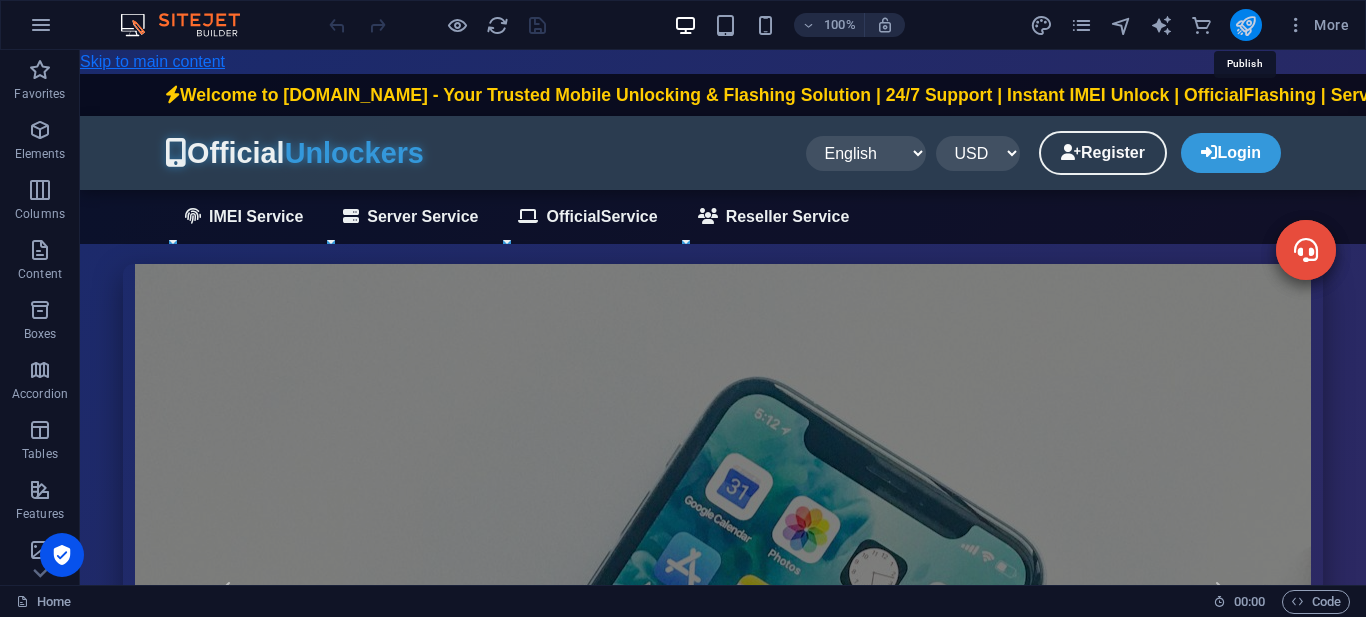 click at bounding box center (1245, 25) 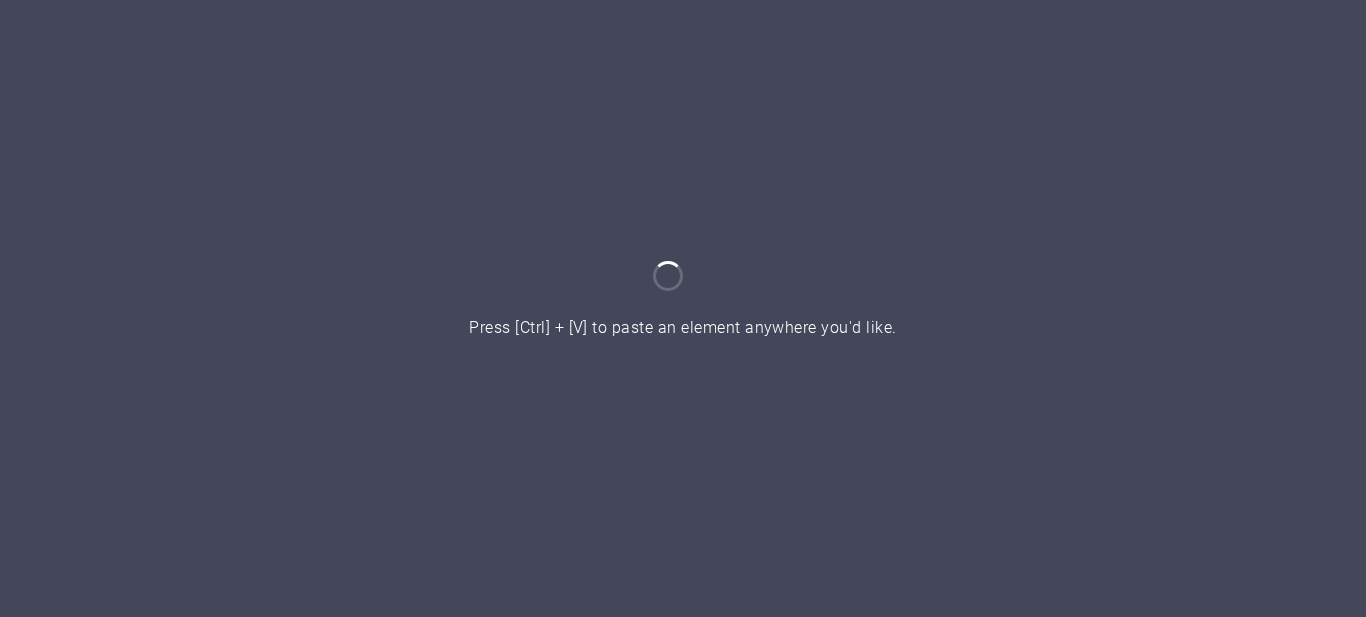 scroll, scrollTop: 0, scrollLeft: 0, axis: both 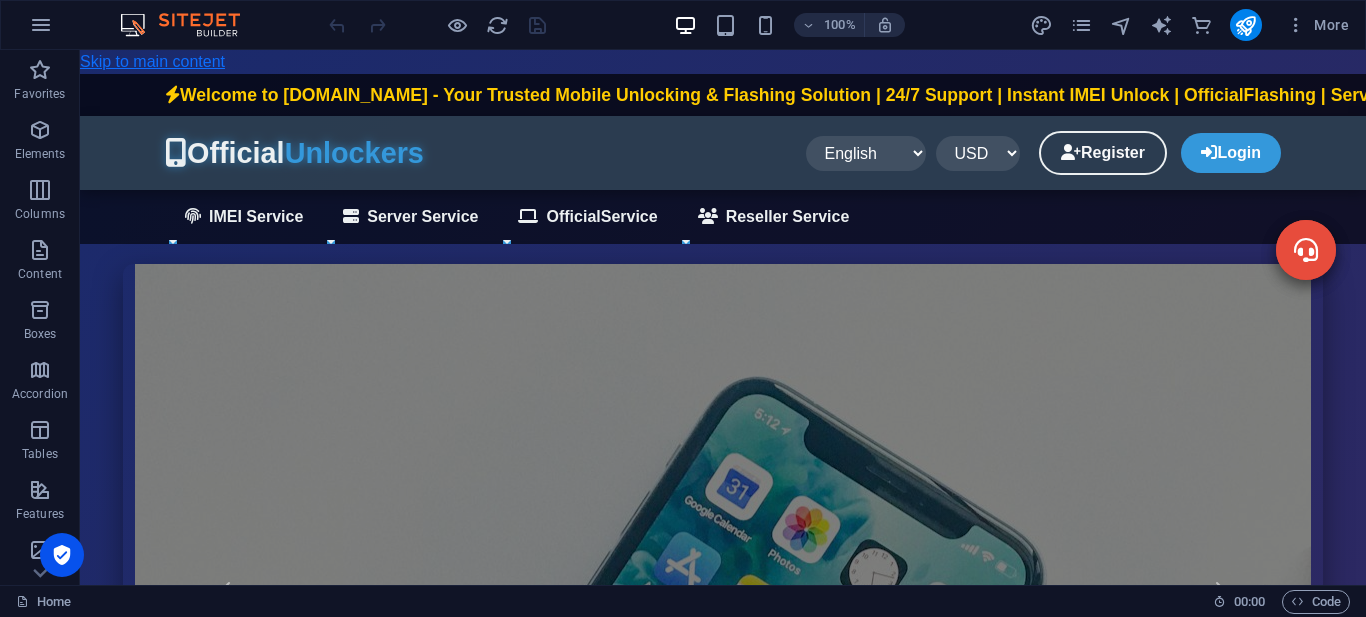 click on "Skip to main content
OfficialUnlockers.com | Mobile Unlock & Flashing Services
Welcome to OfficialUnlockers.com - Your Trusted Mobile Unlocking & Flashing Solution | 24/7 Support | Instant IMEI Unlock | OfficialFlashing | Server Services | Reseller Program Available
Official Unlockers
English
বাংলা
Español
Français
العربية RK" at bounding box center [723, 3227] 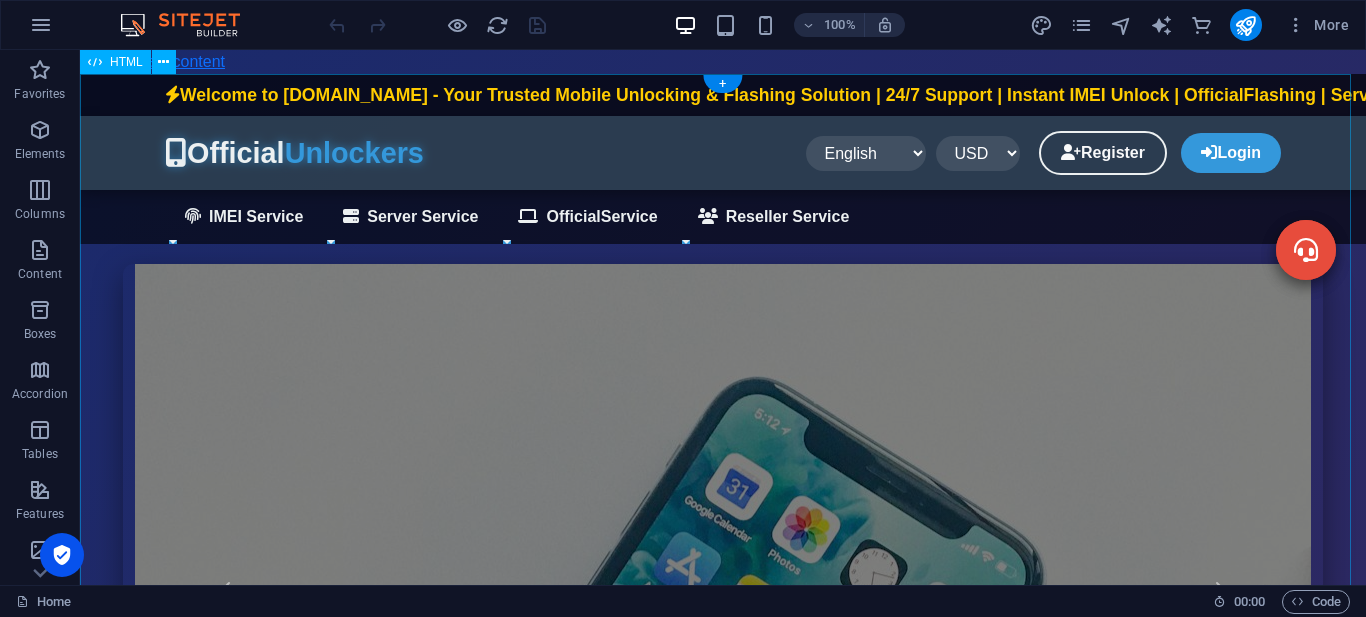 click on "OfficialUnlockers.com | Mobile Unlock & Flashing Services
Welcome to OfficialUnlockers.com - Your Trusted Mobile Unlocking & Flashing Solution | 24/7 Support | Instant IMEI Unlock | OfficialFlashing | Server Services | Reseller Program Available
Official Unlockers
English
বাংলা
Español
Français
العربية USD BDT EUR GBP INR" at bounding box center (723, 3227) 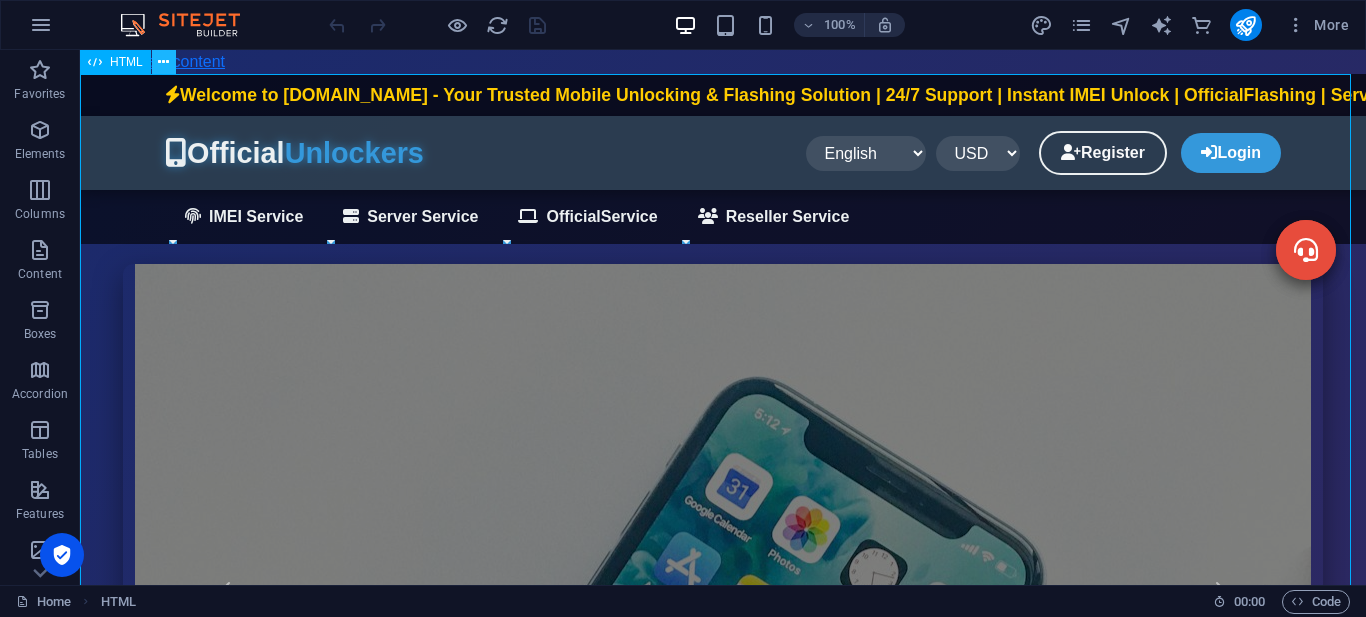 click at bounding box center [163, 62] 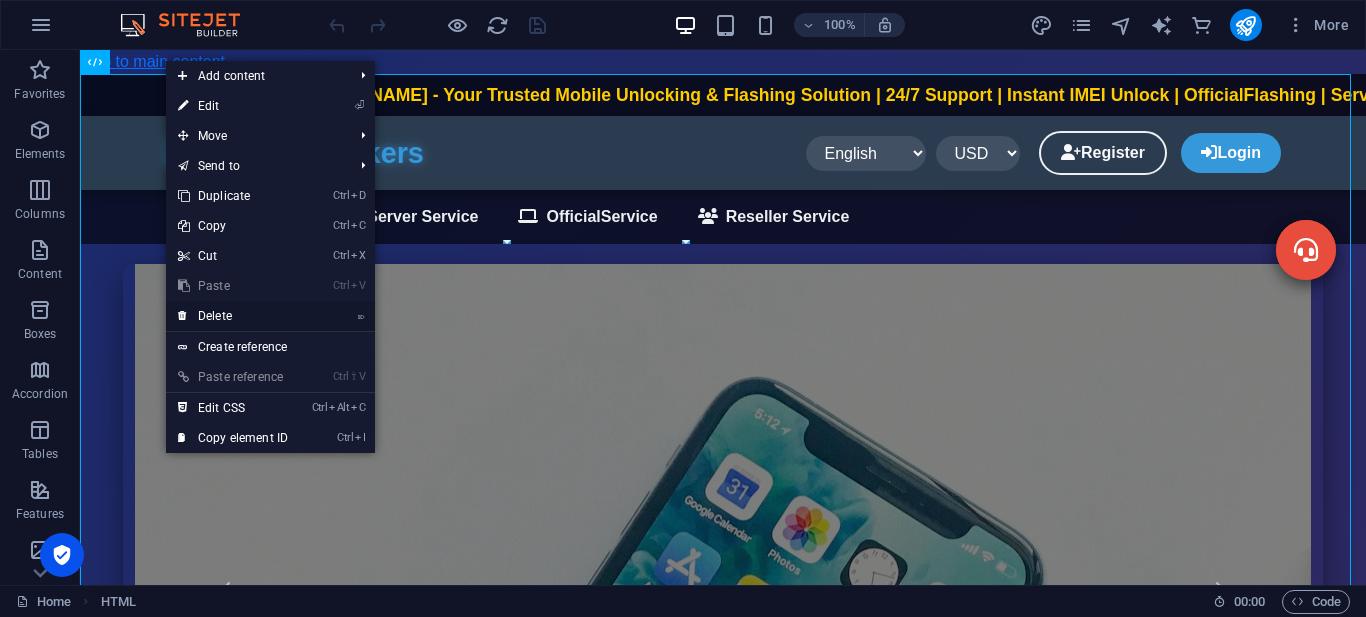 click on "⌦  Delete" at bounding box center (233, 316) 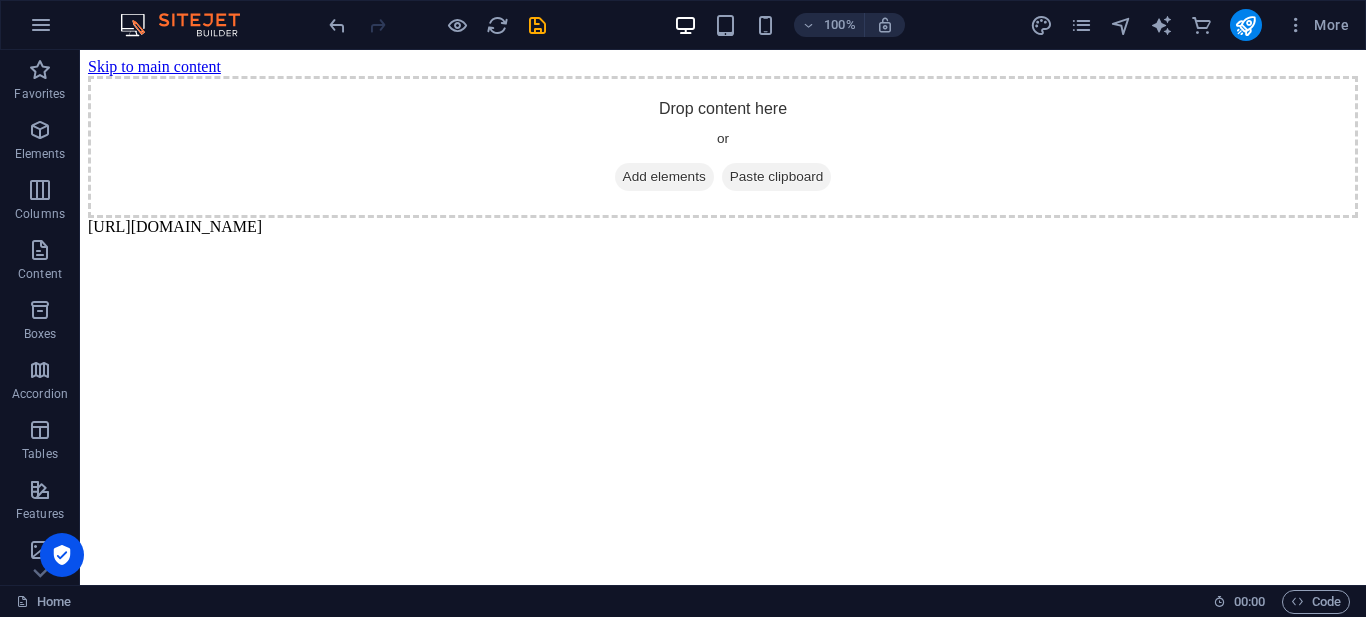 click on "Skip to main content
Drop content here or  Add elements  Paste clipboard [URL][DOMAIN_NAME]" at bounding box center [723, 147] 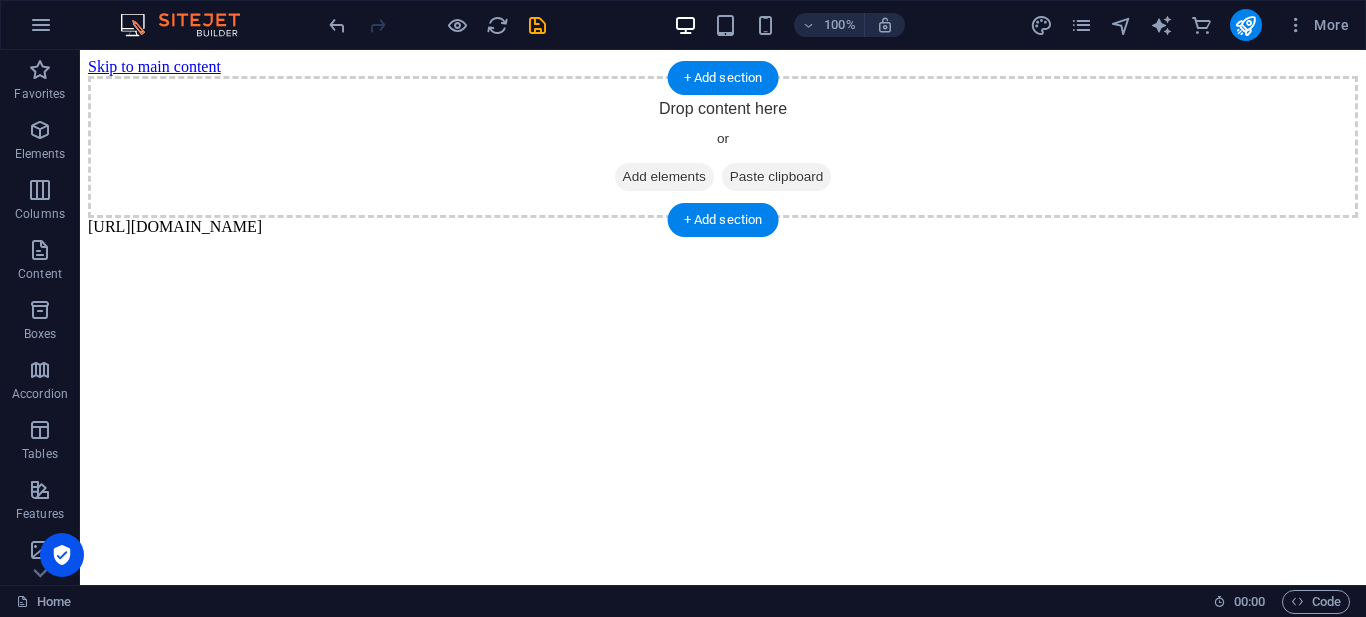 click on "Drop content here or  Add elements  Paste clipboard" at bounding box center (723, 147) 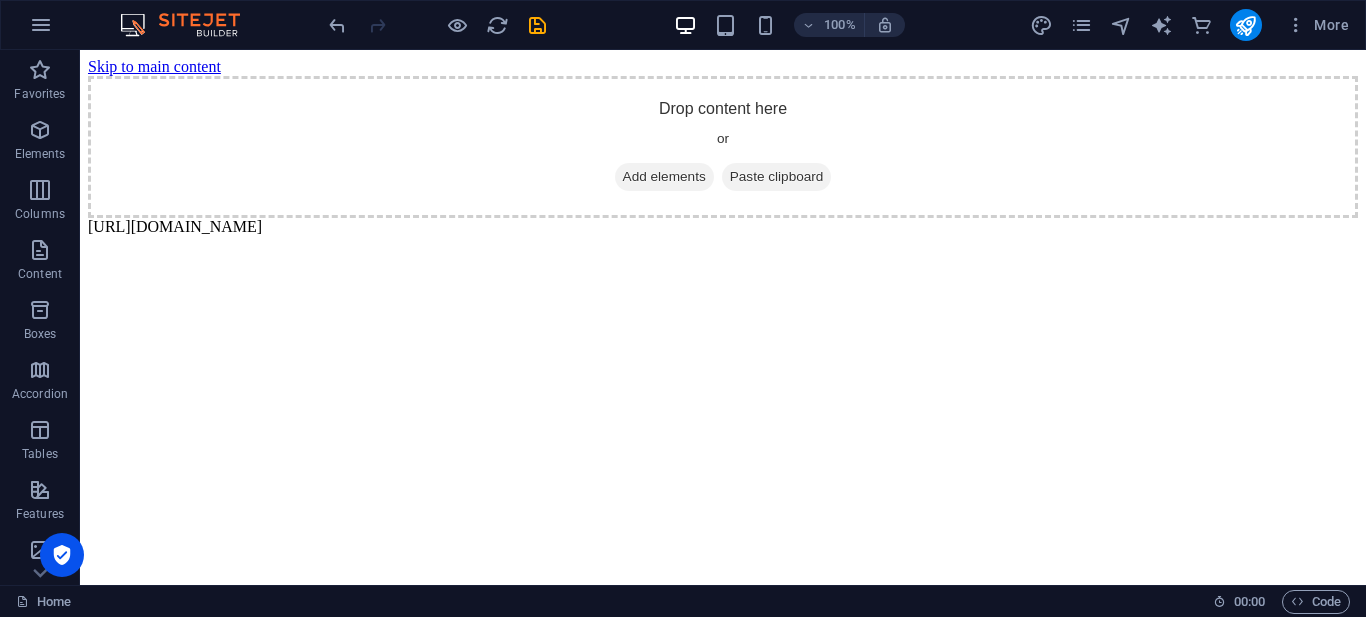 click on "Skip to main content" at bounding box center [154, 66] 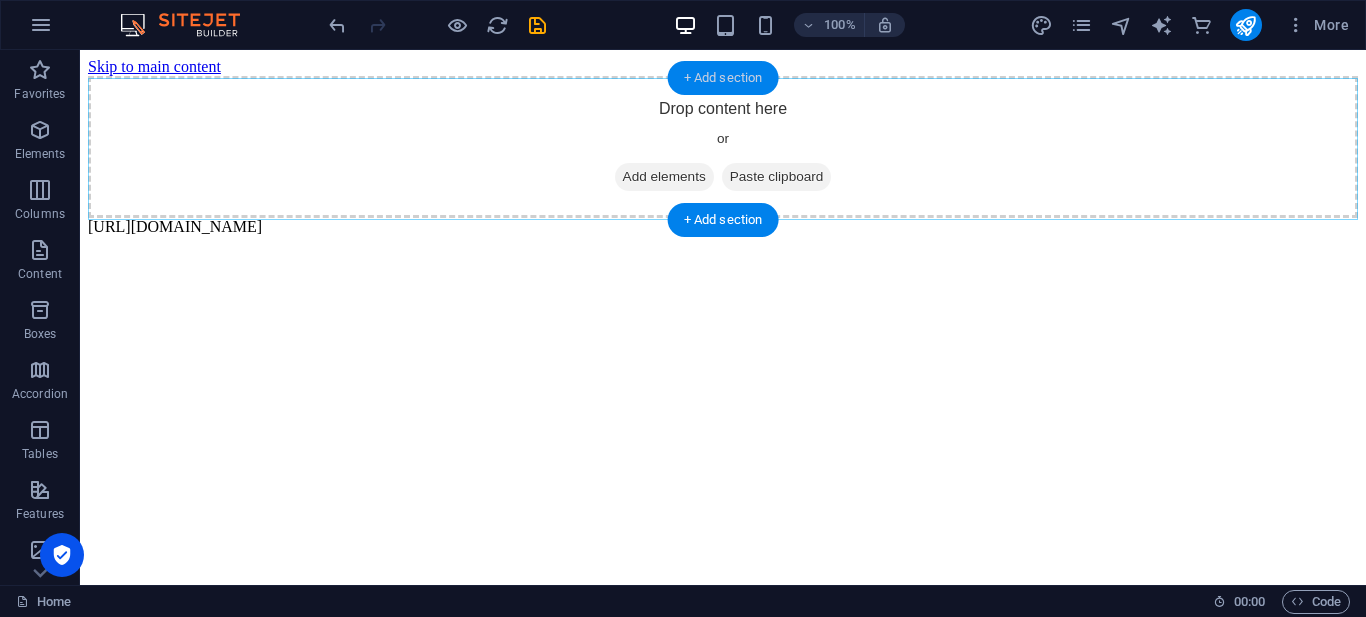 click on "+ Add section" at bounding box center [723, 78] 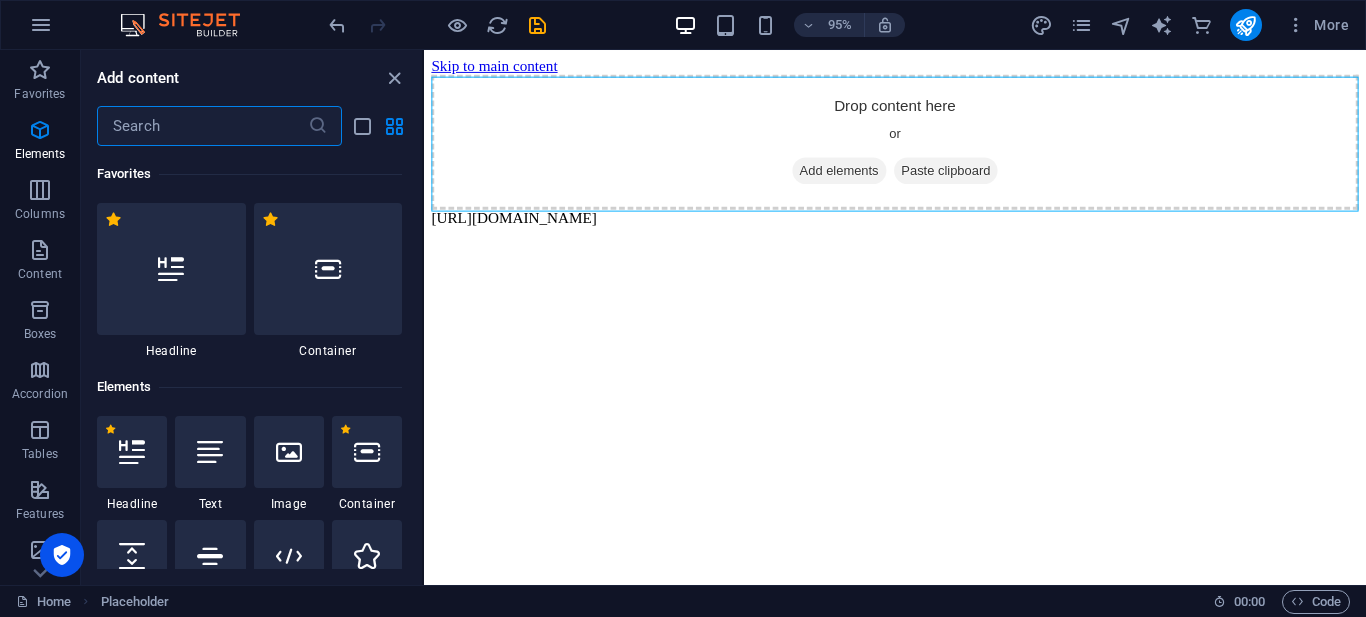 scroll, scrollTop: 3499, scrollLeft: 0, axis: vertical 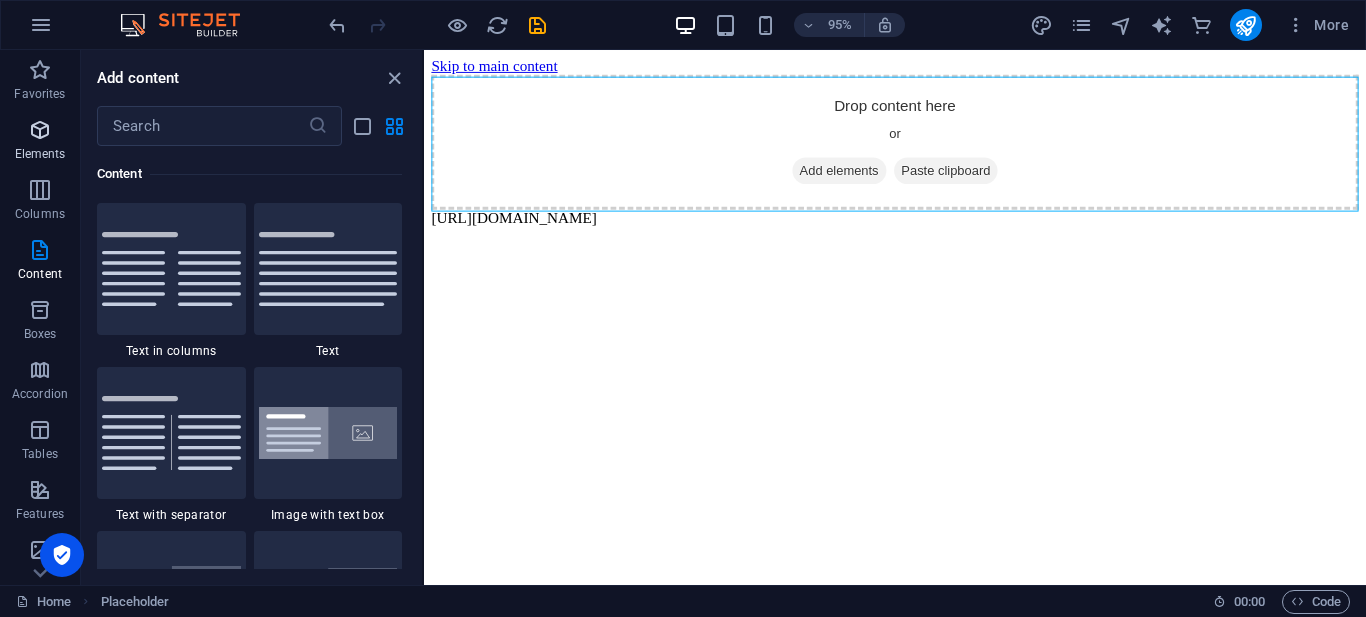 click on "Elements" at bounding box center [40, 154] 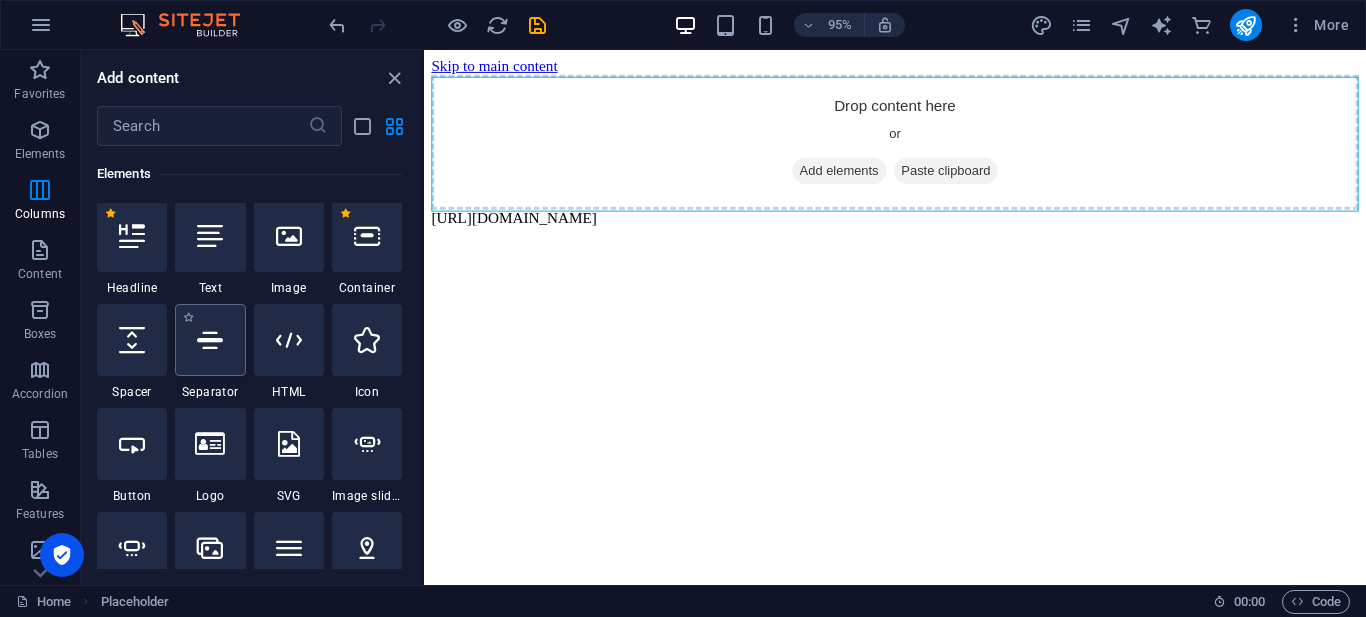 scroll, scrollTop: 213, scrollLeft: 0, axis: vertical 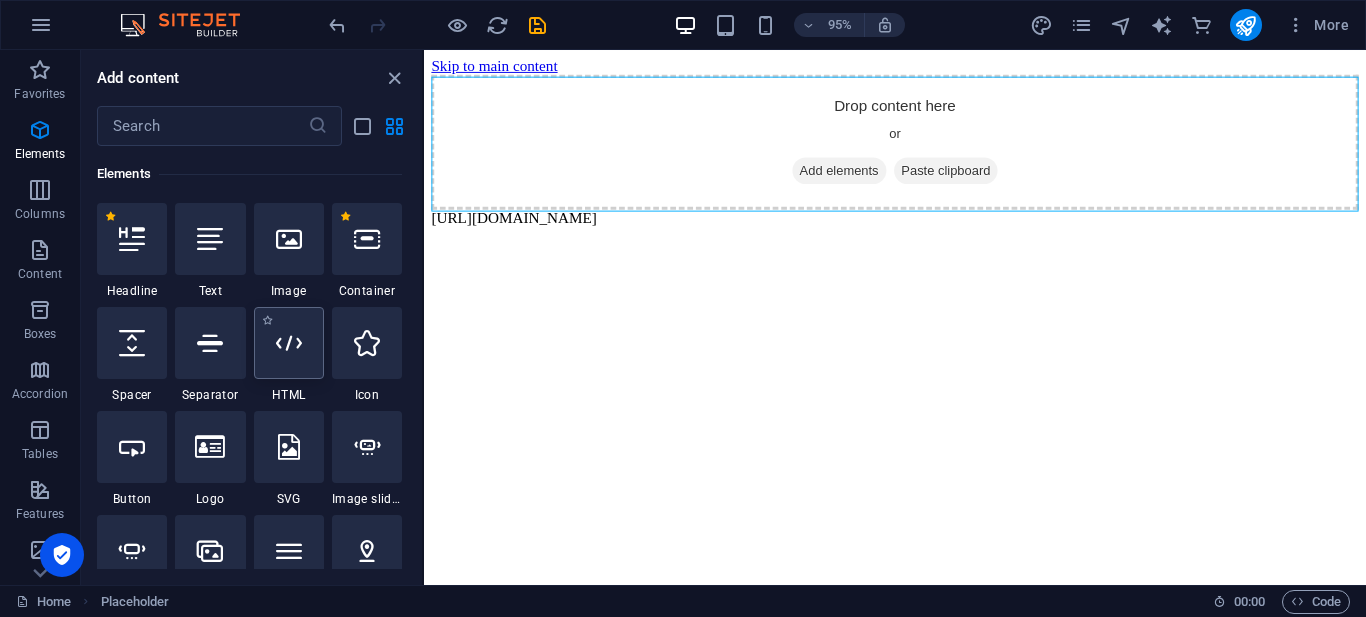 click at bounding box center (289, 343) 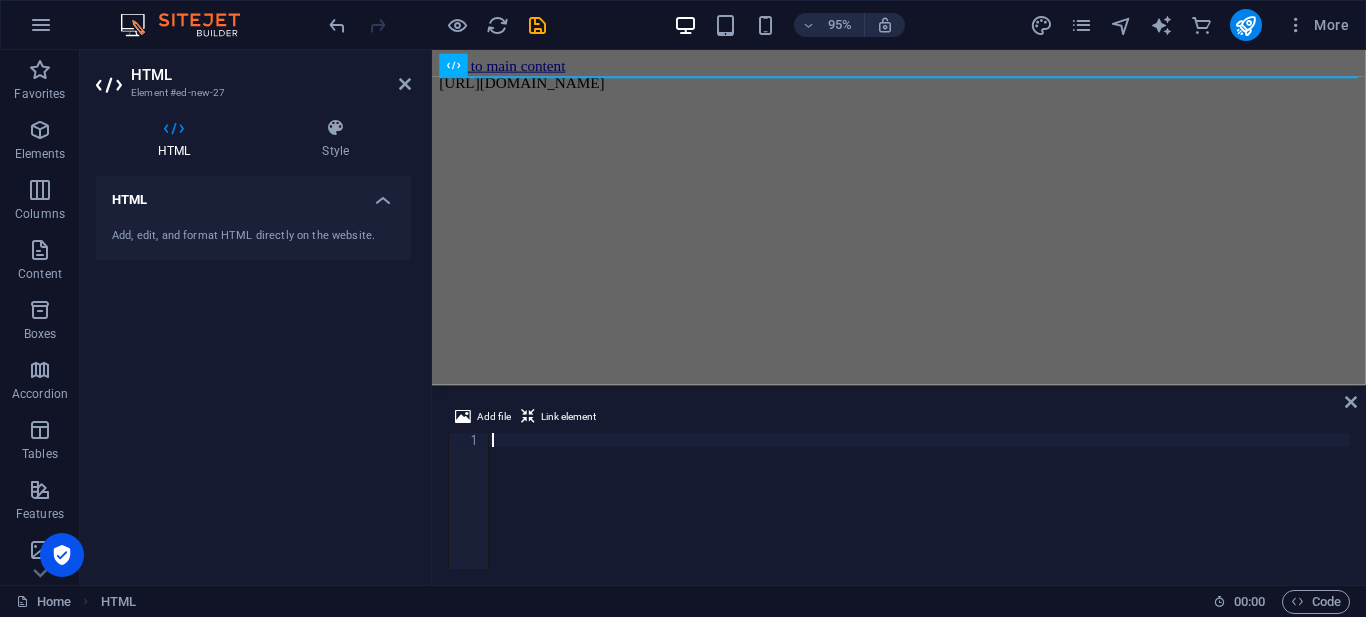 type on "</html>" 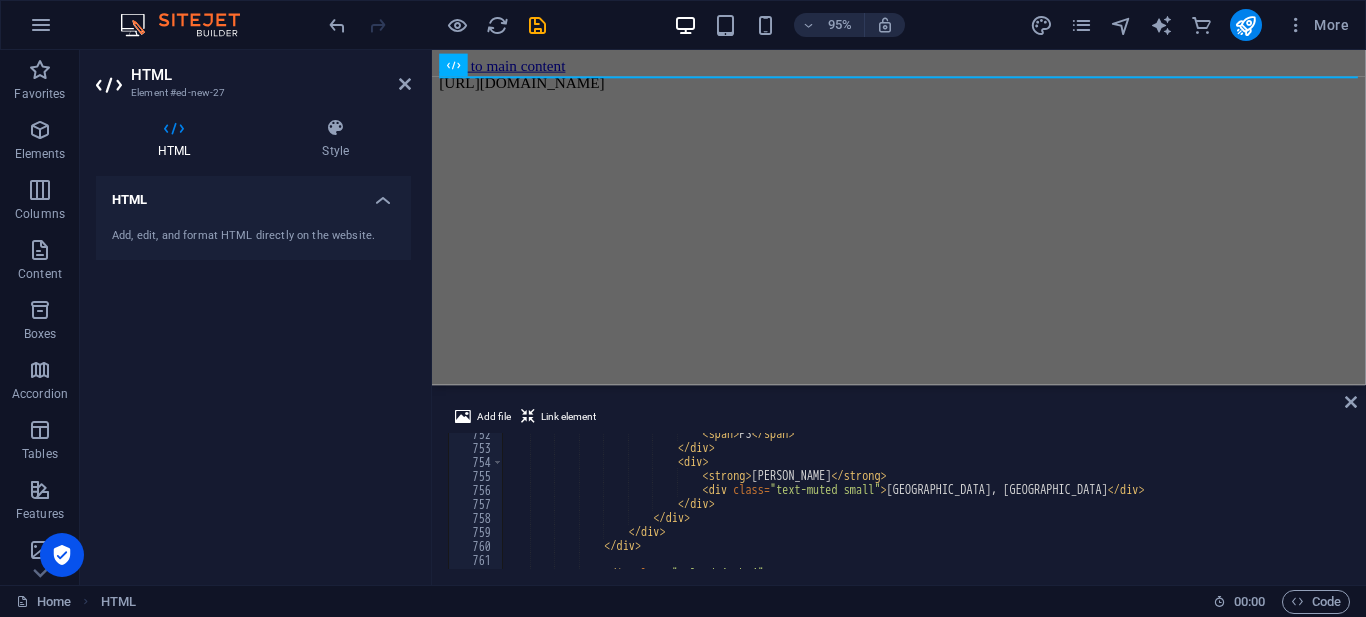 scroll, scrollTop: 10280, scrollLeft: 0, axis: vertical 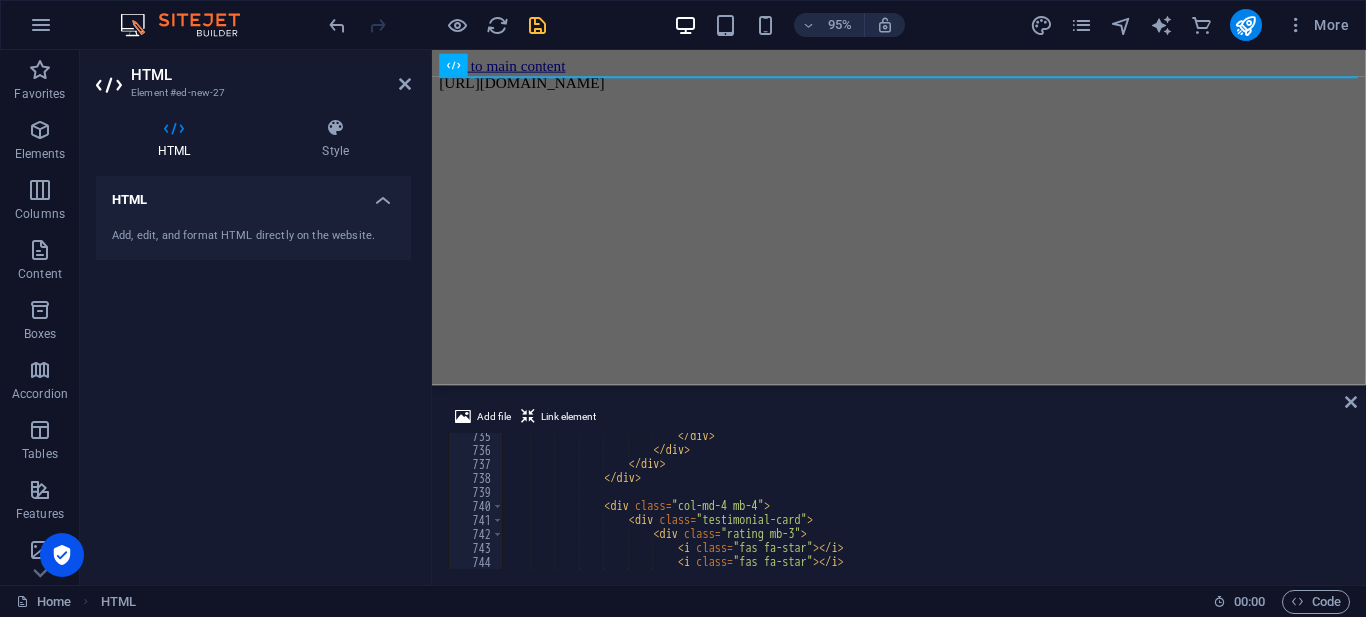 click at bounding box center [537, 25] 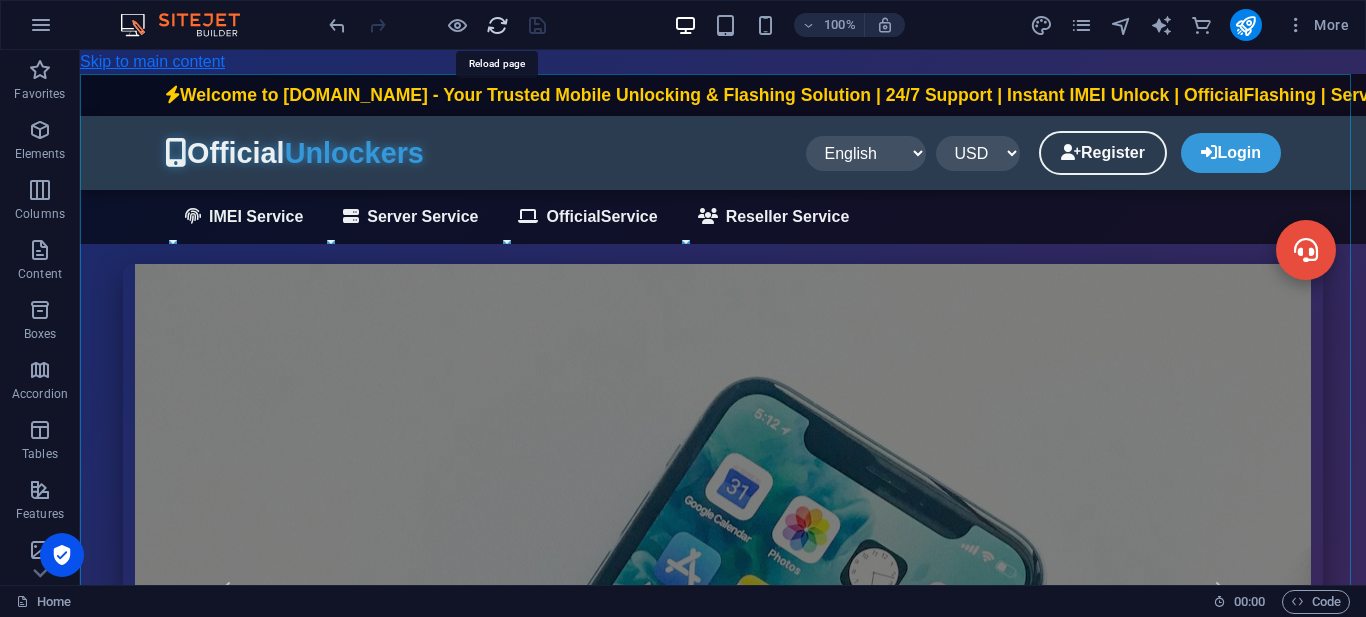 click at bounding box center (497, 25) 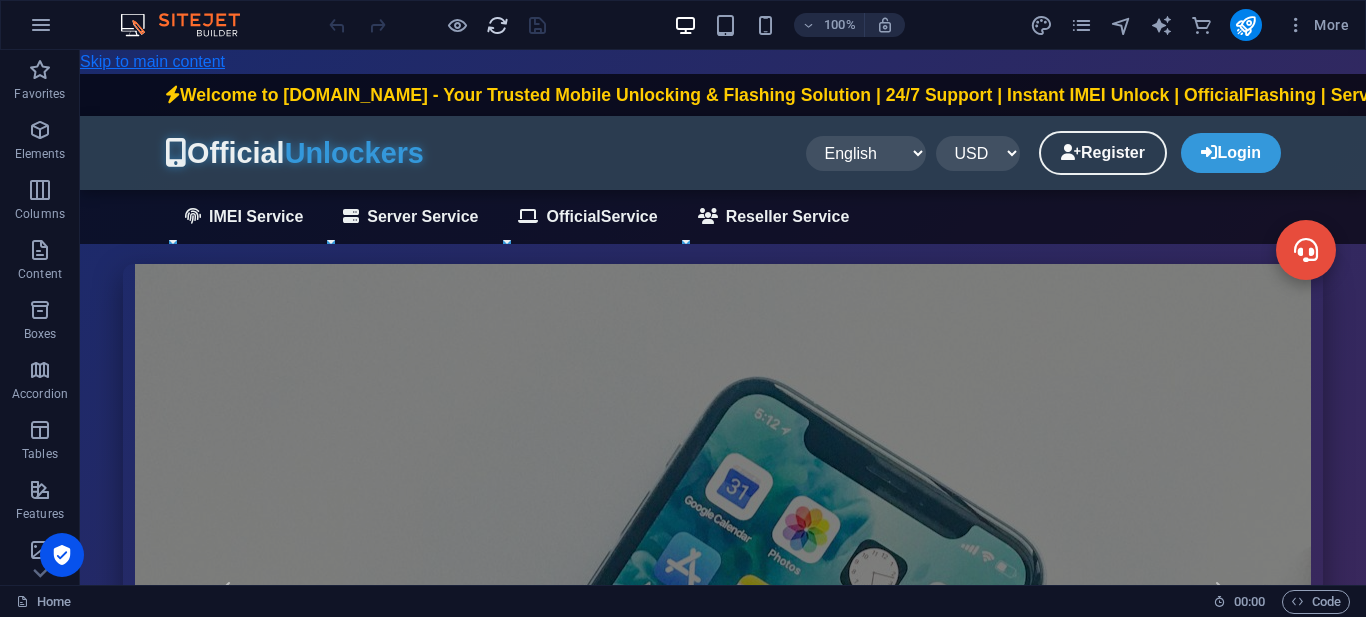 scroll, scrollTop: 0, scrollLeft: 0, axis: both 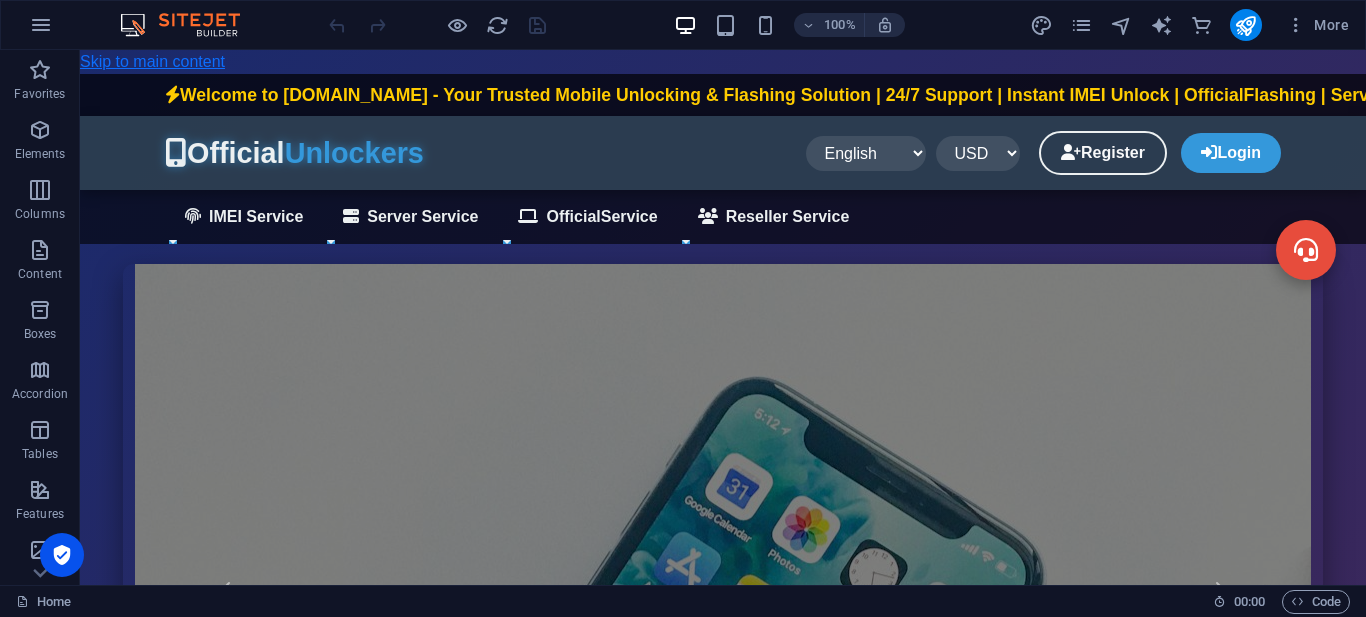 click at bounding box center (437, 25) 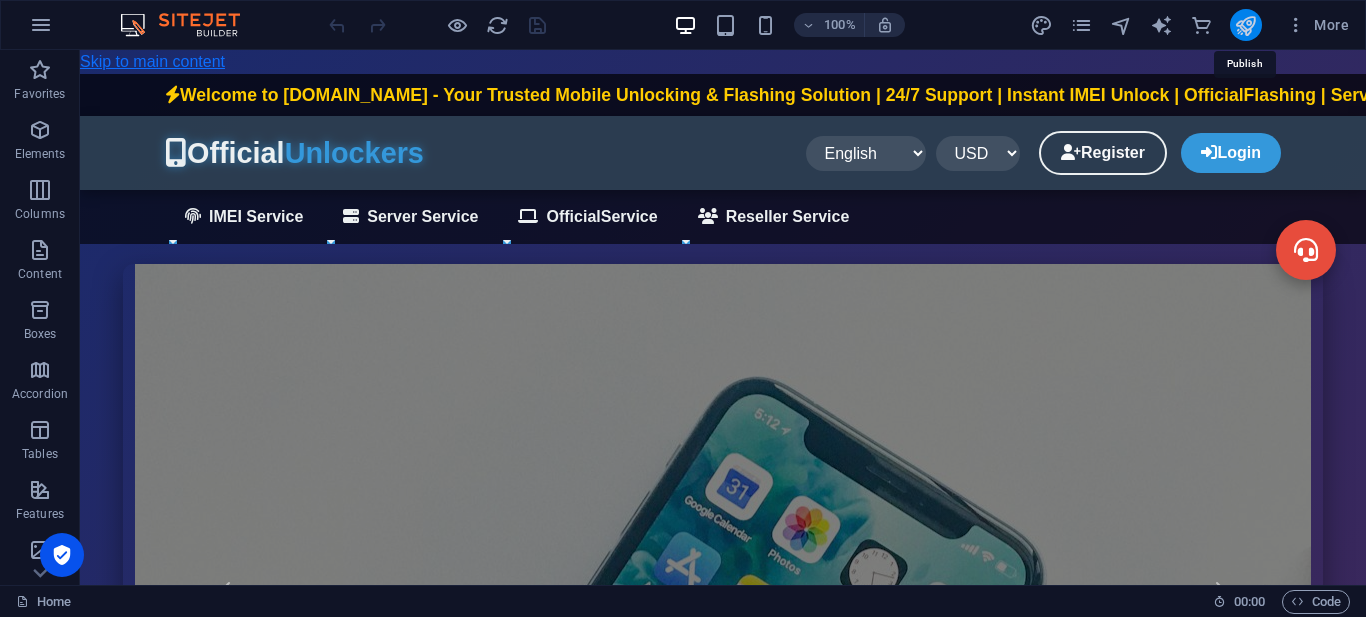 click at bounding box center [1245, 25] 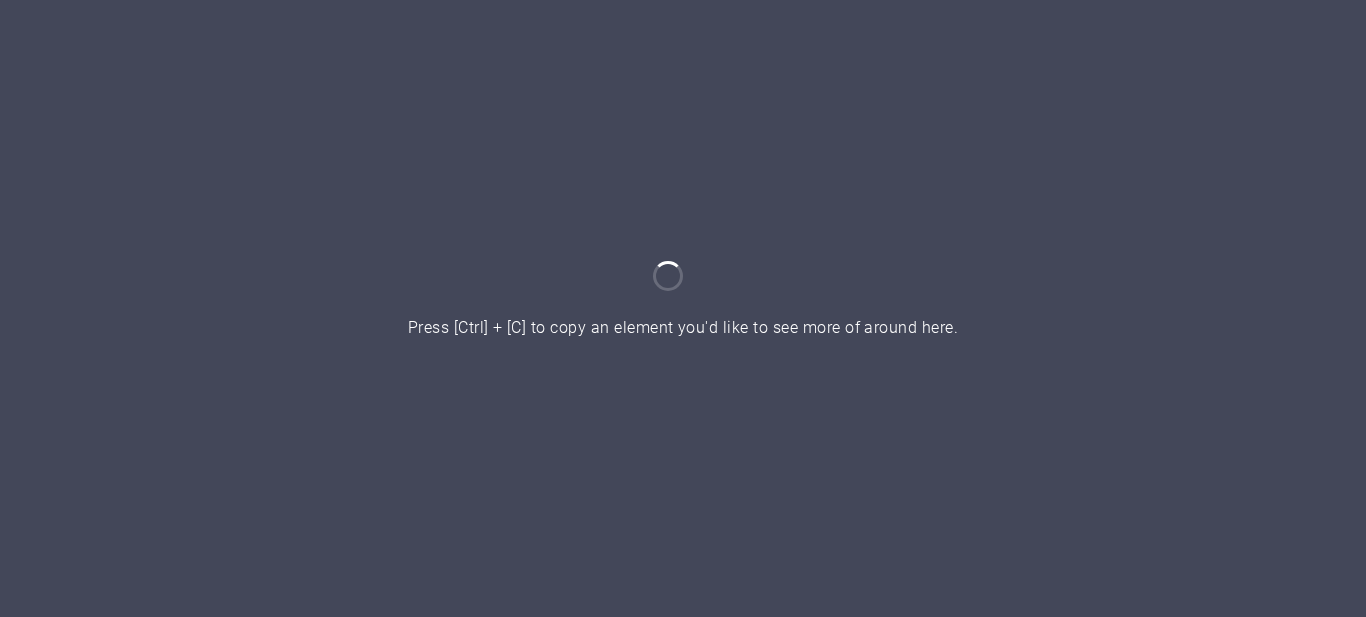 scroll, scrollTop: 0, scrollLeft: 0, axis: both 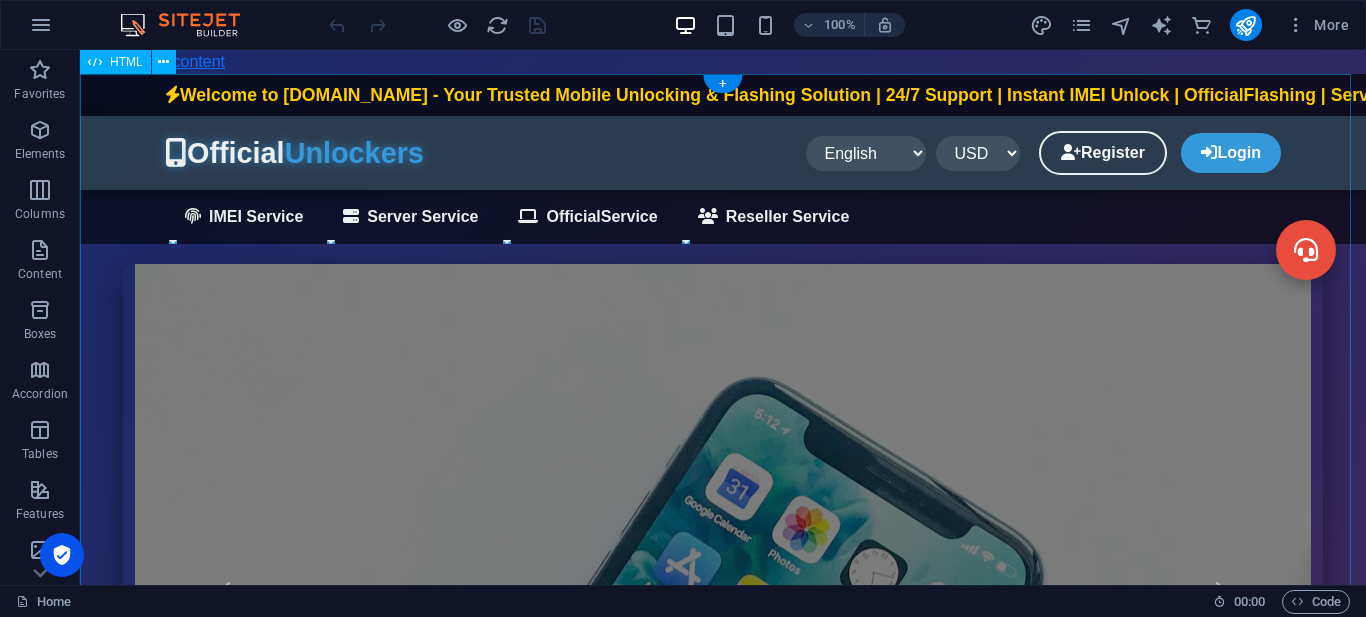 click on "[DOMAIN_NAME] | Mobile Unlock & Flashing Services
Welcome to [DOMAIN_NAME] - Your Trusted Mobile Unlocking & Flashing Solution | 24/7 Support | Instant IMEI Unlock | OfficialFlashing | Server Services | Reseller Program Available
Official Unlockers
English
বাংলা
Español
Français
العربية" at bounding box center [723, 1650] 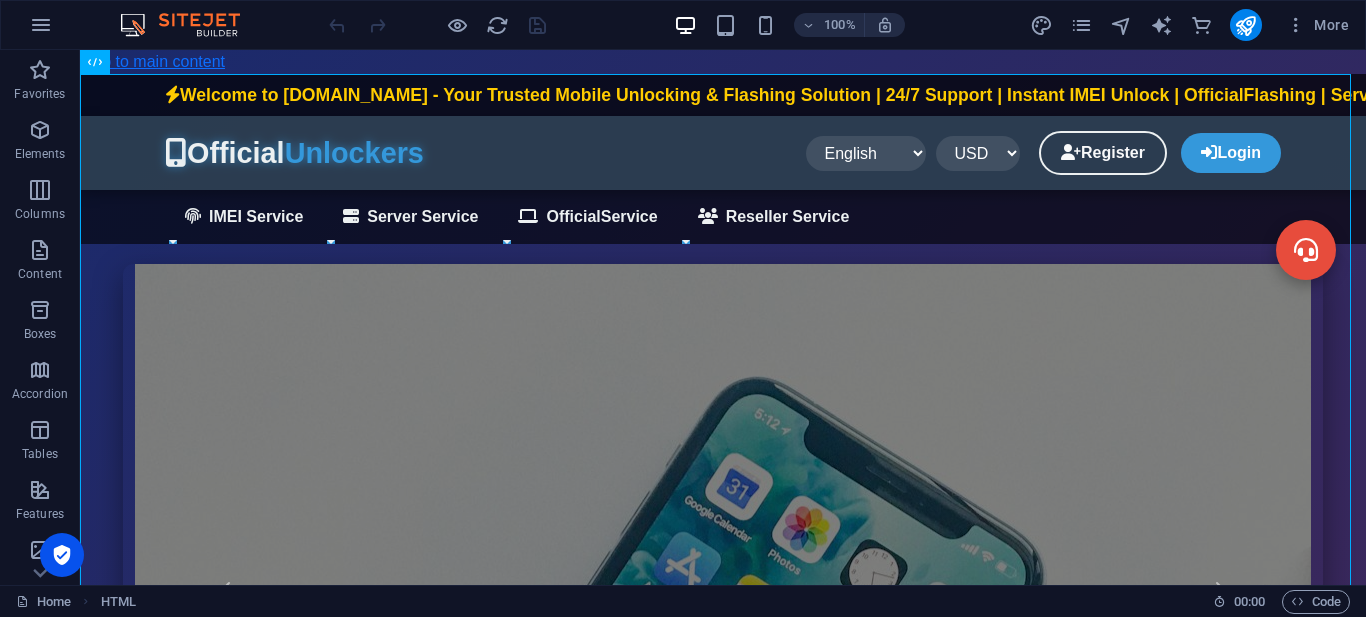 click on "Skip to main content
[DOMAIN_NAME] | Mobile Unlock & Flashing Services
Welcome to [DOMAIN_NAME] - Your Trusted Mobile Unlocking & Flashing Solution | 24/7 Support | Instant IMEI Unlock | OfficialFlashing | Server Services | Reseller Program Available
Official Unlockers
English
বাংলা
Español
Français
العربية USD BDT" at bounding box center [723, 1650] 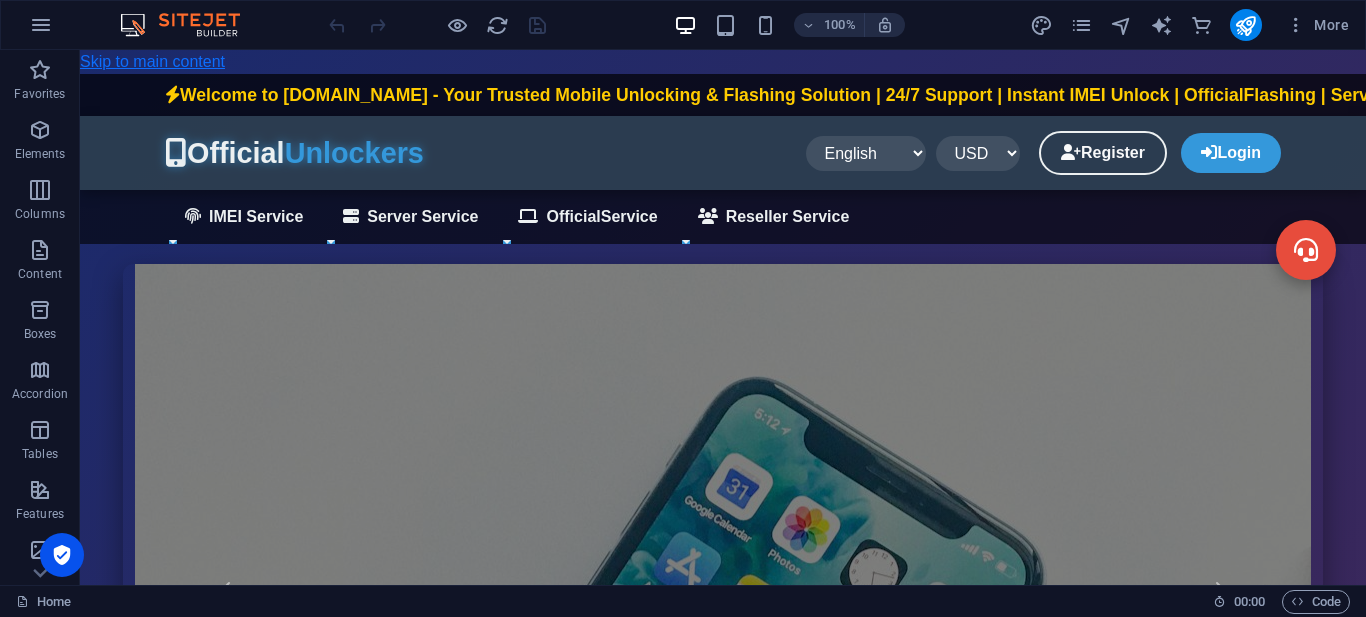 click on "Skip to main content
[DOMAIN_NAME] | Mobile Unlock & Flashing Services
Welcome to [DOMAIN_NAME] - Your Trusted Mobile Unlocking & Flashing Solution | 24/7 Support | Instant IMEI Unlock | OfficialFlashing | Server Services | Reseller Program Available
Official Unlockers
English
বাংলা
Español
Français
العربية USD BDT" at bounding box center (723, 1650) 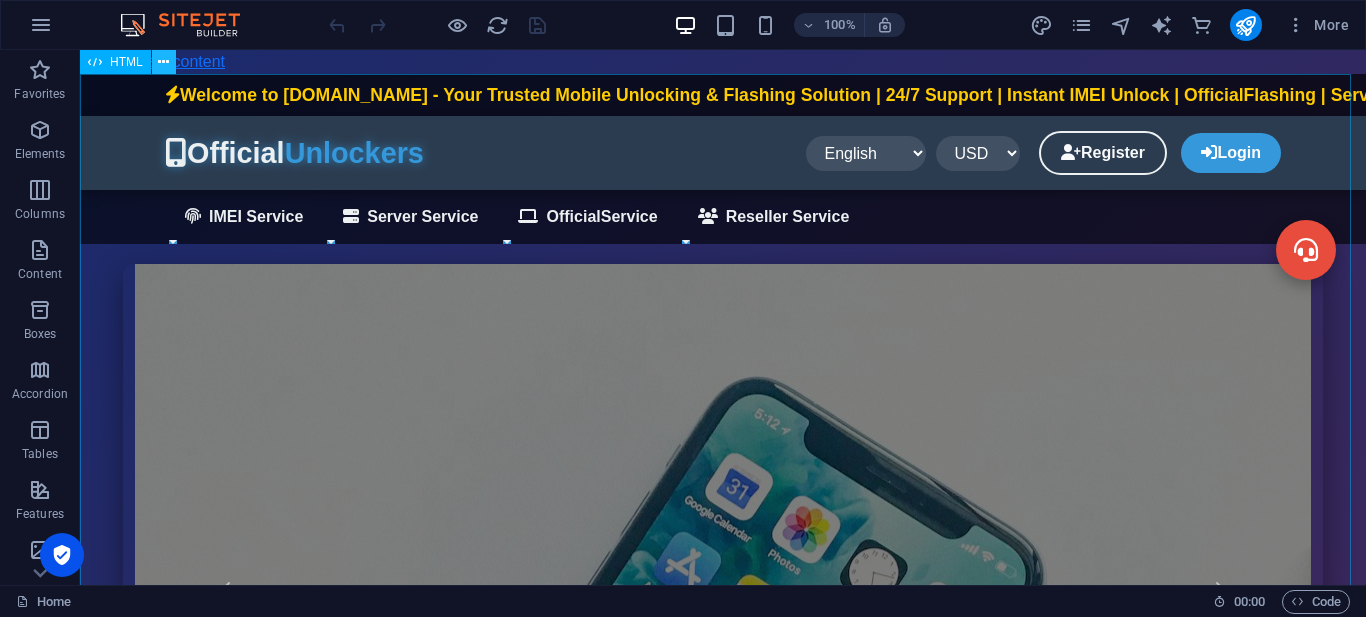 click at bounding box center [163, 62] 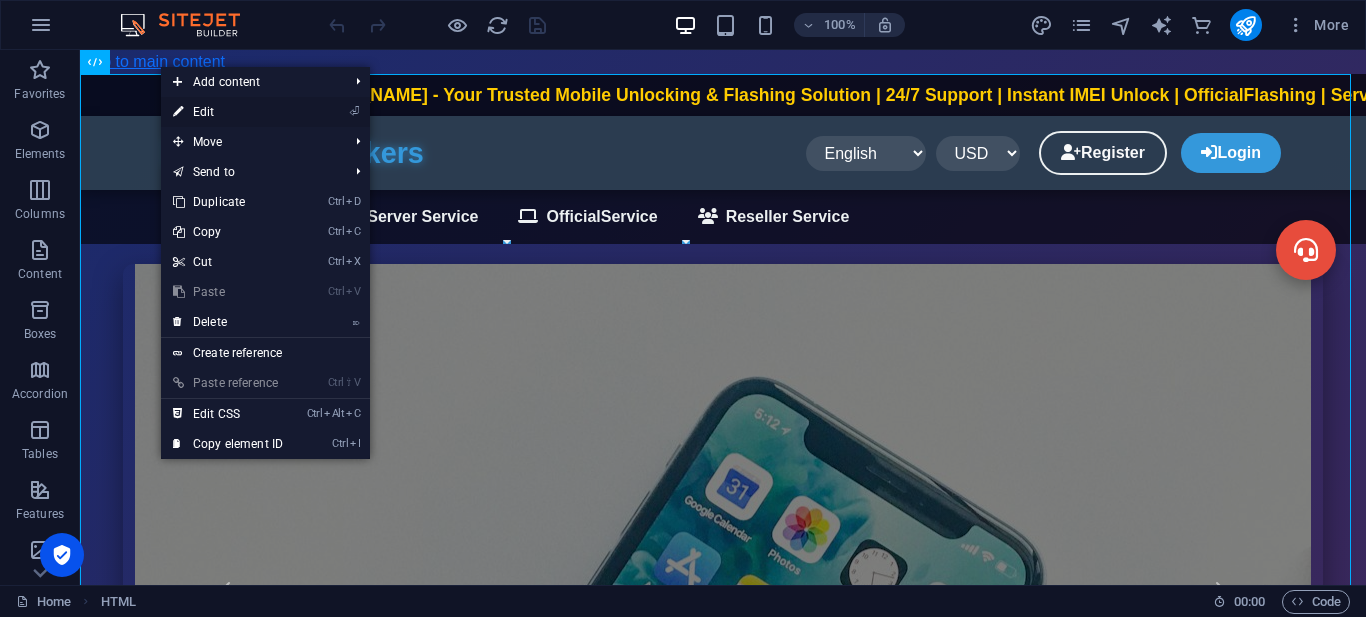 click on "⏎  Edit" at bounding box center [228, 112] 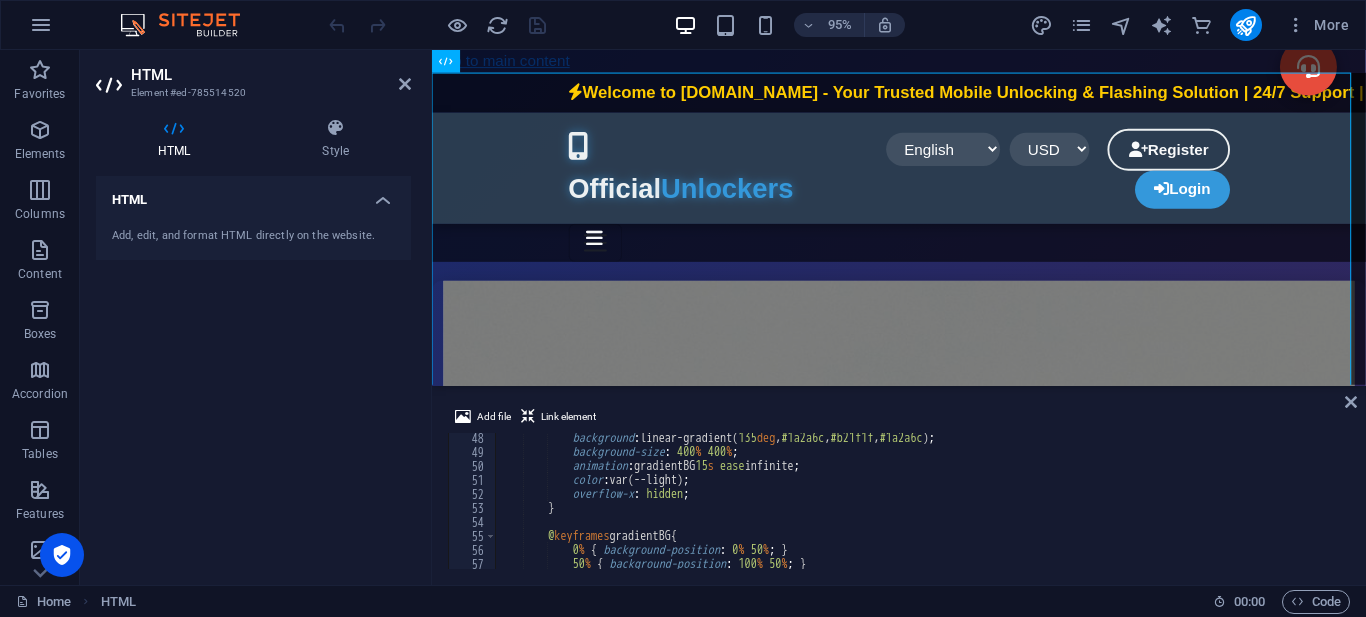 scroll, scrollTop: 540, scrollLeft: 0, axis: vertical 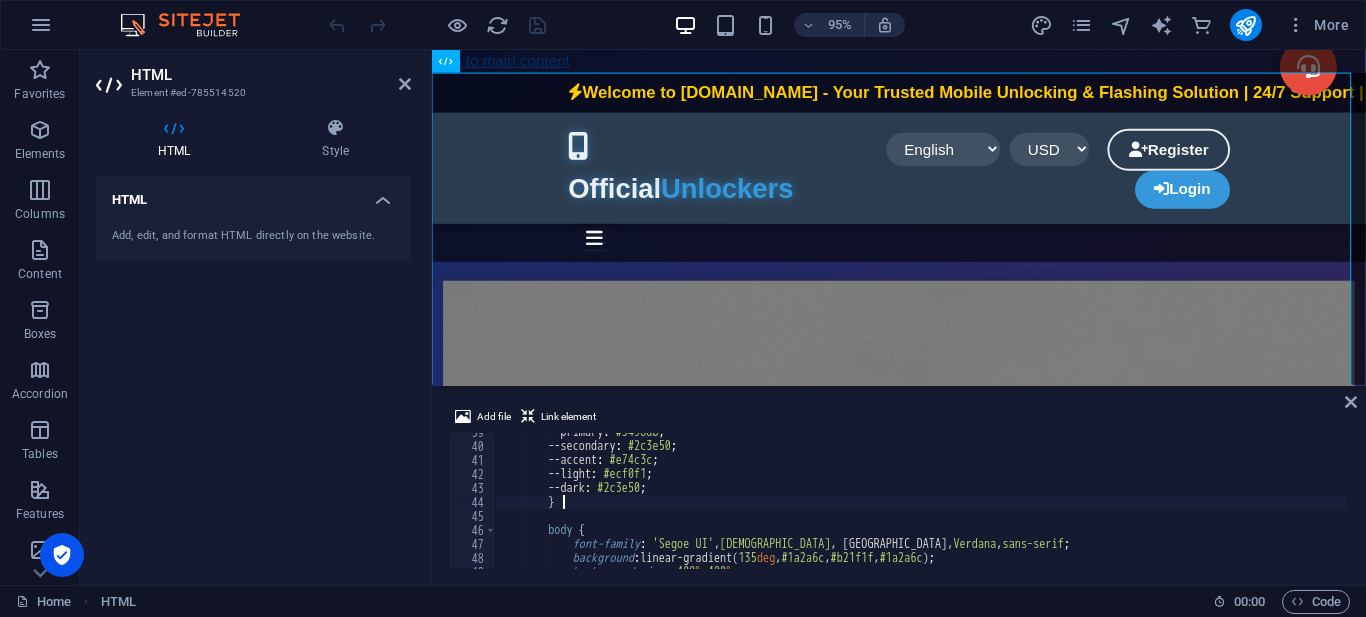 click on "--primary :   #3498db ;               --secondary :   #2c3e50 ;               --accent :   #e74c3c ;               --light :   #ecf0f1 ;               --dark :   #2c3e50 ;           }                     body   {                font-family :   ' Segoe UI ' ,  Tahoma , Geneva,  Verdana ,  sans-serif ;                background :  linear-gradient( 135 deg ,  #1a2a6c ,  #b21f1f ,  #1a2a6c ) ;                background-size :   400 %   400 % ;" at bounding box center [1406, 505] 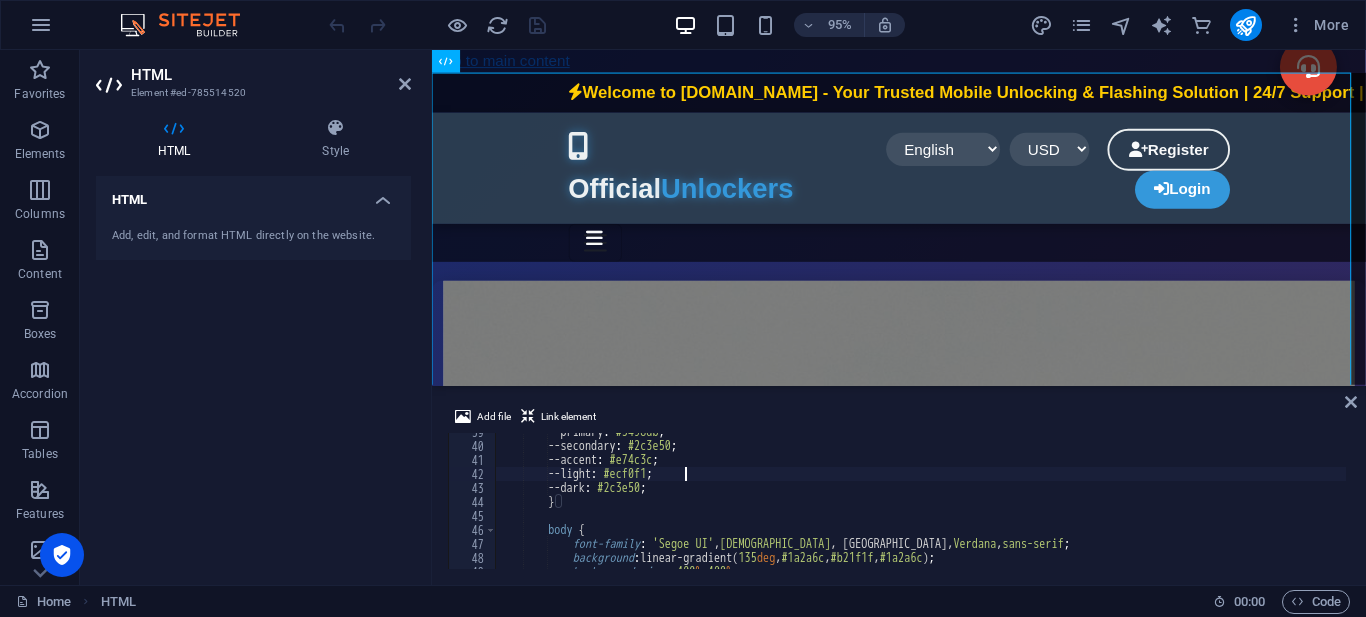 drag, startPoint x: 709, startPoint y: 496, endPoint x: 682, endPoint y: 475, distance: 34.20526 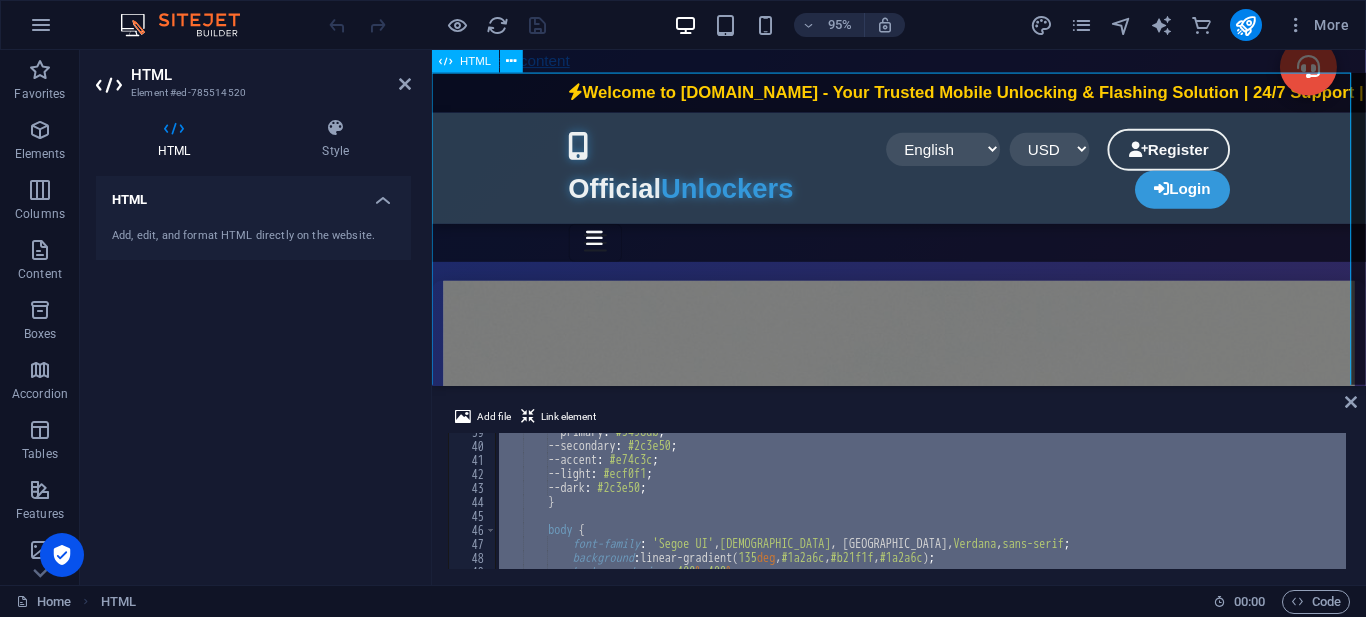 type 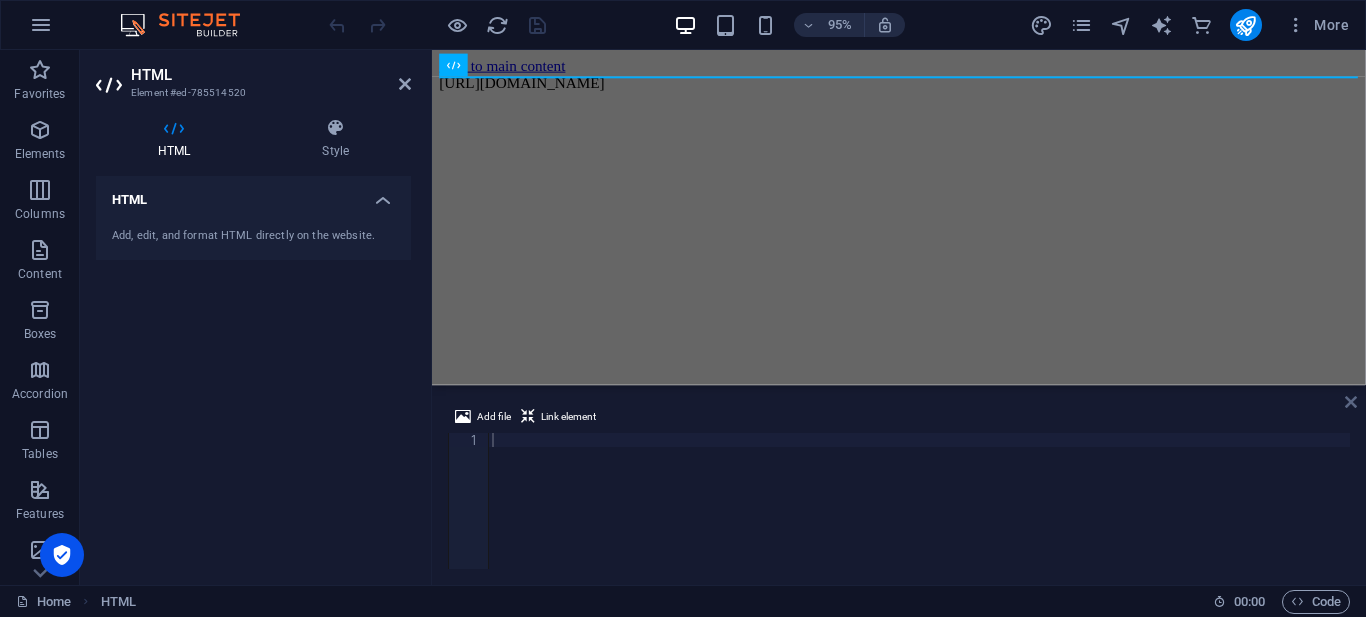 click at bounding box center [1351, 402] 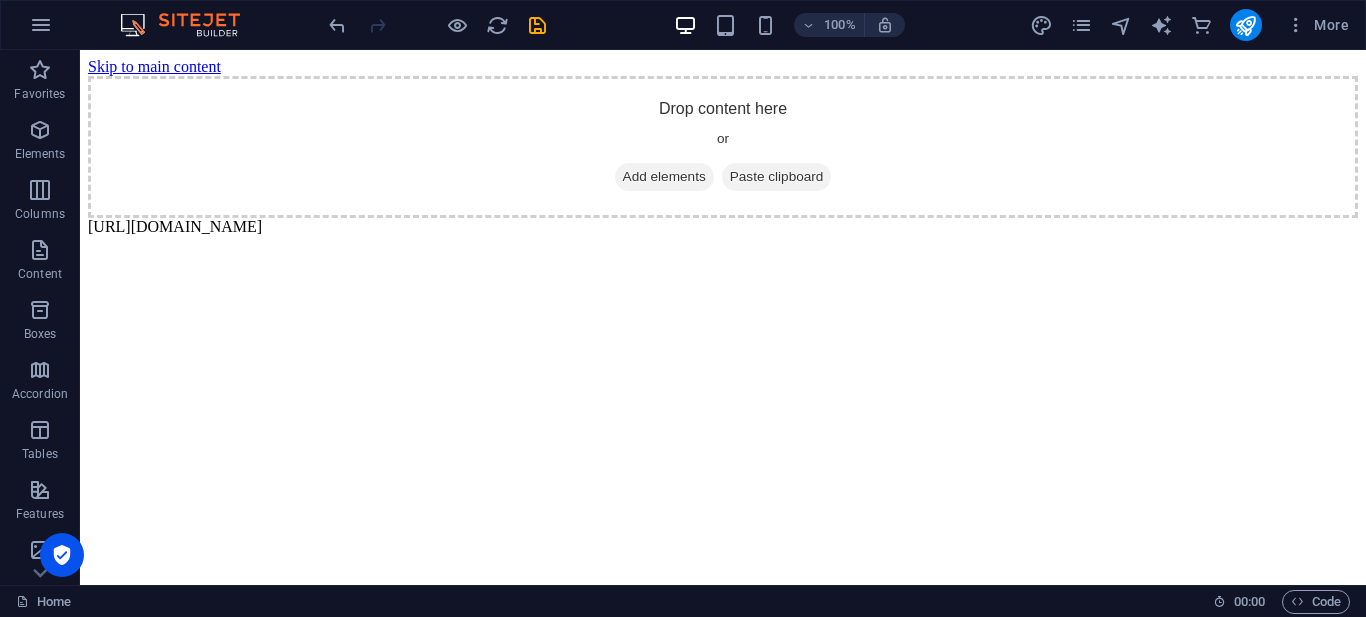 click on "Skip to main content
Drop content here or  Add elements  Paste clipboard [URL][DOMAIN_NAME]" at bounding box center [723, 147] 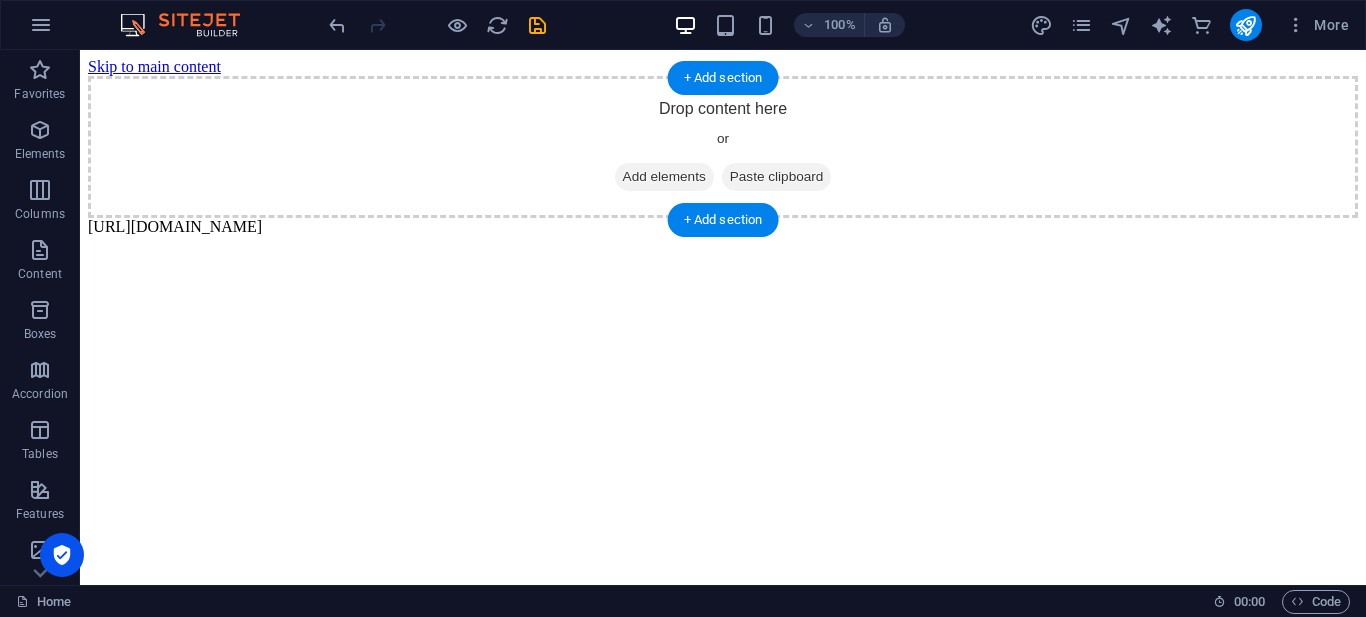 click on "Drop content here or  Add elements  Paste clipboard" at bounding box center (723, 147) 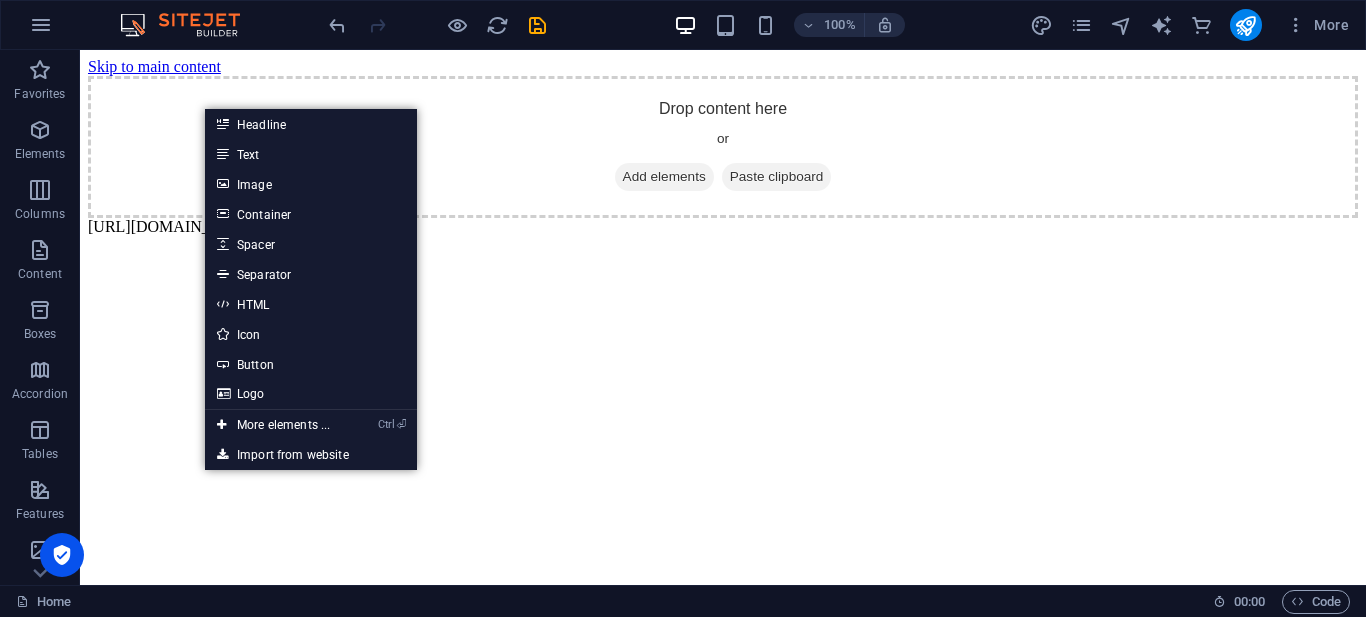 click on "Skip to main content
Drop content here or  Add elements  Paste clipboard [URL][DOMAIN_NAME]" at bounding box center (723, 147) 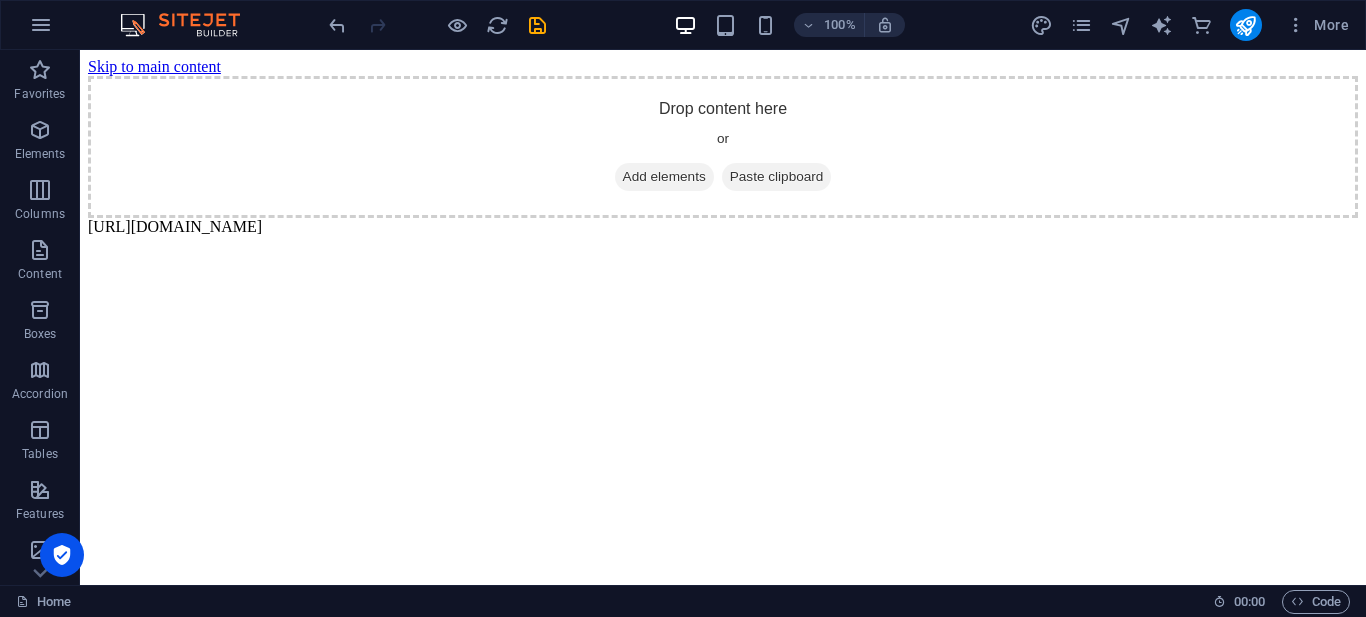 drag, startPoint x: 143, startPoint y: 237, endPoint x: 541, endPoint y: 322, distance: 406.97543 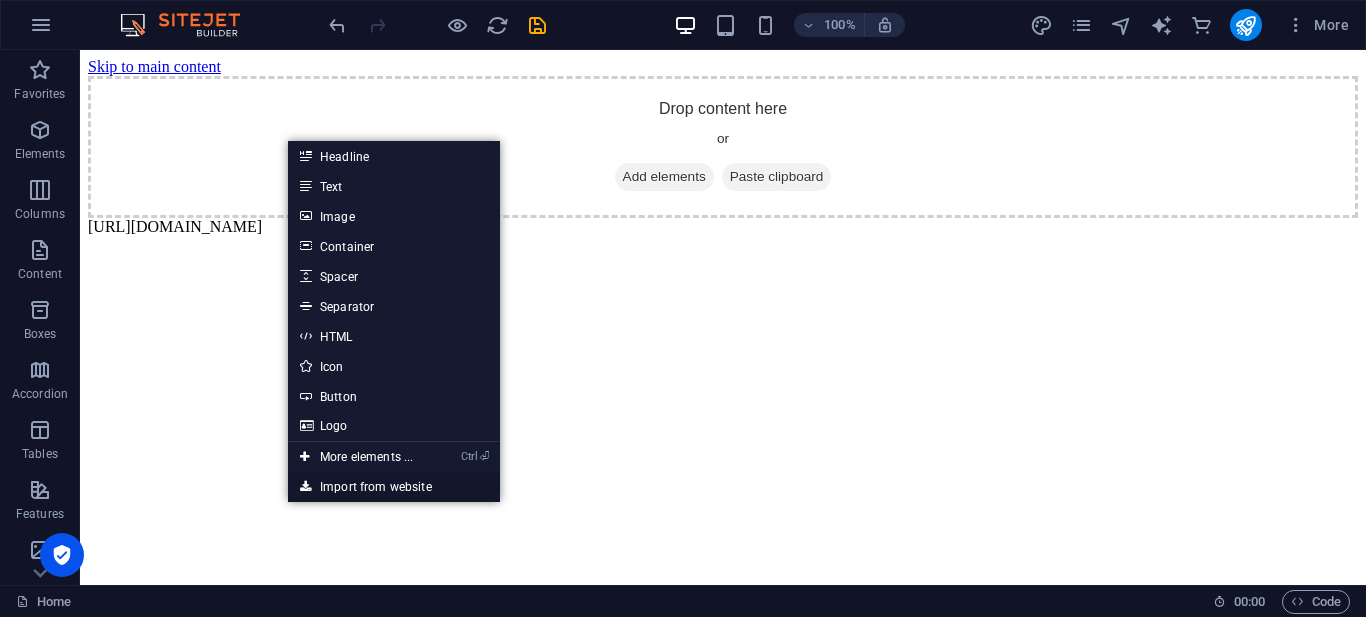click on "Import from website" at bounding box center [394, 487] 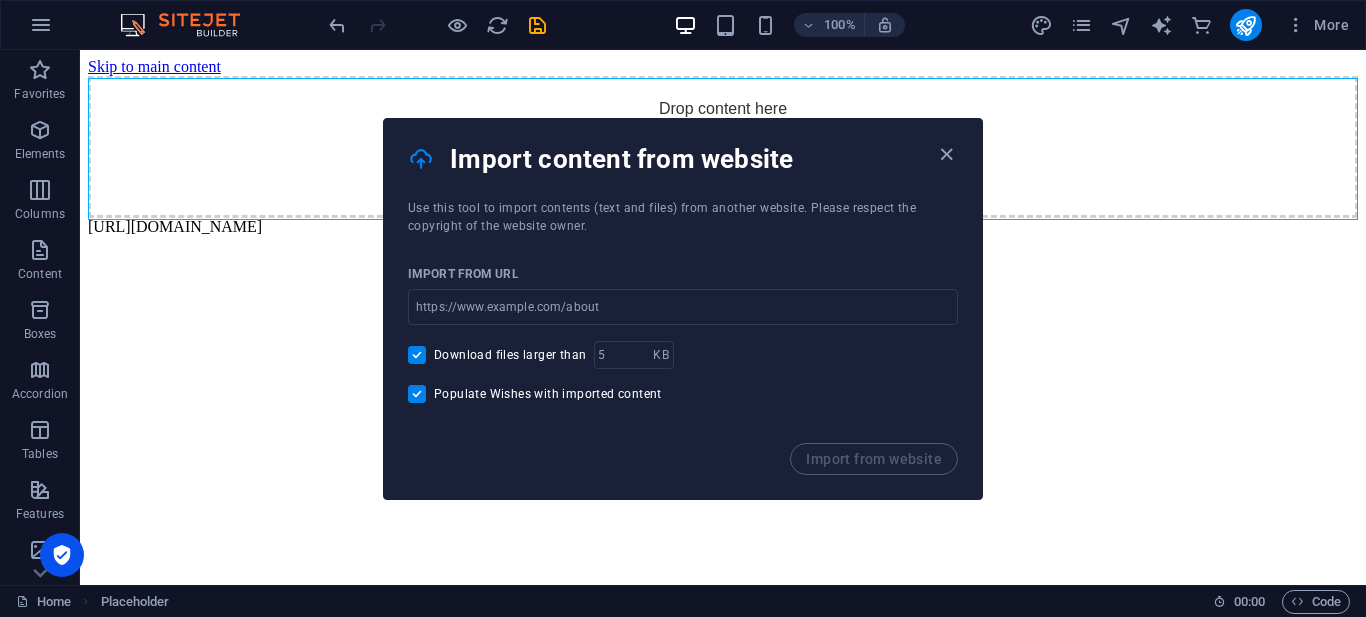 click on "Download files larger than" at bounding box center (421, 355) 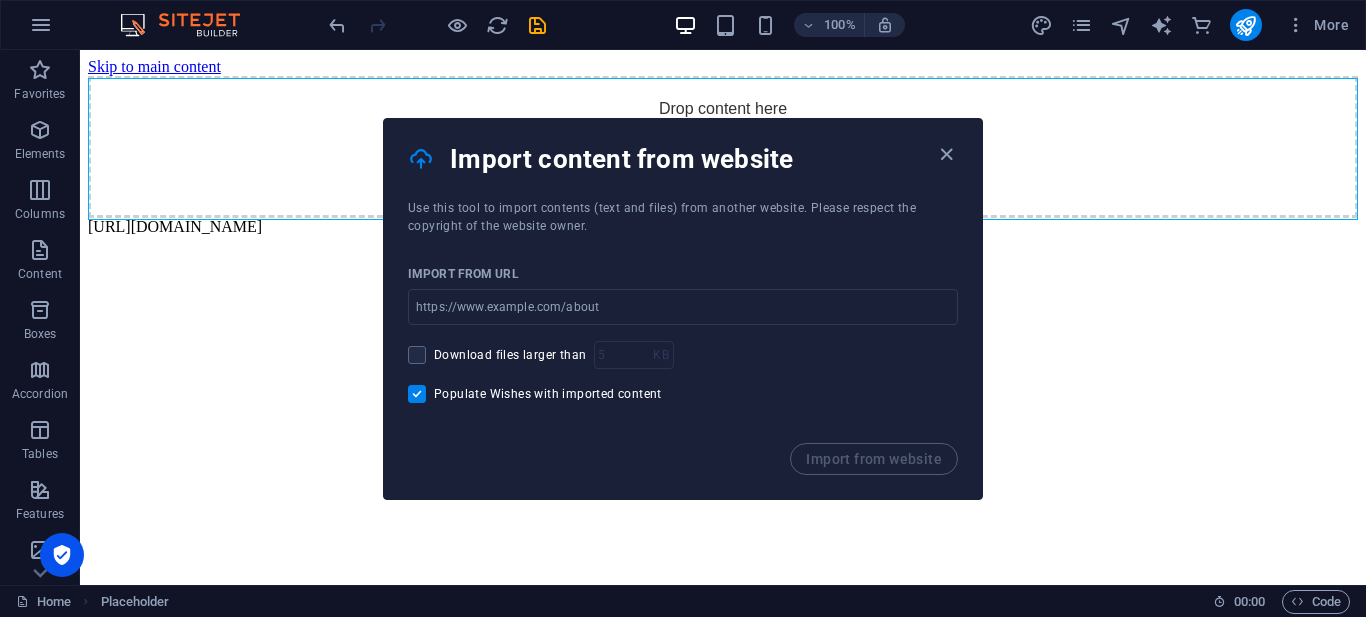 click on "Populate Wishes with imported content" at bounding box center (421, 394) 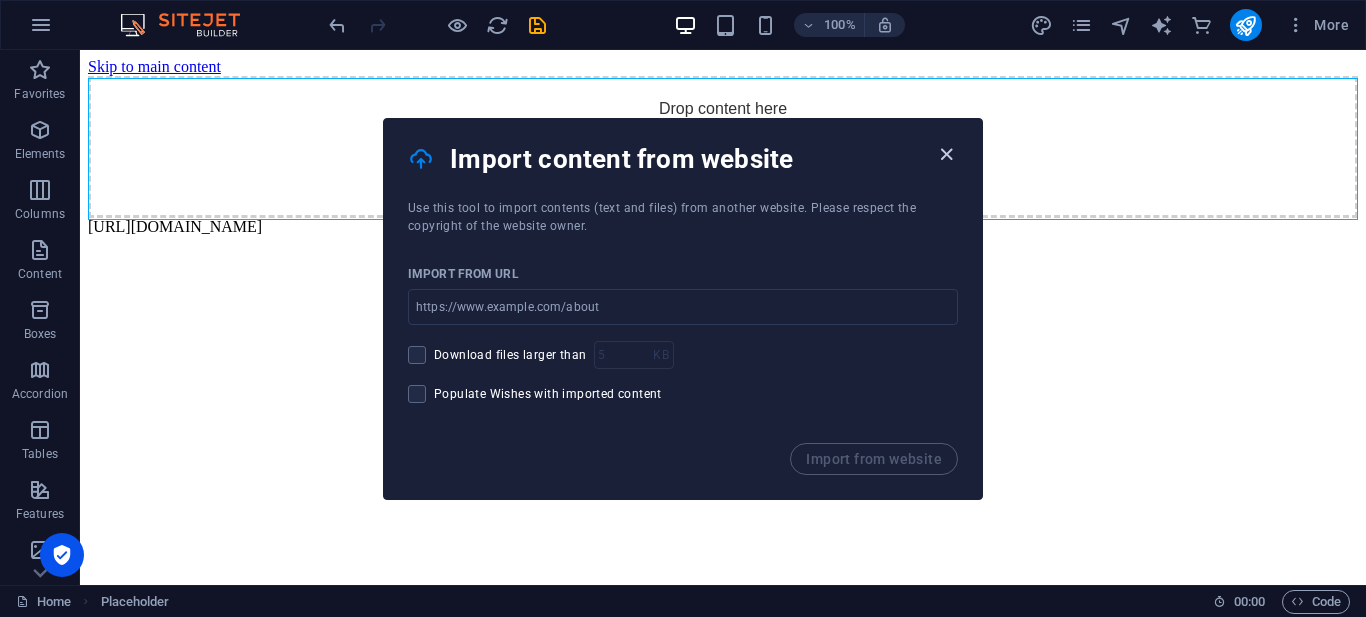click at bounding box center [946, 154] 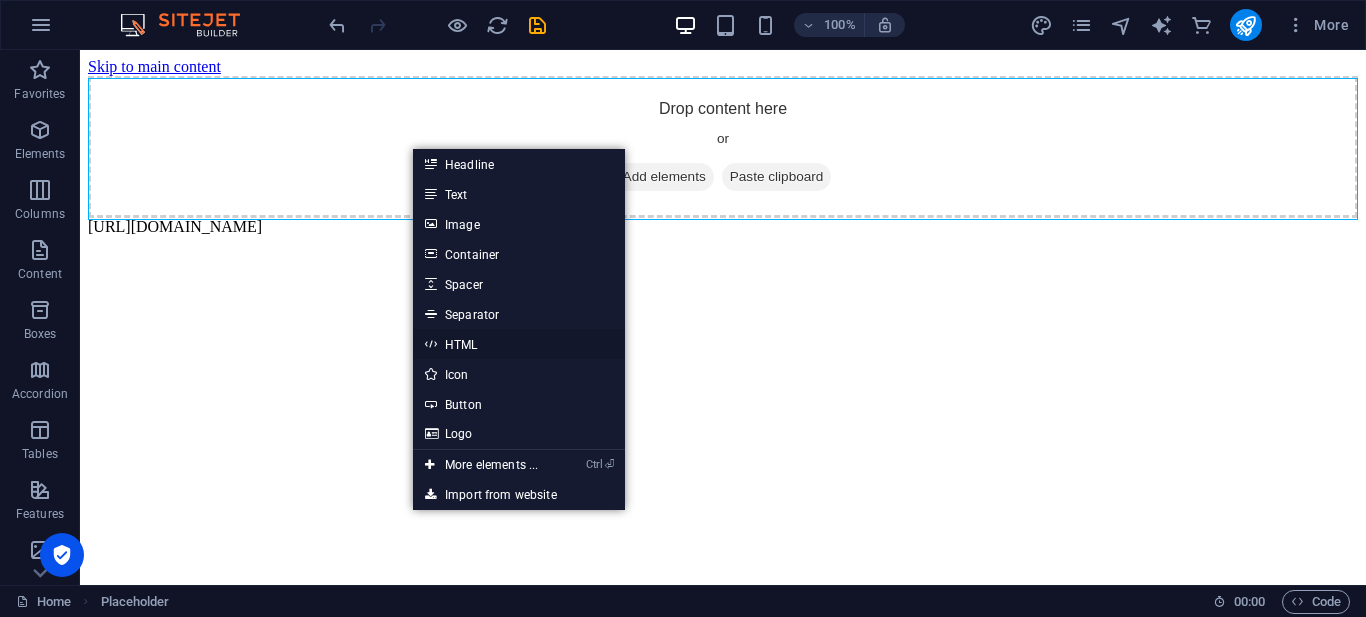 click on "HTML" at bounding box center (519, 344) 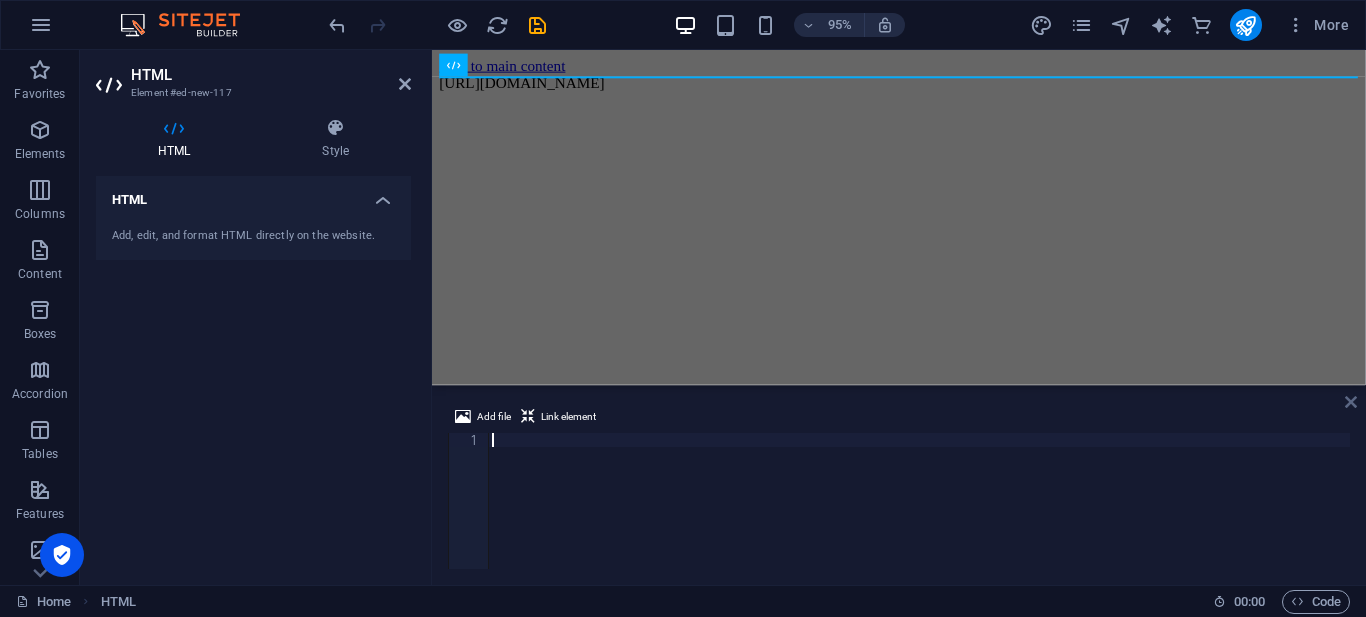 click at bounding box center [1351, 402] 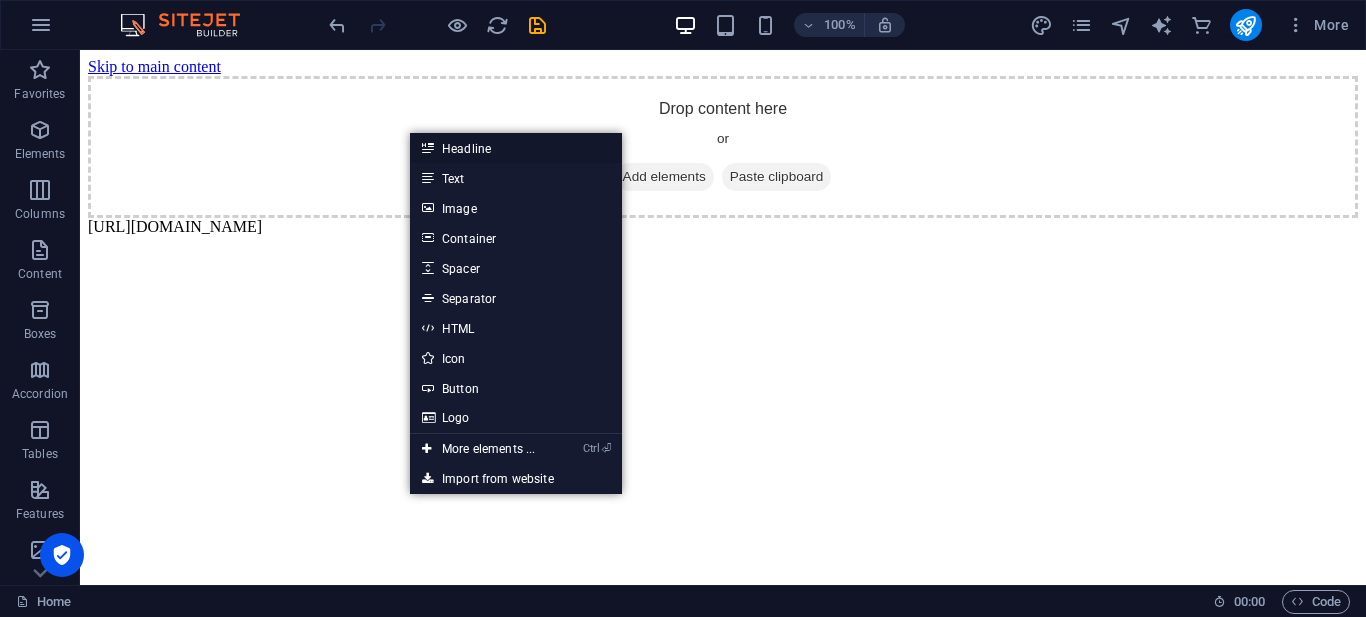 click on "Headline" at bounding box center (516, 148) 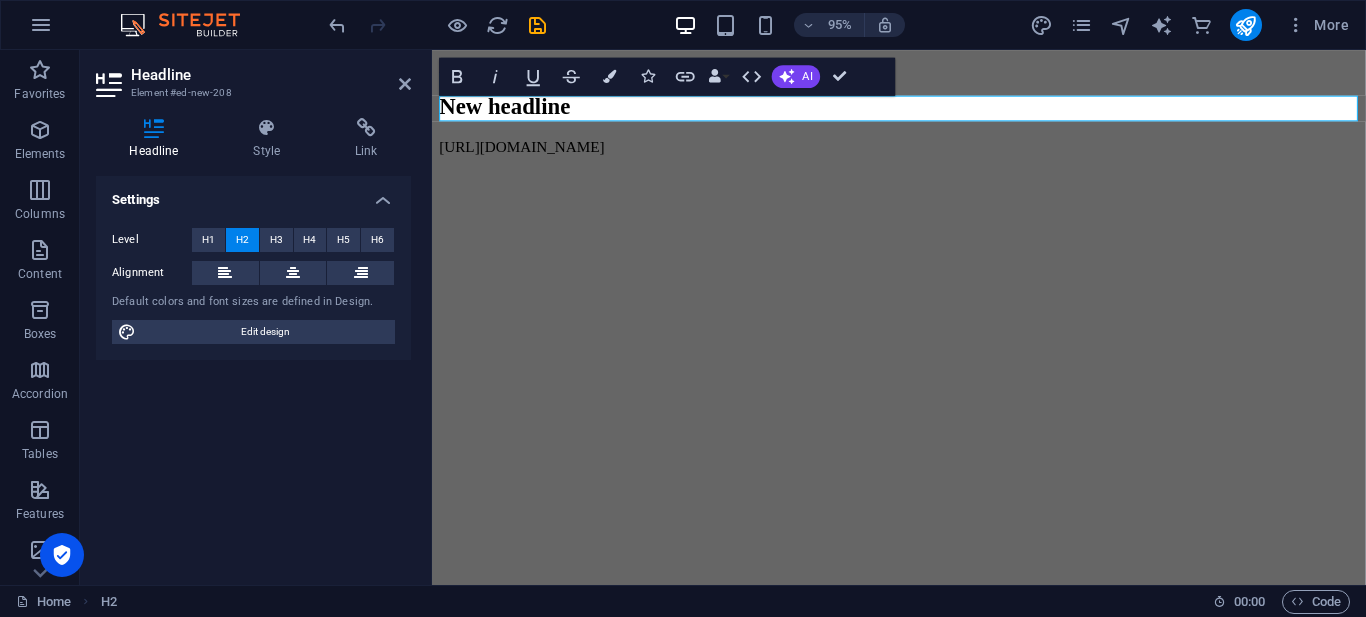 click on "Skip to main content
New headline https://cdn1.site-media.eu/images/0/17568628/index-JT2M_D-Wnrbij0rauVUeVg.html" at bounding box center [923, 109] 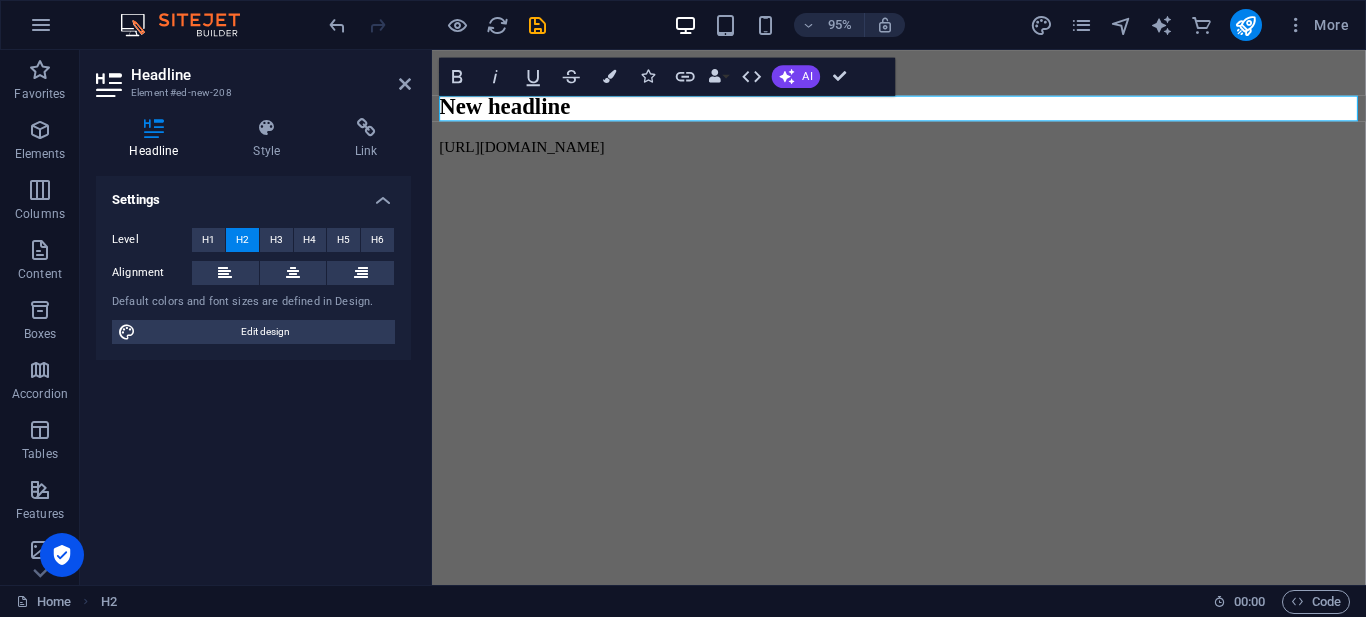 click on "Skip to main content
New headline https://cdn1.site-media.eu/images/0/17568628/index-JT2M_D-Wnrbij0rauVUeVg.html" at bounding box center (923, 109) 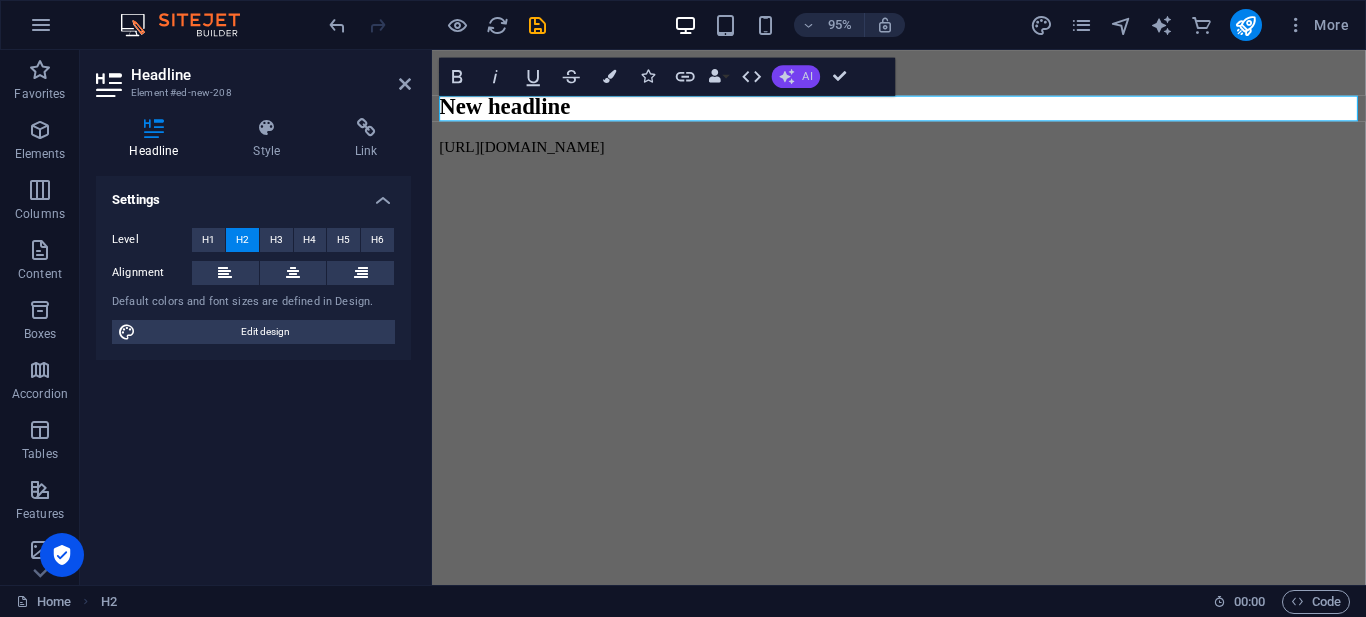 click on "AI" at bounding box center [796, 76] 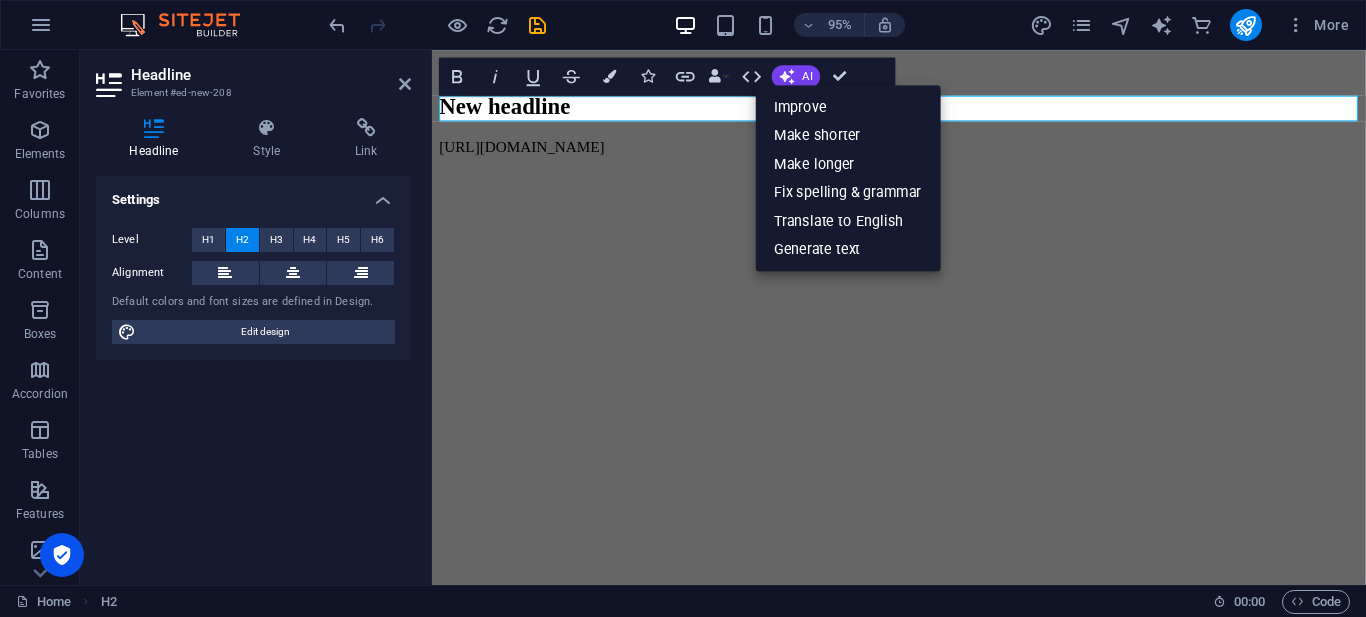 click on "Skip to main content
New headline https://cdn1.site-media.eu/images/0/17568628/index-JT2M_D-Wnrbij0rauVUeVg.html" at bounding box center (923, 109) 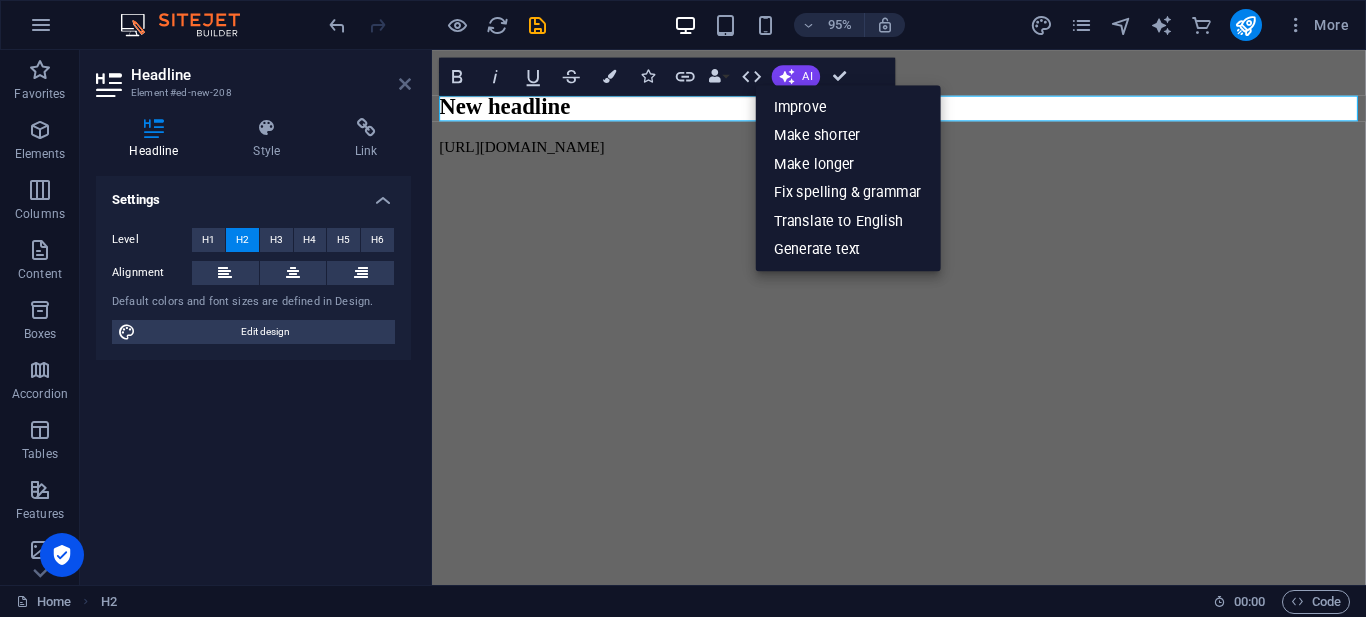 click at bounding box center [405, 84] 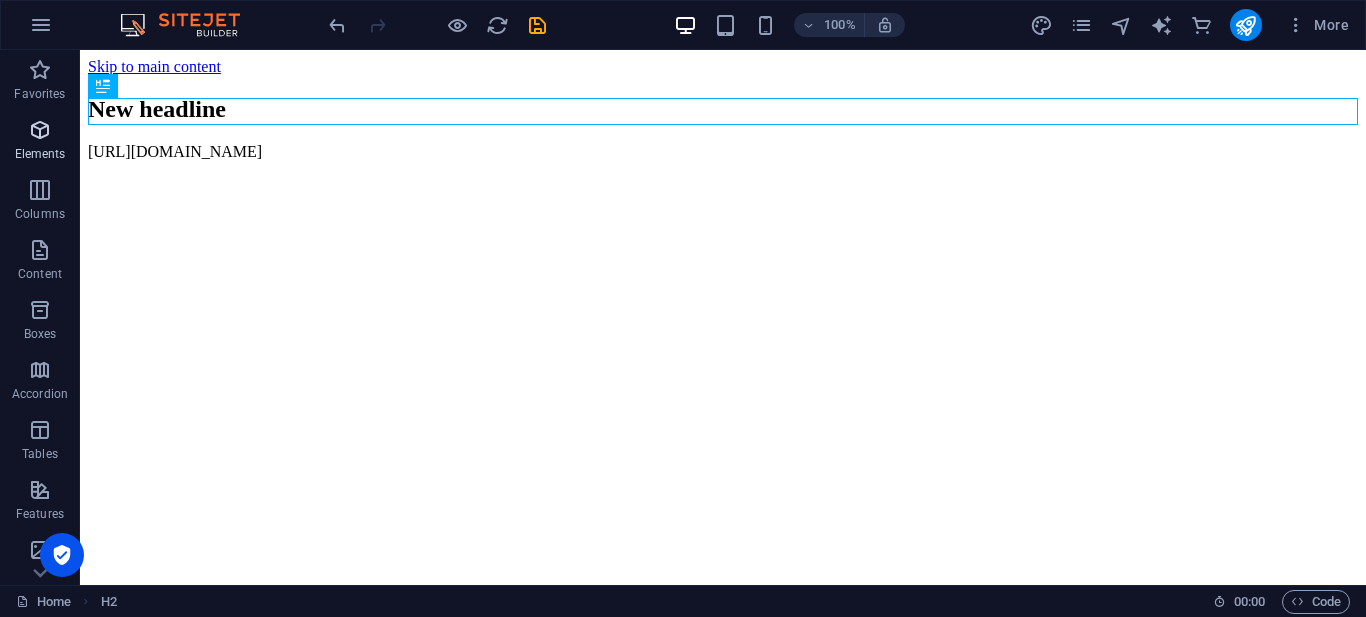 click on "Elements" at bounding box center (40, 140) 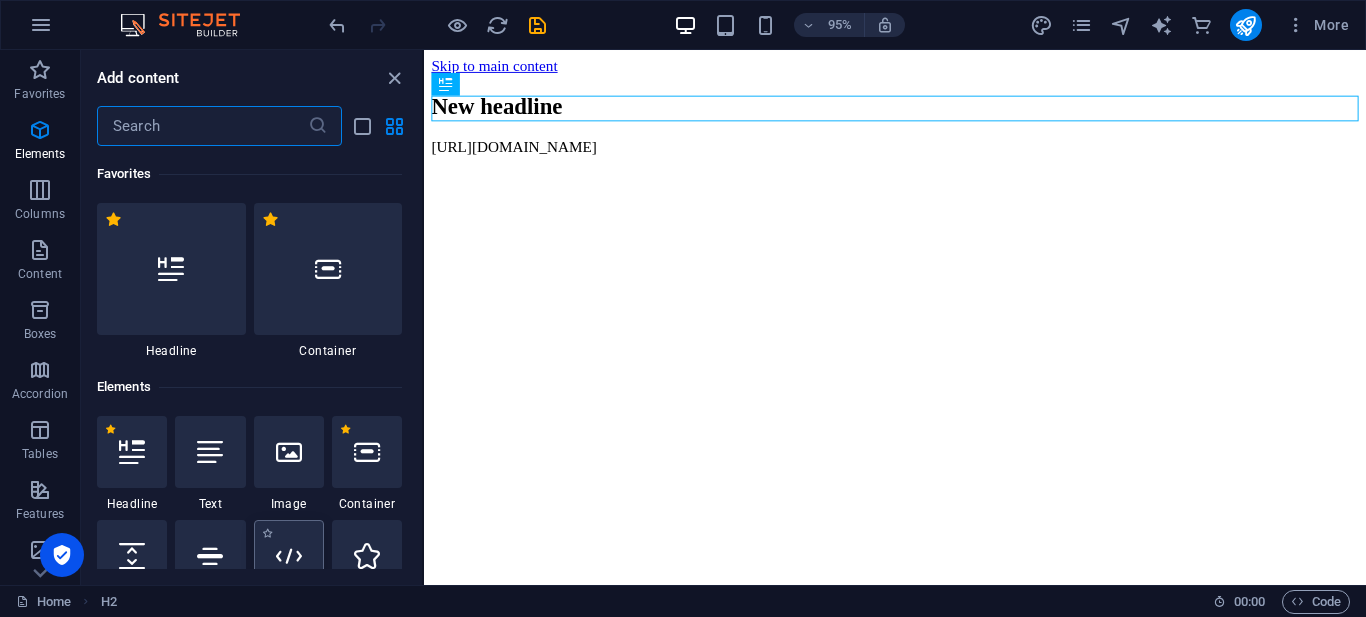 scroll, scrollTop: 213, scrollLeft: 0, axis: vertical 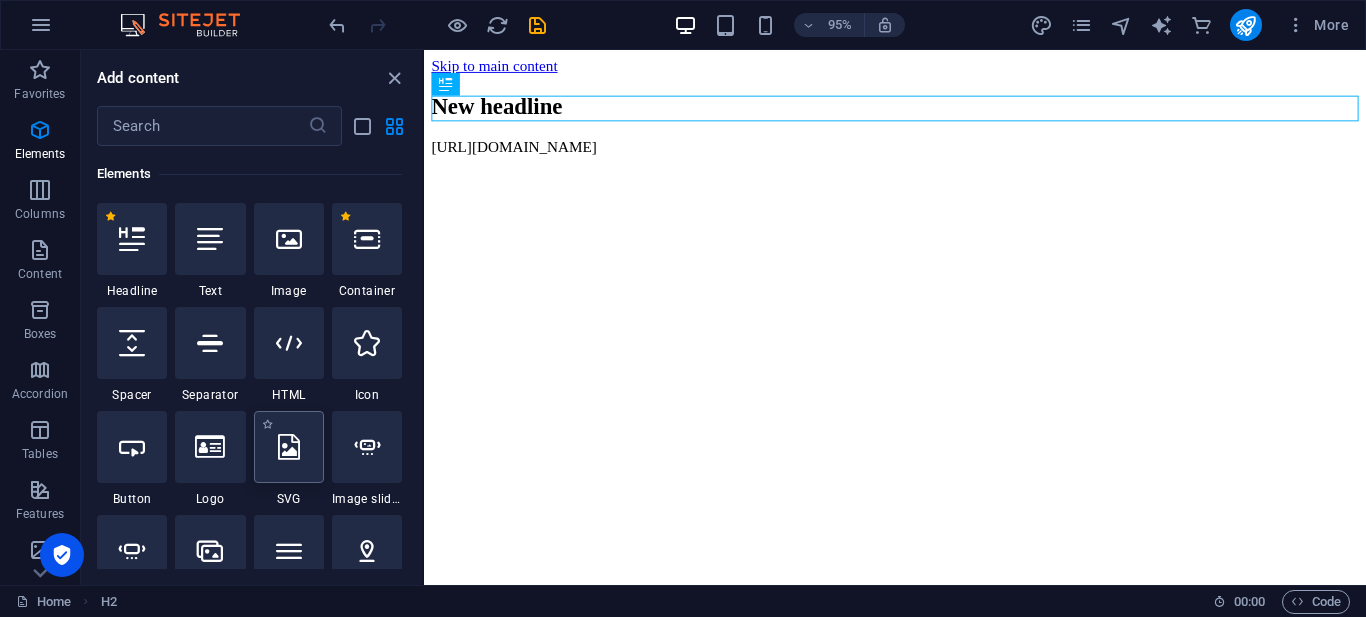 click at bounding box center (289, 447) 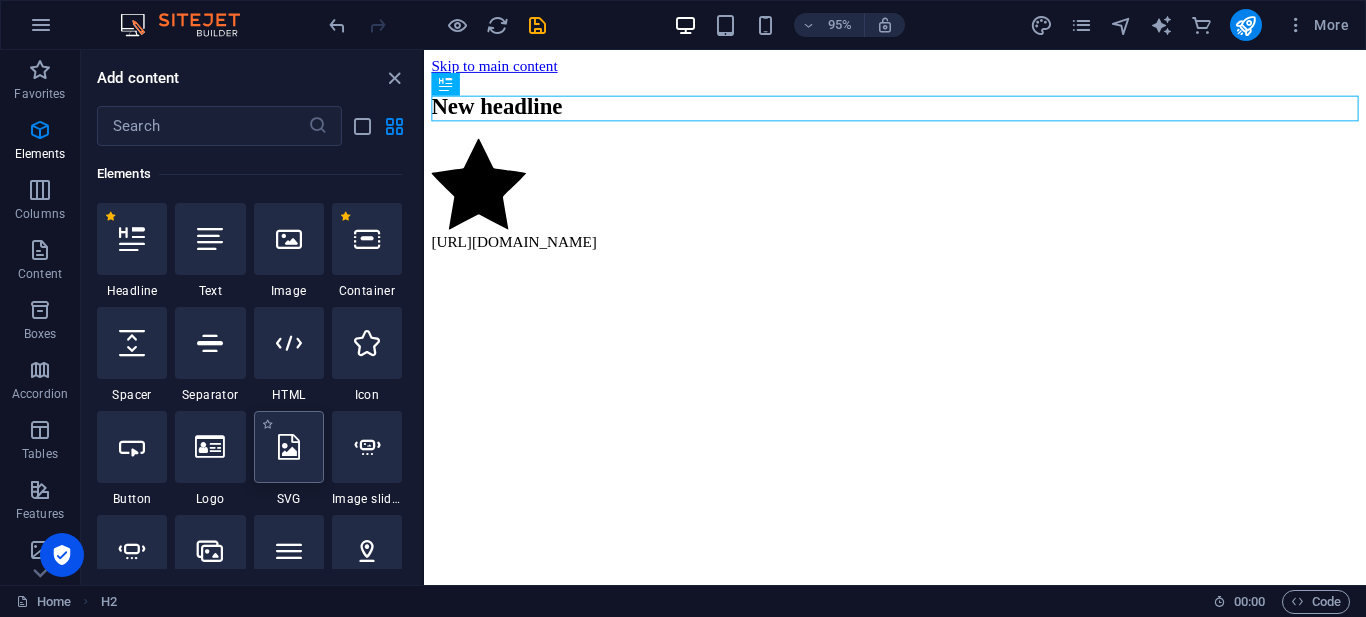 select on "xMidYMid" 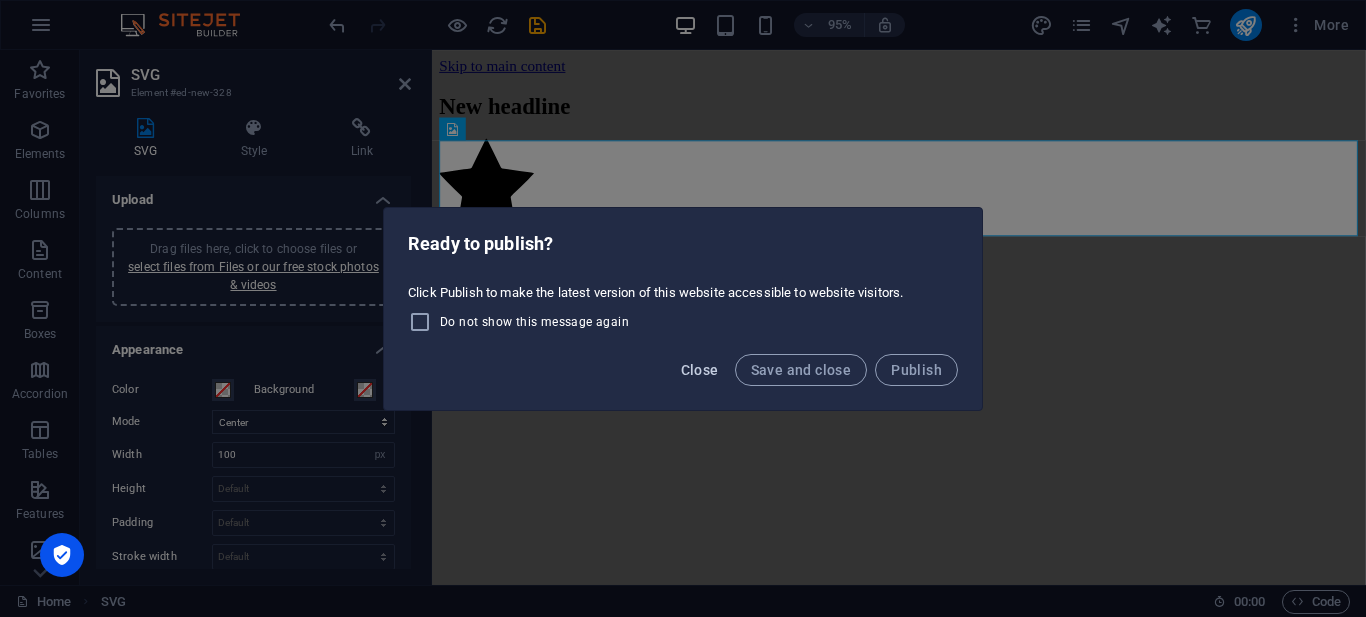 click on "Close" at bounding box center [700, 370] 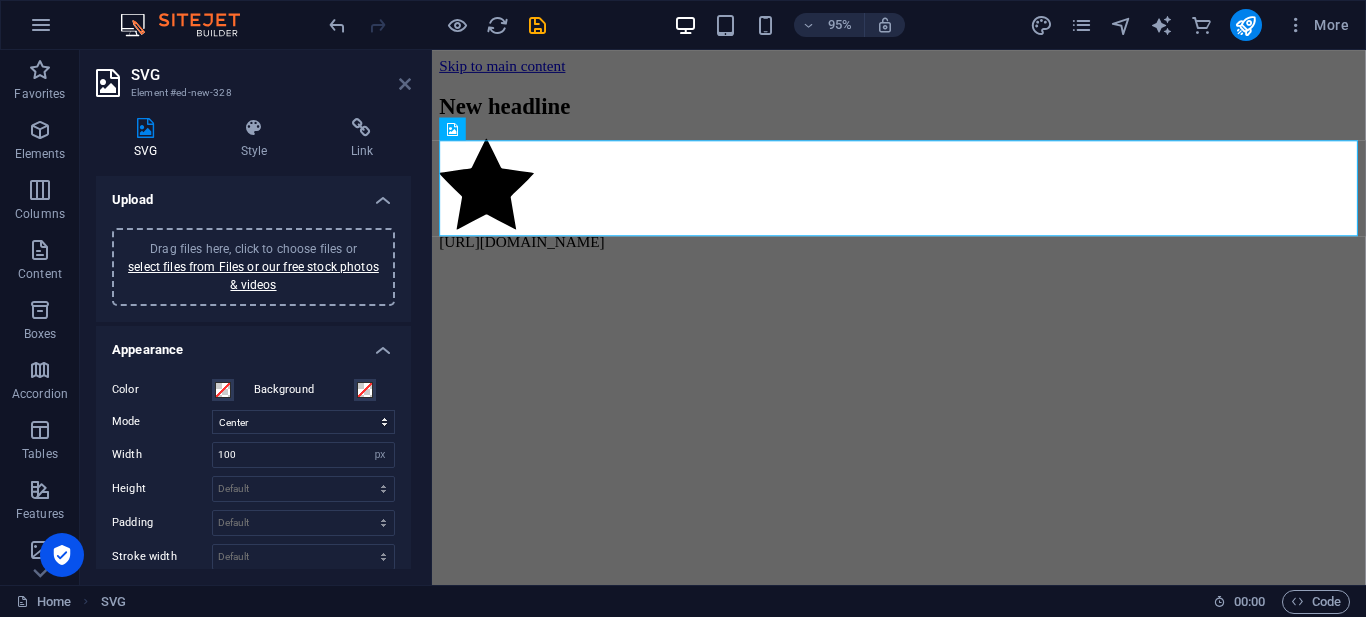 click at bounding box center (405, 84) 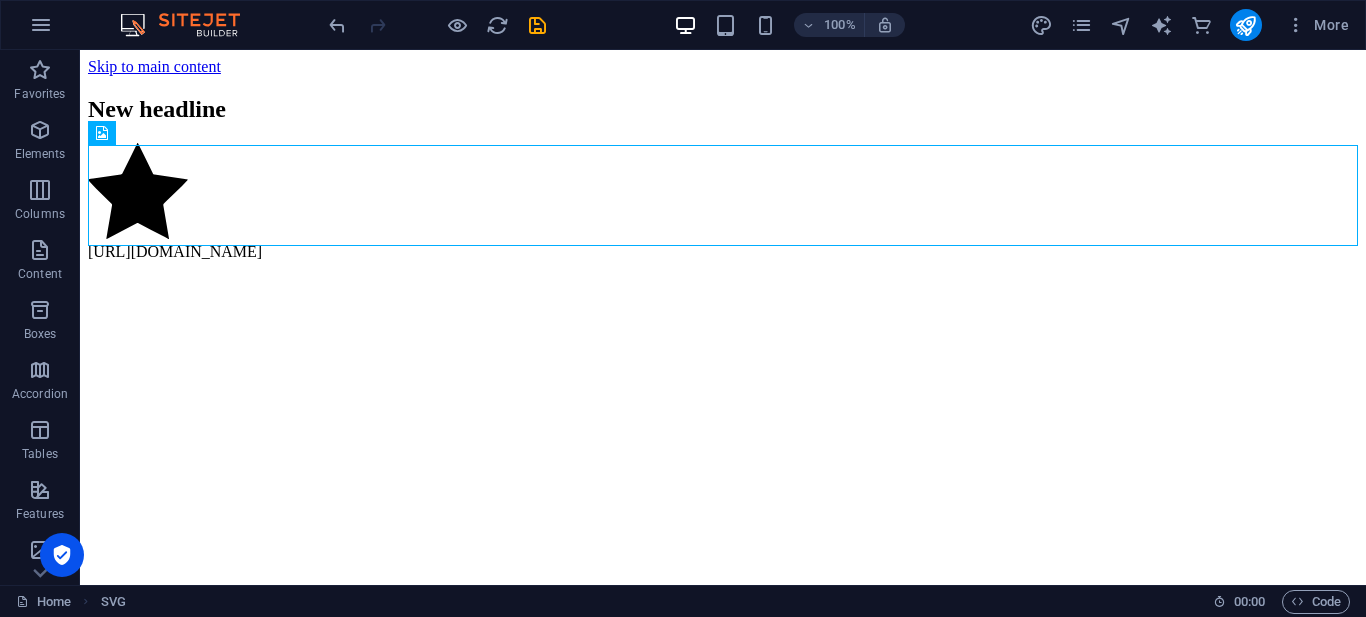 click on "Skip to main content
New headline https://cdn1.site-media.eu/images/0/17568628/index-JT2M_D-Wnrbij0rauVUeVg.html" at bounding box center [723, 159] 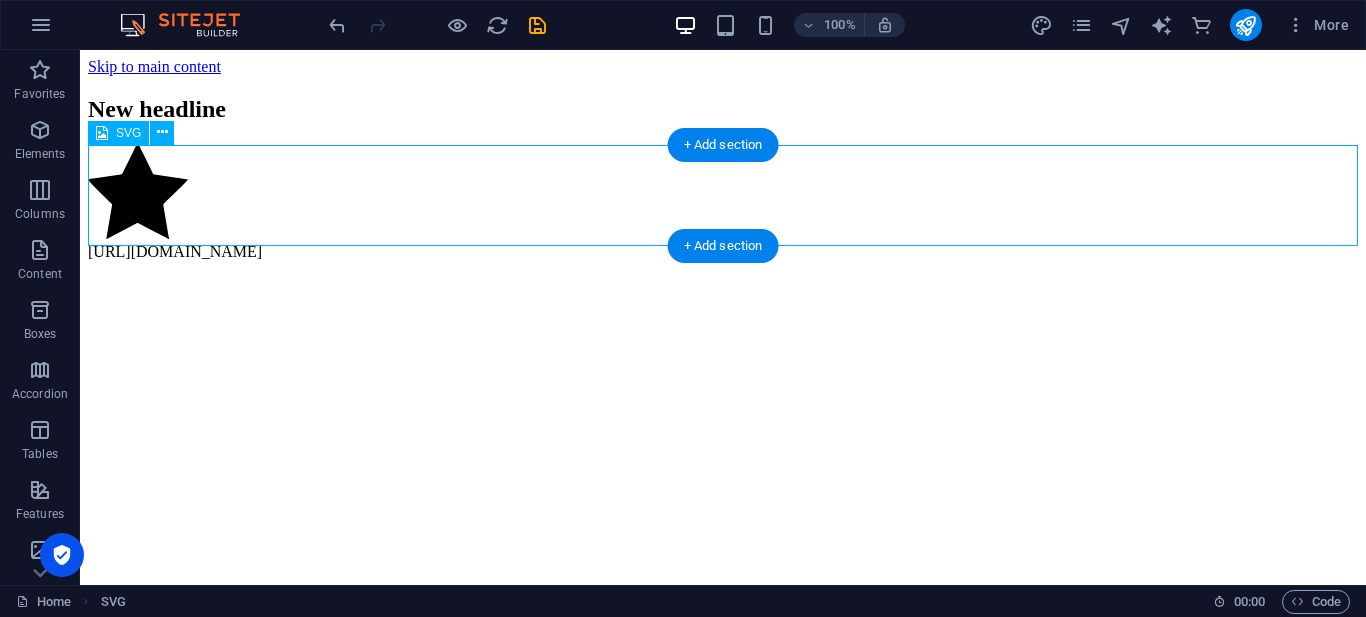 click at bounding box center [723, 193] 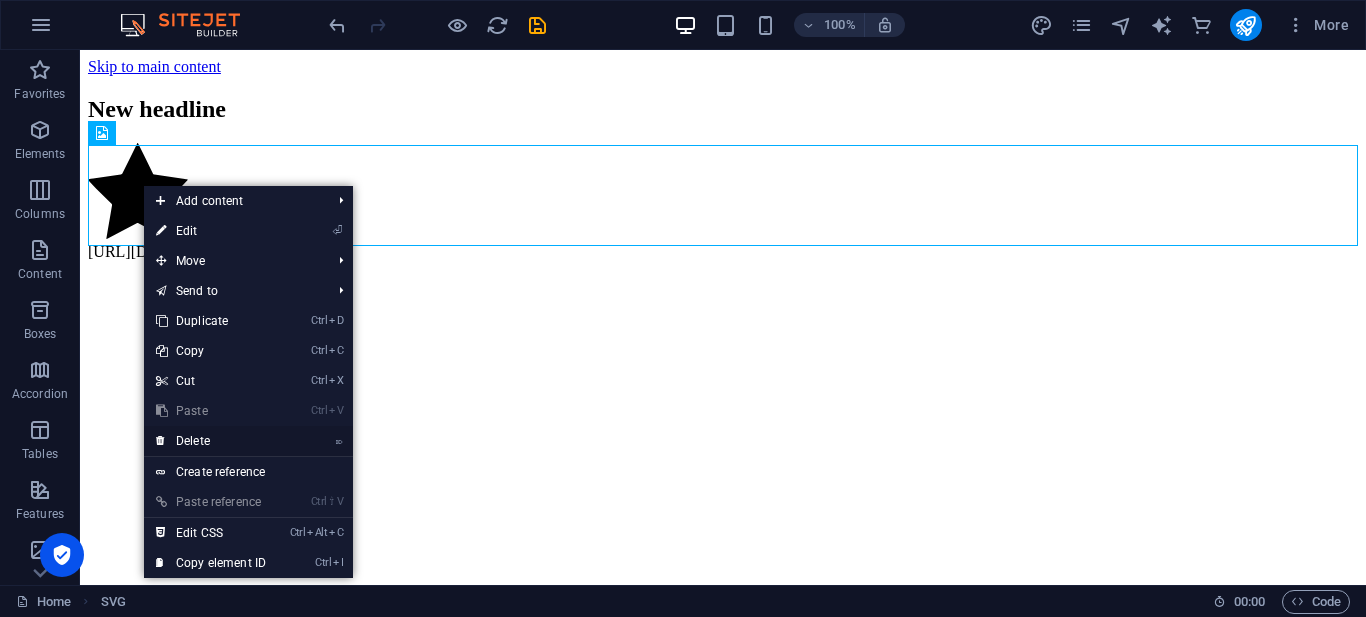 click on "⌦  Delete" at bounding box center (211, 441) 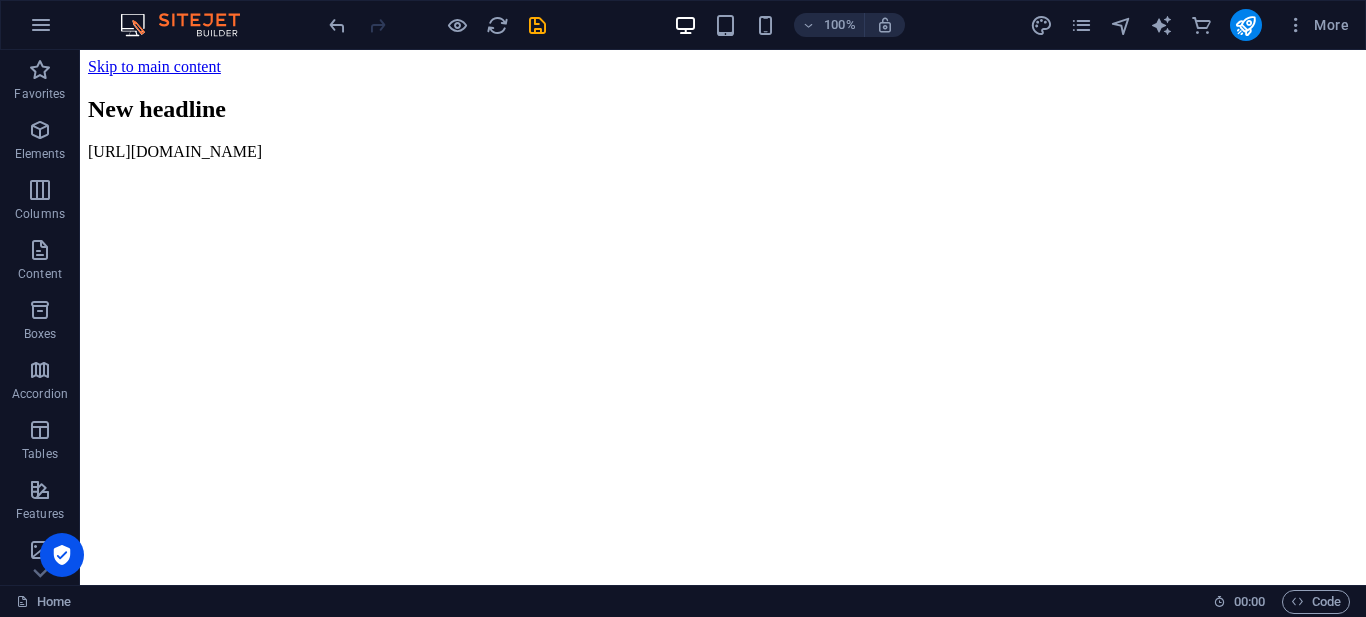 click on "Skip to main content
New headline https://cdn1.site-media.eu/images/0/17568628/index-JT2M_D-Wnrbij0rauVUeVg.html" at bounding box center [723, 109] 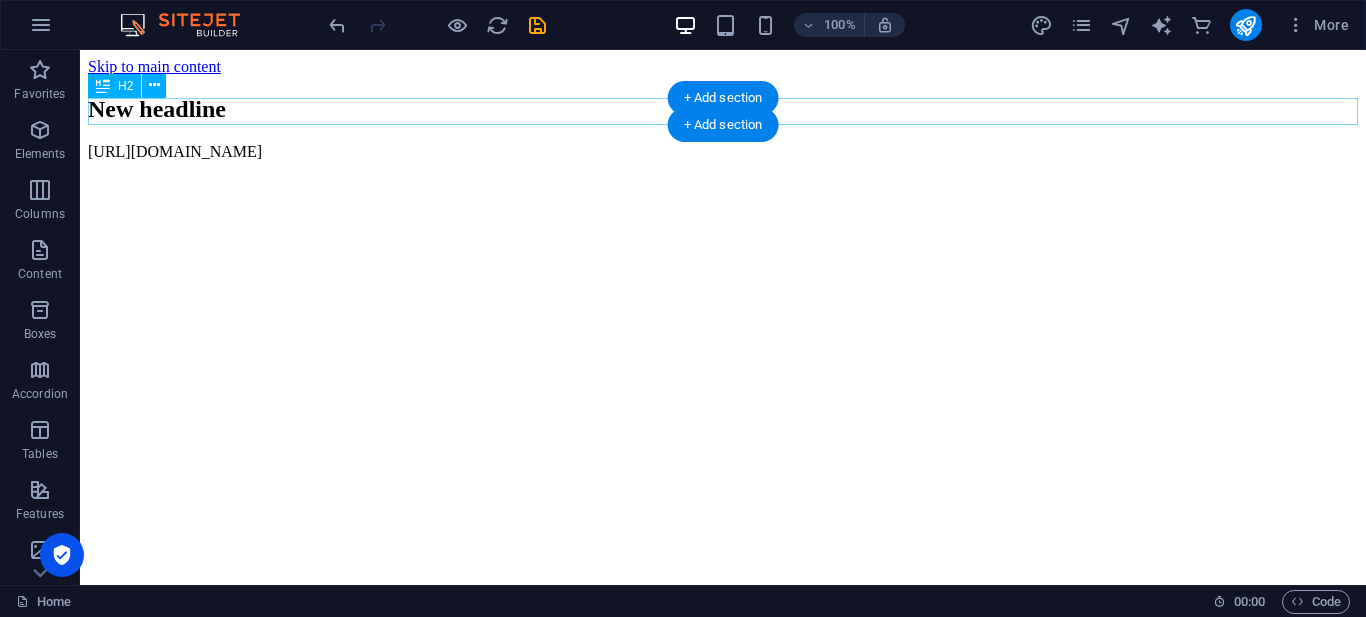 click on "New headline" at bounding box center [723, 109] 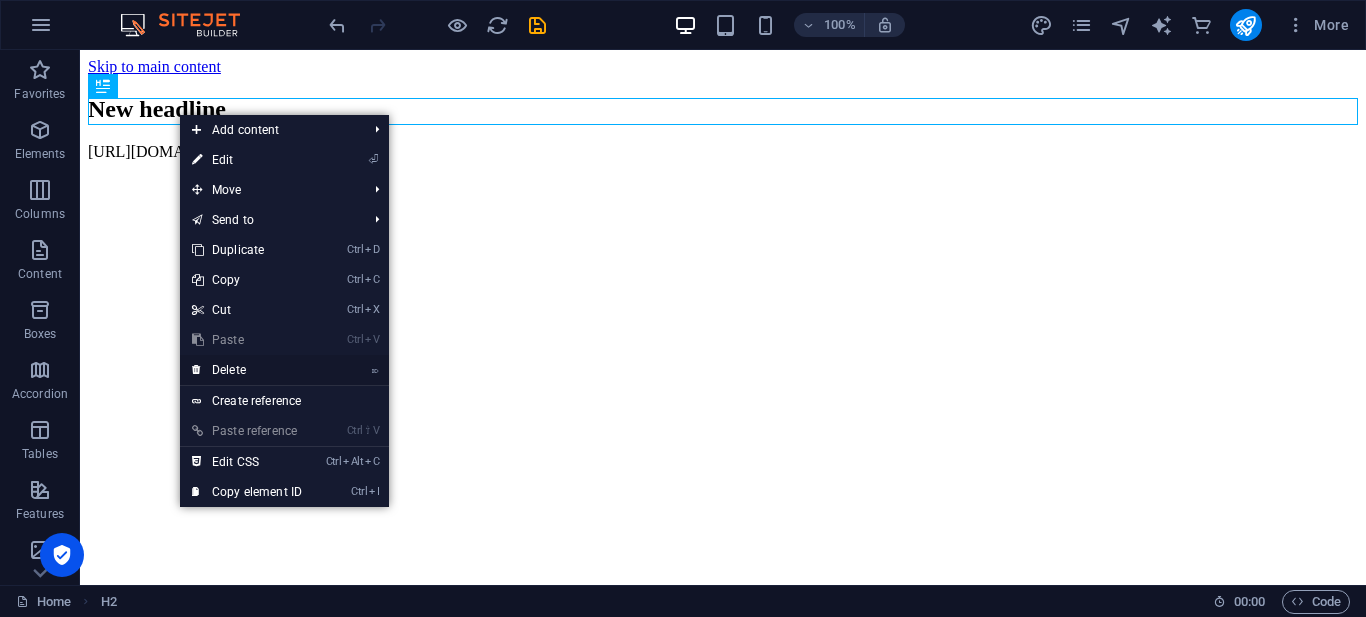click on "⌦  Delete" at bounding box center (247, 370) 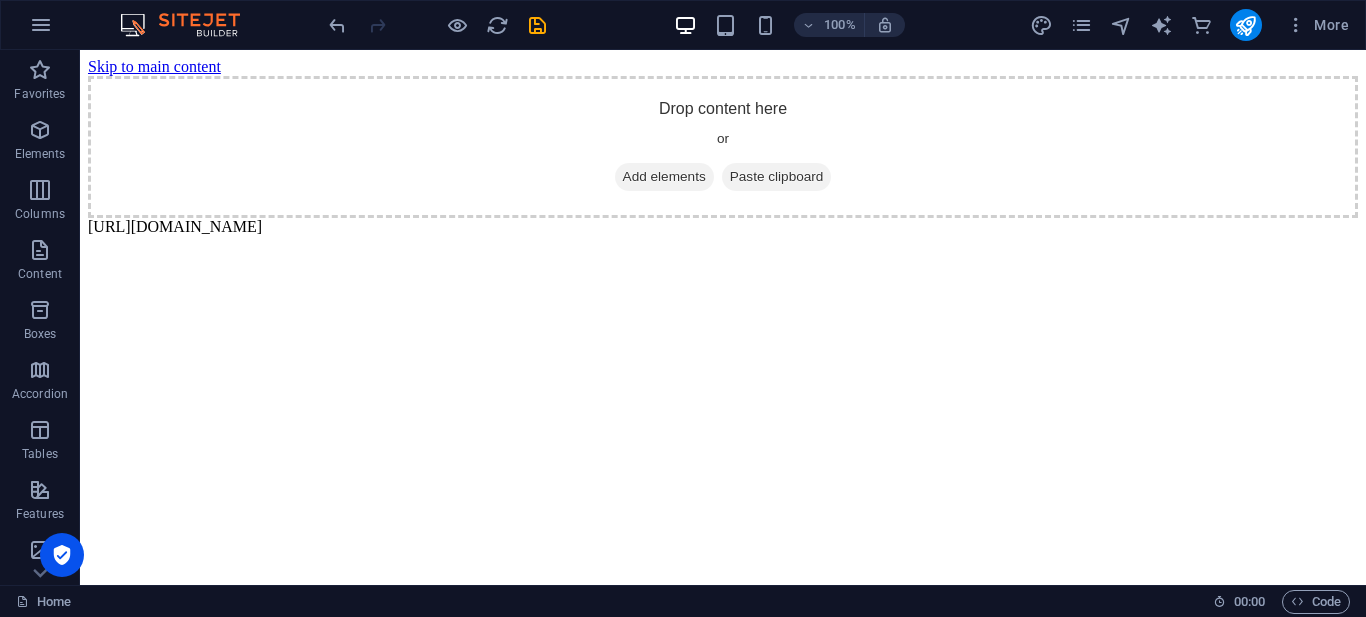 drag, startPoint x: 282, startPoint y: 254, endPoint x: 217, endPoint y: 277, distance: 68.94926 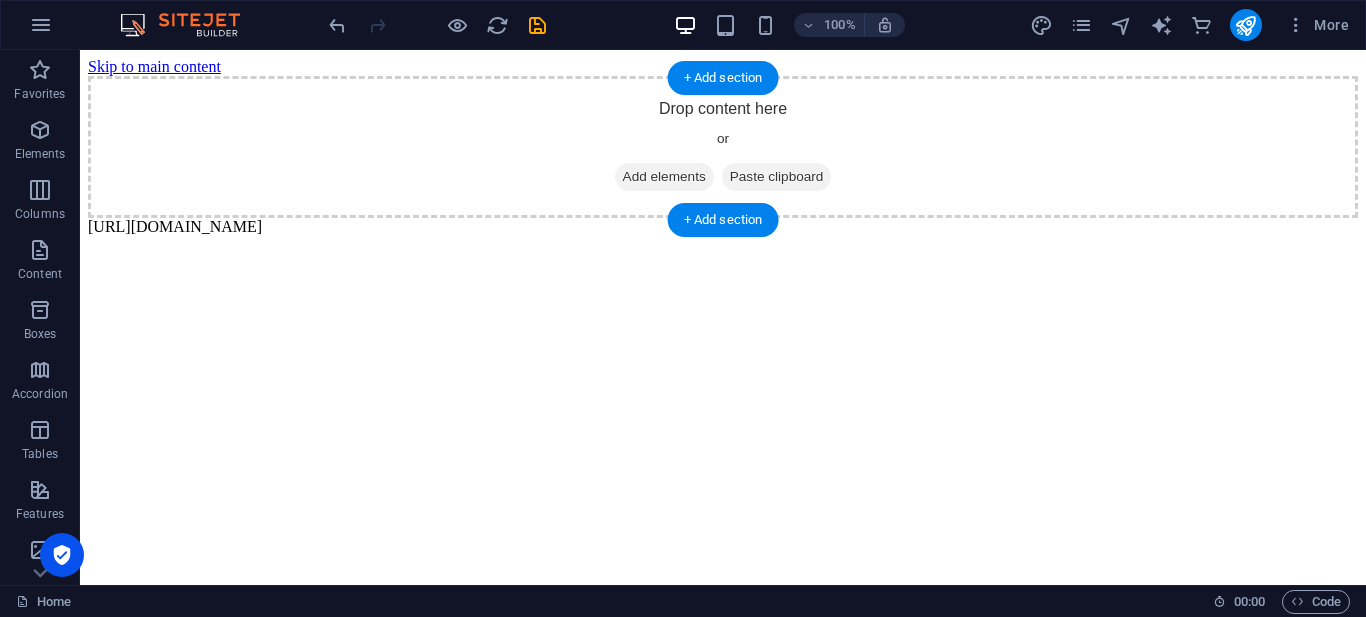 drag, startPoint x: 463, startPoint y: 66, endPoint x: 416, endPoint y: 131, distance: 80.21222 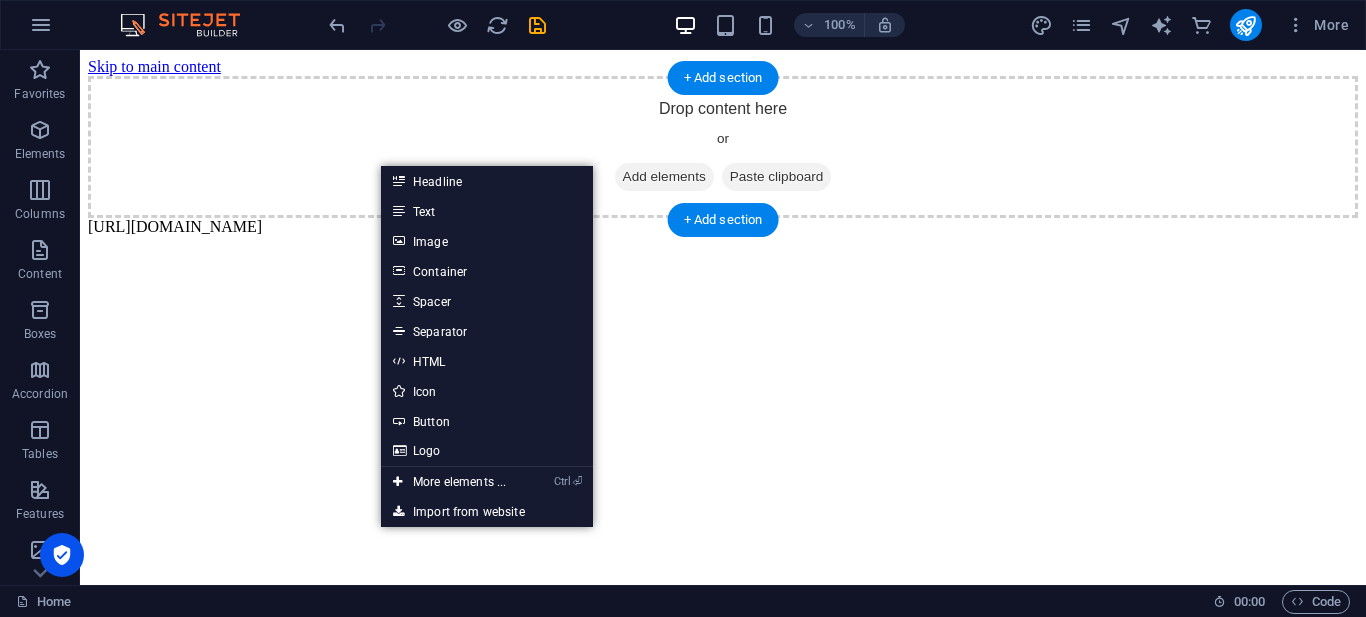 click on "Drop content here or  Add elements  Paste clipboard" at bounding box center [723, 147] 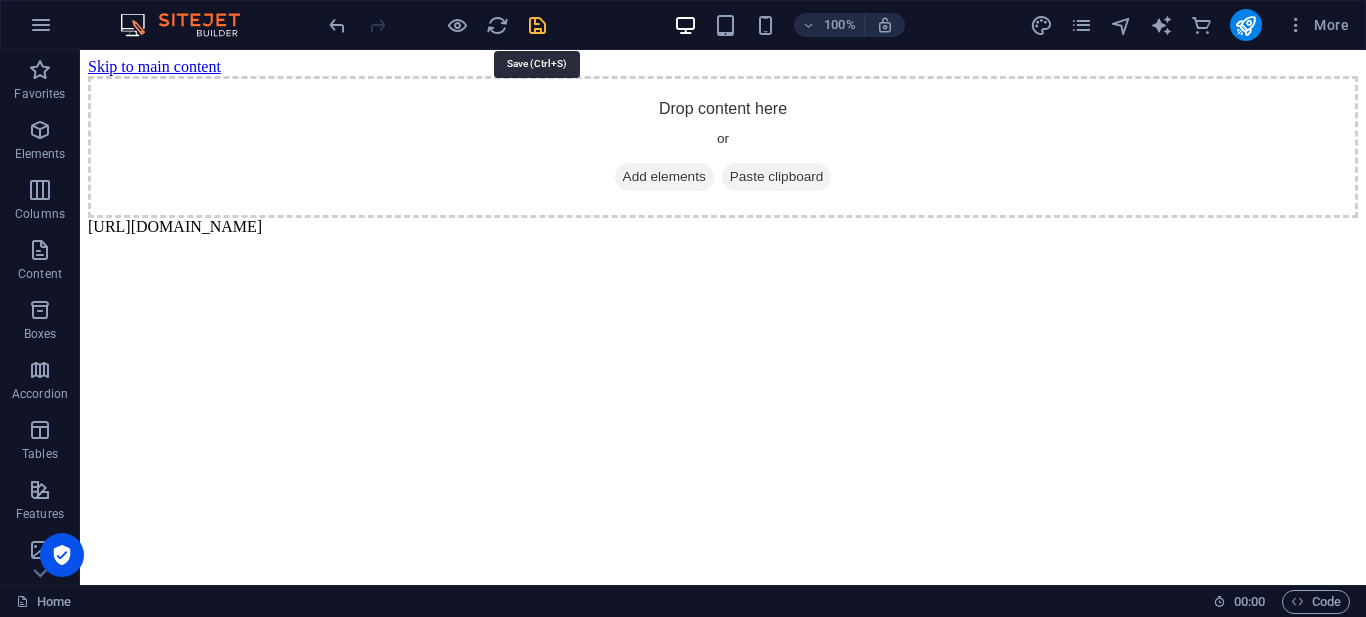 click at bounding box center [537, 25] 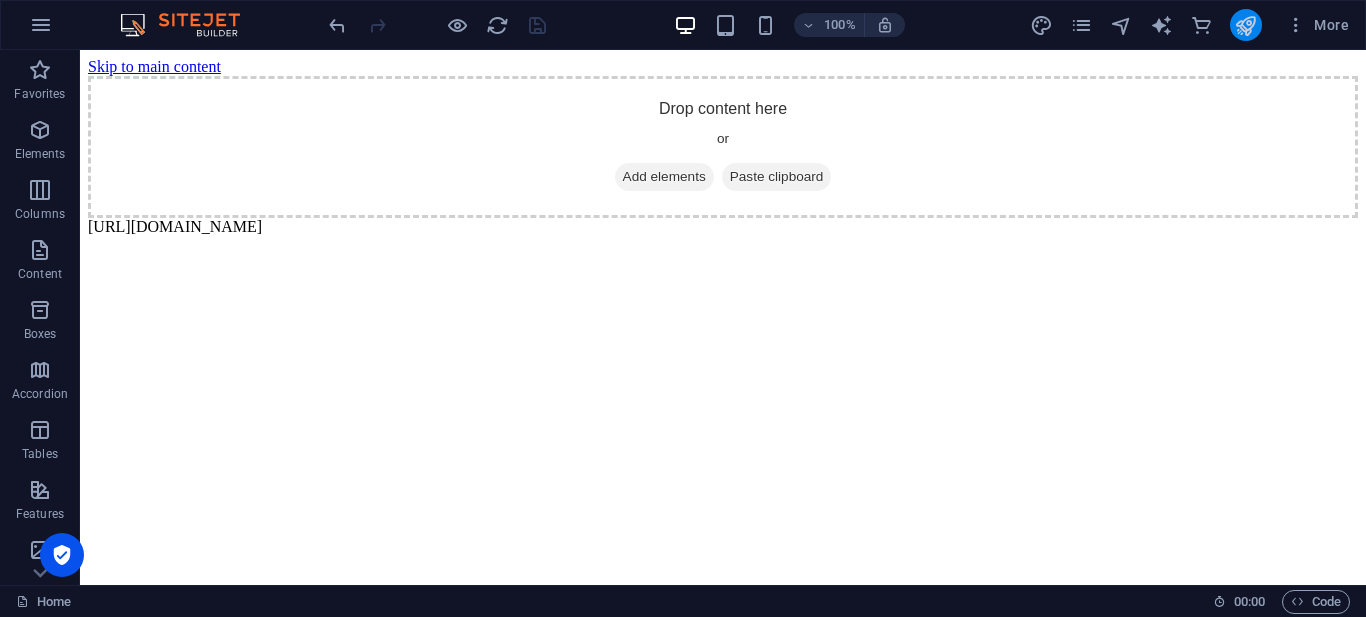 click at bounding box center (1245, 25) 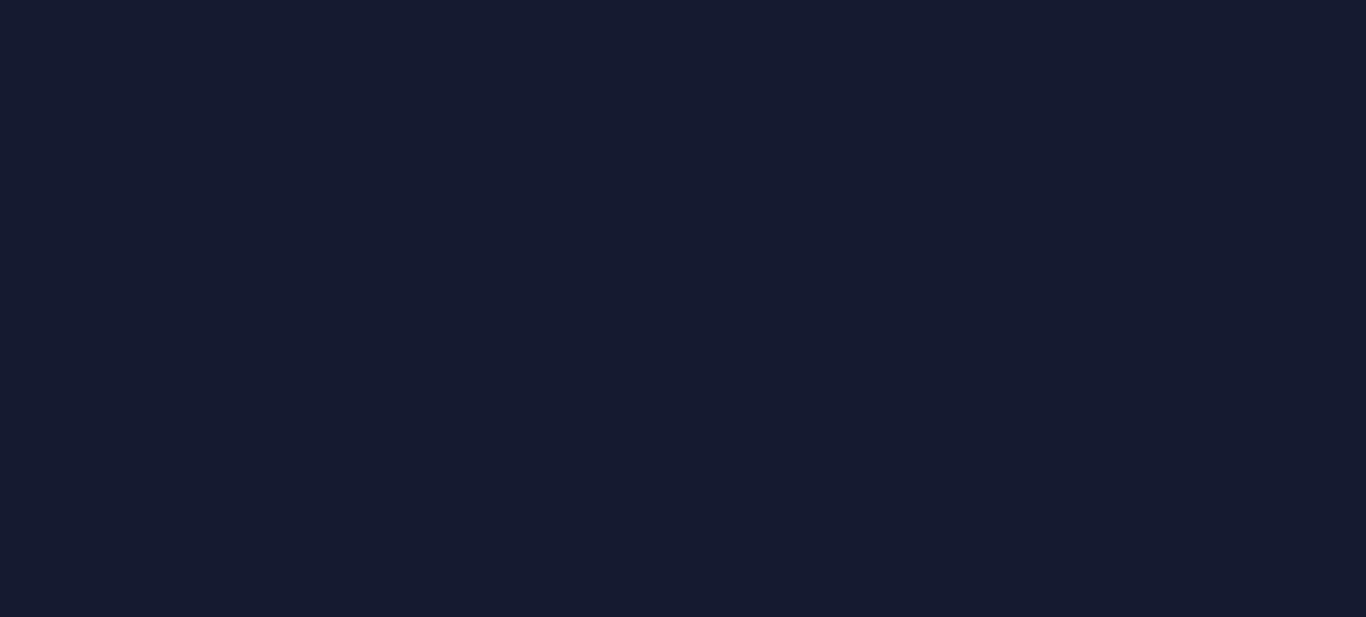 scroll, scrollTop: 0, scrollLeft: 0, axis: both 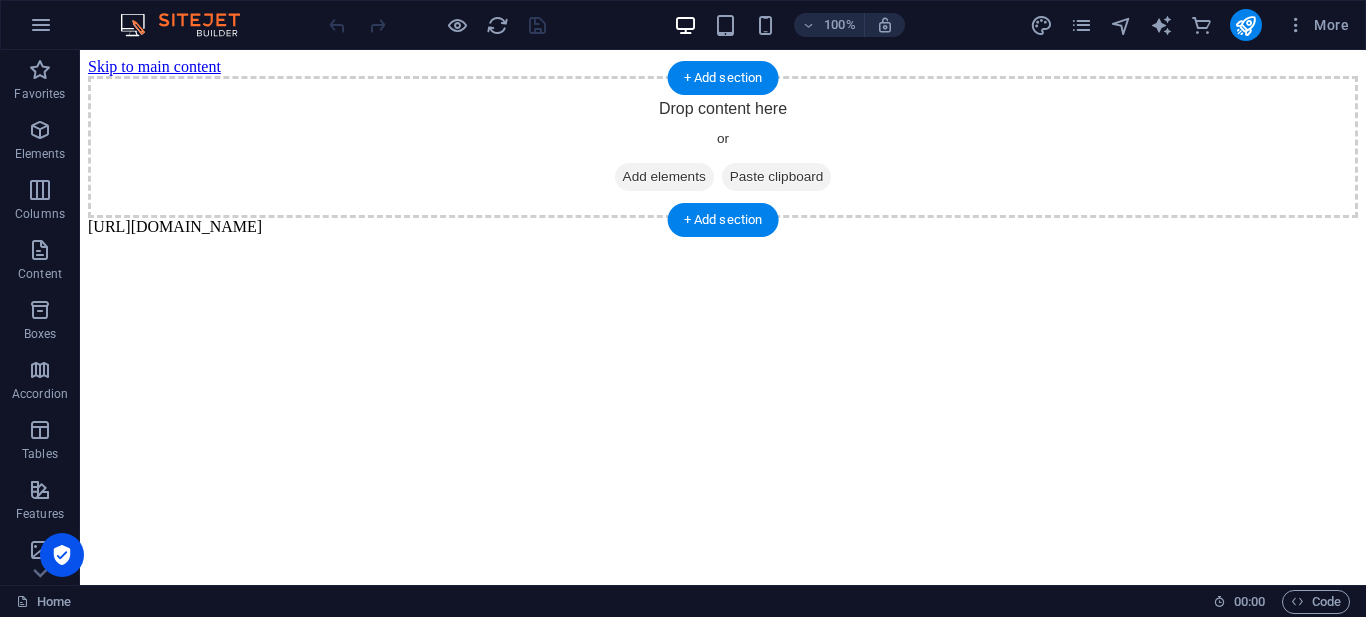 drag, startPoint x: 372, startPoint y: 234, endPoint x: 332, endPoint y: 218, distance: 43.081318 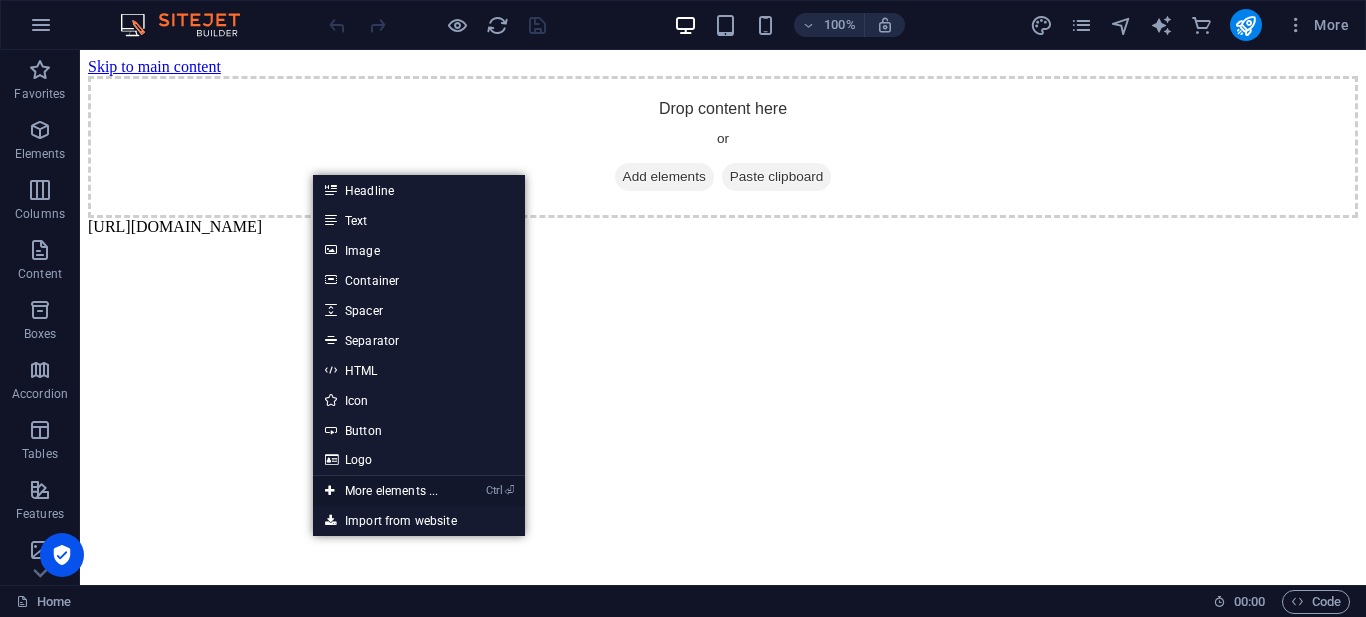 click on "Ctrl ⏎  More elements ..." at bounding box center (381, 491) 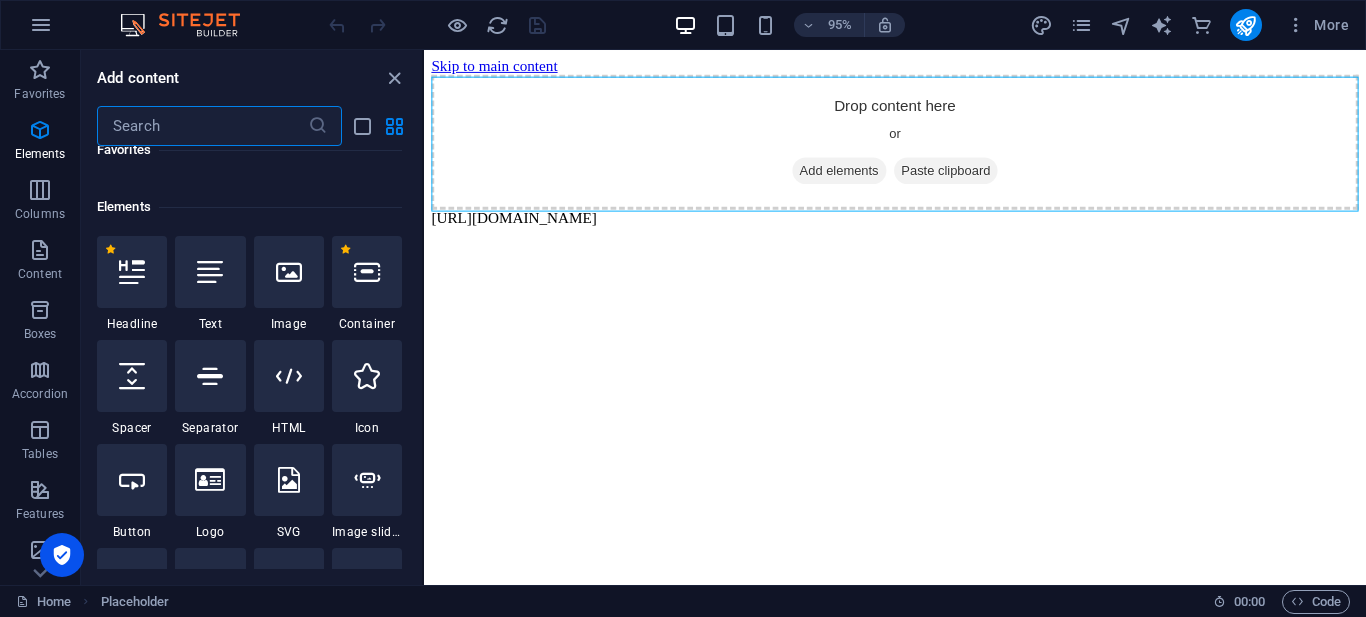 scroll, scrollTop: 213, scrollLeft: 0, axis: vertical 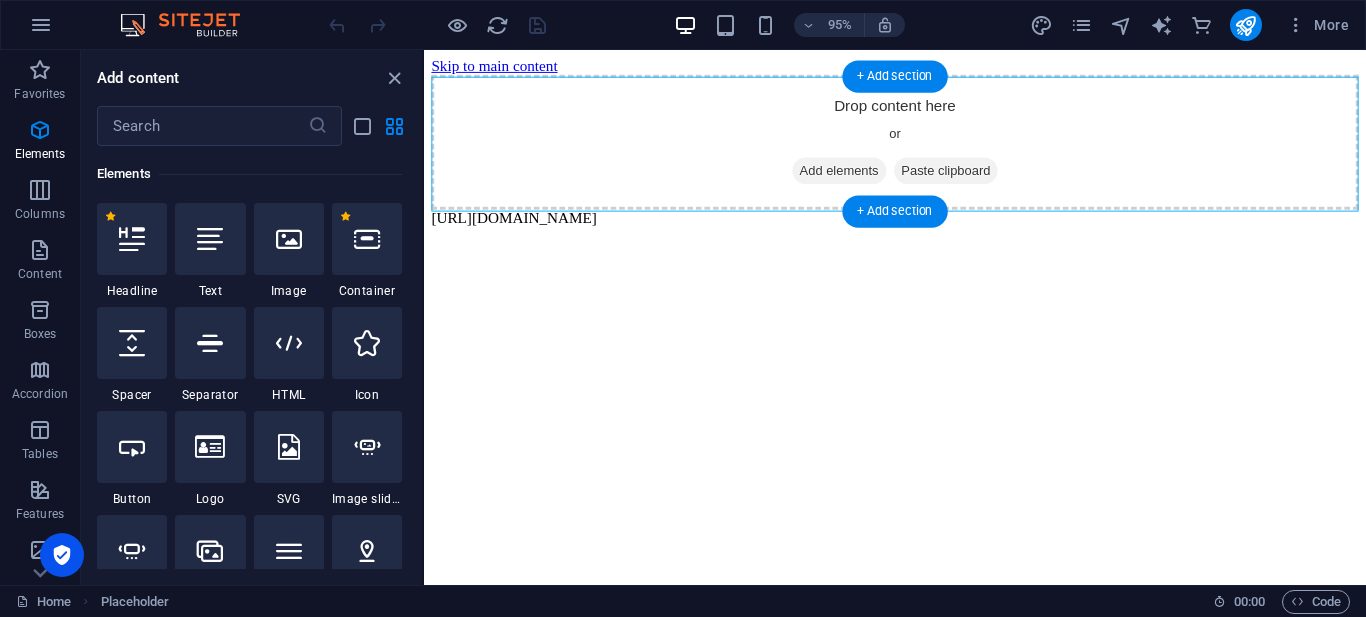 click on "Drop content here or  Add elements  Paste clipboard" at bounding box center [920, 147] 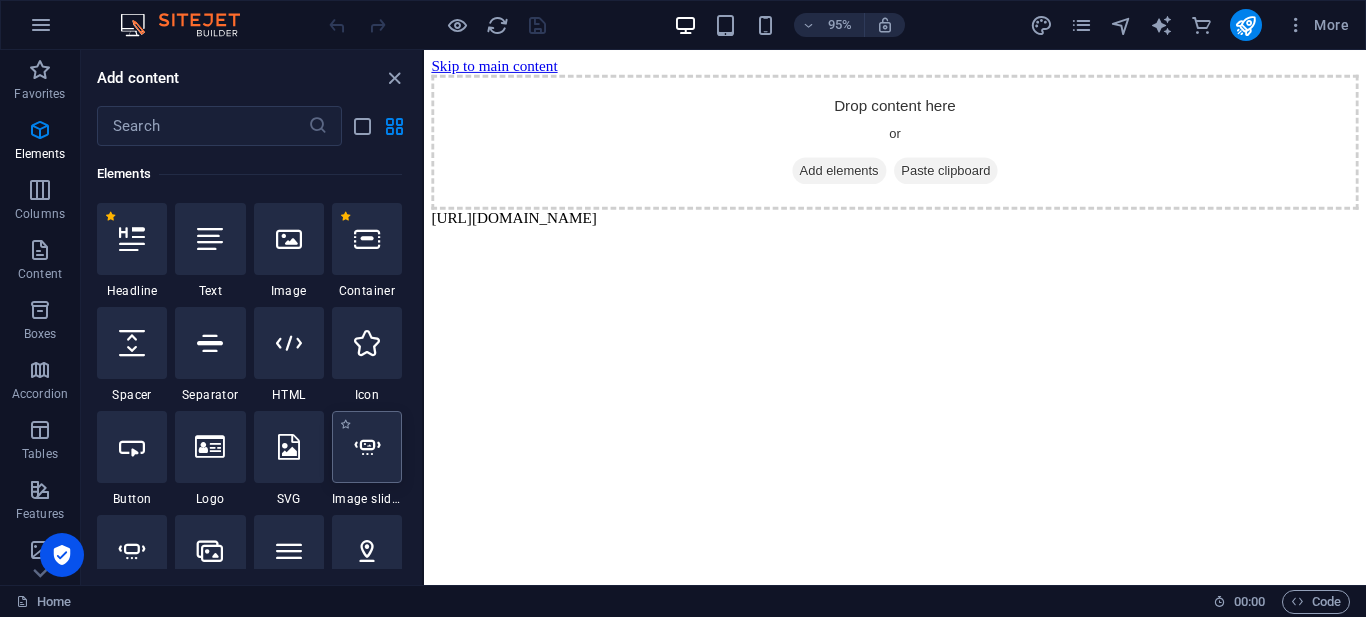 scroll, scrollTop: 613, scrollLeft: 0, axis: vertical 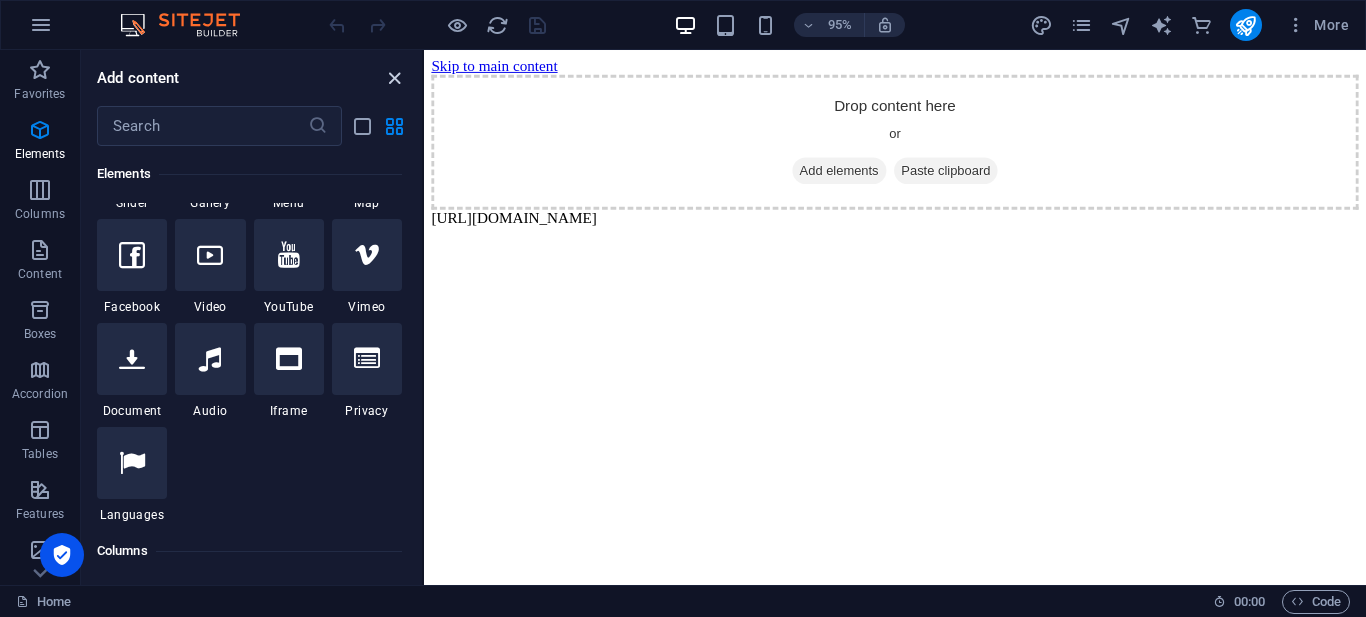 click at bounding box center [394, 78] 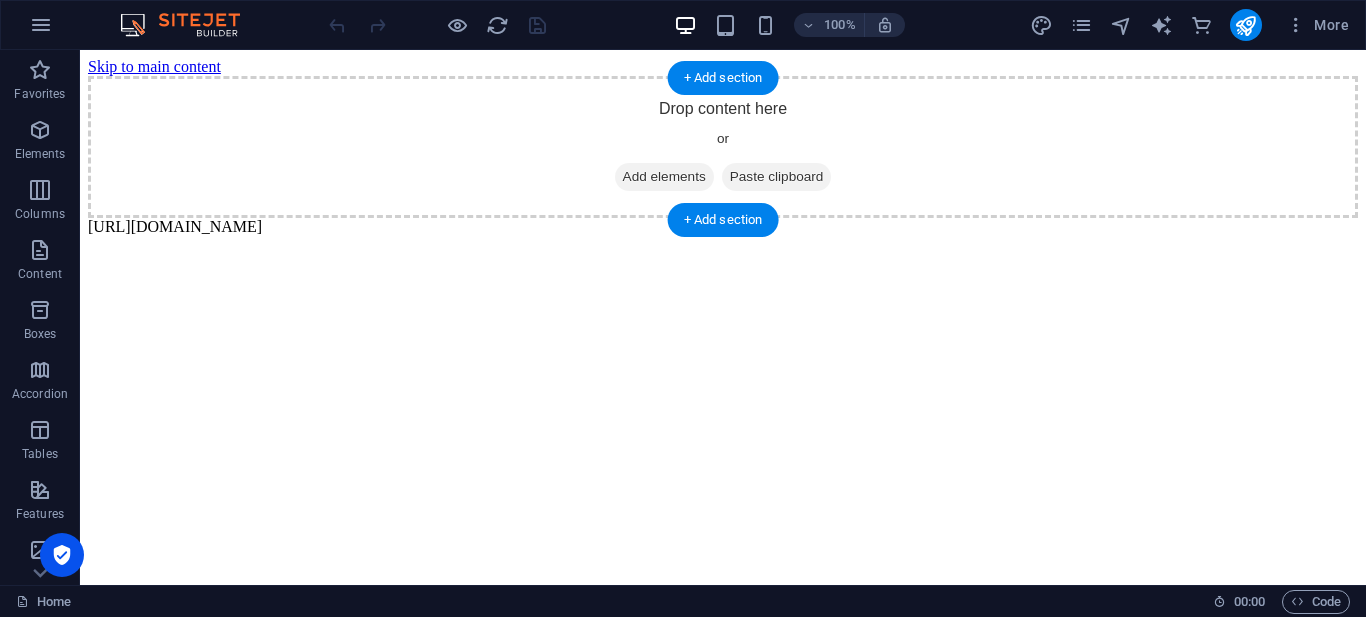 click on "Drop content here or  Add elements  Paste clipboard" at bounding box center [723, 147] 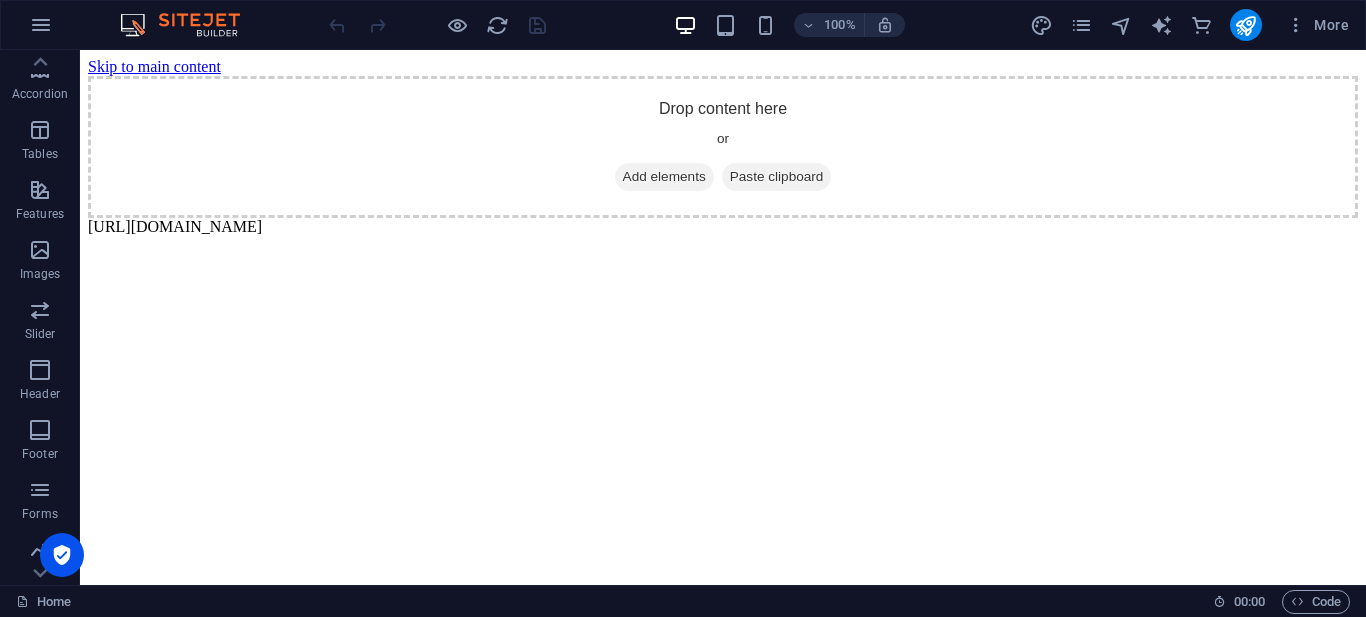 scroll, scrollTop: 425, scrollLeft: 0, axis: vertical 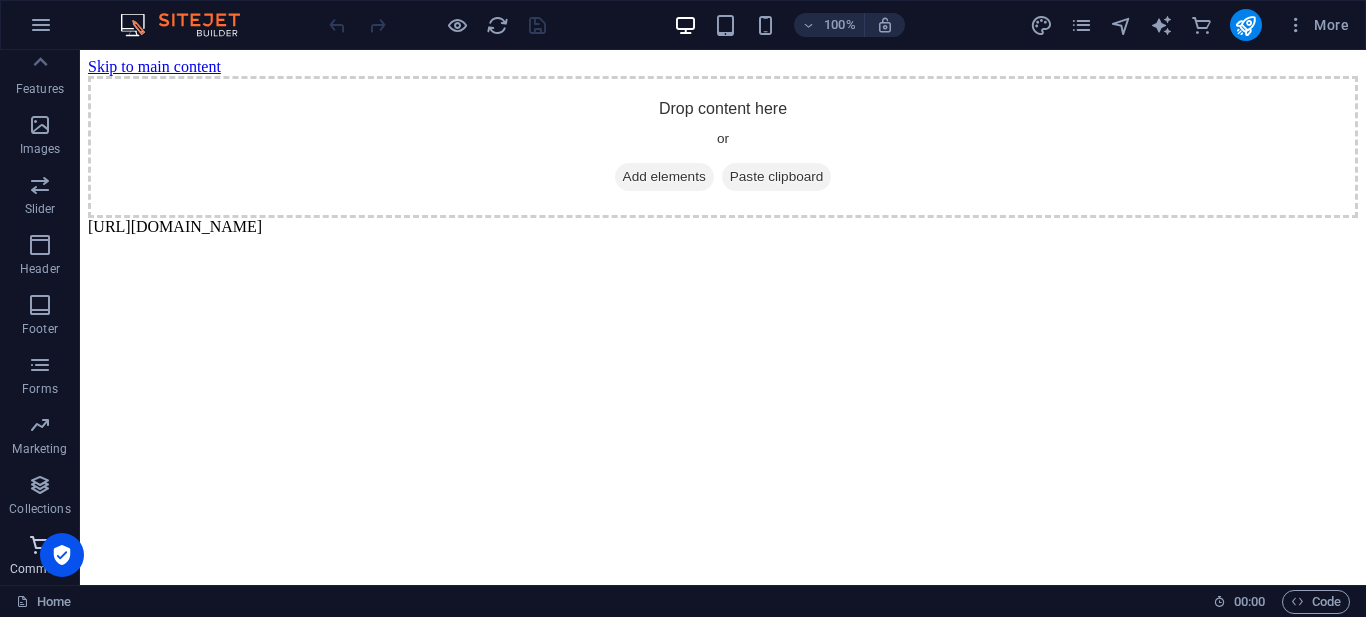 click on "Commerce" at bounding box center [40, 557] 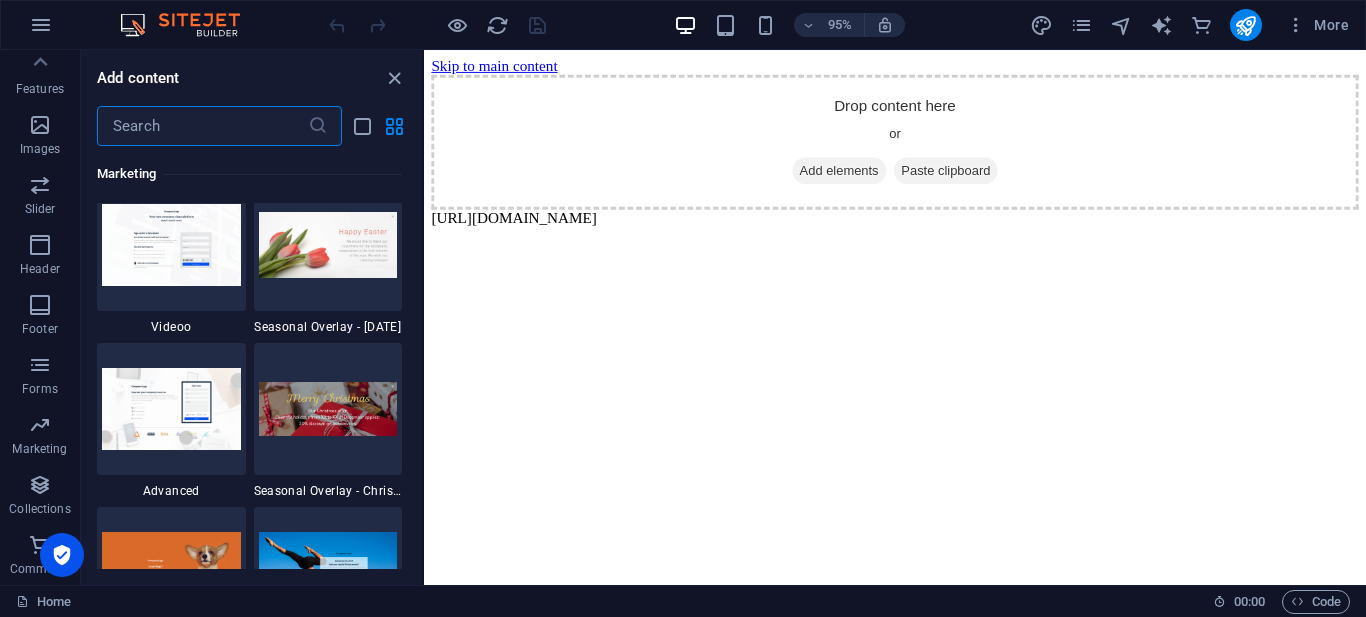scroll, scrollTop: 19107, scrollLeft: 0, axis: vertical 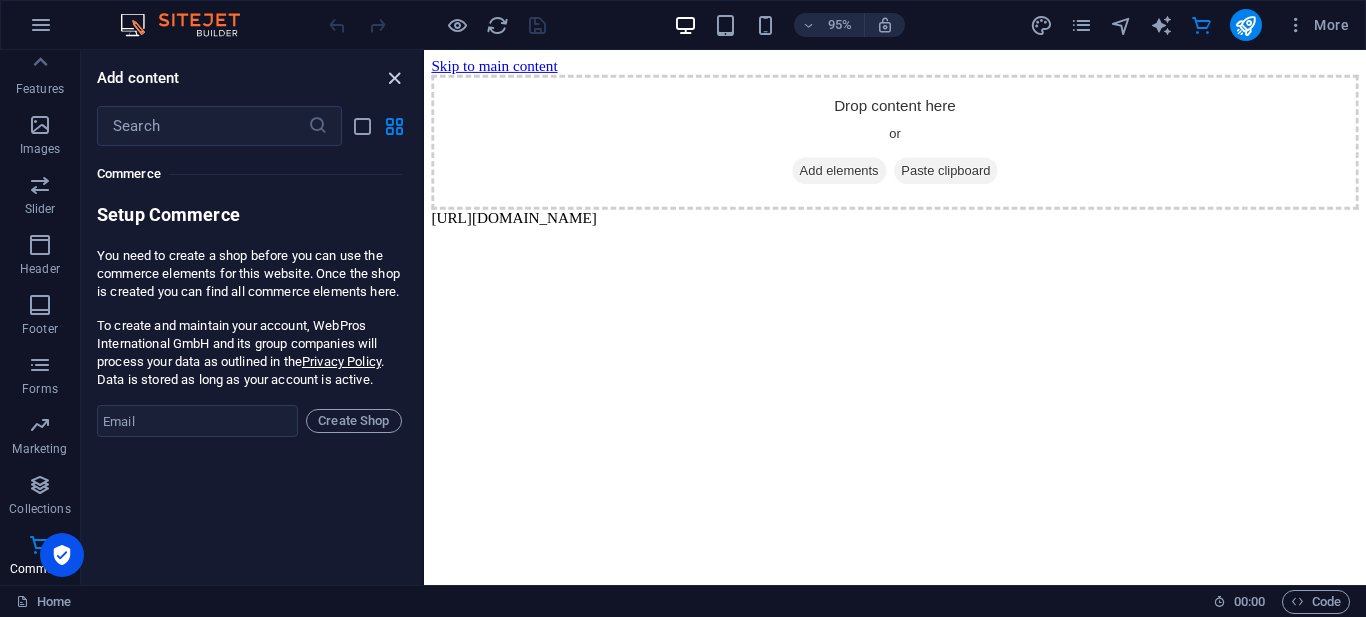click at bounding box center [394, 78] 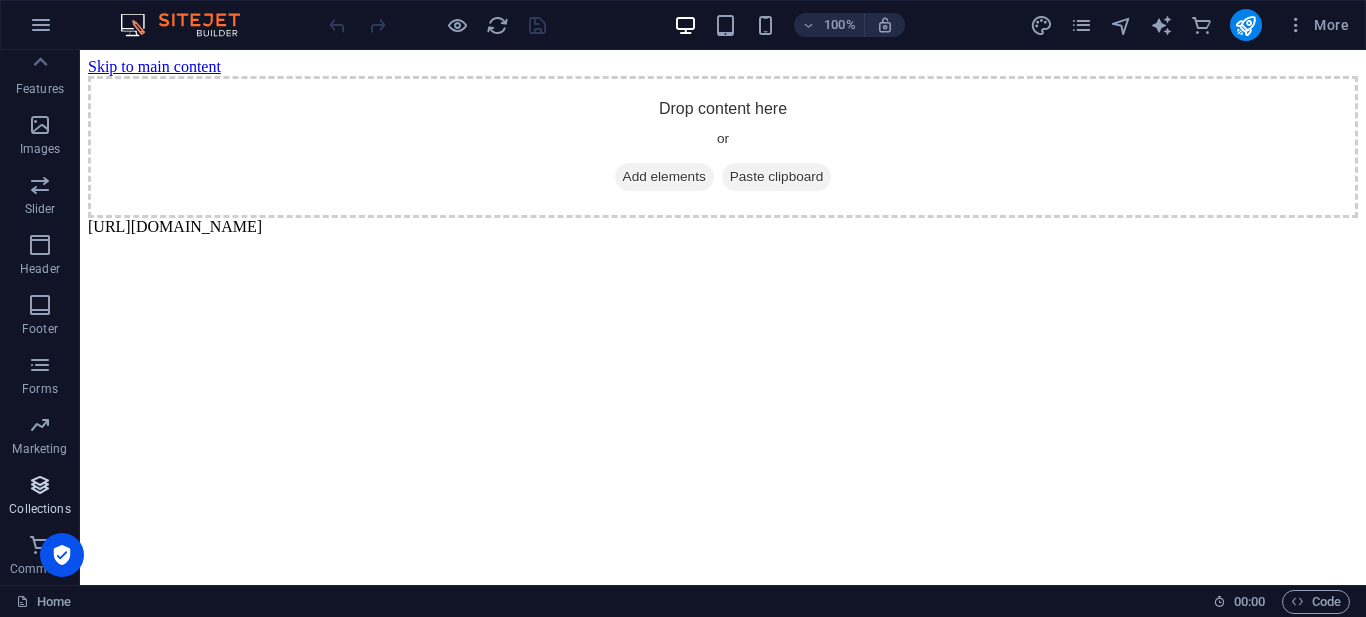 click at bounding box center (40, 485) 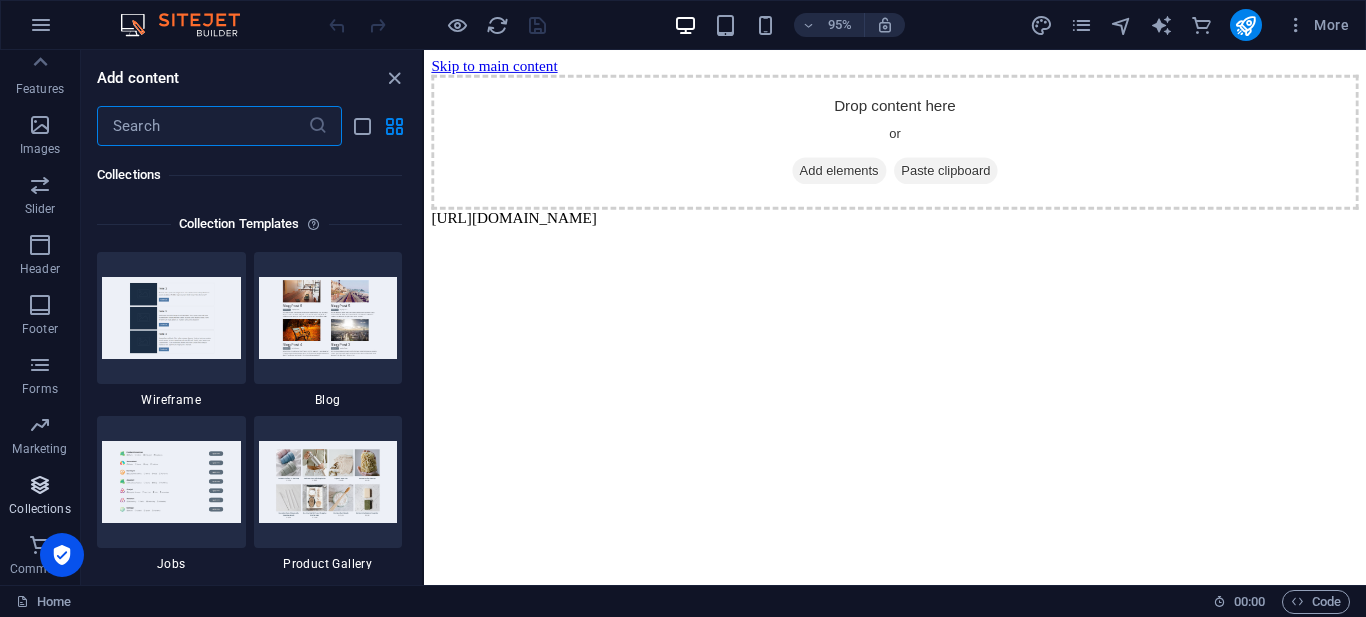 scroll, scrollTop: 18142, scrollLeft: 0, axis: vertical 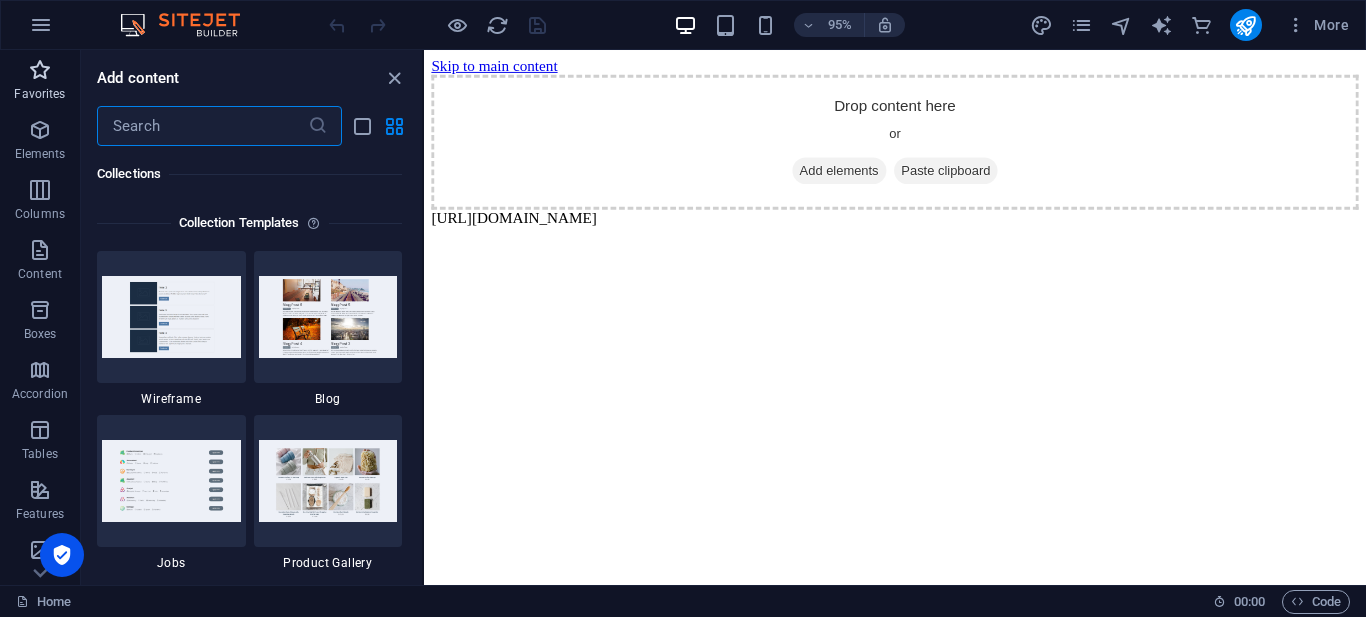click at bounding box center [40, 70] 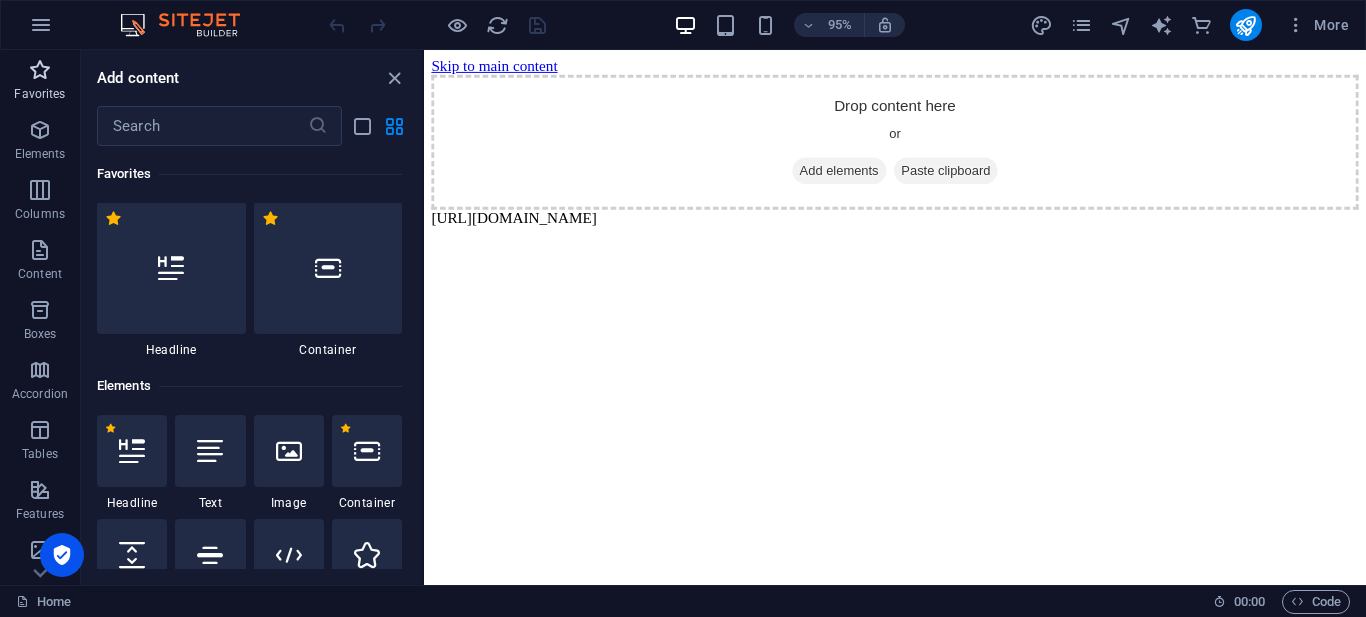 scroll, scrollTop: 0, scrollLeft: 0, axis: both 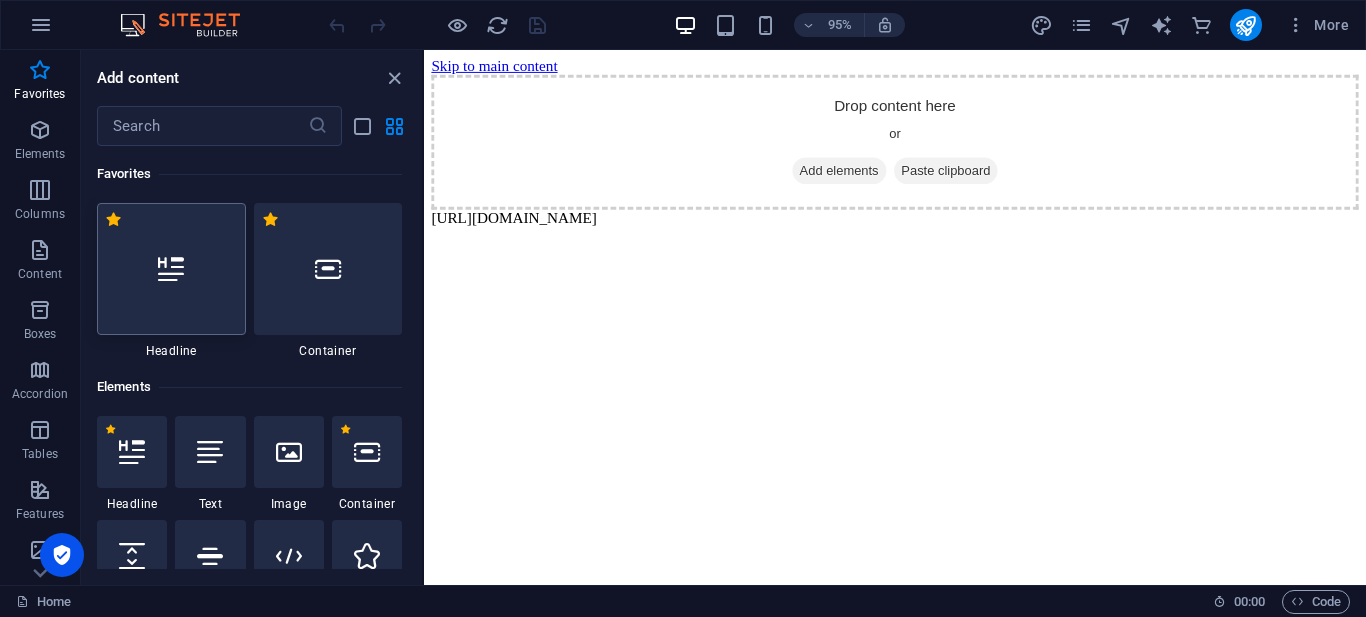 click at bounding box center (171, 269) 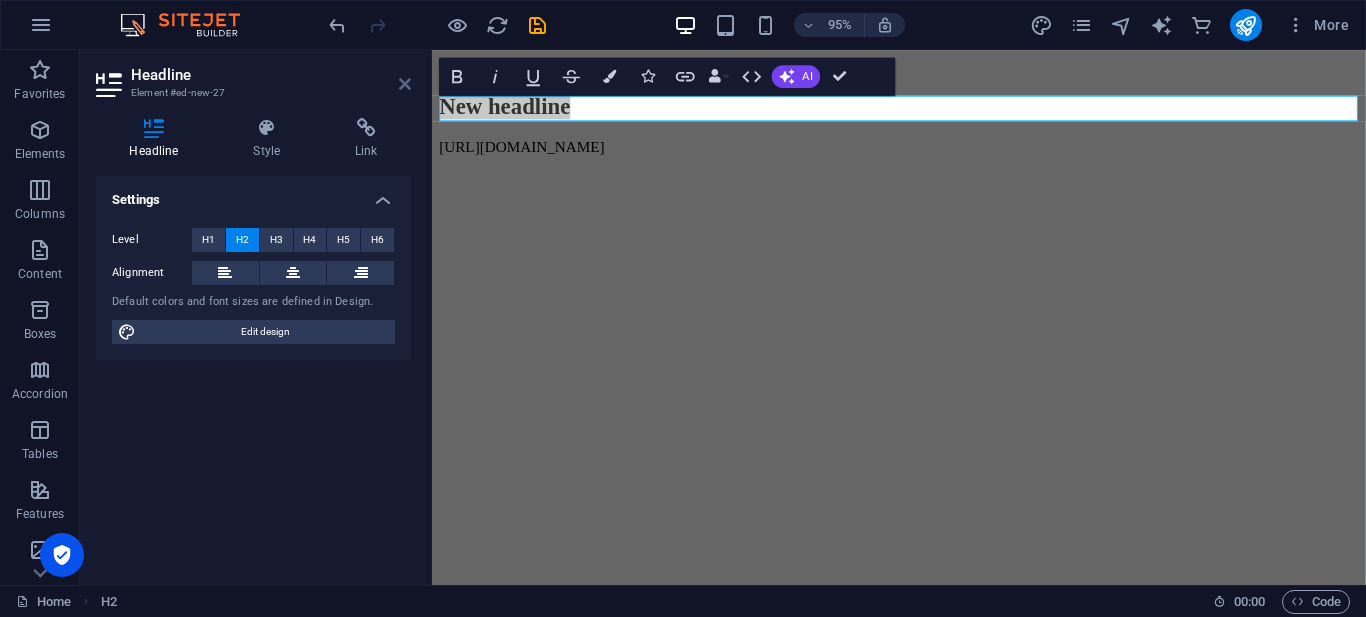 click at bounding box center (405, 84) 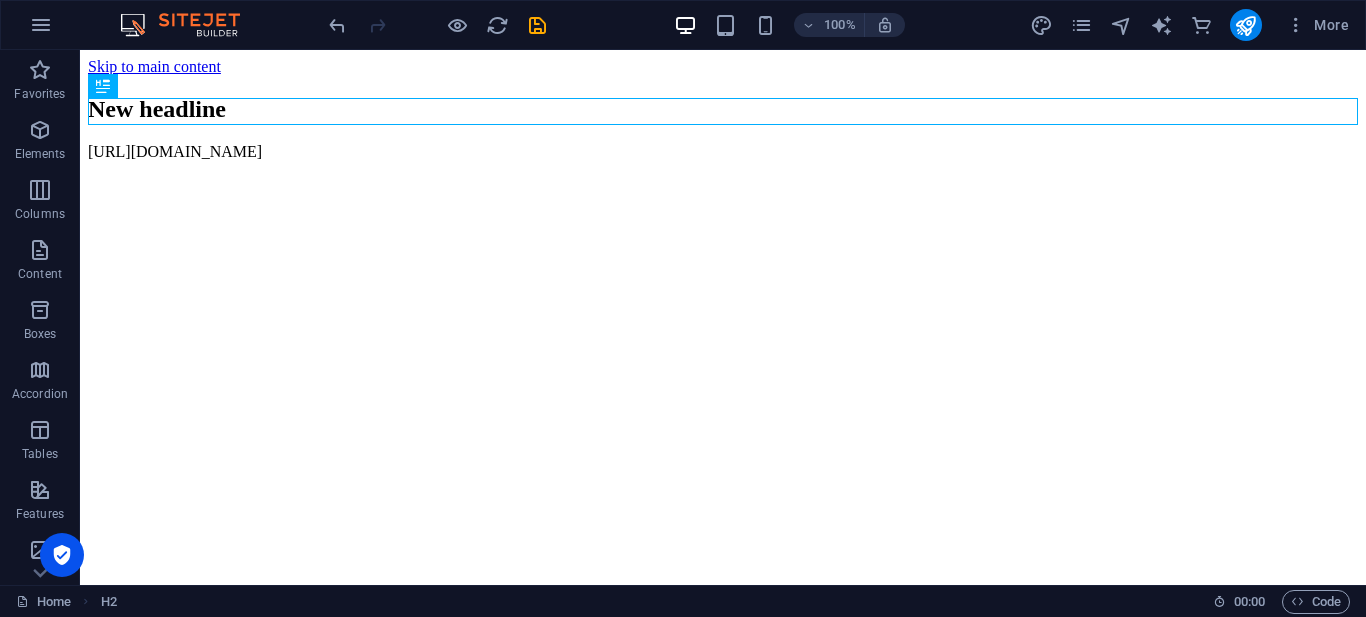 click on "Skip to main content
New headline https://cdn1.site-media.eu/images/0/17568628/index-JT2M_D-Wnrbij0rauVUeVg.html" at bounding box center [723, 109] 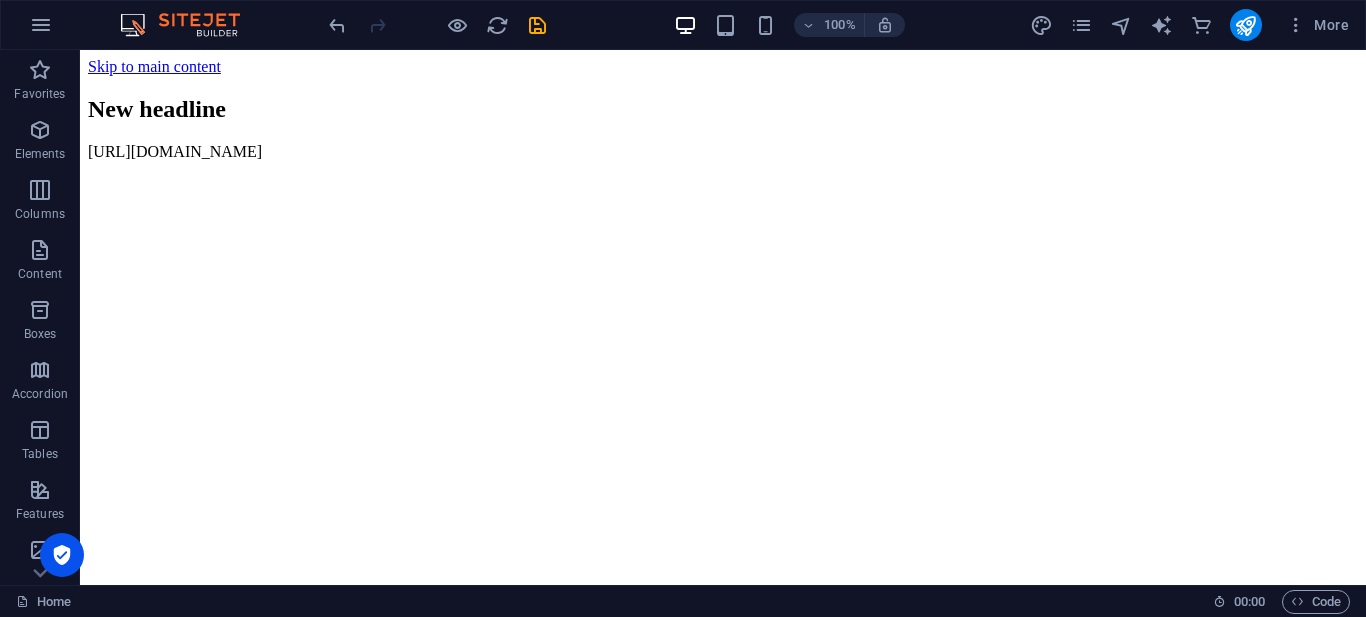 click on "Skip to main content
New headline https://cdn1.site-media.eu/images/0/17568628/index-JT2M_D-Wnrbij0rauVUeVg.html" at bounding box center (723, 109) 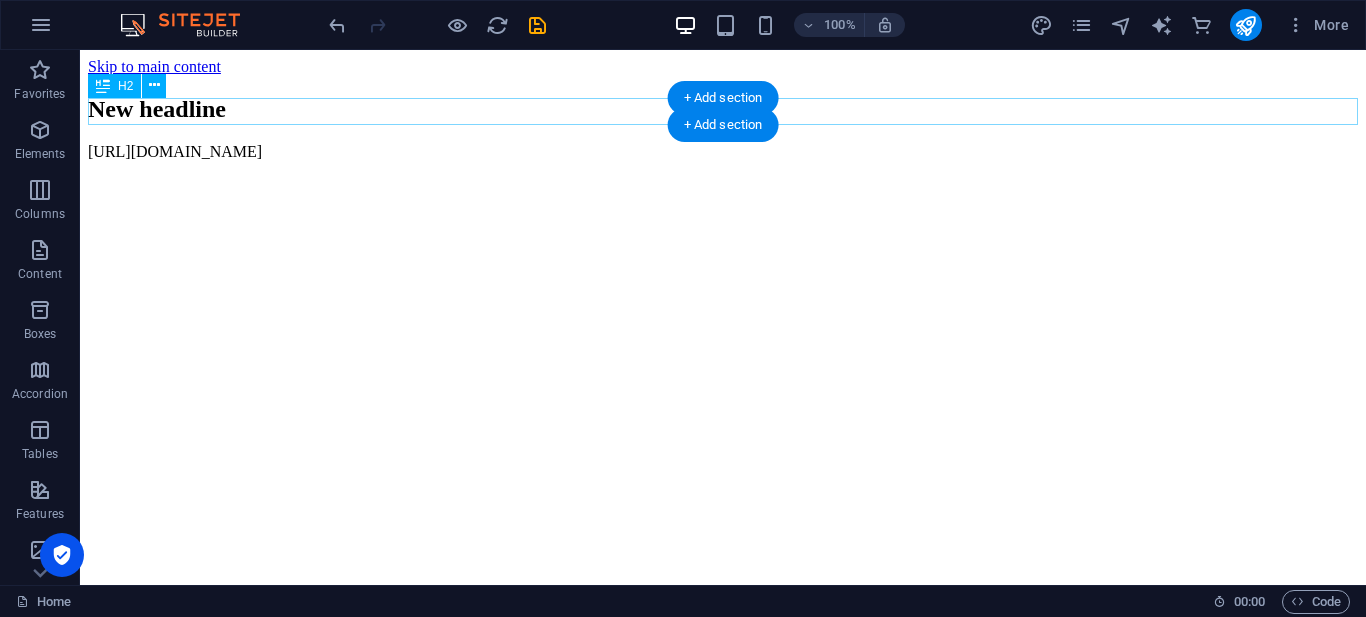 click on "New headline" at bounding box center [723, 109] 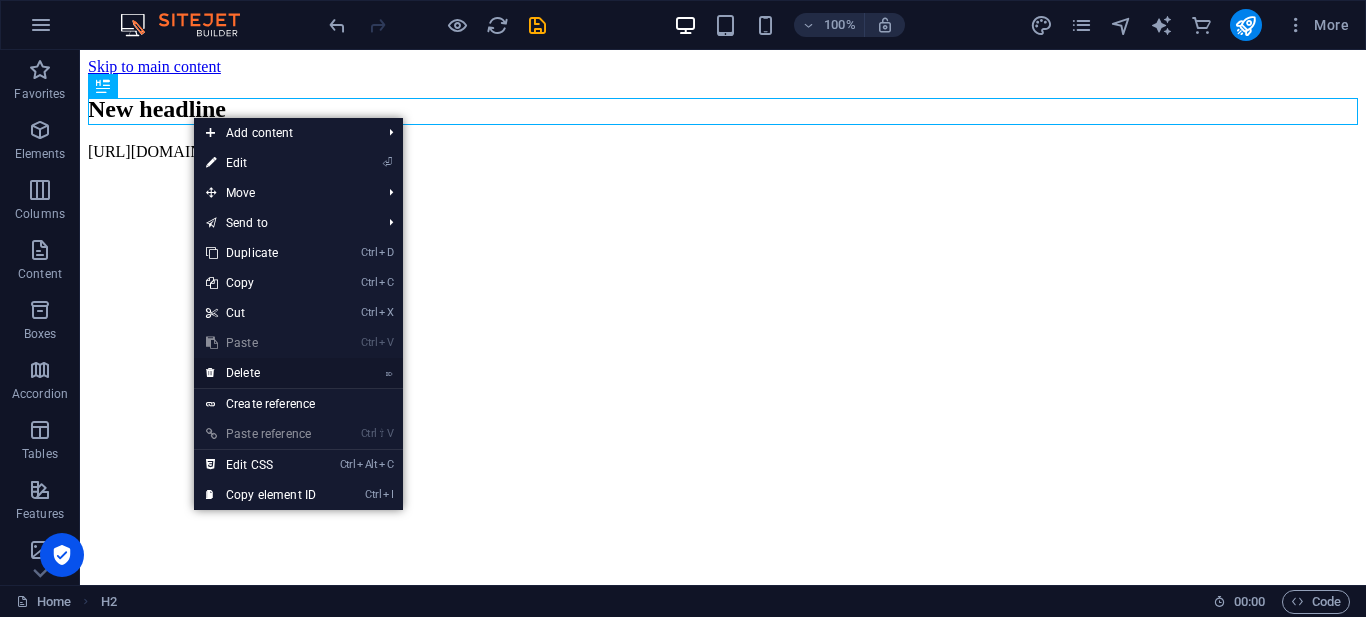 click on "⌦  Delete" at bounding box center [261, 373] 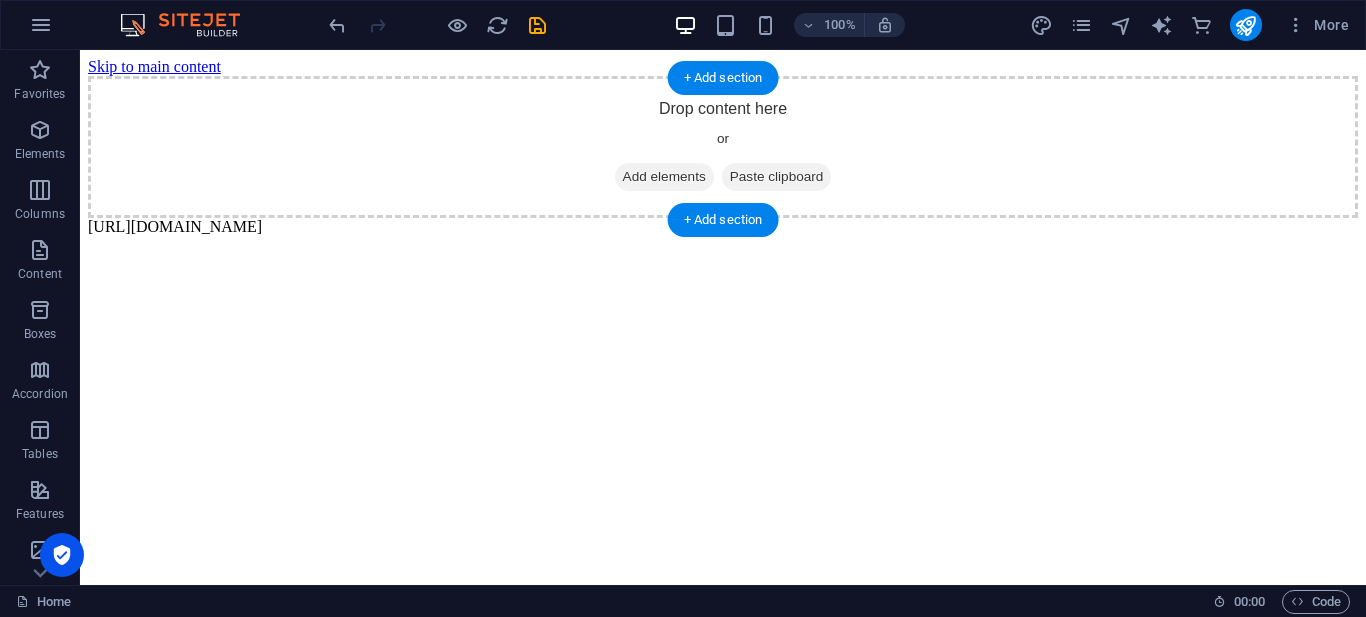 click on "Drop content here or  Add elements  Paste clipboard" at bounding box center [723, 147] 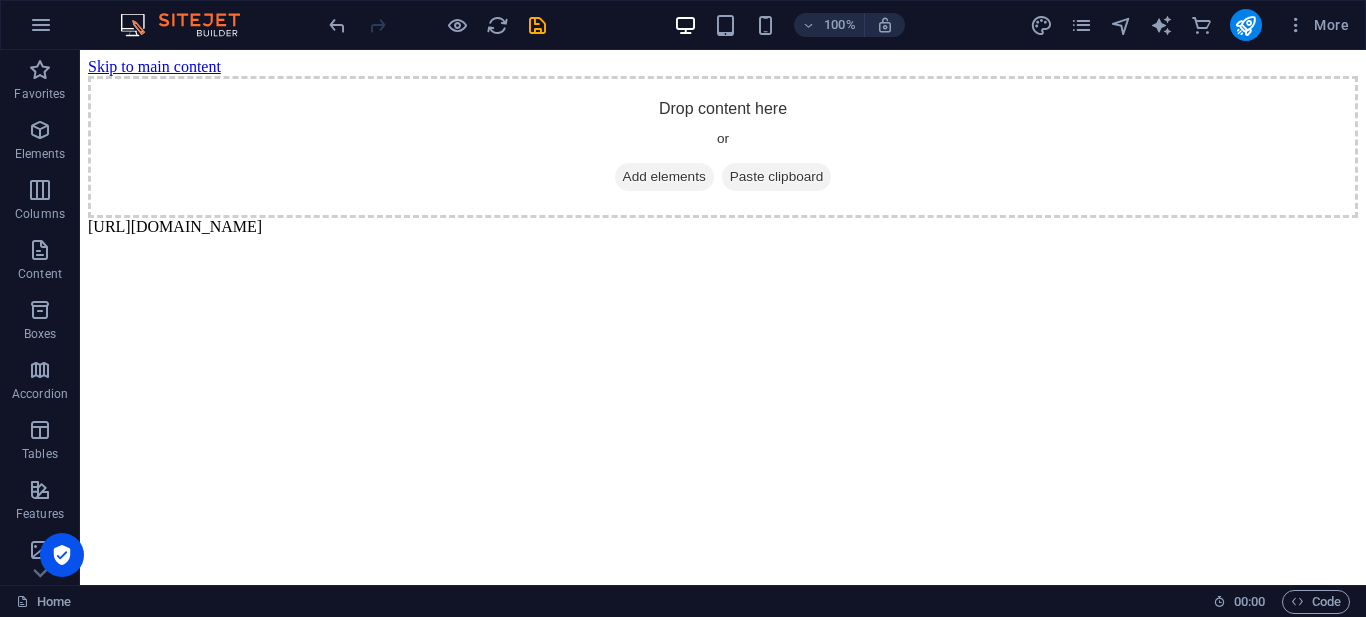 click on "Skip to main content
Drop content here or  Add elements  Paste clipboard [URL][DOMAIN_NAME]" at bounding box center [723, 147] 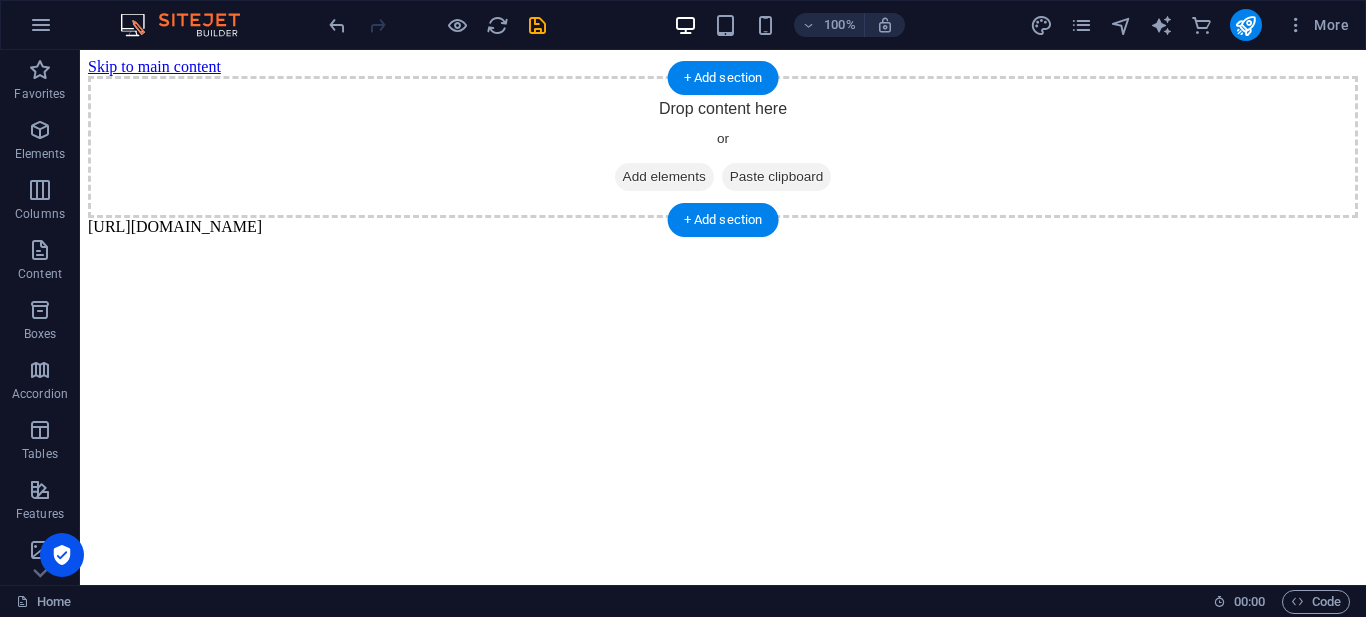 click on "Drop content here or  Add elements  Paste clipboard" at bounding box center (723, 147) 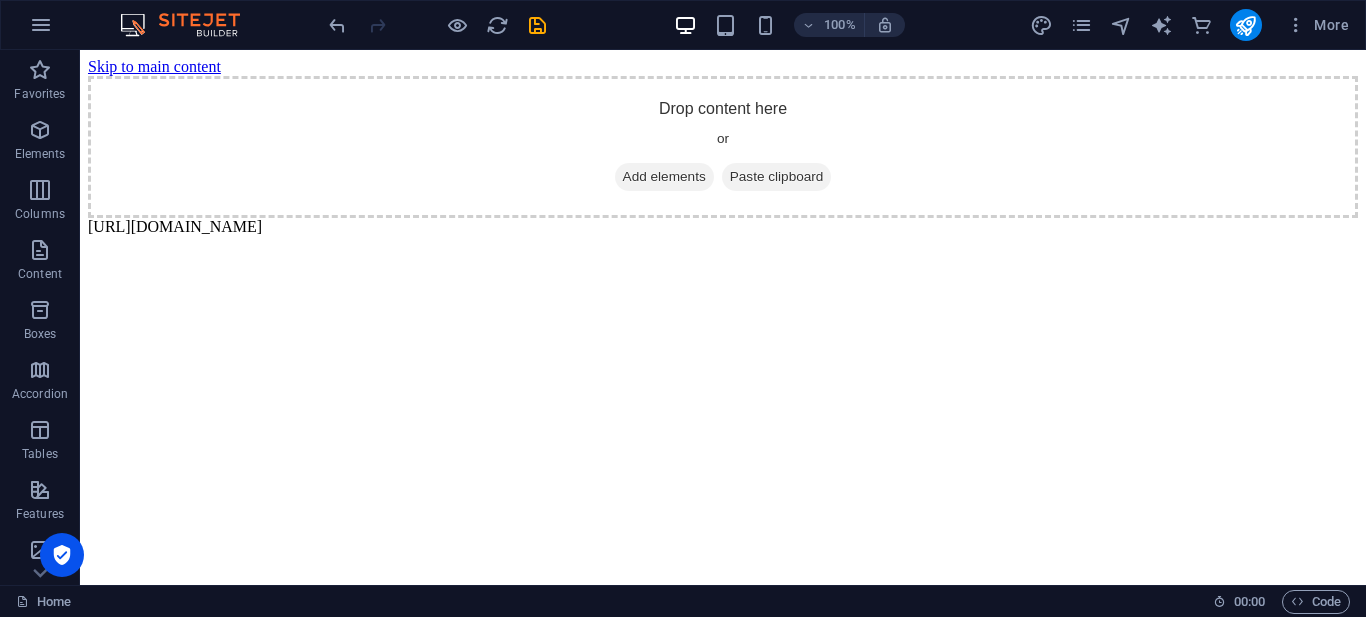 click on "Skip to main content
Drop content here or  Add elements  Paste clipboard [URL][DOMAIN_NAME]" at bounding box center (723, 147) 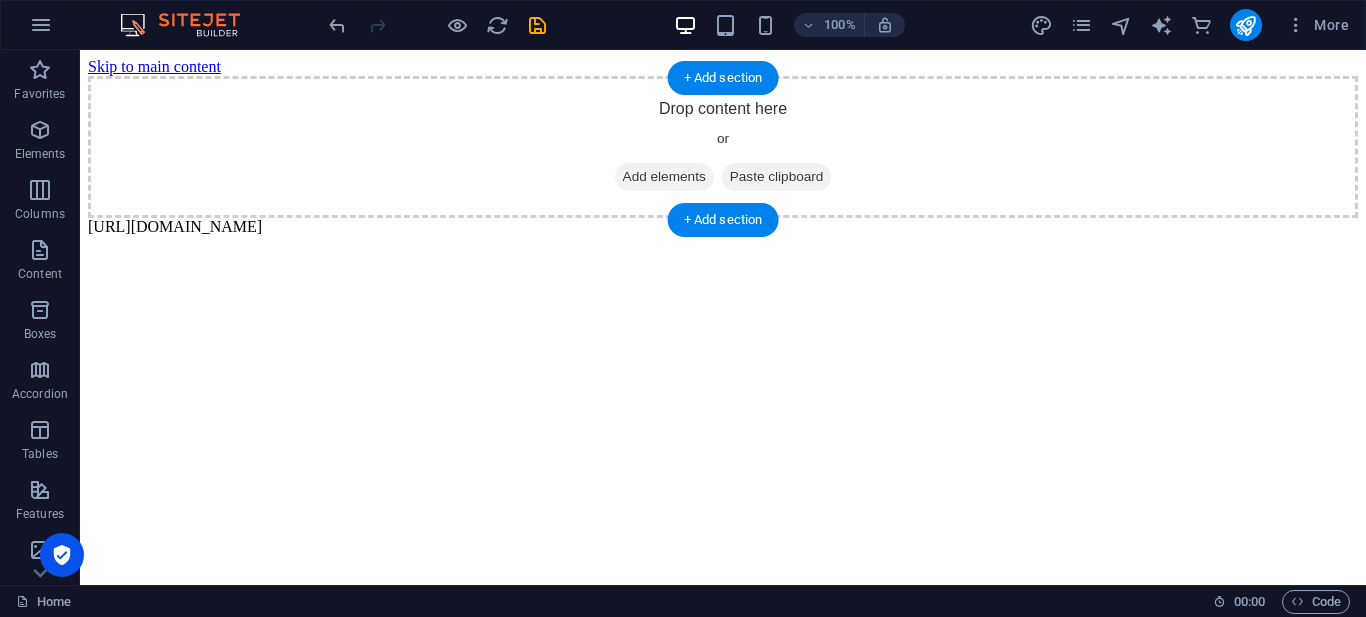 click on "Drop content here or  Add elements  Paste clipboard" at bounding box center [723, 147] 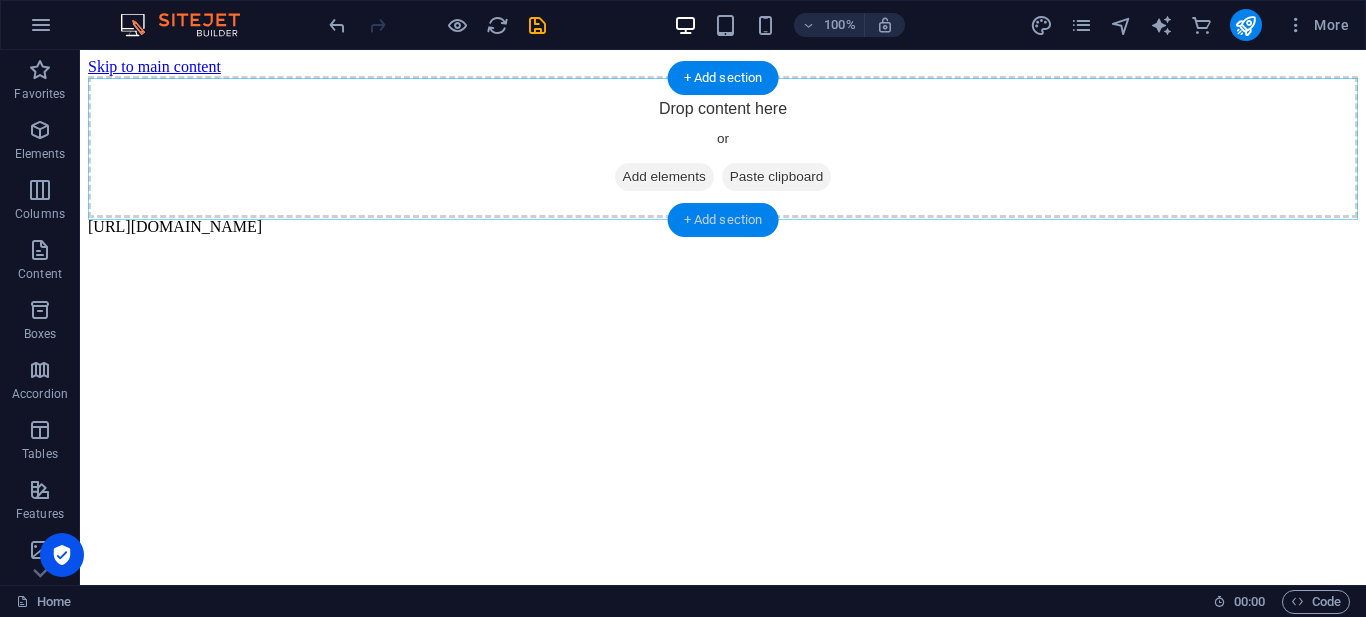 click on "+ Add section" at bounding box center [723, 220] 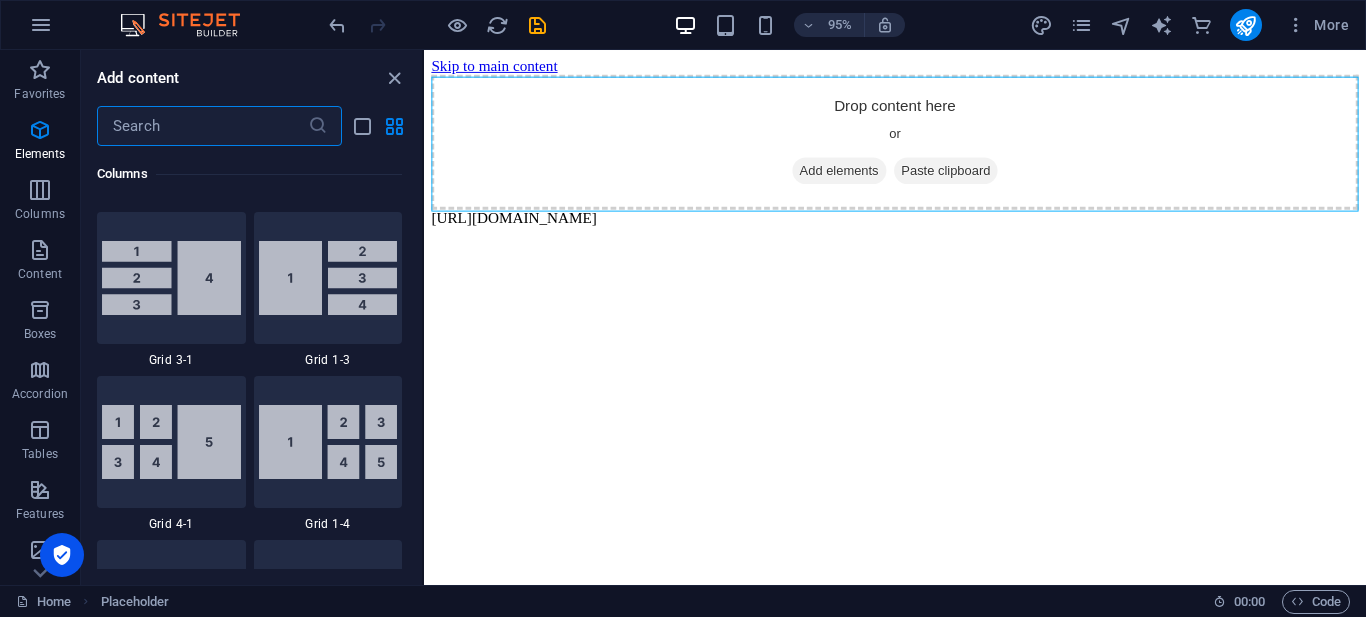 scroll, scrollTop: 3499, scrollLeft: 0, axis: vertical 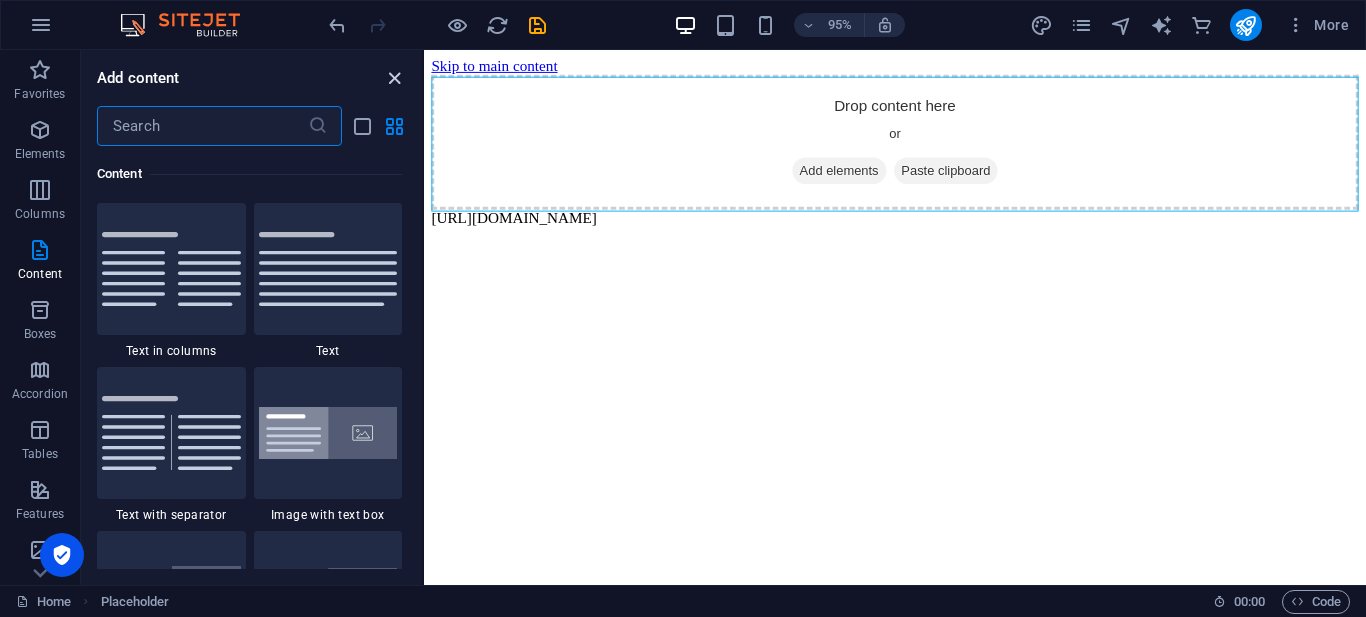 click at bounding box center [394, 78] 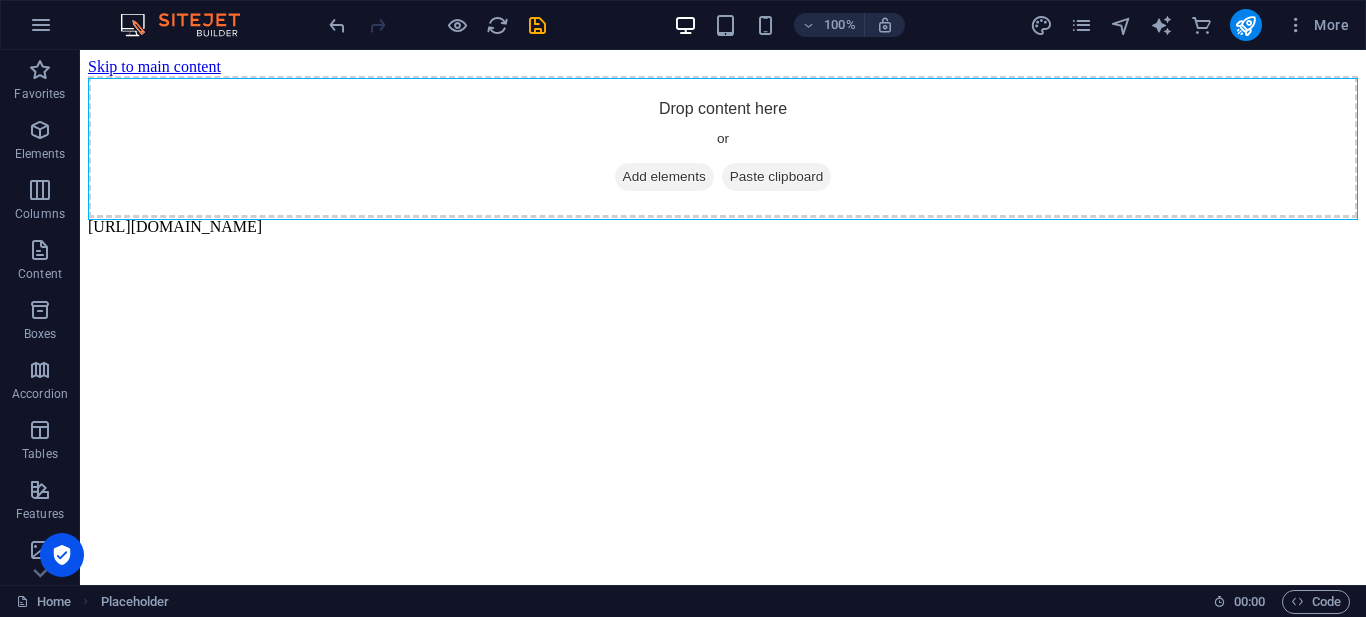 click on "Skip to main content
Drop content here or  Add elements  Paste clipboard [URL][DOMAIN_NAME]" at bounding box center [723, 147] 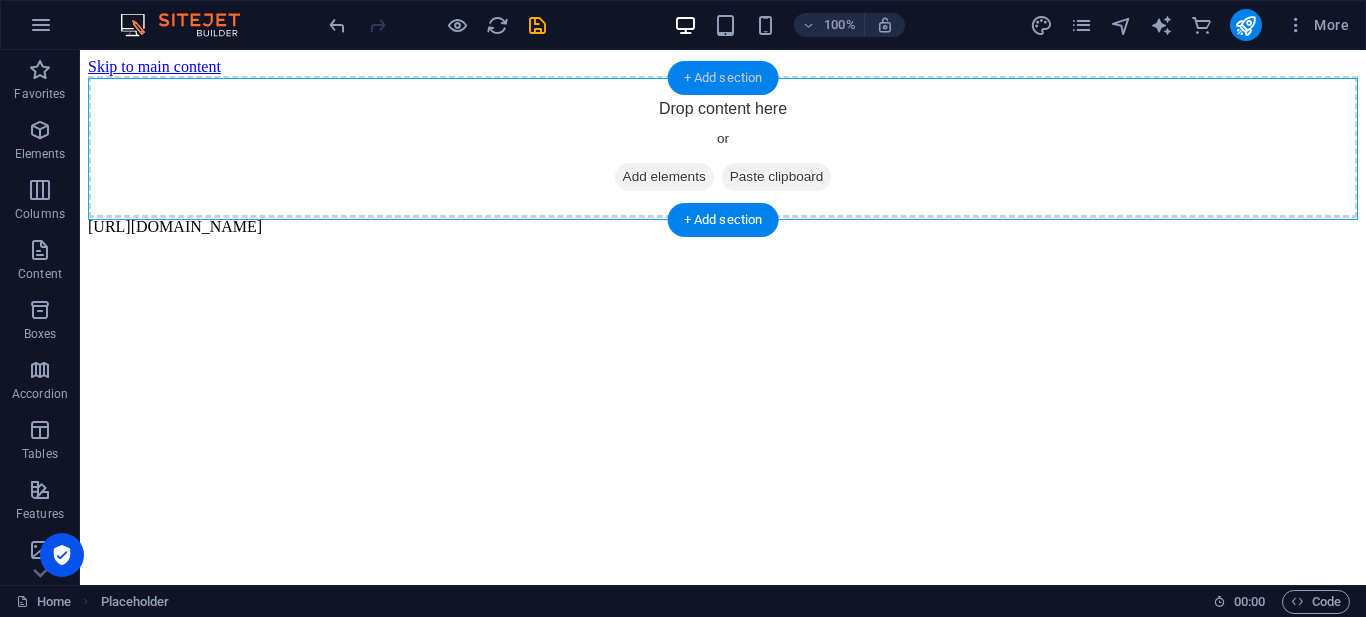 click on "+ Add section" at bounding box center (723, 78) 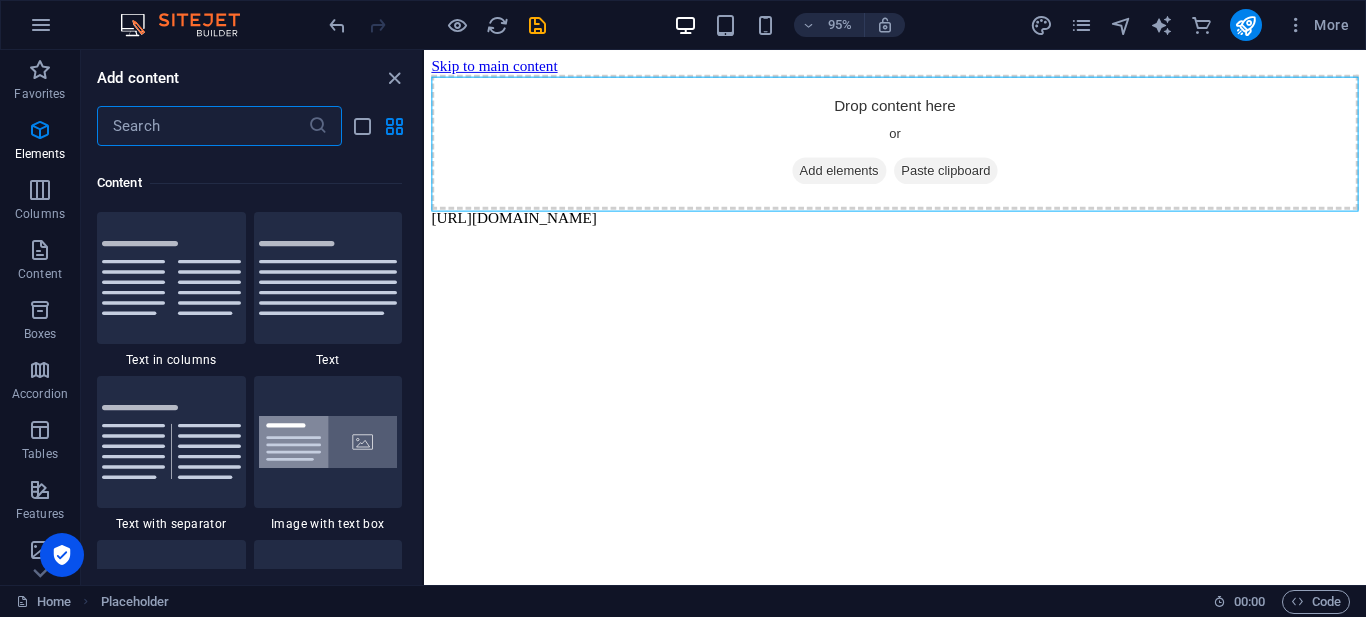 scroll, scrollTop: 3499, scrollLeft: 0, axis: vertical 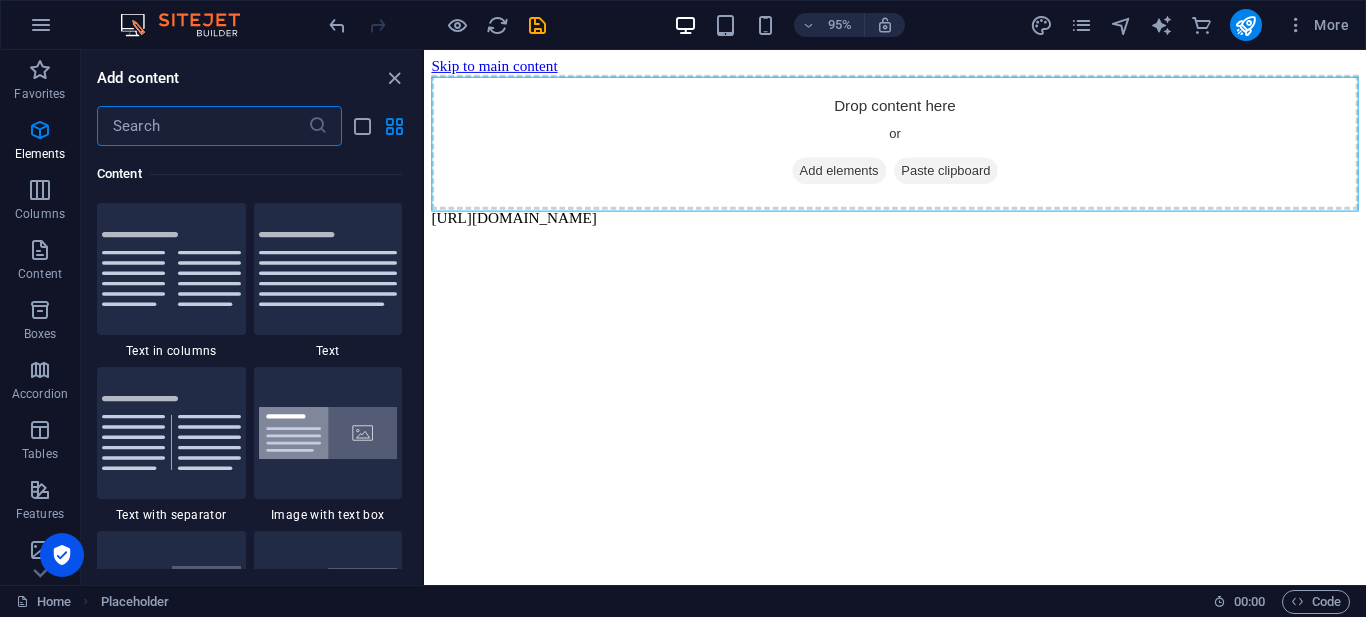 click on "Skip to main content
Drop content here or  Add elements  Paste clipboard [URL][DOMAIN_NAME]" at bounding box center [920, 147] 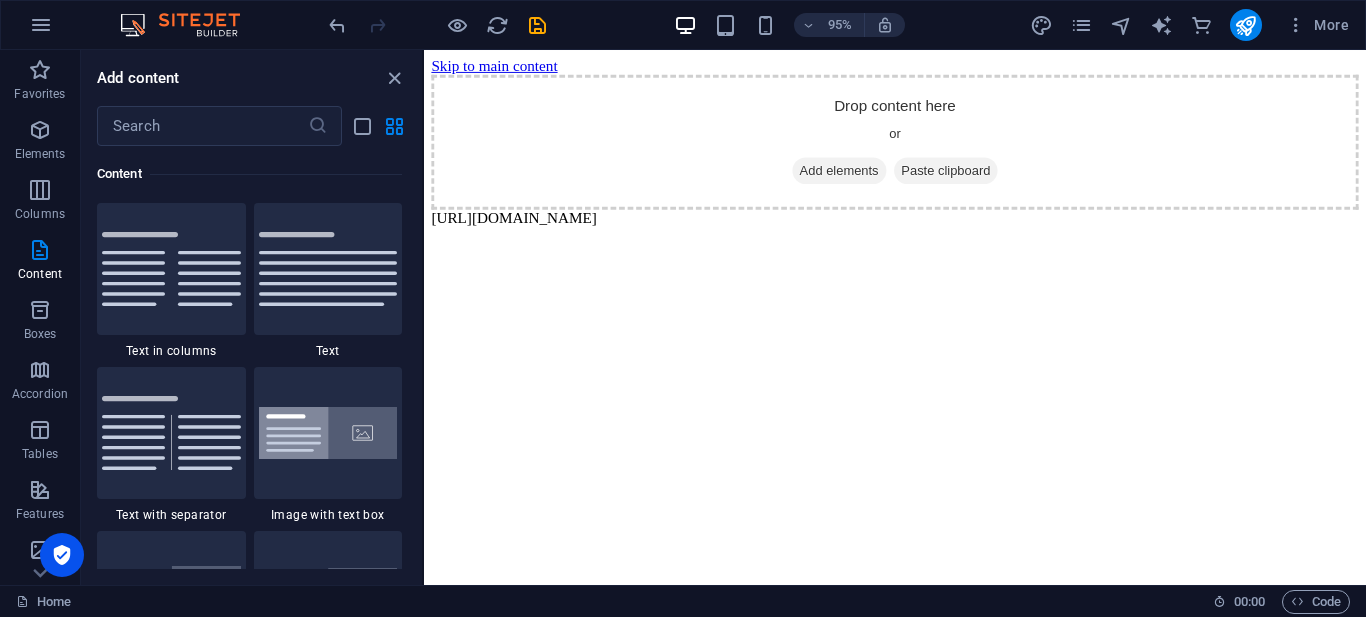 click on "Skip to main content" at bounding box center (498, 66) 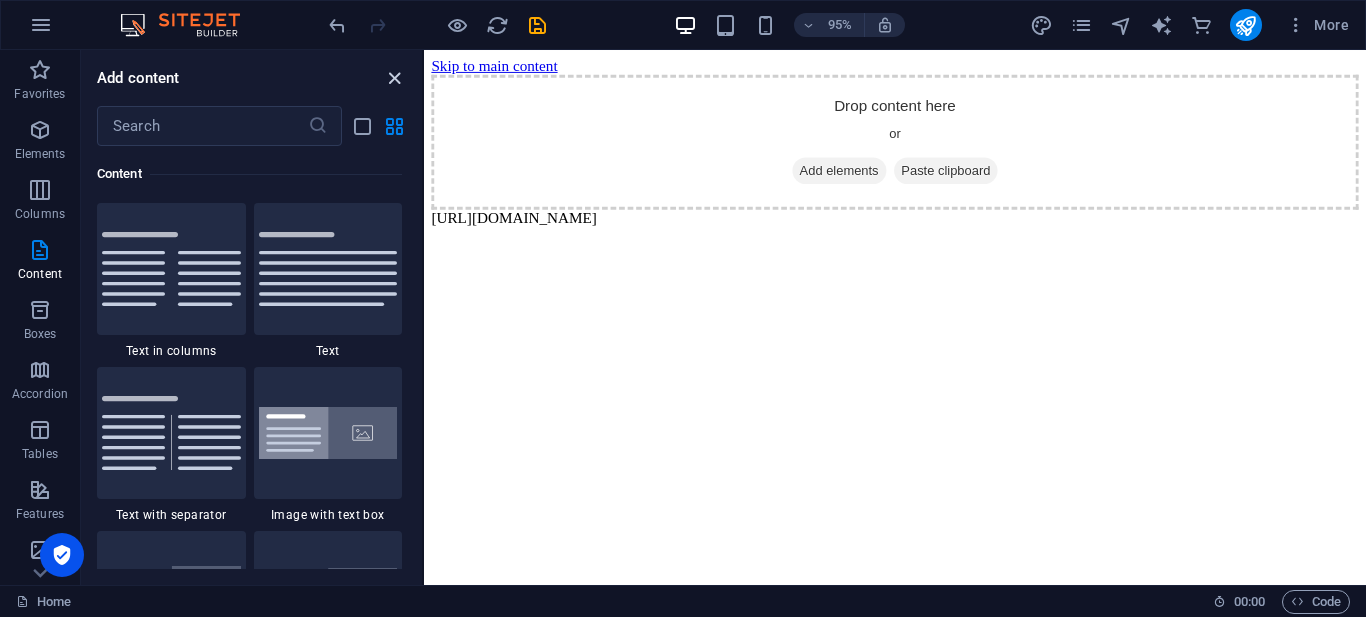click at bounding box center (394, 78) 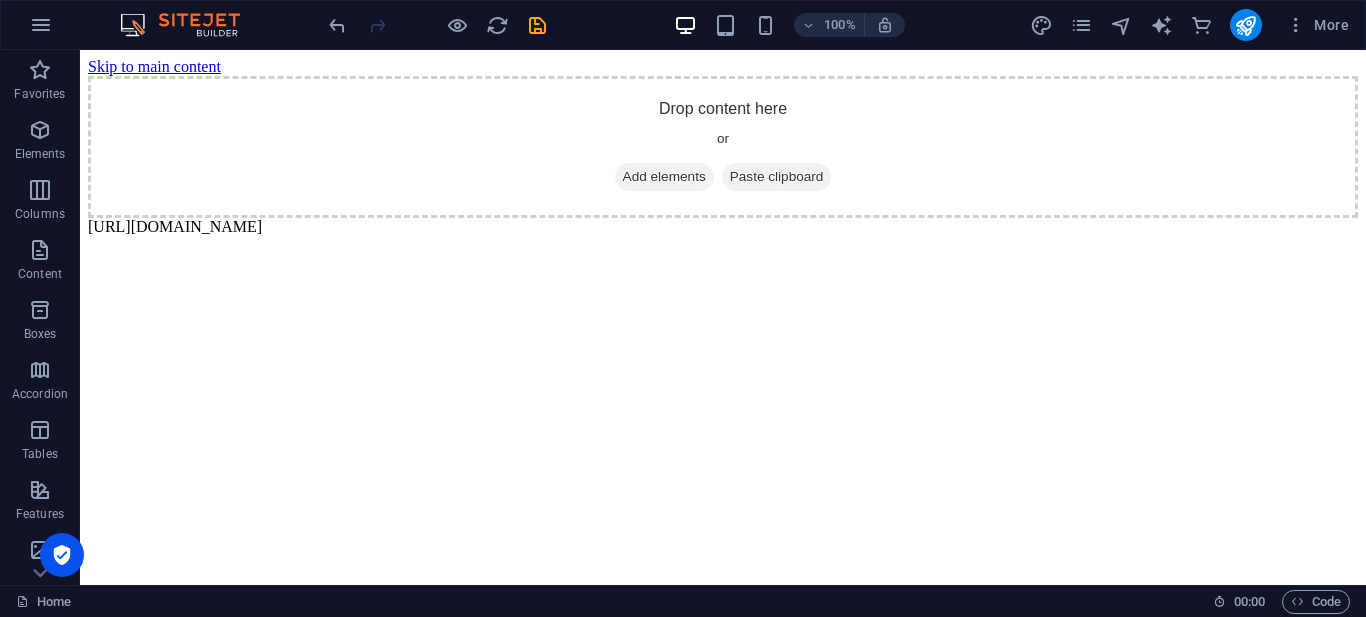 click on "Skip to main content
Drop content here or  Add elements  Paste clipboard [URL][DOMAIN_NAME]" at bounding box center [723, 147] 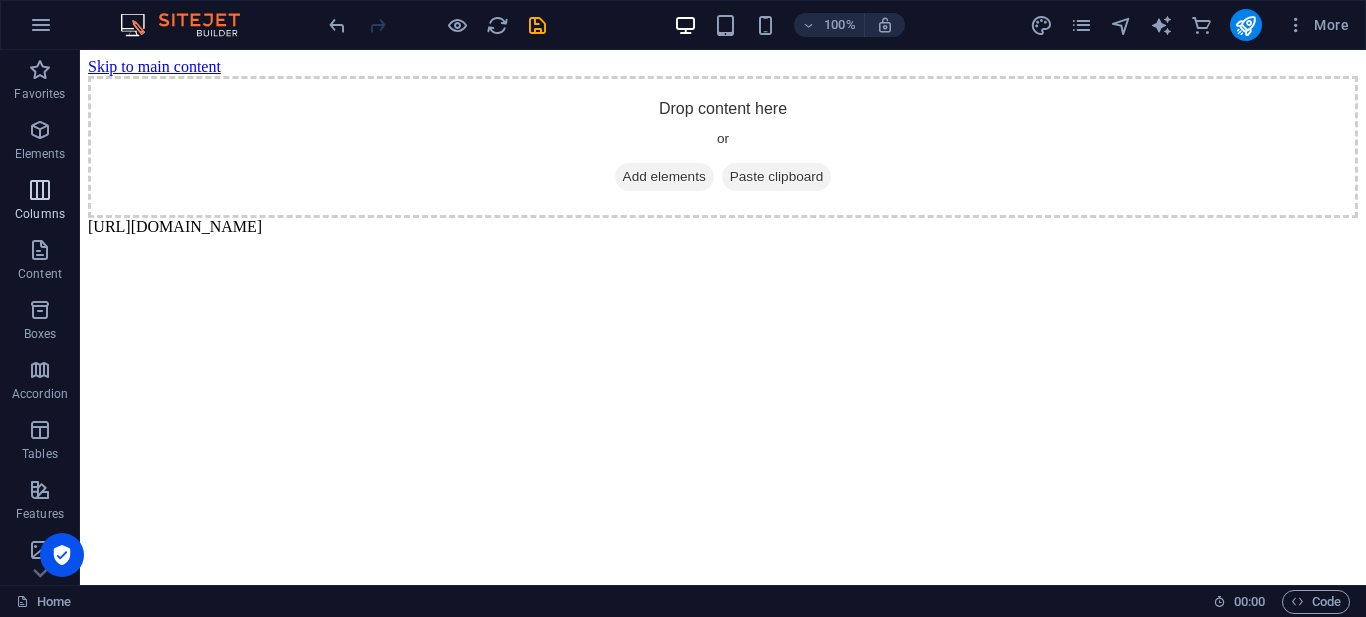 click at bounding box center [40, 190] 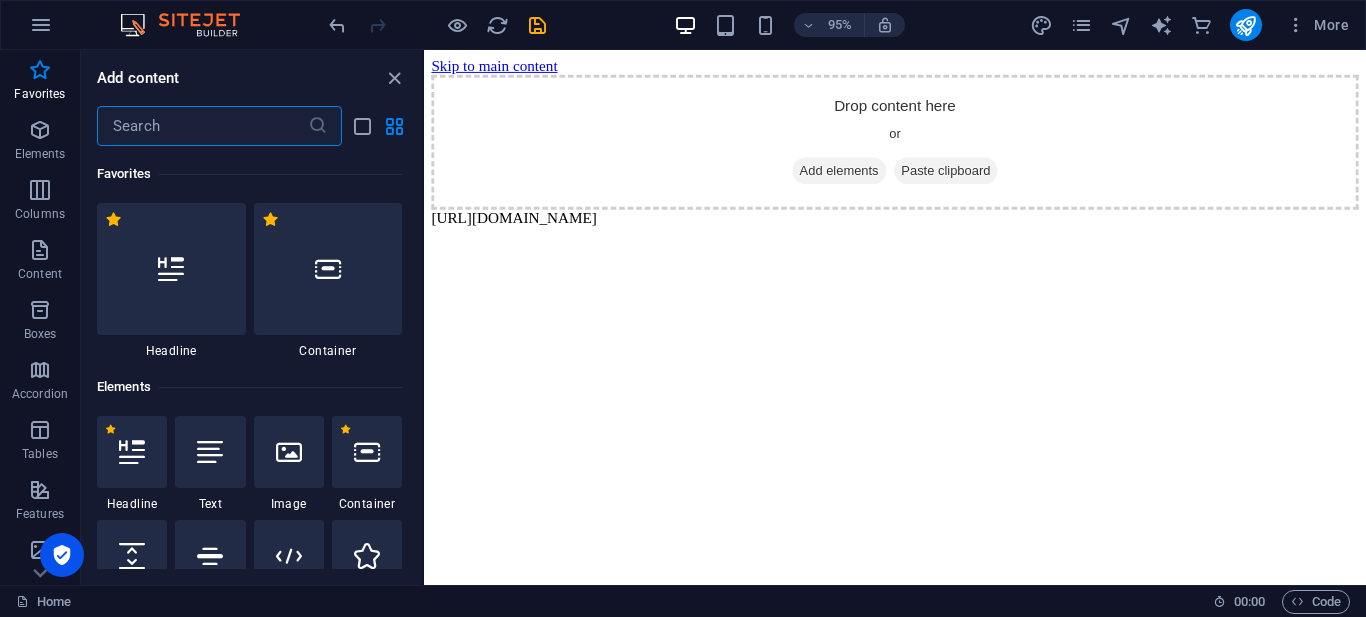 scroll, scrollTop: 100, scrollLeft: 0, axis: vertical 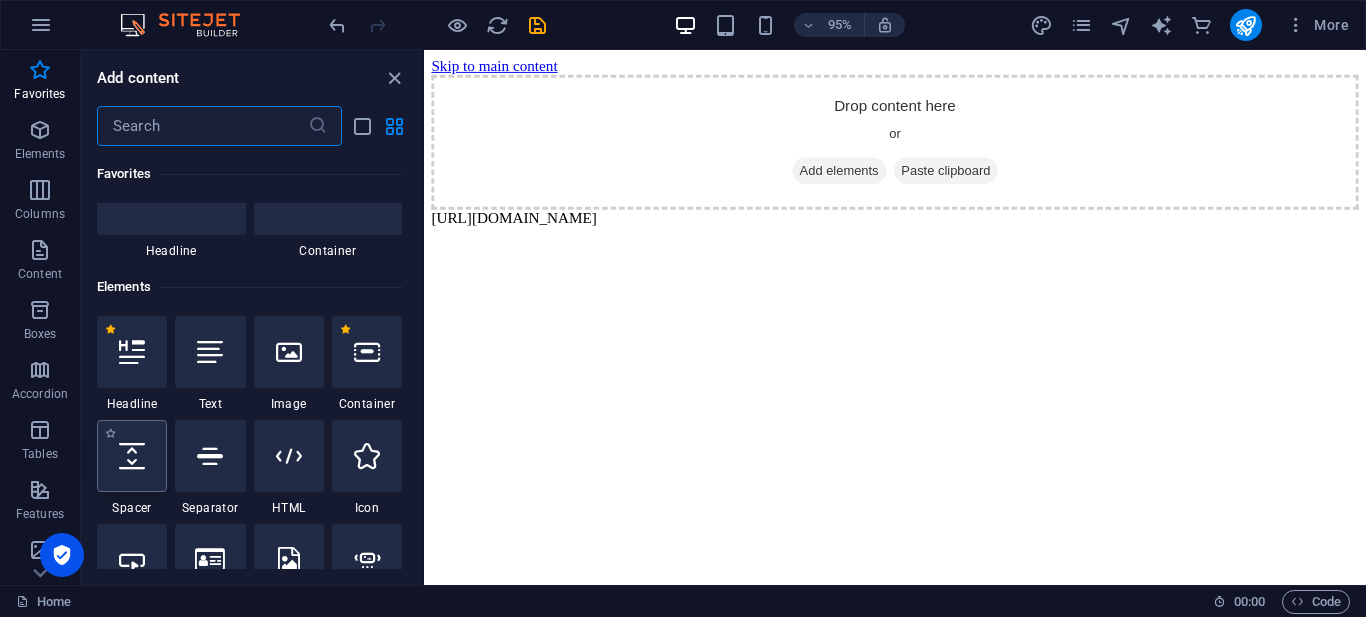click at bounding box center [132, 456] 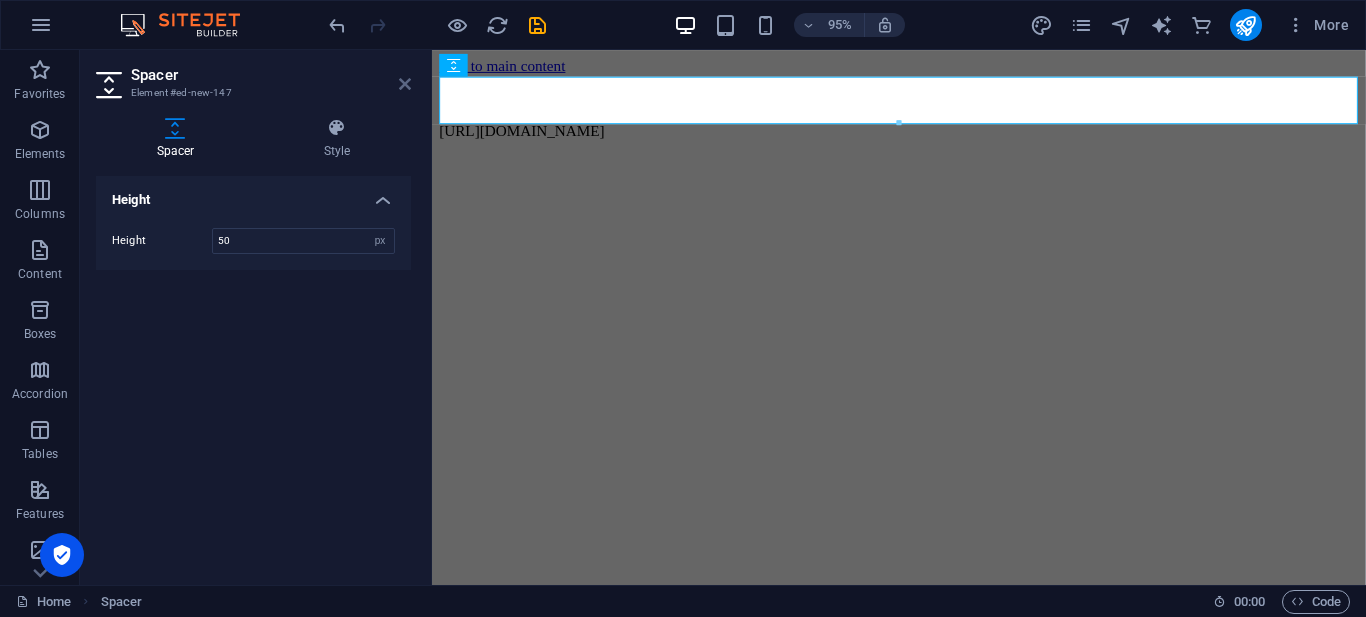 click at bounding box center (405, 84) 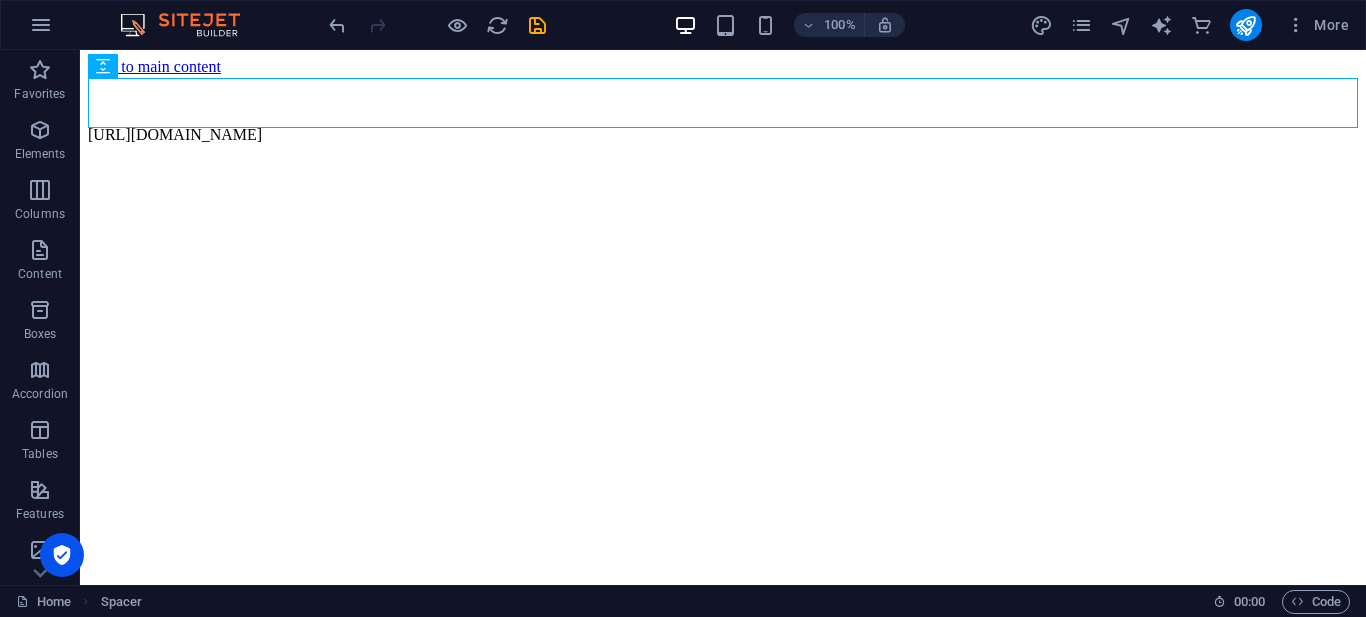 click on "Skip to main content
https://cdn1.site-media.eu/images/0/17568628/index-JT2M_D-Wnrbij0rauVUeVg.html" at bounding box center (723, 101) 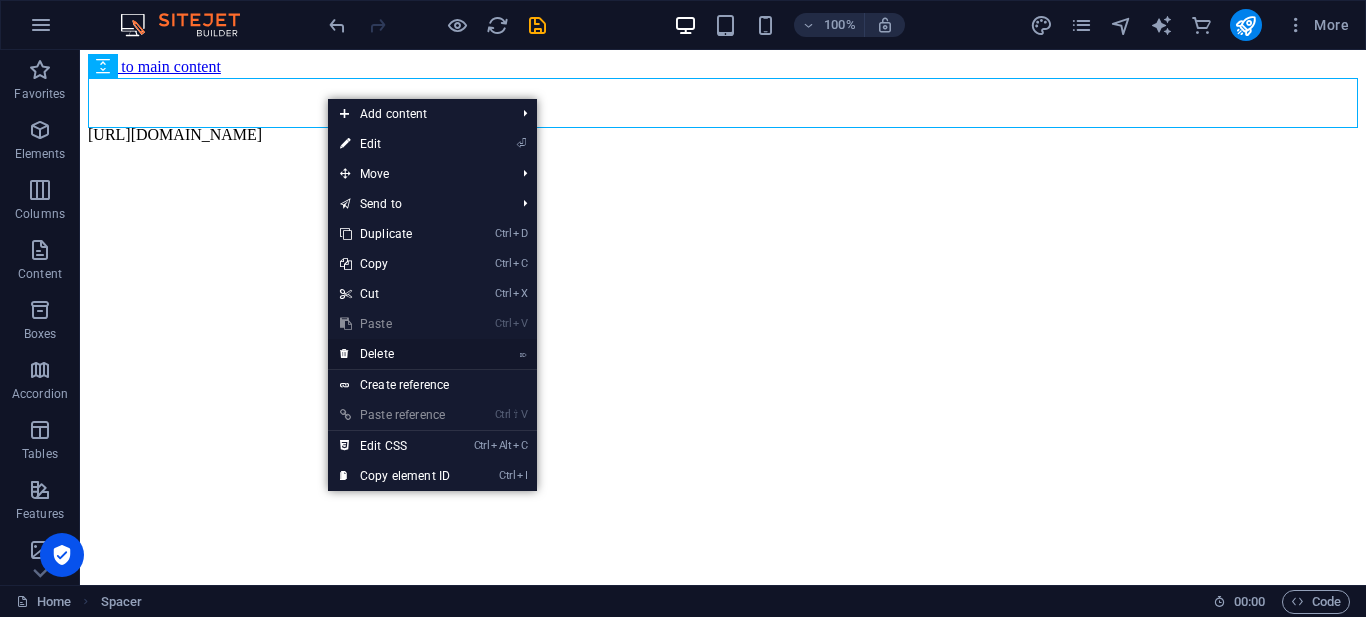 click on "⌦  Delete" at bounding box center [395, 354] 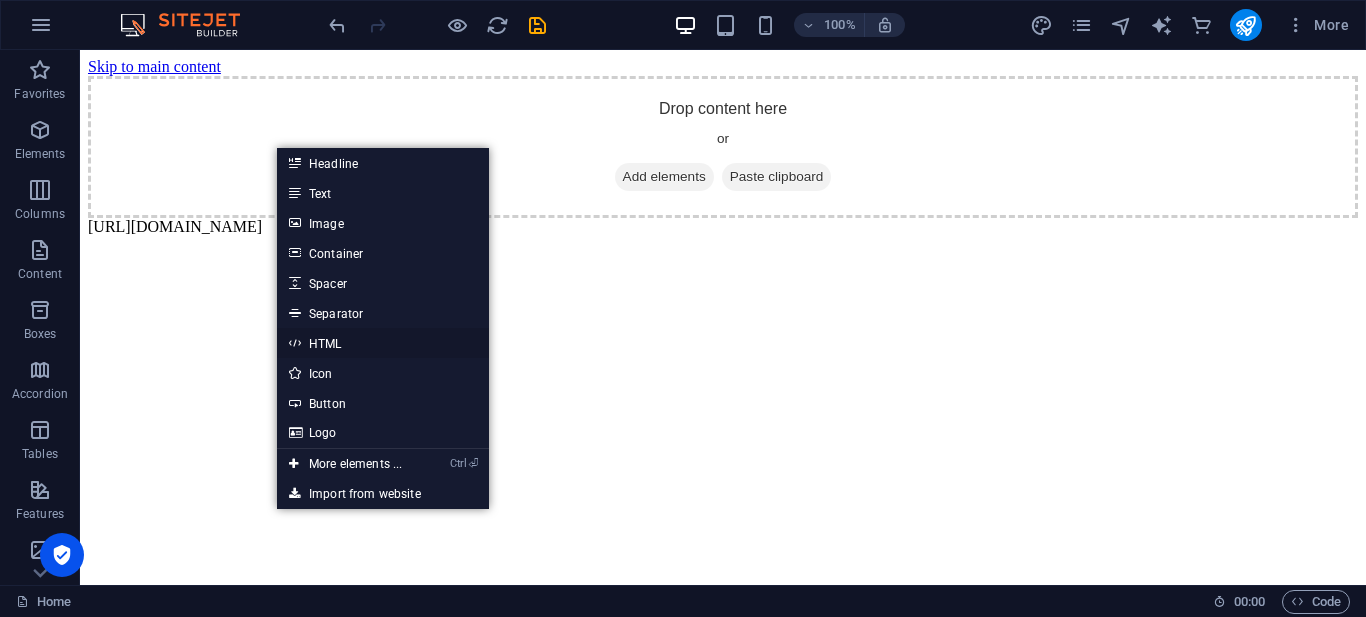 click on "HTML" at bounding box center [383, 343] 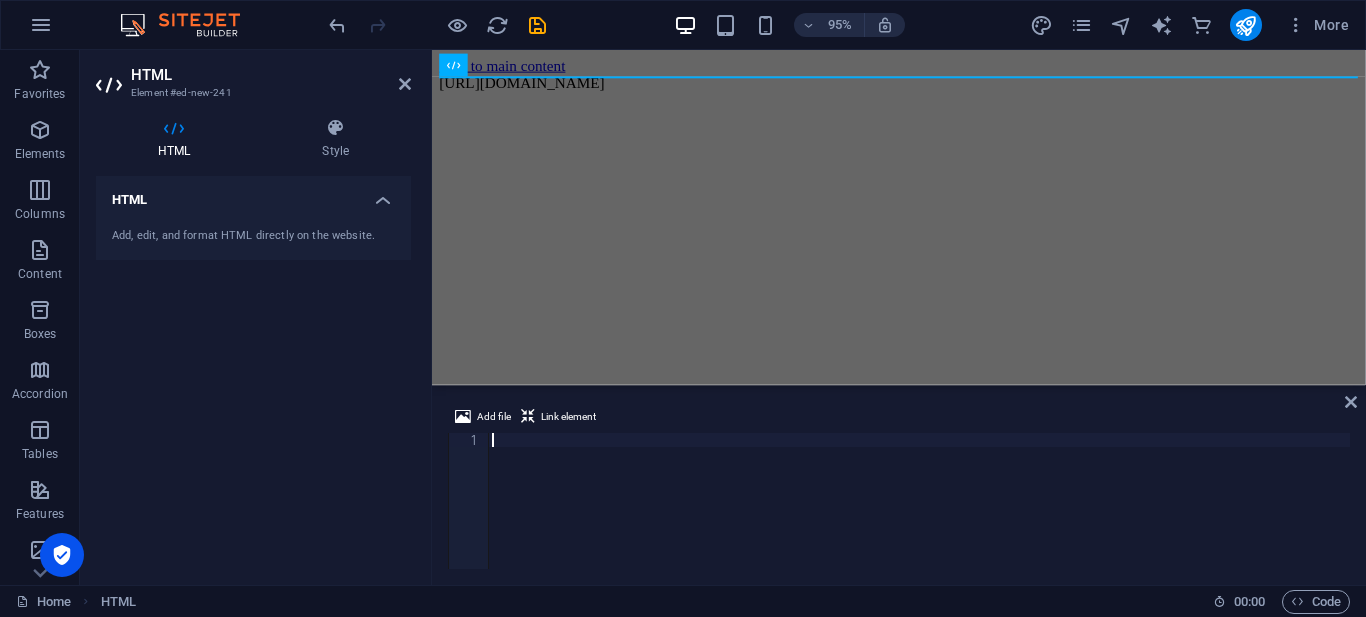 click at bounding box center (919, 515) 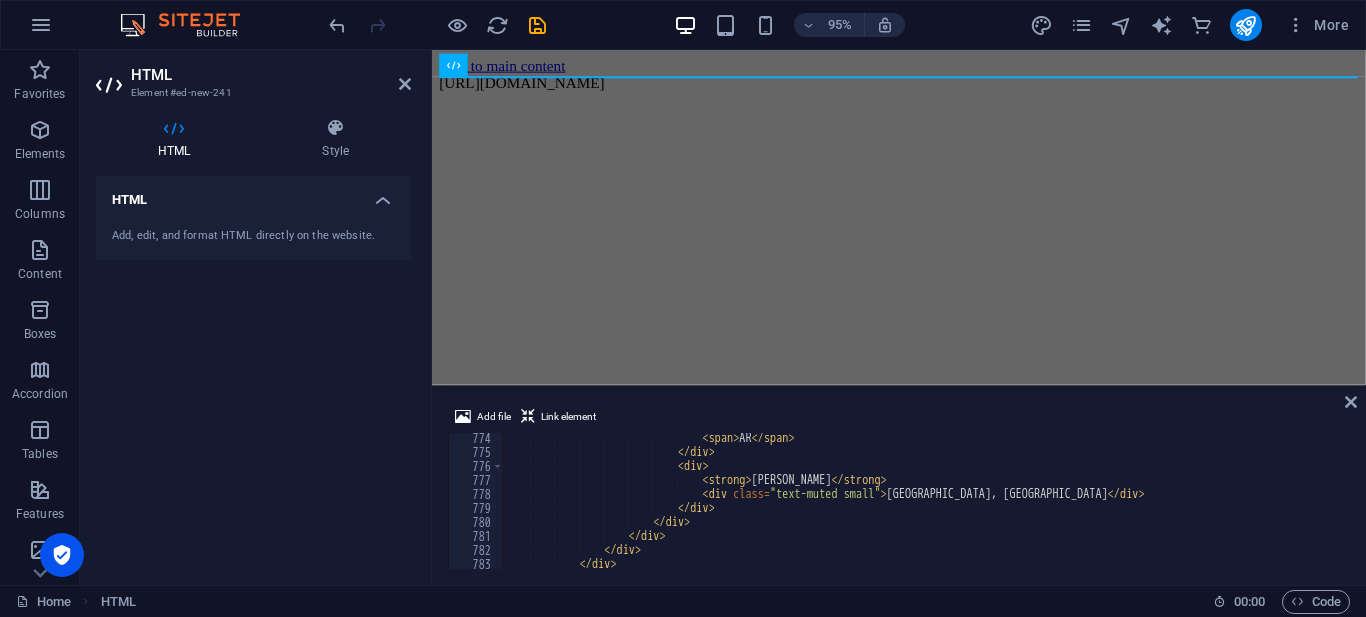 scroll, scrollTop: 10644, scrollLeft: 0, axis: vertical 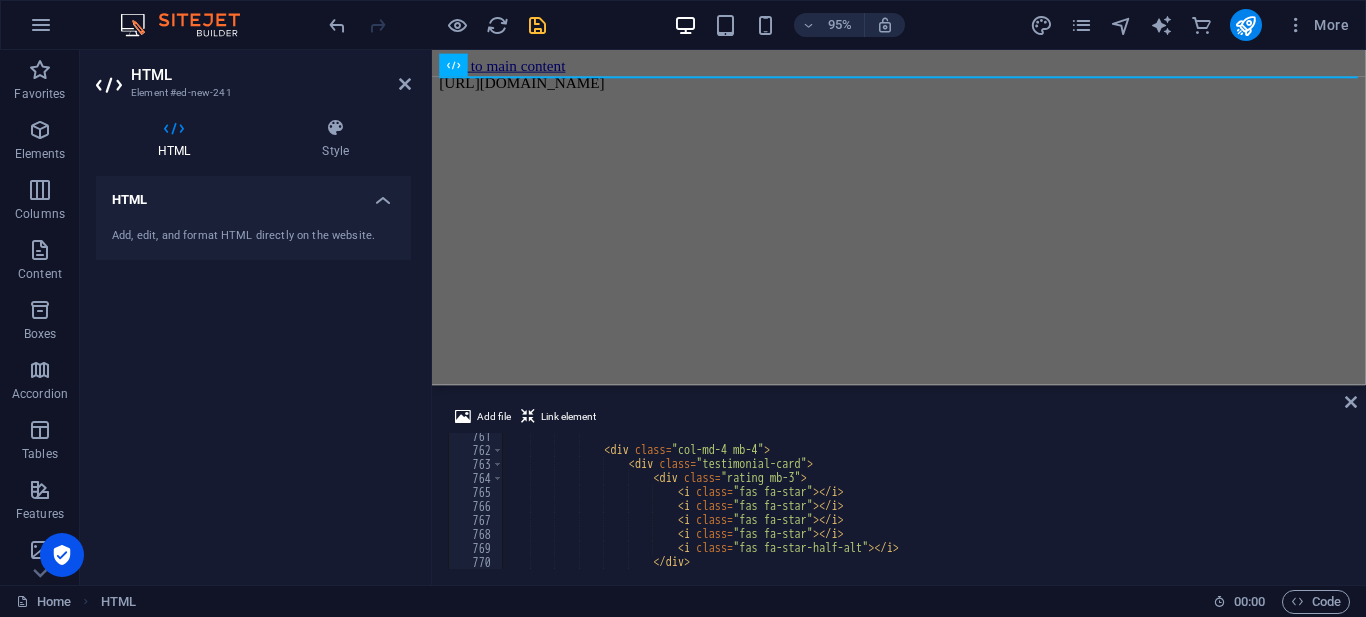 click at bounding box center (537, 25) 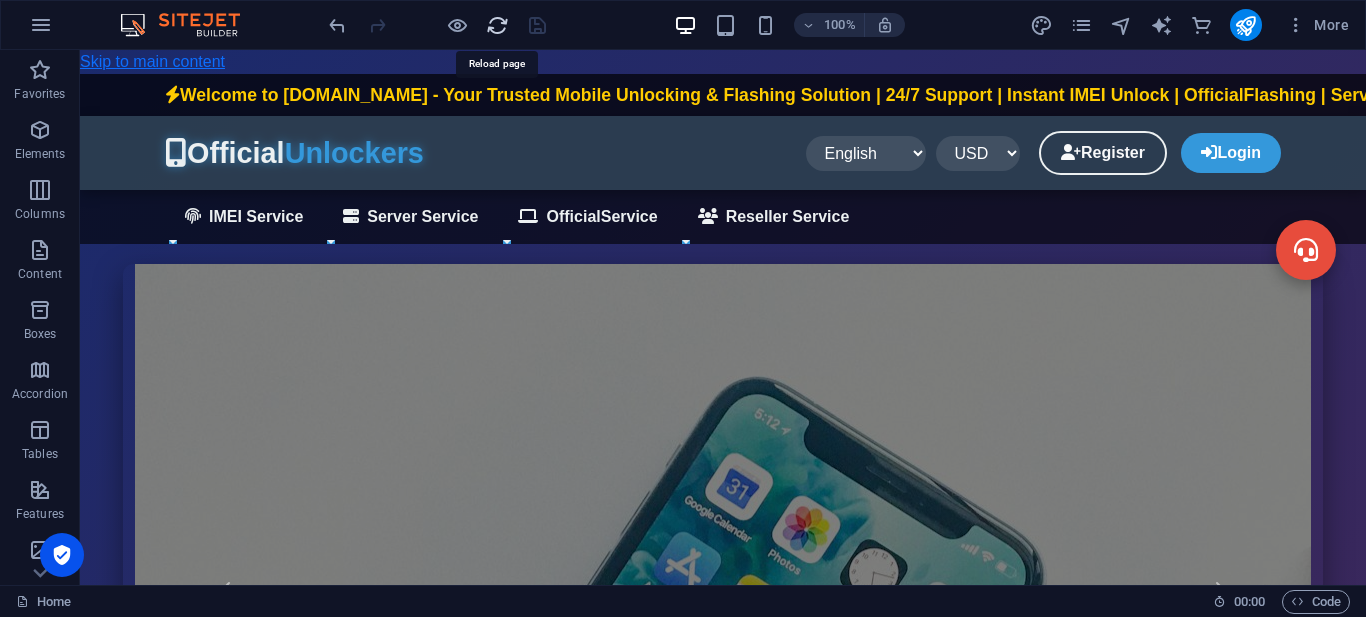 click at bounding box center [497, 25] 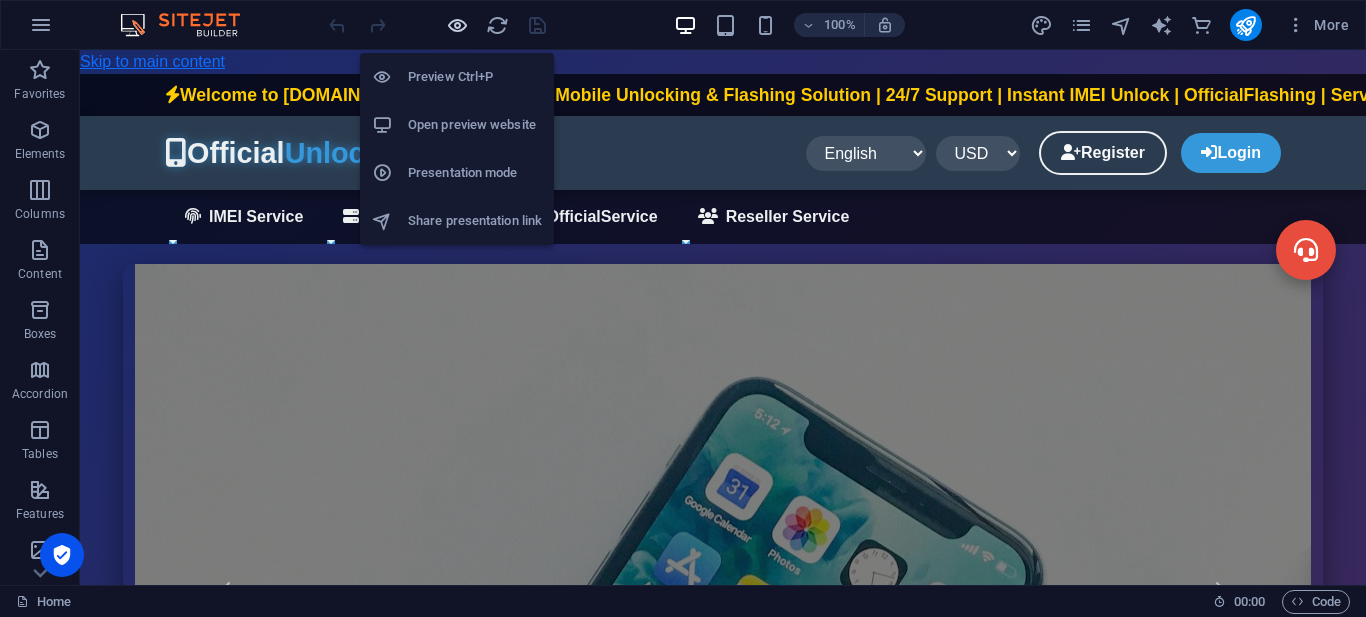 scroll, scrollTop: 0, scrollLeft: 0, axis: both 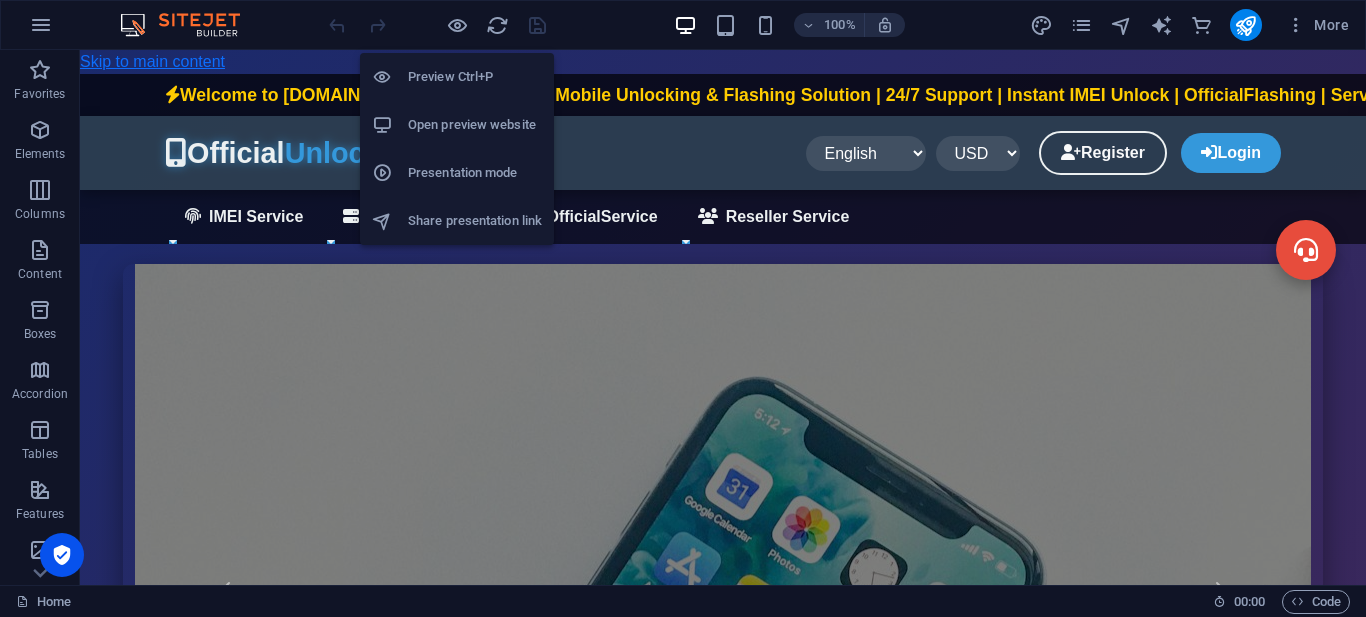 click on "Open preview website" at bounding box center [475, 125] 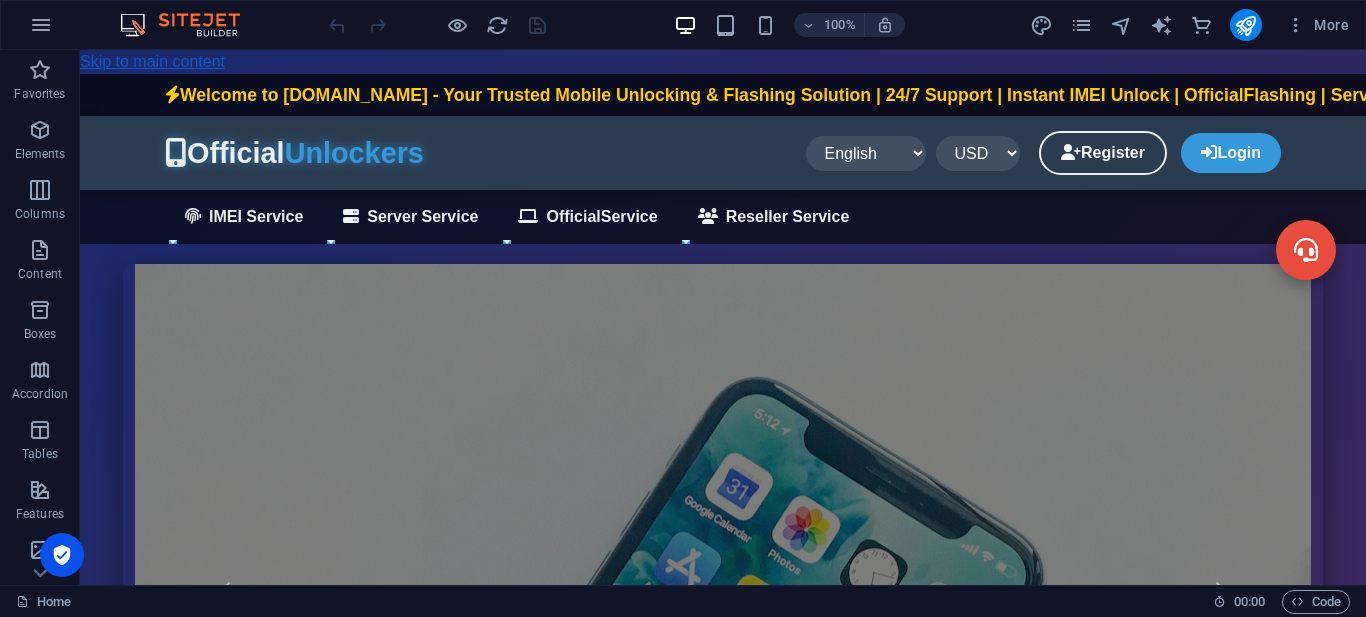 click on "Skip to main content" at bounding box center (152, 61) 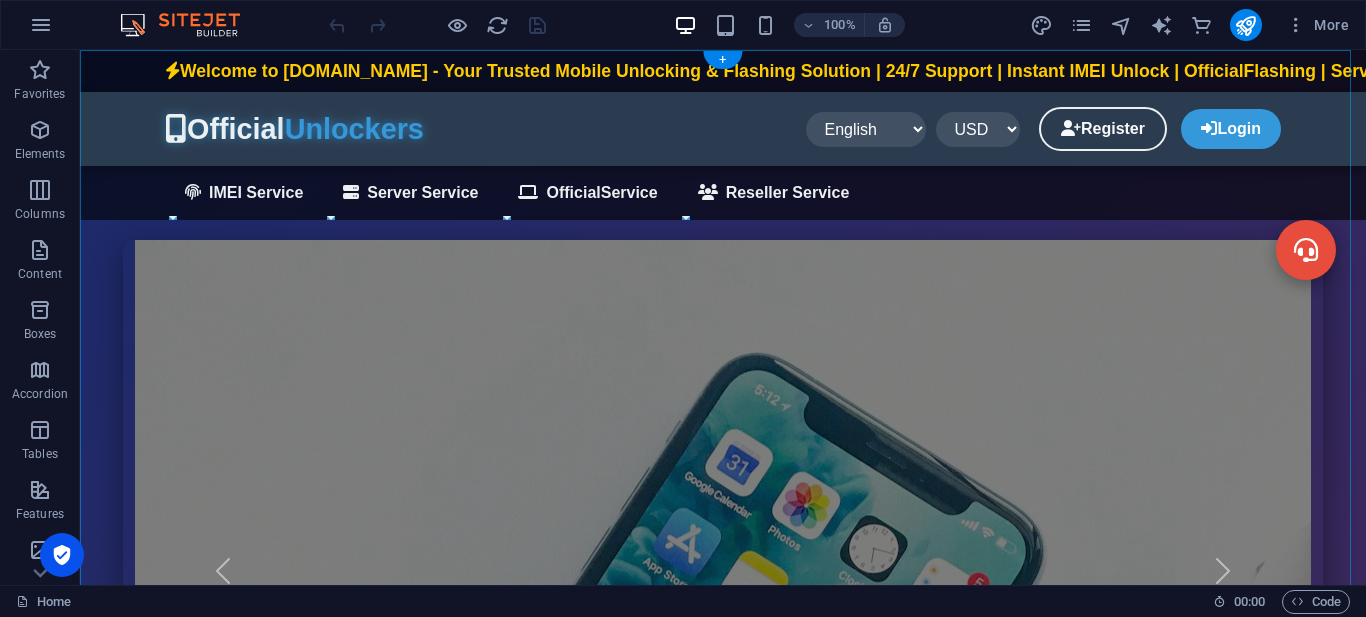 scroll, scrollTop: 0, scrollLeft: 0, axis: both 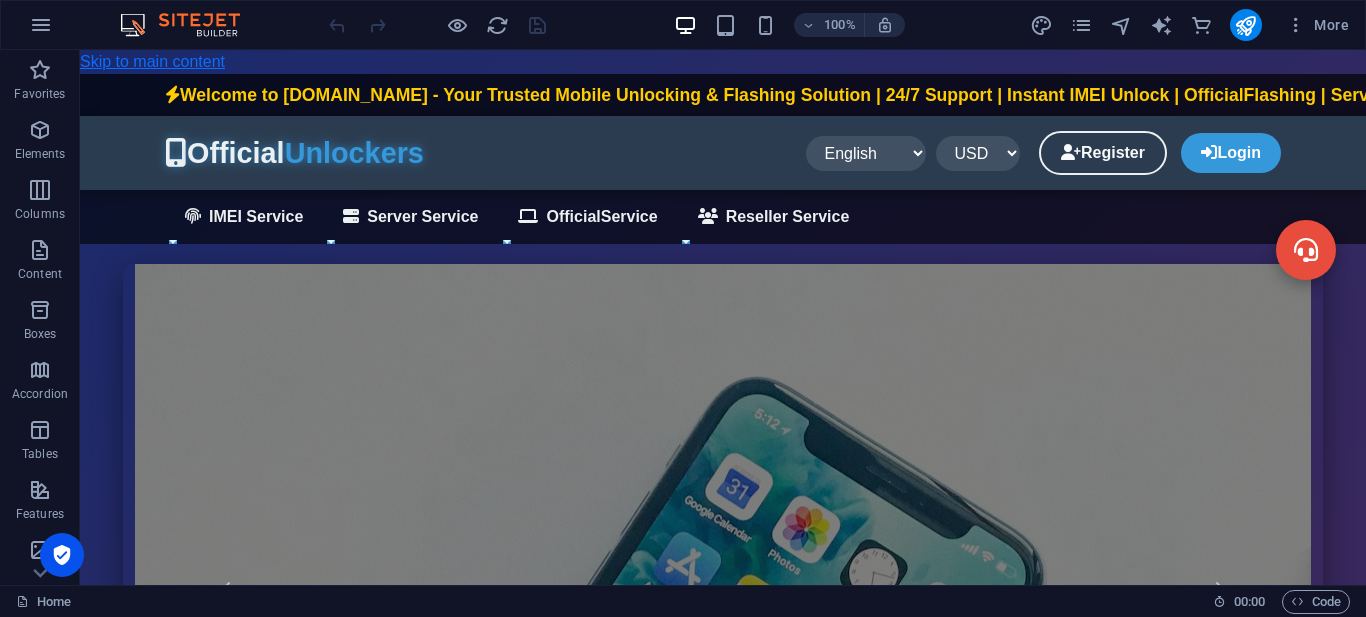click on "Skip to main content
[DOMAIN_NAME] | Mobile Unlock & Flashing Services
Welcome to [DOMAIN_NAME] - Your Trusted Mobile Unlocking & Flashing Solution | 24/7 Support | Instant IMEI Unlock | OfficialFlashing | Server Services | Reseller Program Available
Official Unlockers
English
বাংলা
Español
Français
العربية USD BDT" at bounding box center (723, 1650) 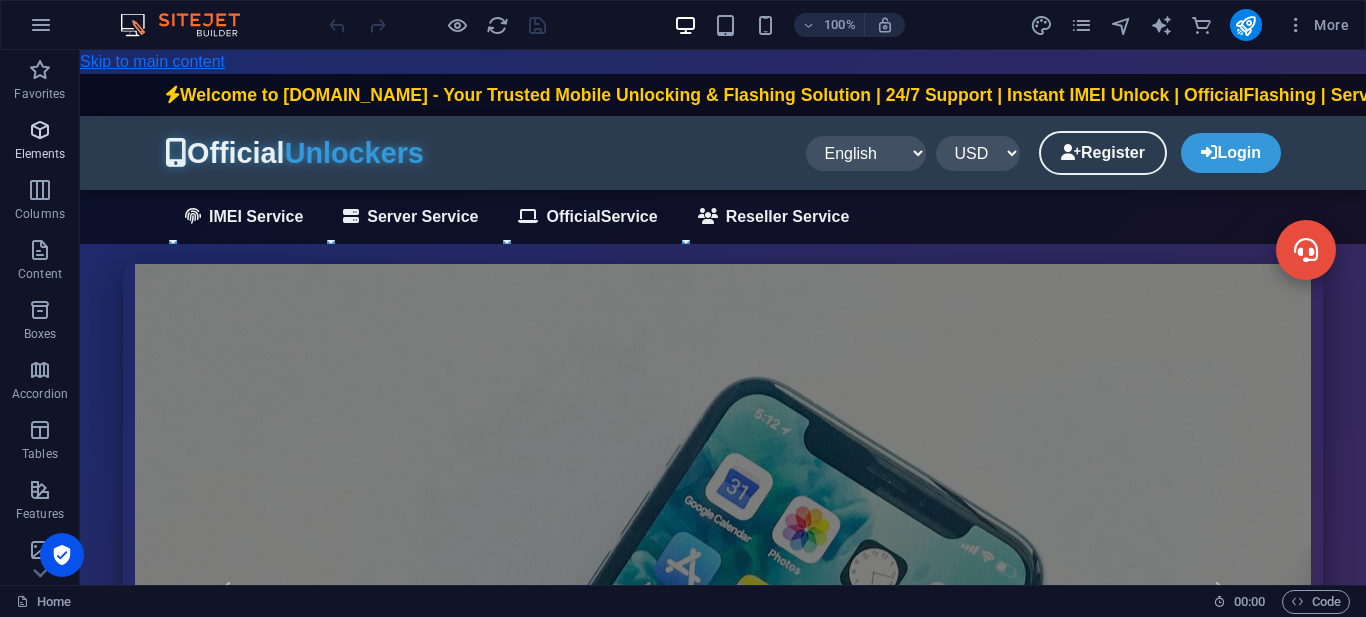 drag, startPoint x: 53, startPoint y: 157, endPoint x: 62, endPoint y: 134, distance: 24.698177 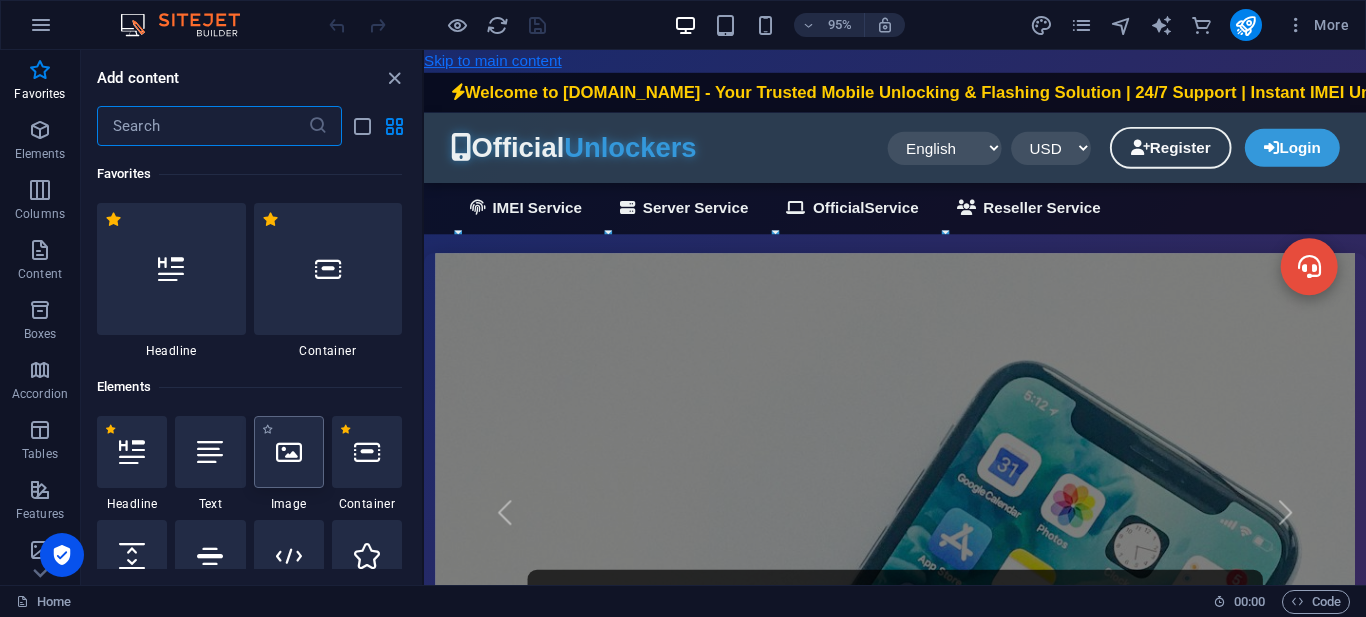 scroll, scrollTop: 100, scrollLeft: 0, axis: vertical 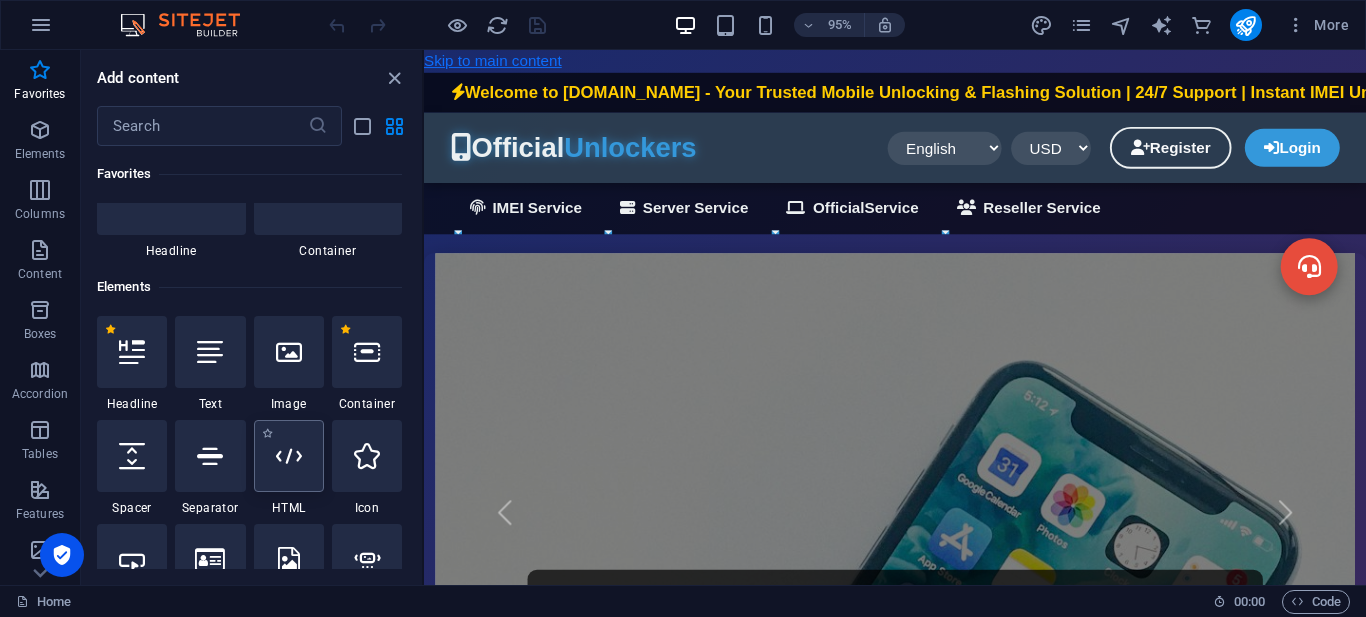 click at bounding box center [289, 456] 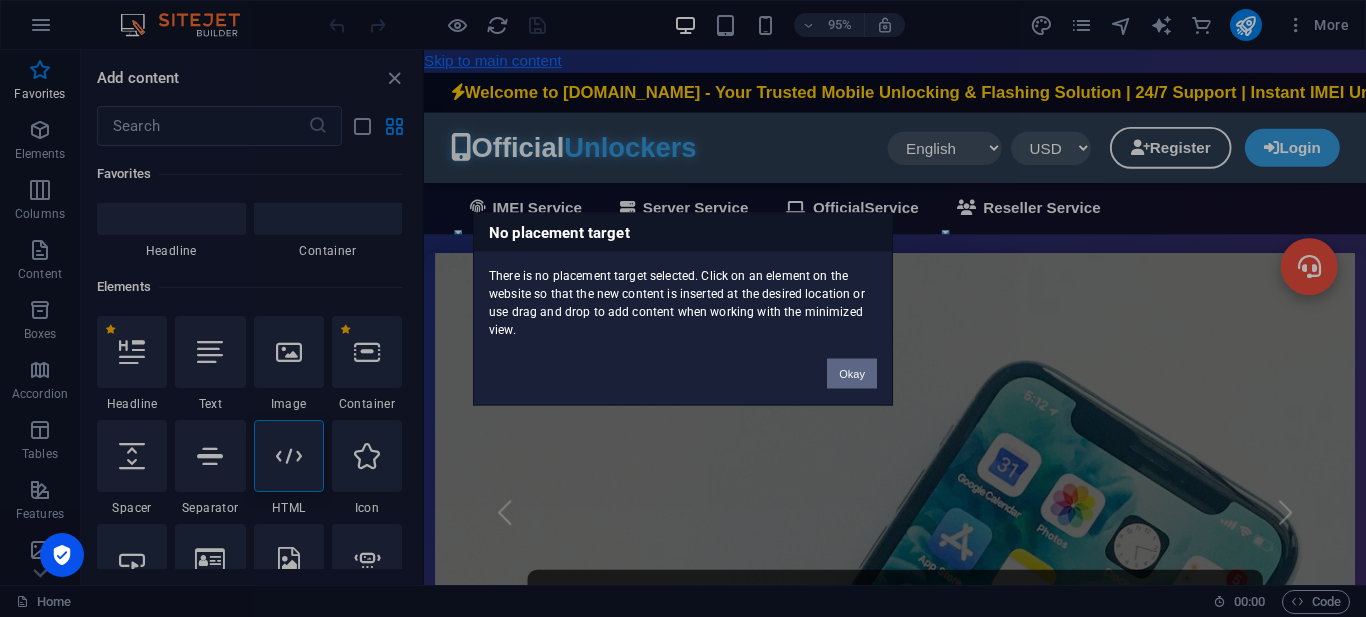click on "Okay" at bounding box center (852, 373) 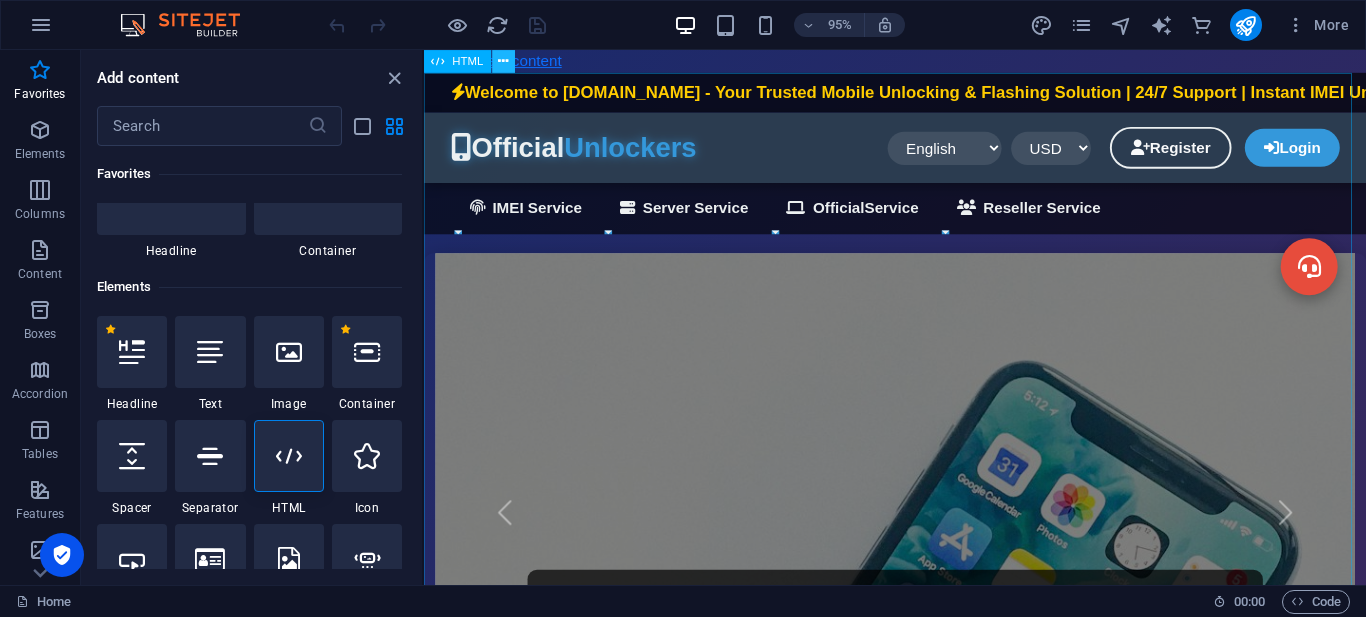 click at bounding box center (503, 61) 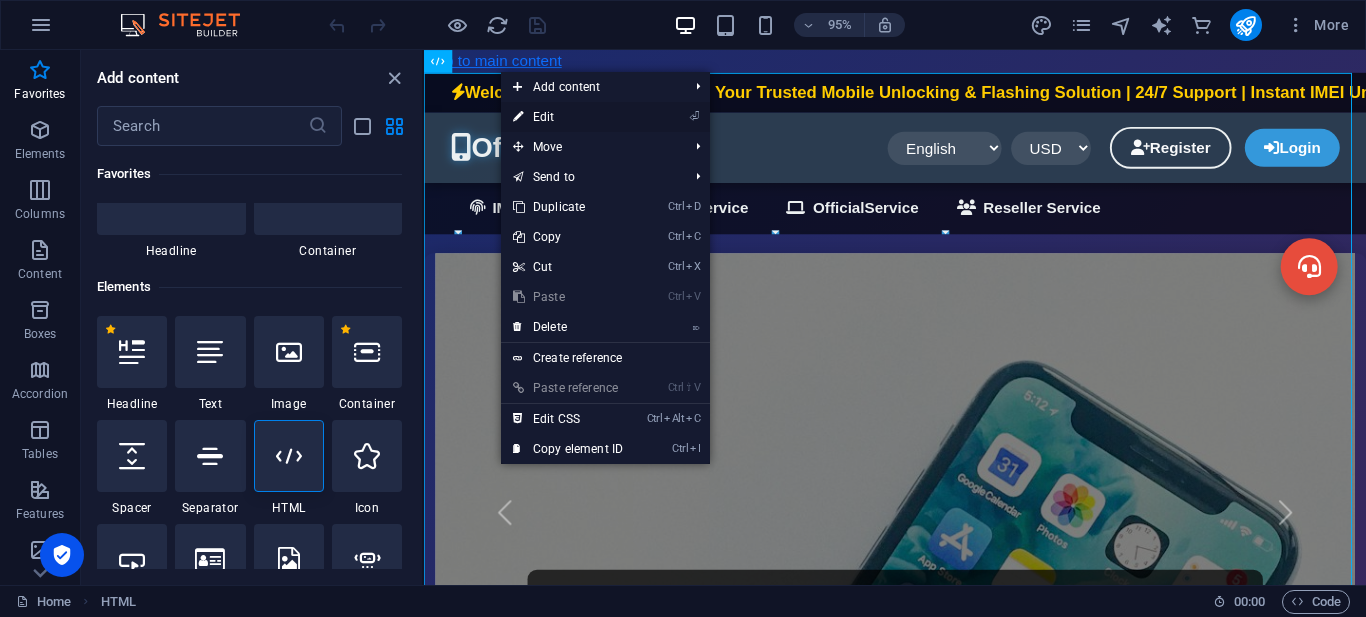 drag, startPoint x: 629, startPoint y: 109, endPoint x: 206, endPoint y: 69, distance: 424.88705 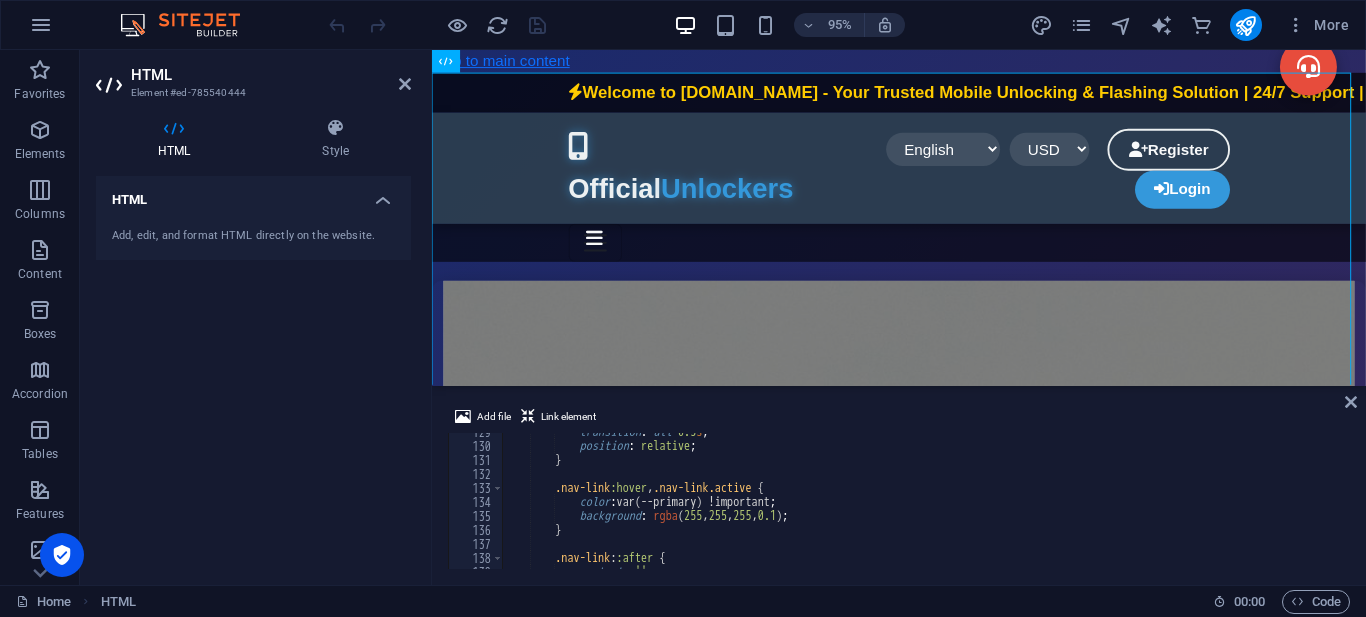 scroll, scrollTop: 2040, scrollLeft: 0, axis: vertical 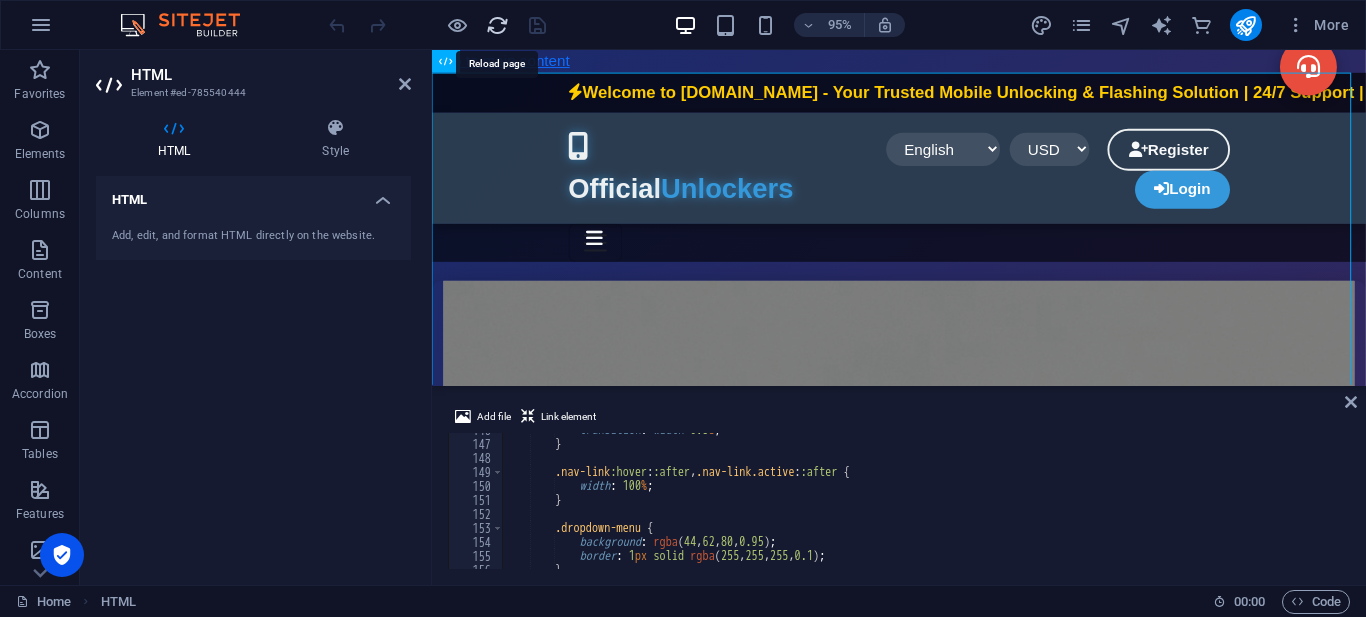 click at bounding box center [497, 25] 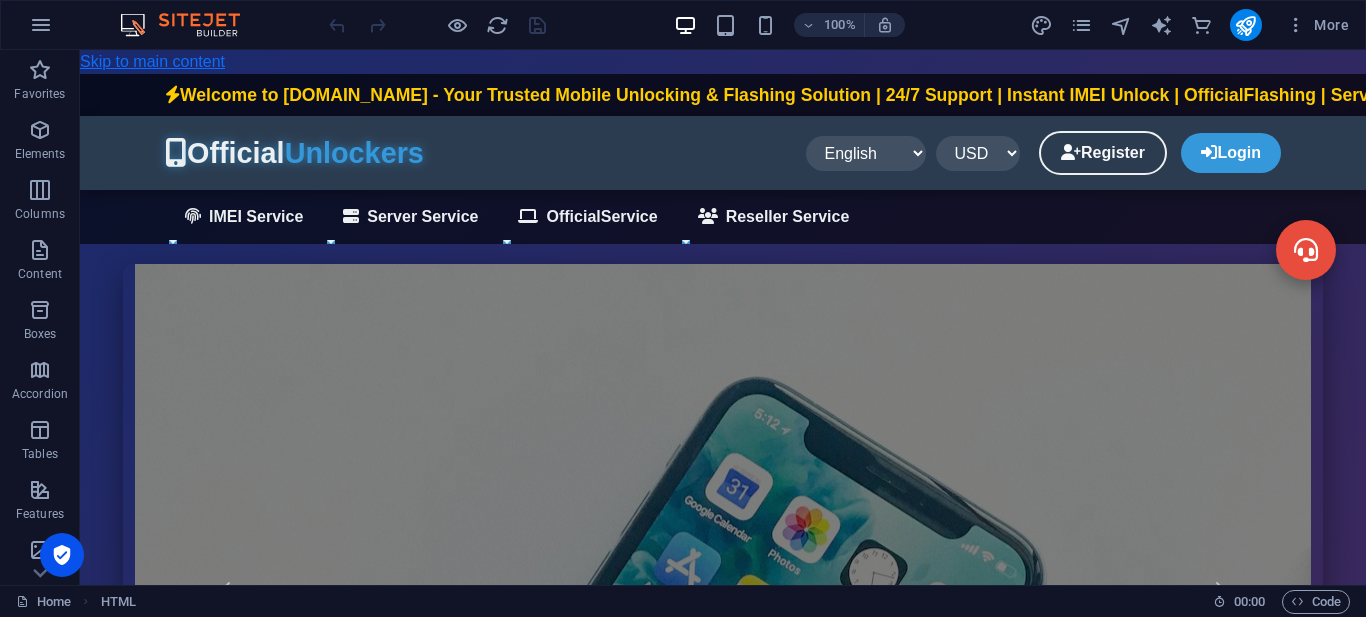 scroll, scrollTop: 0, scrollLeft: 0, axis: both 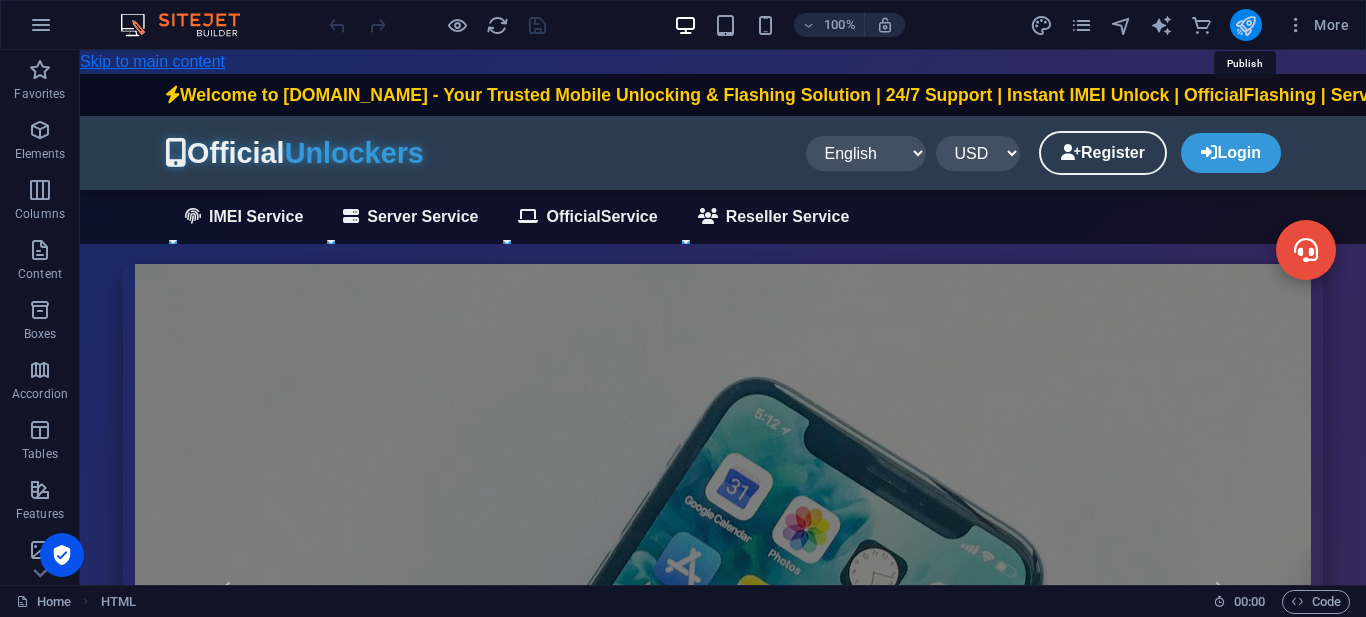 click at bounding box center (1245, 25) 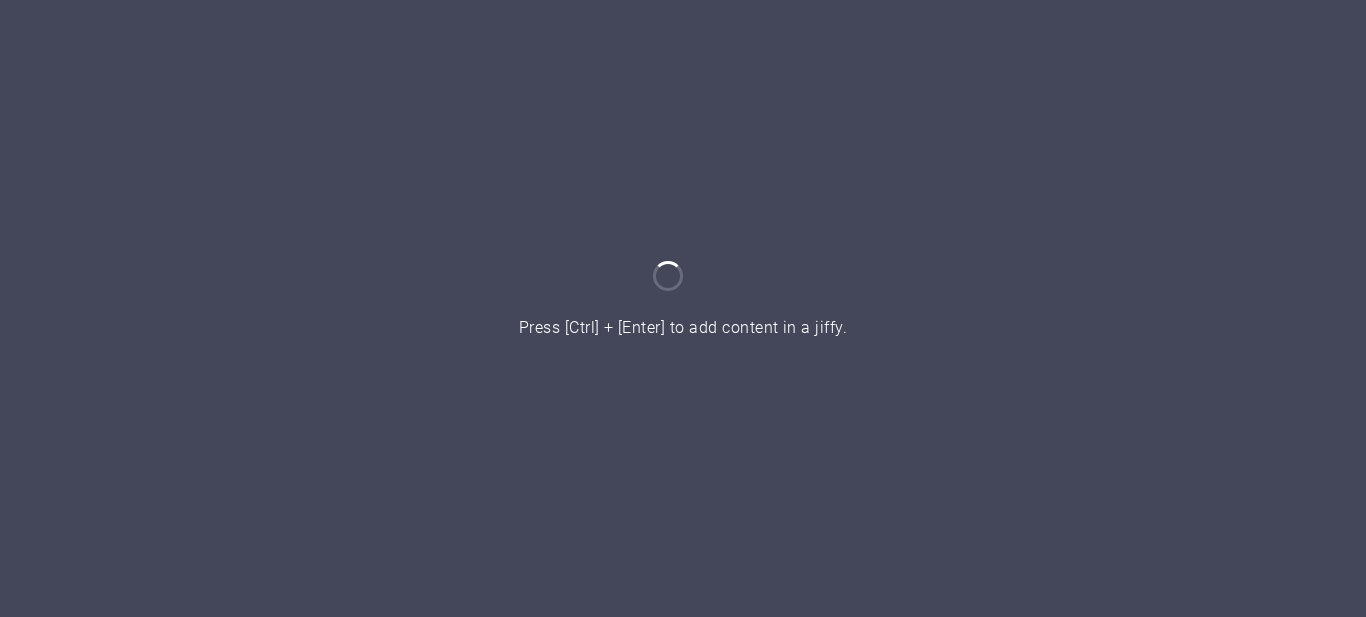 scroll, scrollTop: 0, scrollLeft: 0, axis: both 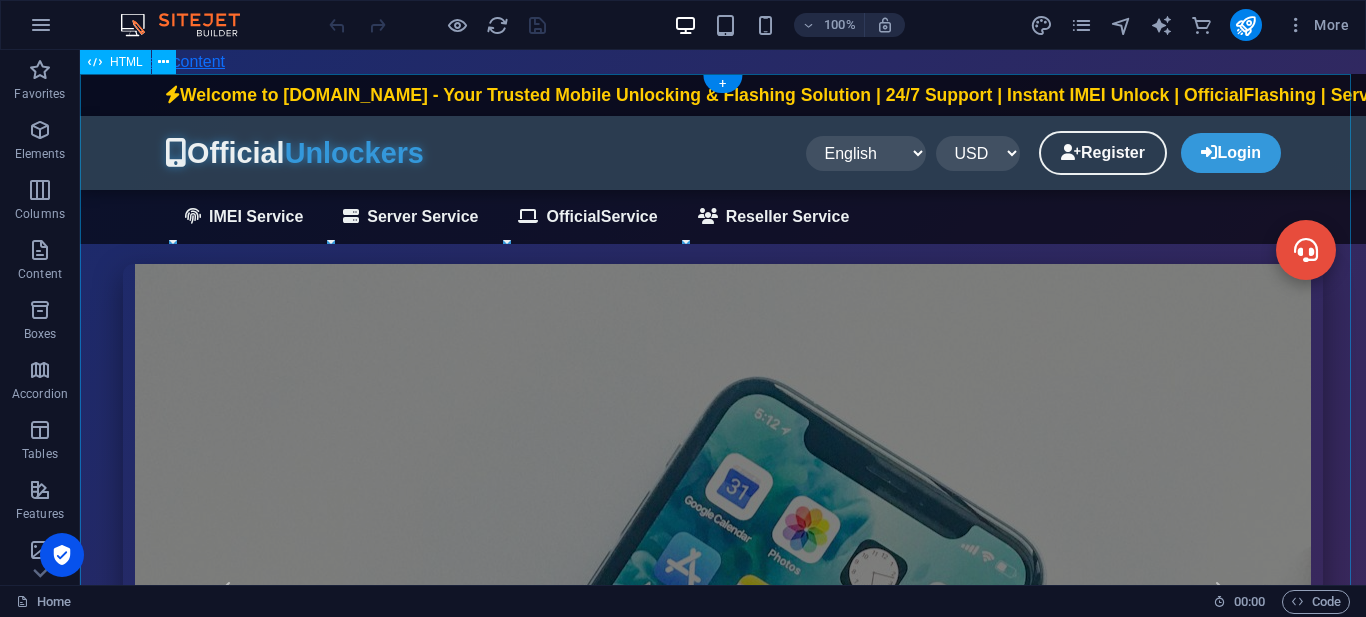 click on "[DOMAIN_NAME] | Mobile Unlock & Flashing Services
Welcome to [DOMAIN_NAME] - Your Trusted Mobile Unlocking & Flashing Solution | 24/7 Support | Instant IMEI Unlock | OfficialFlashing | Server Services | Reseller Program Available
Official Unlockers
English
বাংলা
Español
Français
العربية" at bounding box center (723, 1650) 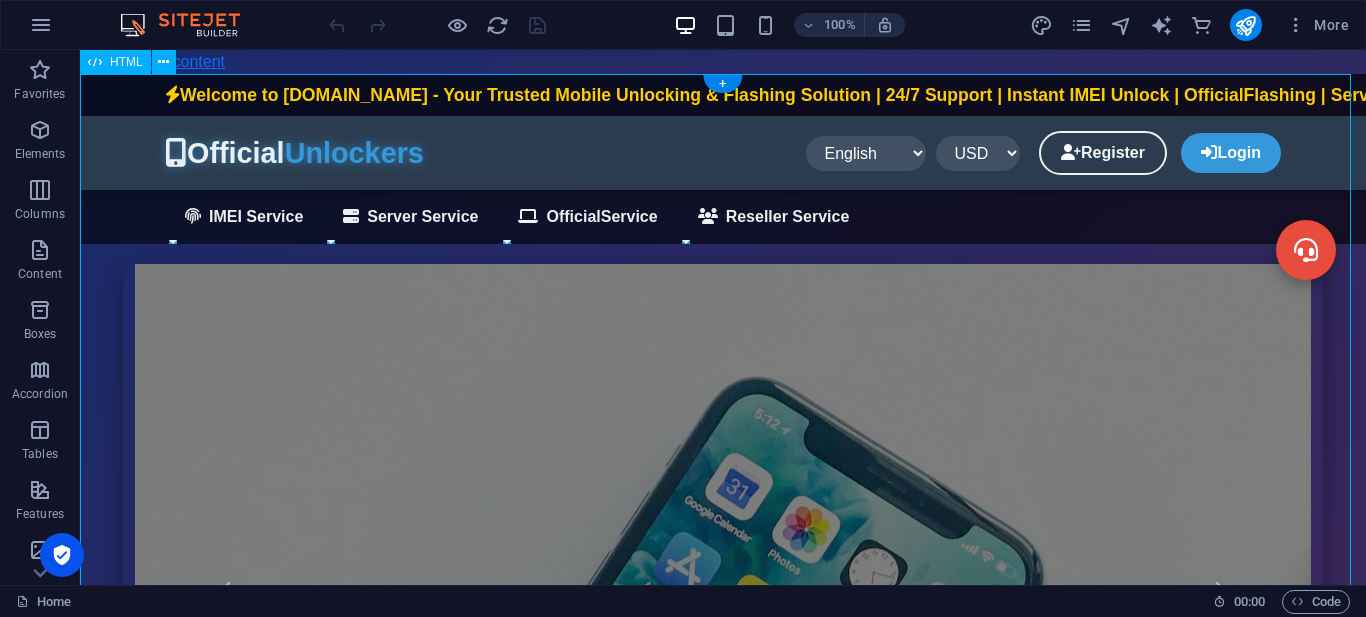 click on "[DOMAIN_NAME] | Mobile Unlock & Flashing Services
Welcome to [DOMAIN_NAME] - Your Trusted Mobile Unlocking & Flashing Solution | 24/7 Support | Instant IMEI Unlock | OfficialFlashing | Server Services | Reseller Program Available
Official Unlockers
English
বাংলা
Español
Français
العربية" at bounding box center (723, 1650) 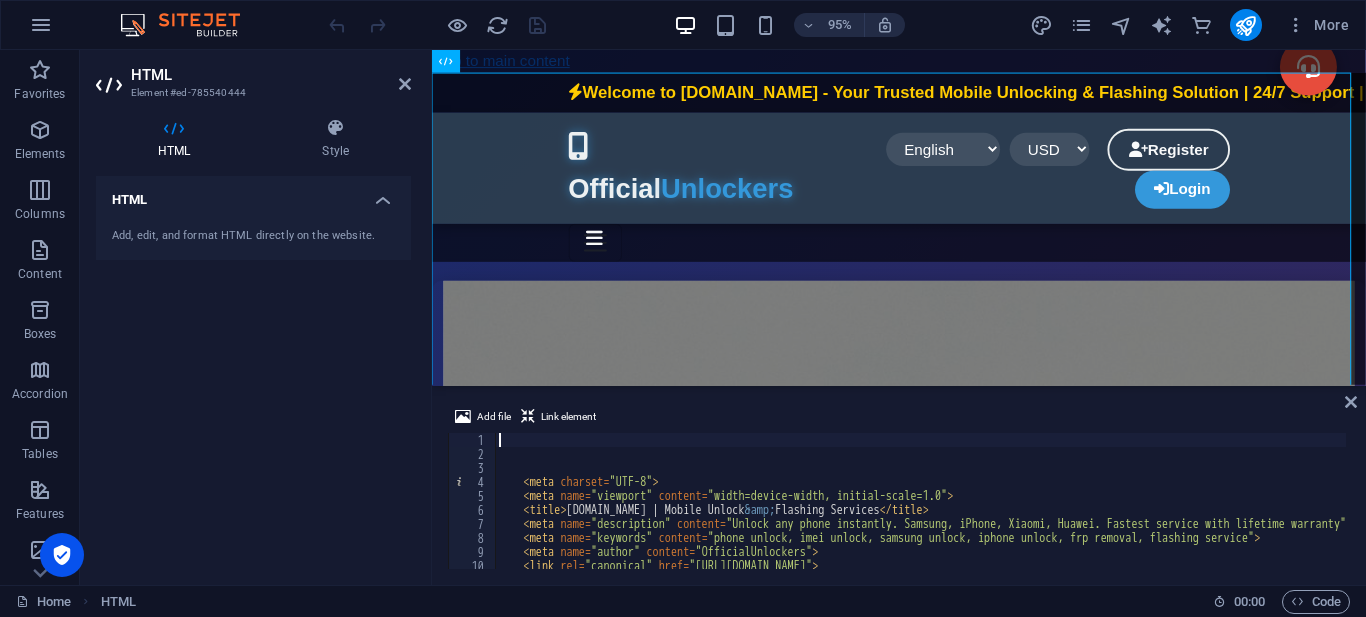 click on "< meta   charset = "UTF-8" >      < meta   name = "viewport"   content = "width=device-width, initial-scale=1.0" >      < title > [DOMAIN_NAME] | Mobile Unlock  &amp;  Flashing Services </ title >      < meta   name = "description"   content = "Unlock any phone instantly. Samsung, iPhone, Xiaomi, Huawei. Fastest service with lifetime warranty" >      < meta   name = "keywords"   content = "phone unlock, imei unlock, samsung unlock, iphone unlock, frp removal, flashing service" >      < meta   name = "author"   content = "OfficialUnlockers" >      < link   rel = "canonical"   href = "[URL][DOMAIN_NAME]" >" at bounding box center [1406, 513] 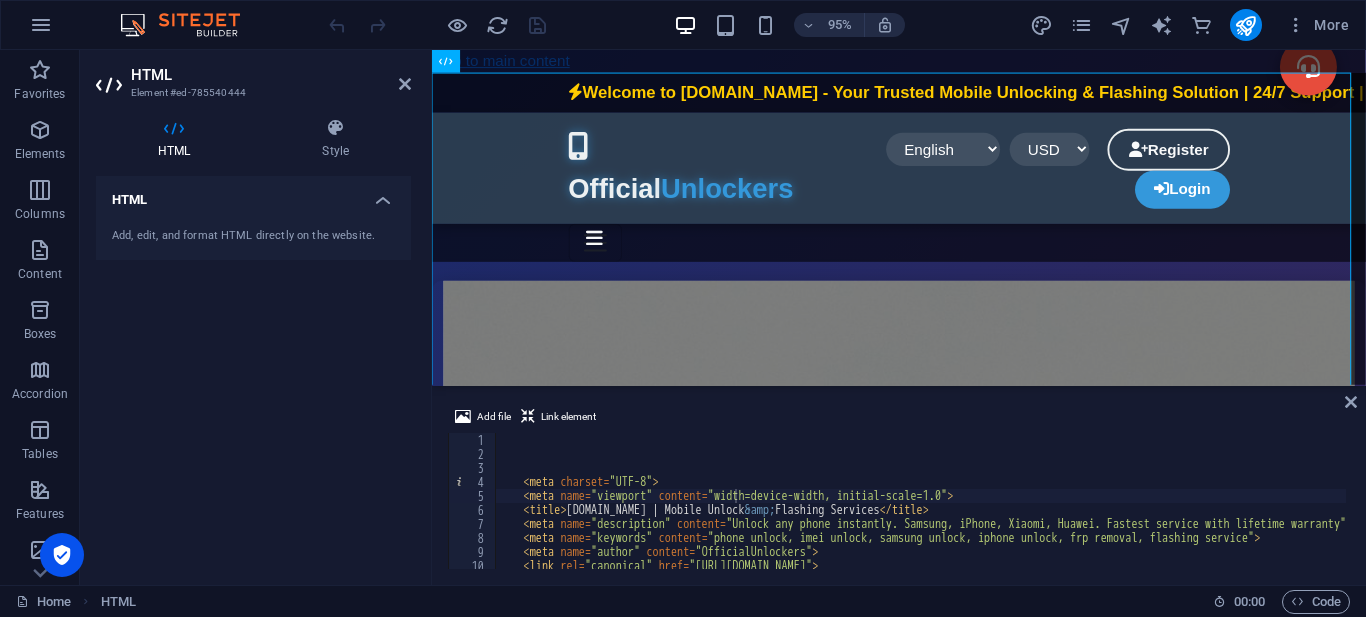 click on "Skip to main content
[DOMAIN_NAME] | Mobile Unlock & Flashing Services
Welcome to [DOMAIN_NAME] - Your Trusted Mobile Unlocking & Flashing Solution | 24/7 Support | Instant IMEI Unlock | OfficialFlashing | Server Services | Reseller Program Available
Official Unlockers
English
বাংলা
Español
Français
العربية USD BDT" at bounding box center (923, 1749) 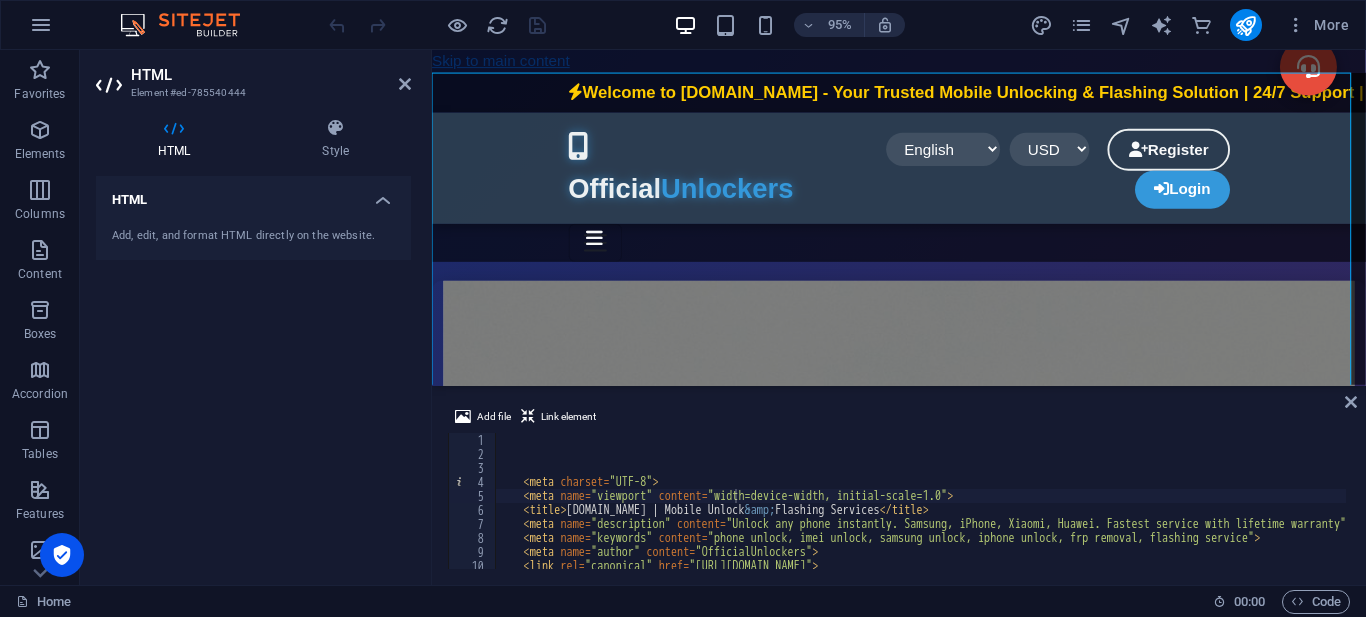 click on "Skip to main content
[DOMAIN_NAME] | Mobile Unlock & Flashing Services
Welcome to [DOMAIN_NAME] - Your Trusted Mobile Unlocking & Flashing Solution | 24/7 Support | Instant IMEI Unlock | OfficialFlashing | Server Services | Reseller Program Available
Official Unlockers
English
বাংলা
Español
Français
العربية USD BDT" at bounding box center [923, 1749] 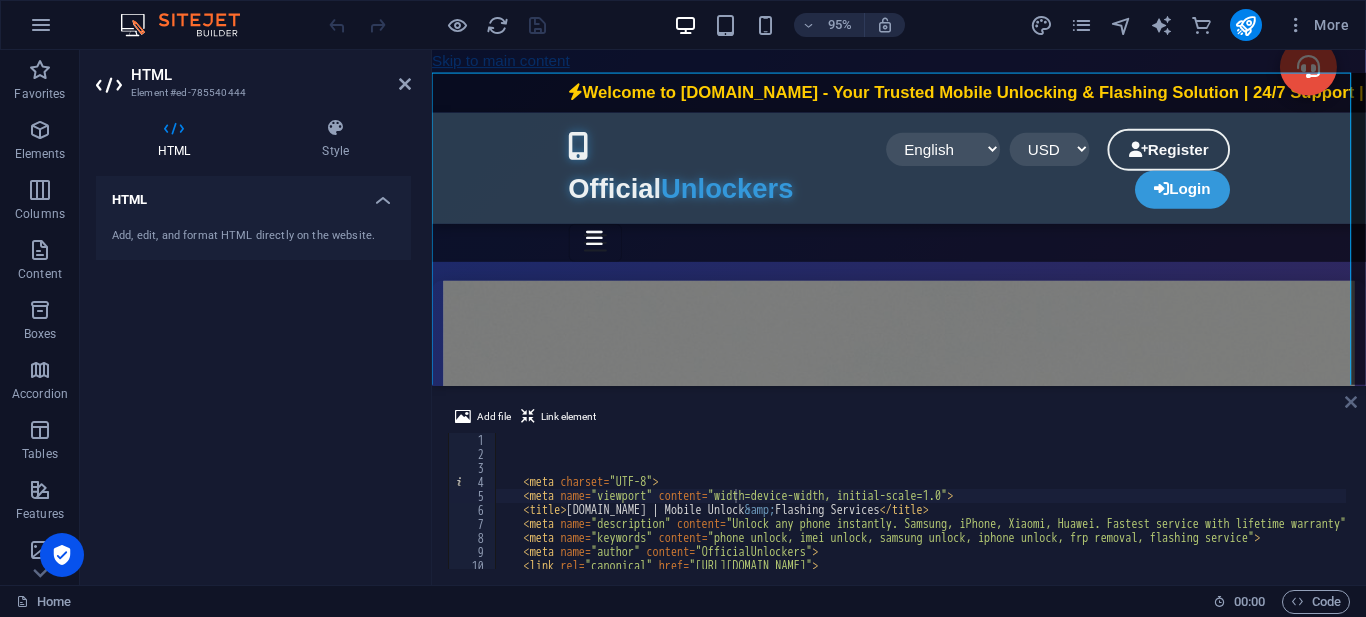 click at bounding box center (1351, 402) 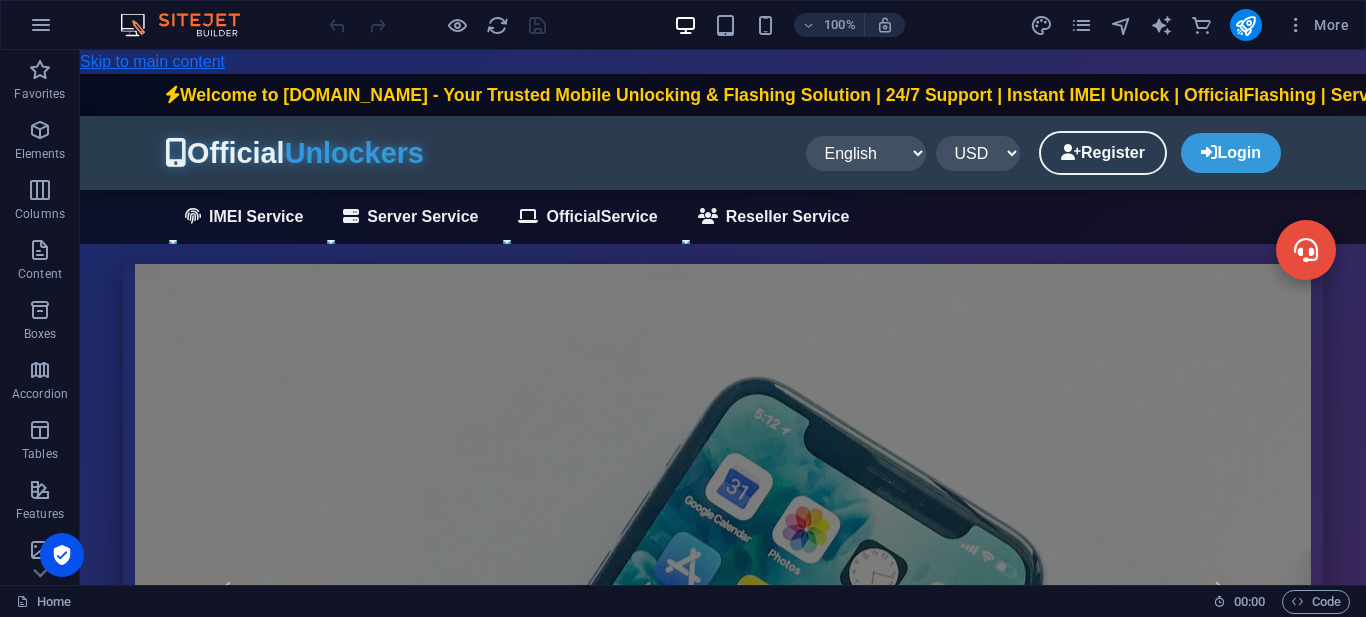 click on "Skip to main content
[DOMAIN_NAME] | Mobile Unlock & Flashing Services
Welcome to [DOMAIN_NAME] - Your Trusted Mobile Unlocking & Flashing Solution | 24/7 Support | Instant IMEI Unlock | OfficialFlashing | Server Services | Reseller Program Available
Official Unlockers
English
বাংলা
Español
Français
العربية USD BDT" at bounding box center [723, 1650] 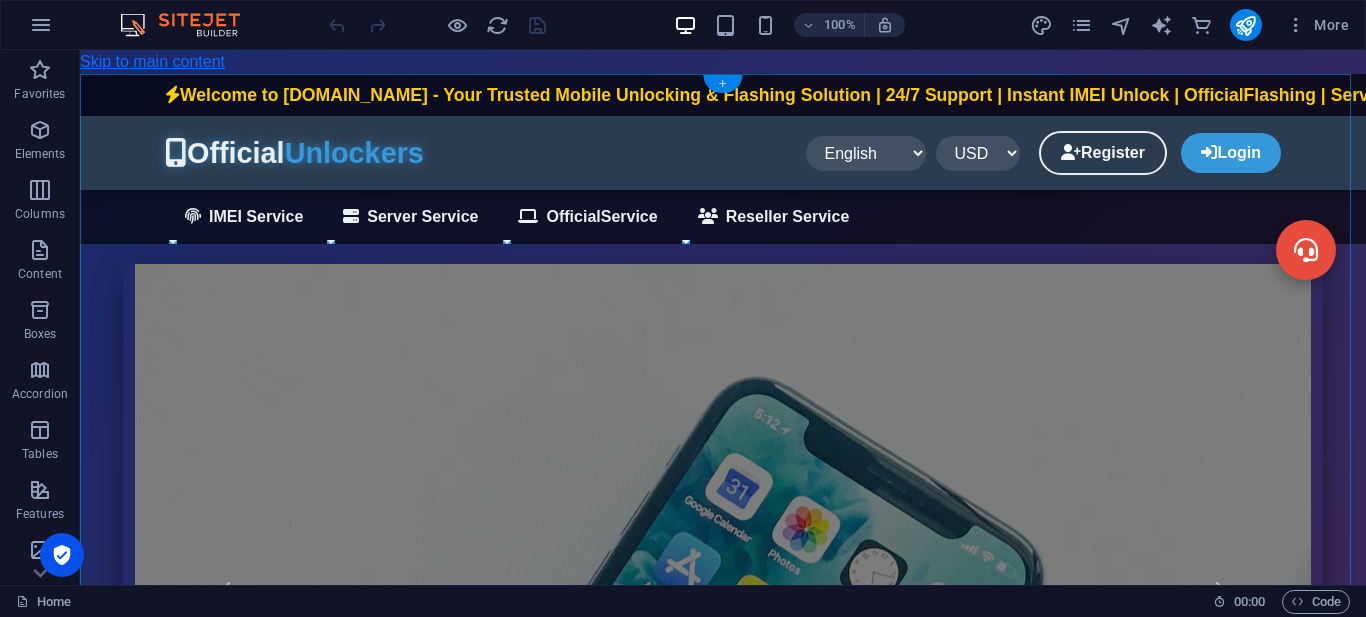 click on "+" at bounding box center (722, 84) 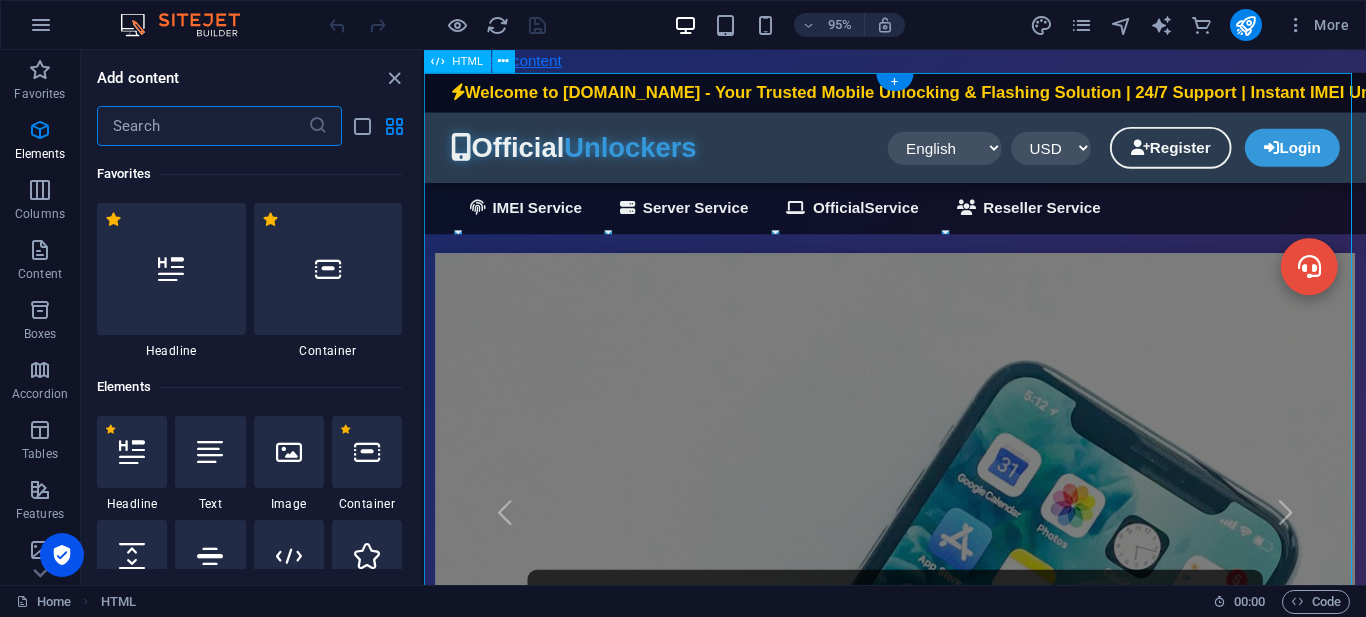 scroll, scrollTop: 3499, scrollLeft: 0, axis: vertical 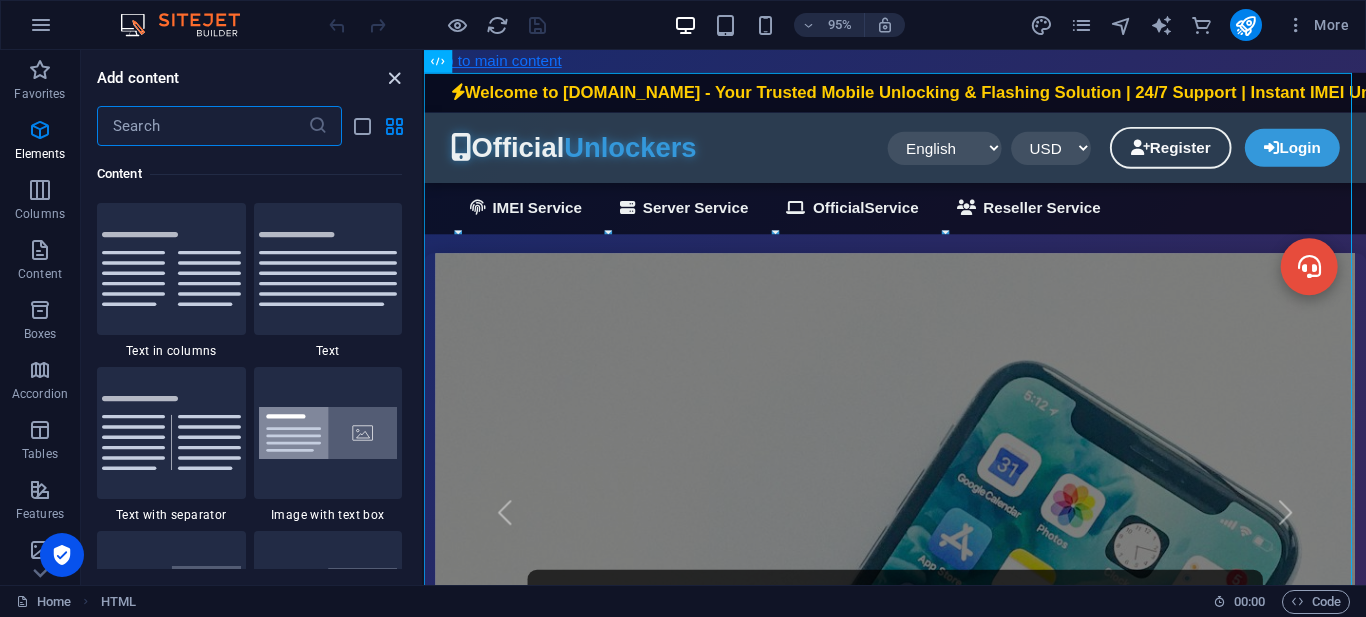 click at bounding box center [394, 78] 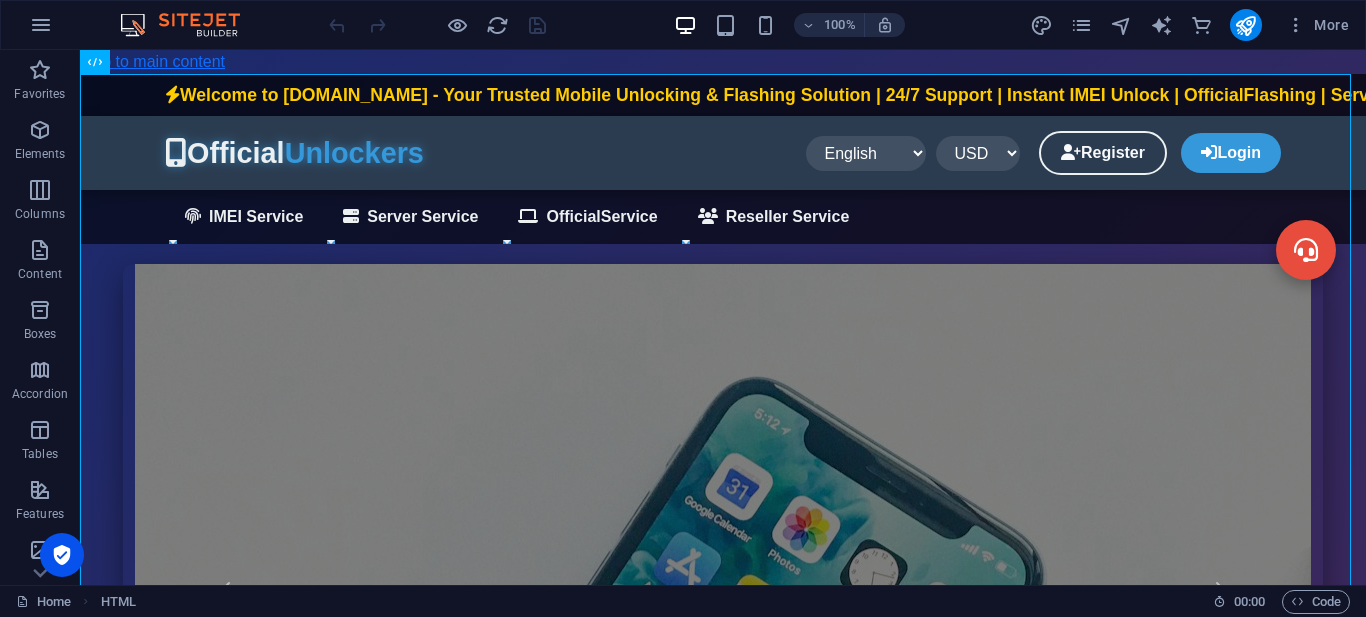 click on "Skip to main content
[DOMAIN_NAME] | Mobile Unlock & Flashing Services
Welcome to [DOMAIN_NAME] - Your Trusted Mobile Unlocking & Flashing Solution | 24/7 Support | Instant IMEI Unlock | OfficialFlashing | Server Services | Reseller Program Available
Official Unlockers
English
বাংলা
Español
Français
العربية USD BDT" at bounding box center (723, 1650) 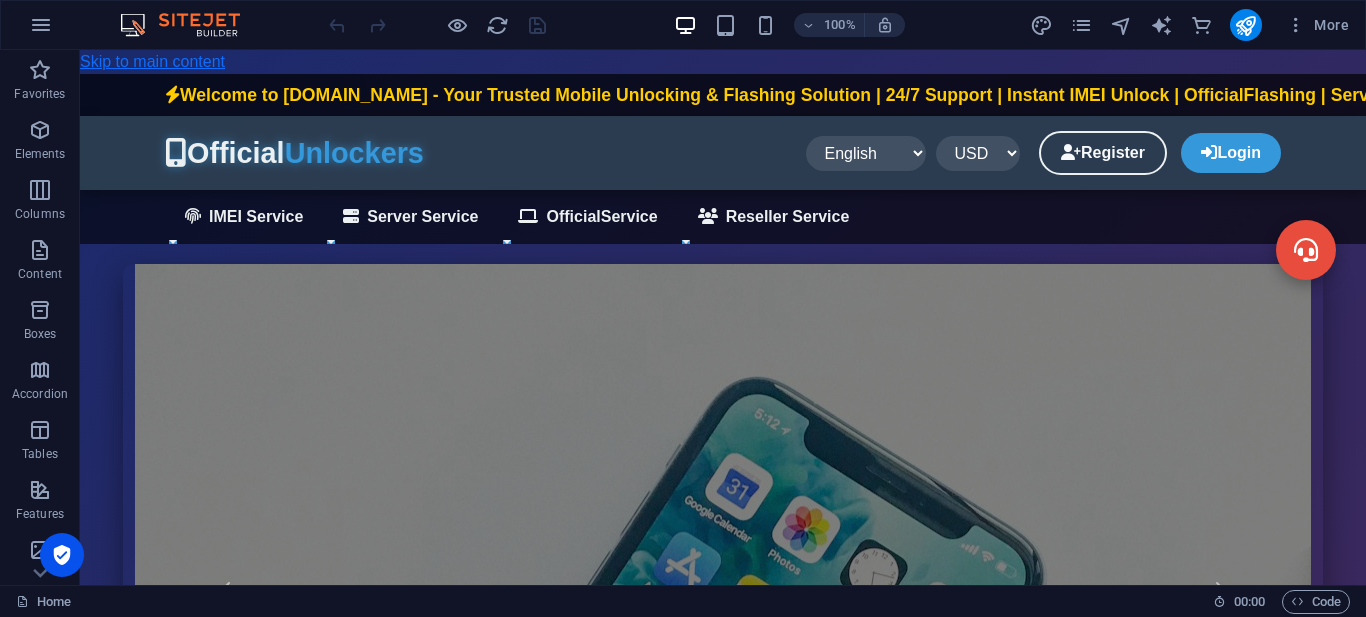 click on "Skip to main content
[DOMAIN_NAME] | Mobile Unlock & Flashing Services
Welcome to [DOMAIN_NAME] - Your Trusted Mobile Unlocking & Flashing Solution | 24/7 Support | Instant IMEI Unlock | OfficialFlashing | Server Services | Reseller Program Available
Official Unlockers
English
বাংলা
Español
Français
العربية USD BDT" at bounding box center [723, 1650] 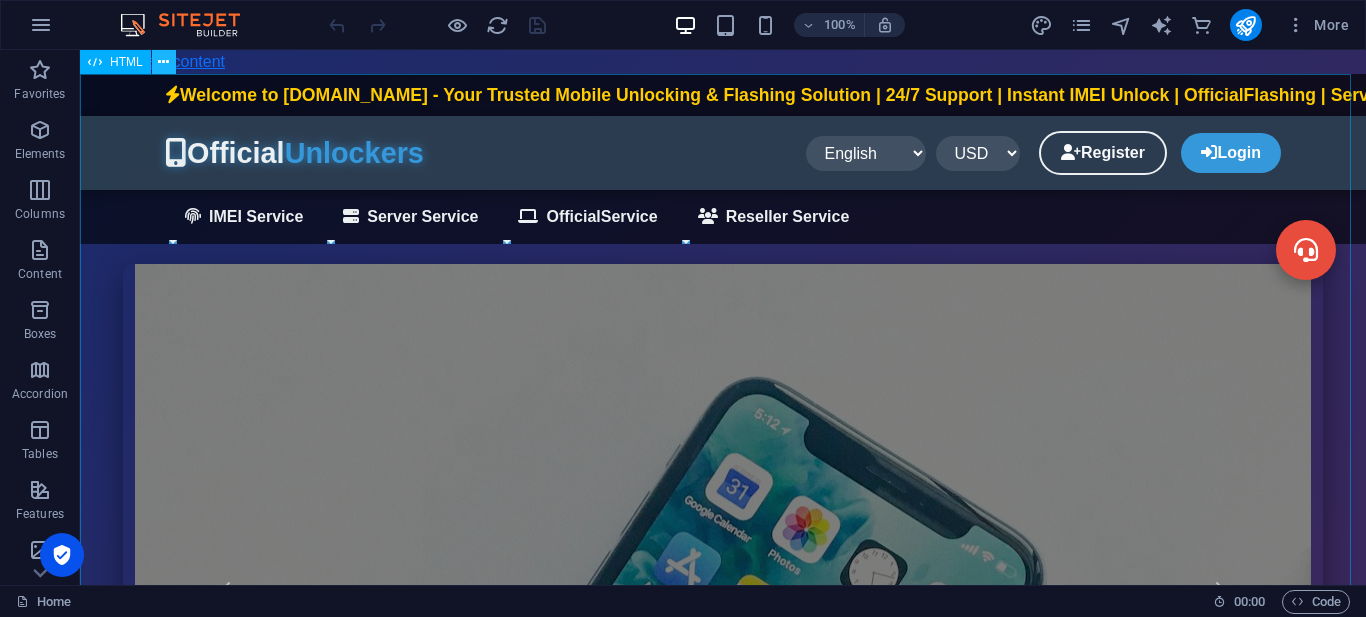 click at bounding box center [164, 62] 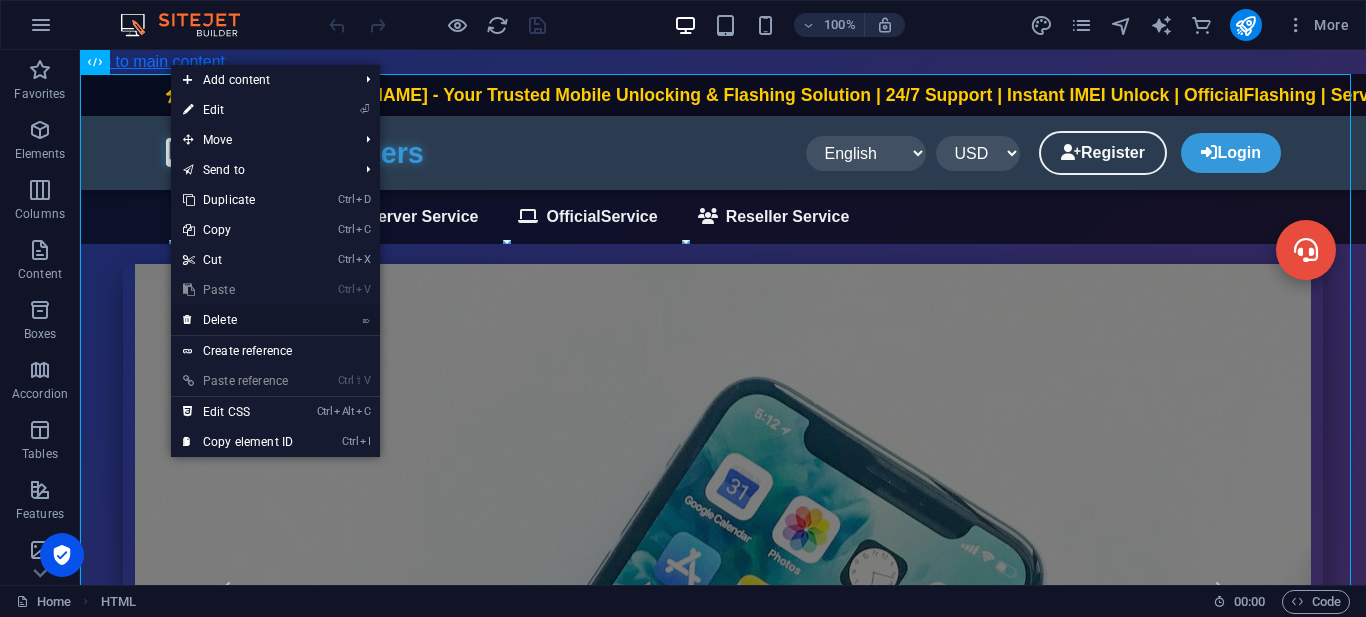 click on "⌦  Delete" at bounding box center (238, 320) 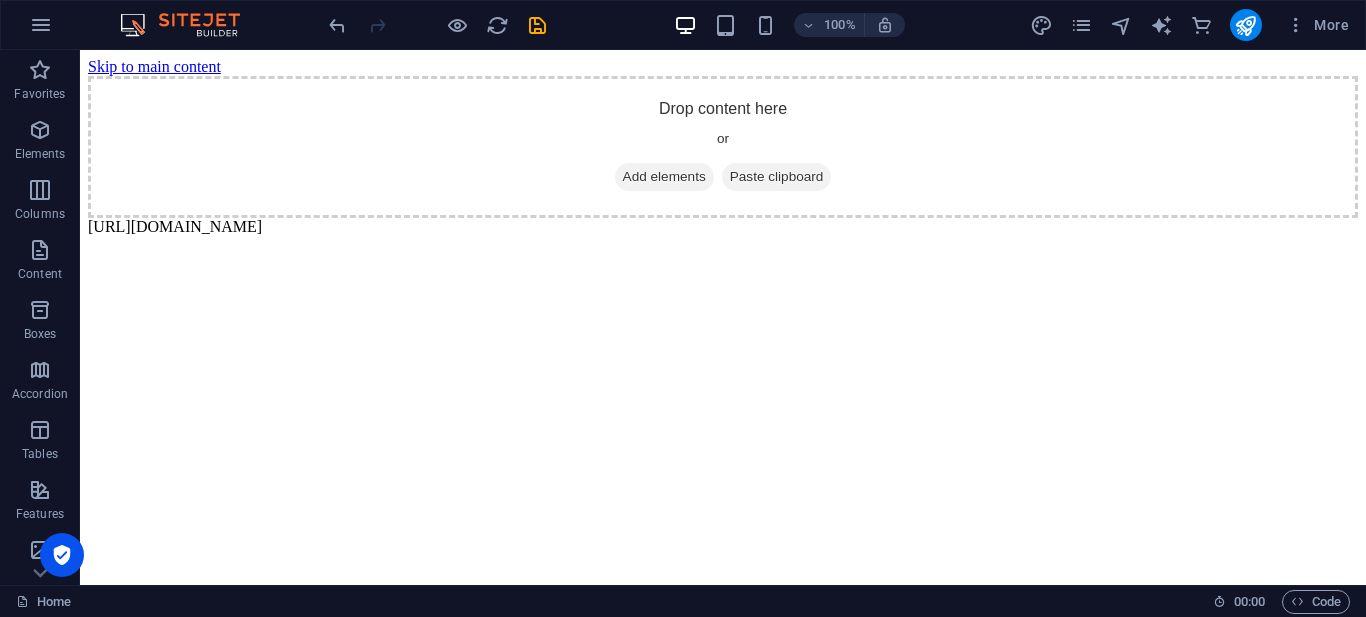 click on "Skip to main content
Drop content here or  Add elements  Paste clipboard [URL][DOMAIN_NAME]" at bounding box center (723, 147) 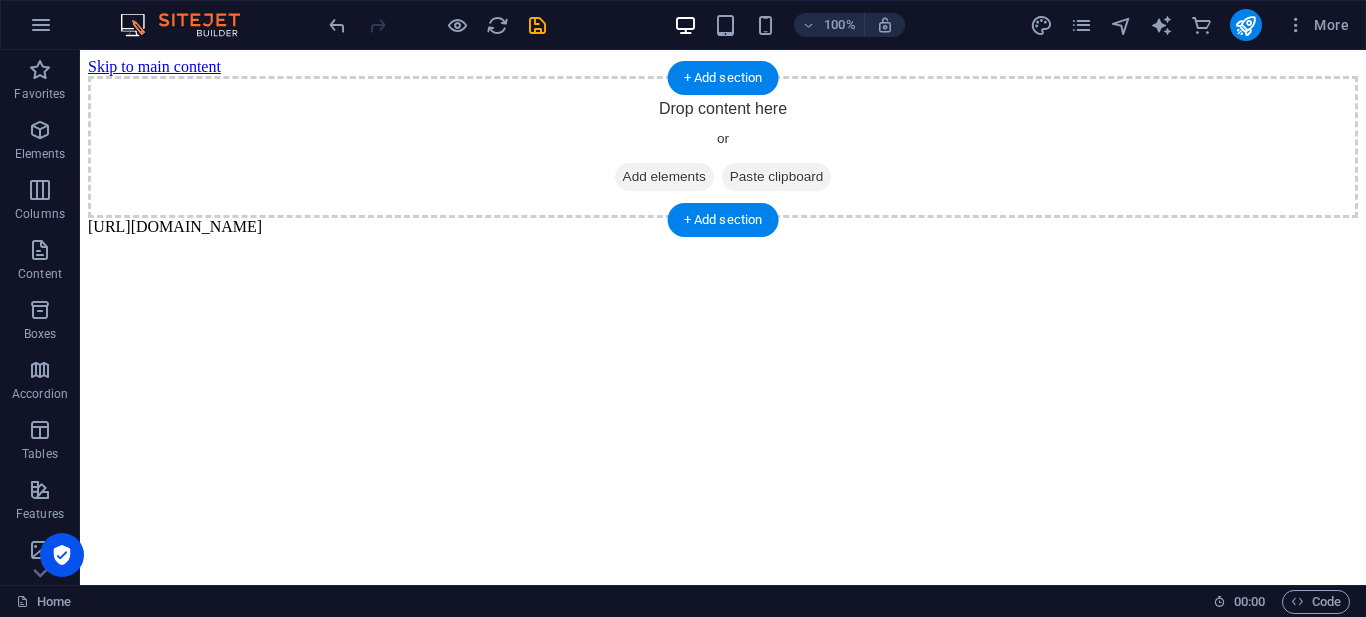 click on "Paste clipboard" at bounding box center [777, 177] 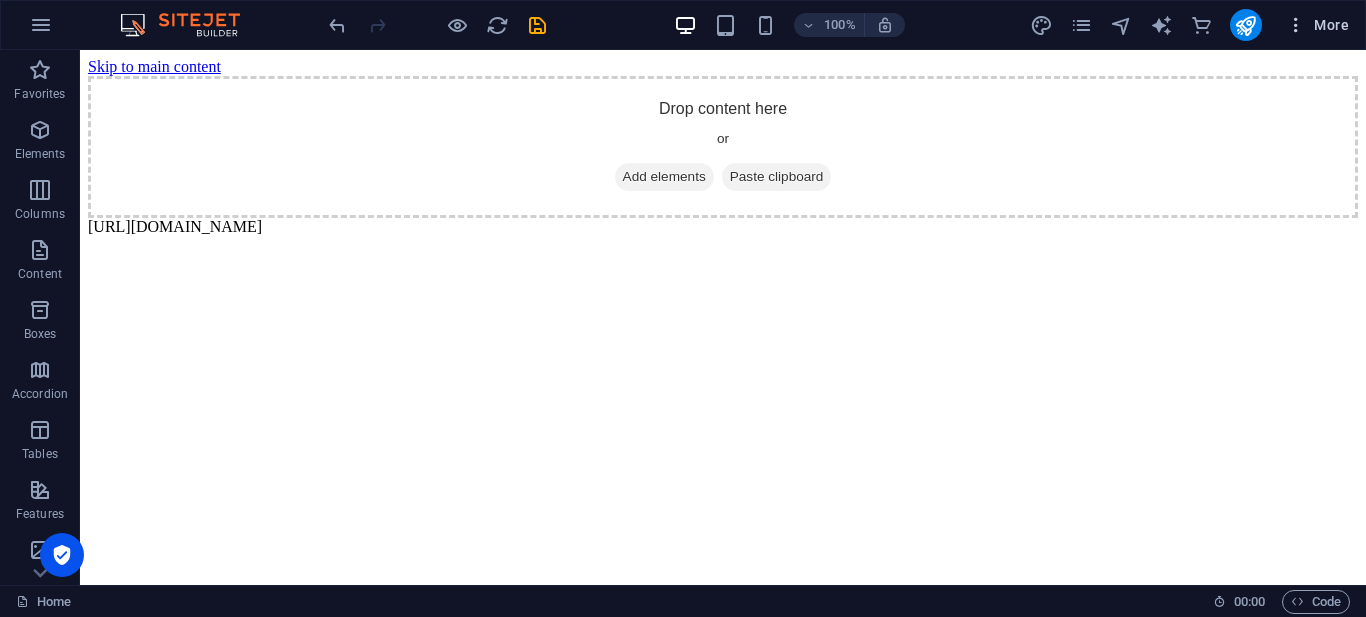 click at bounding box center (1296, 25) 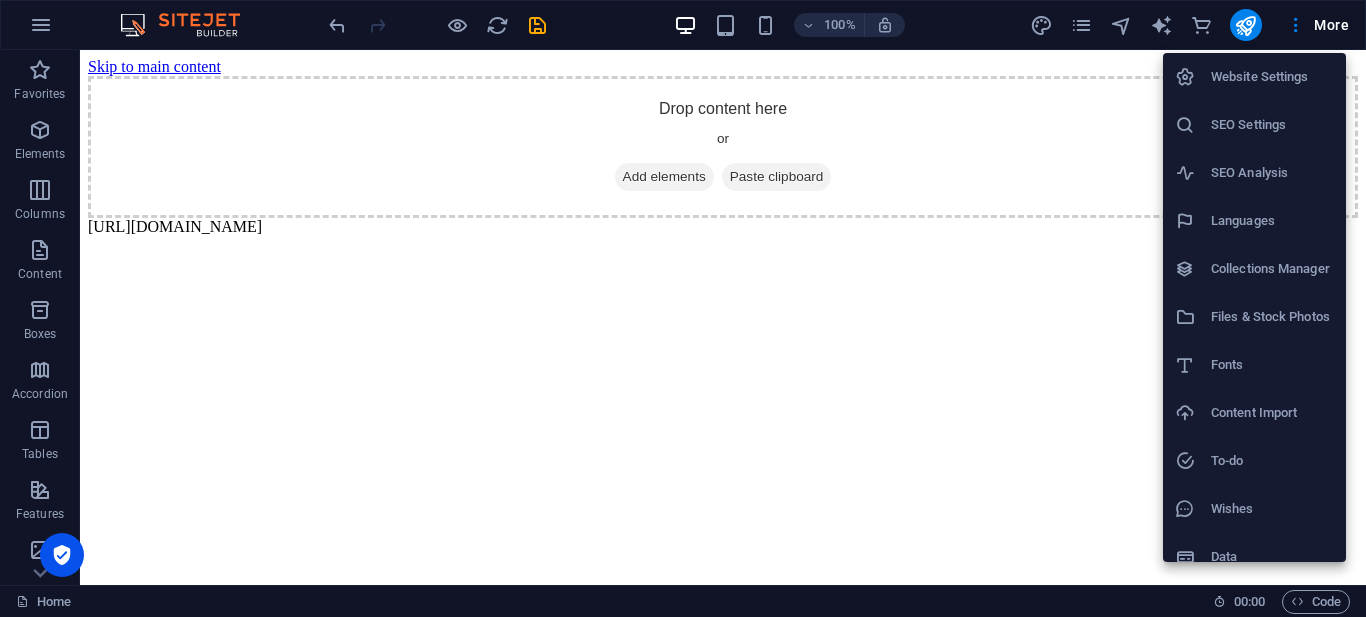 scroll, scrollTop: 19, scrollLeft: 0, axis: vertical 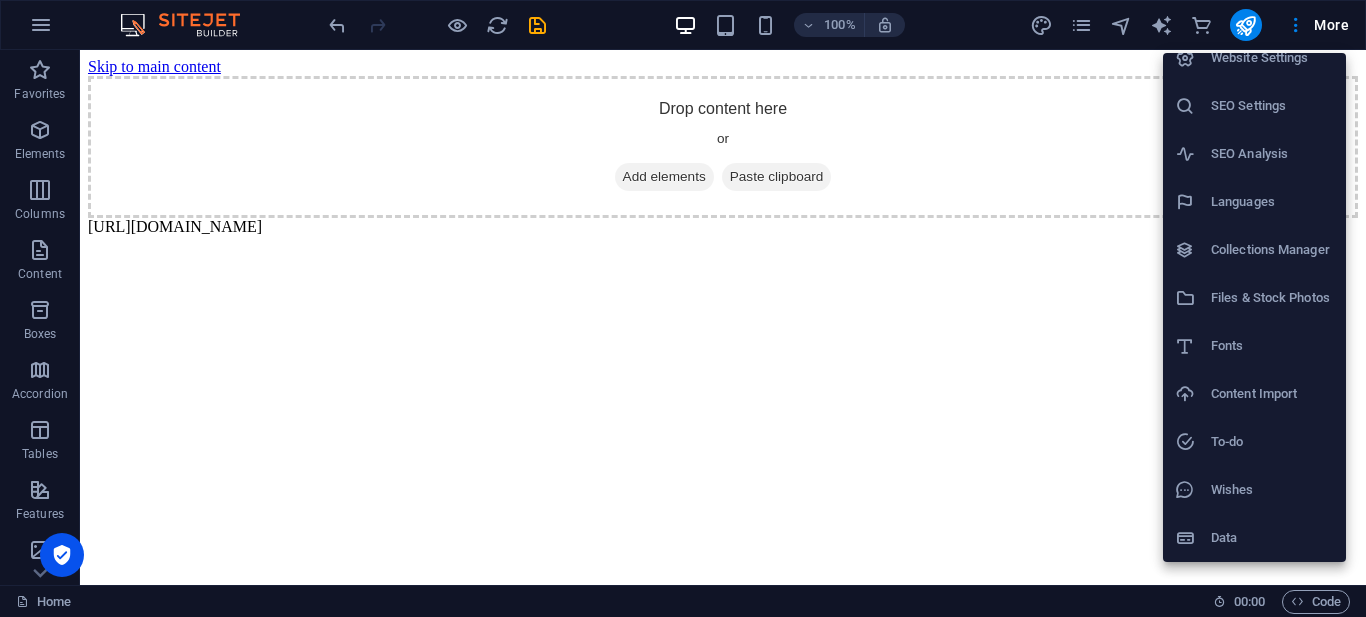 click on "Data" at bounding box center [1272, 538] 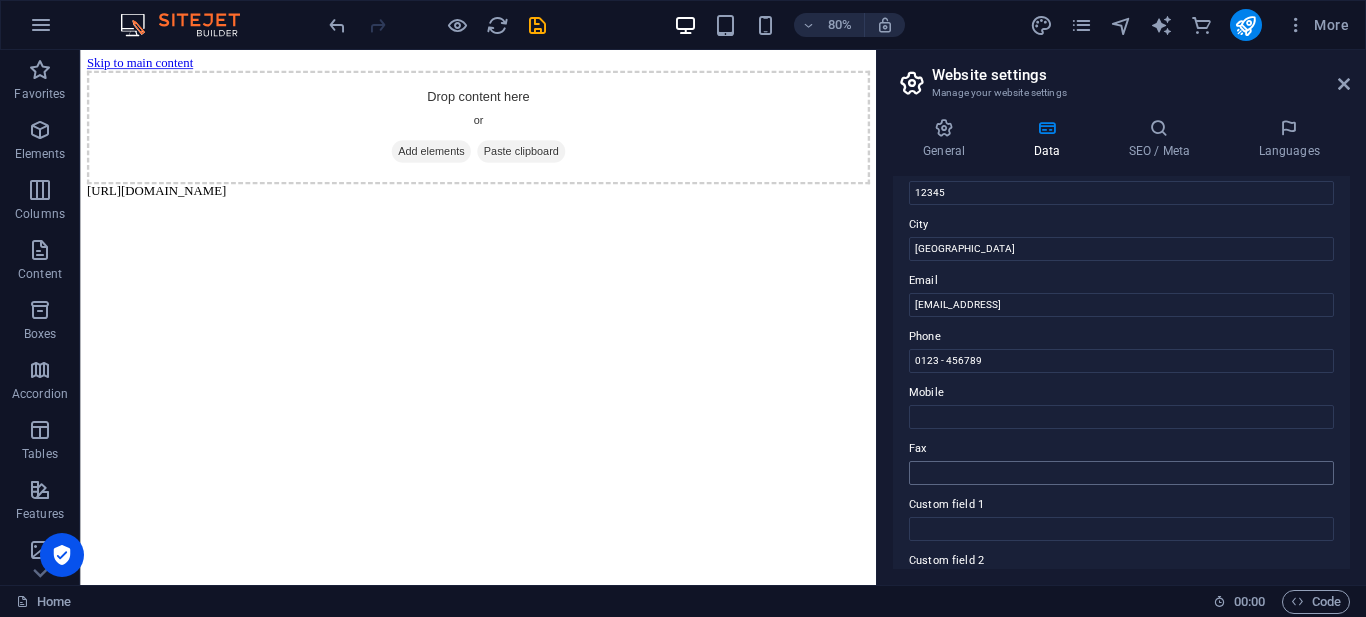 scroll, scrollTop: 568, scrollLeft: 0, axis: vertical 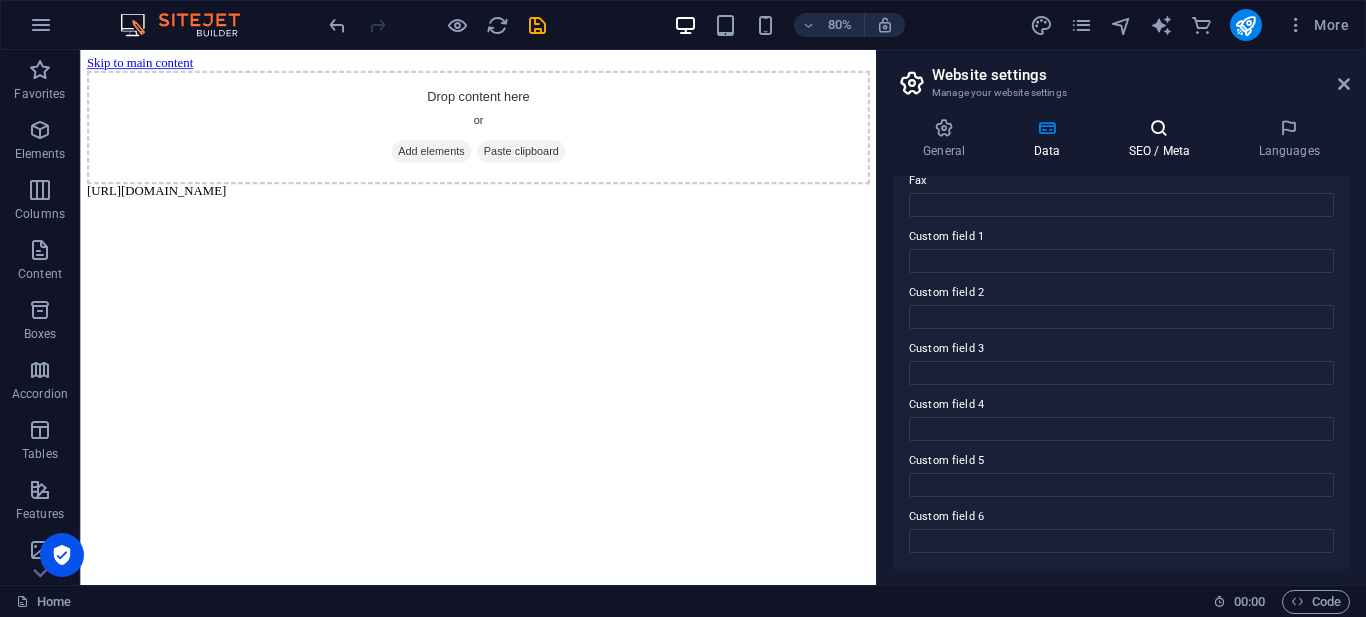 click on "SEO / Meta" at bounding box center (1163, 139) 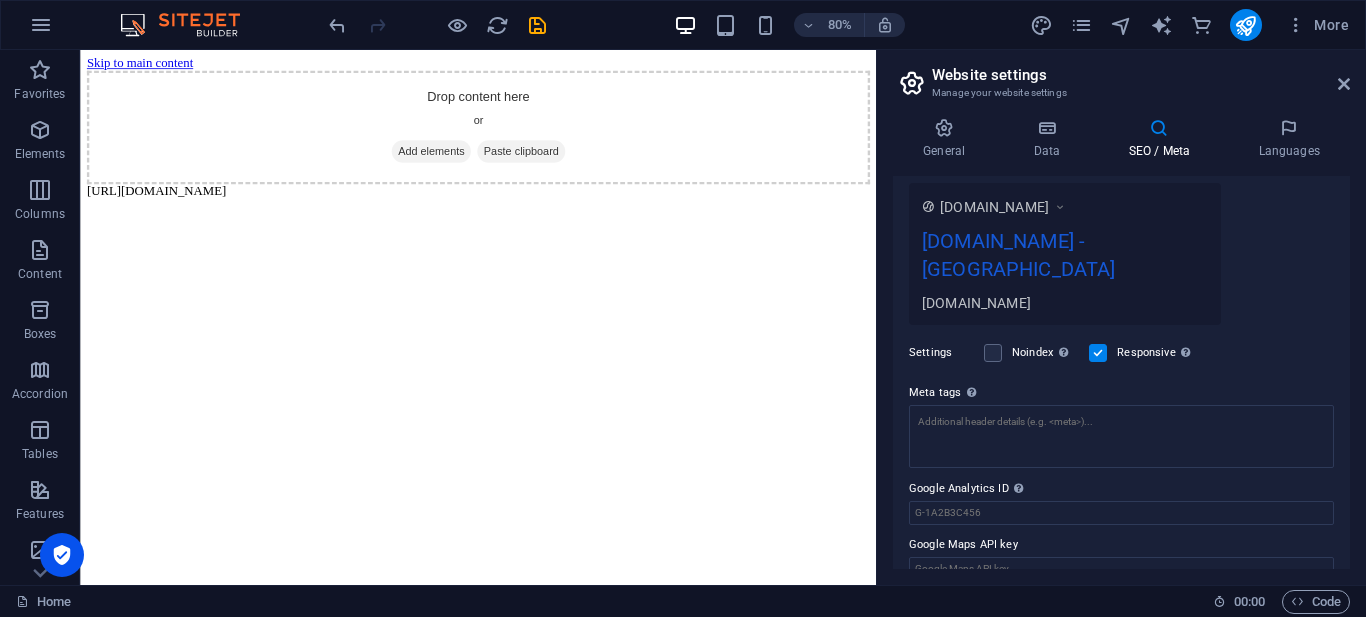 scroll, scrollTop: 243, scrollLeft: 0, axis: vertical 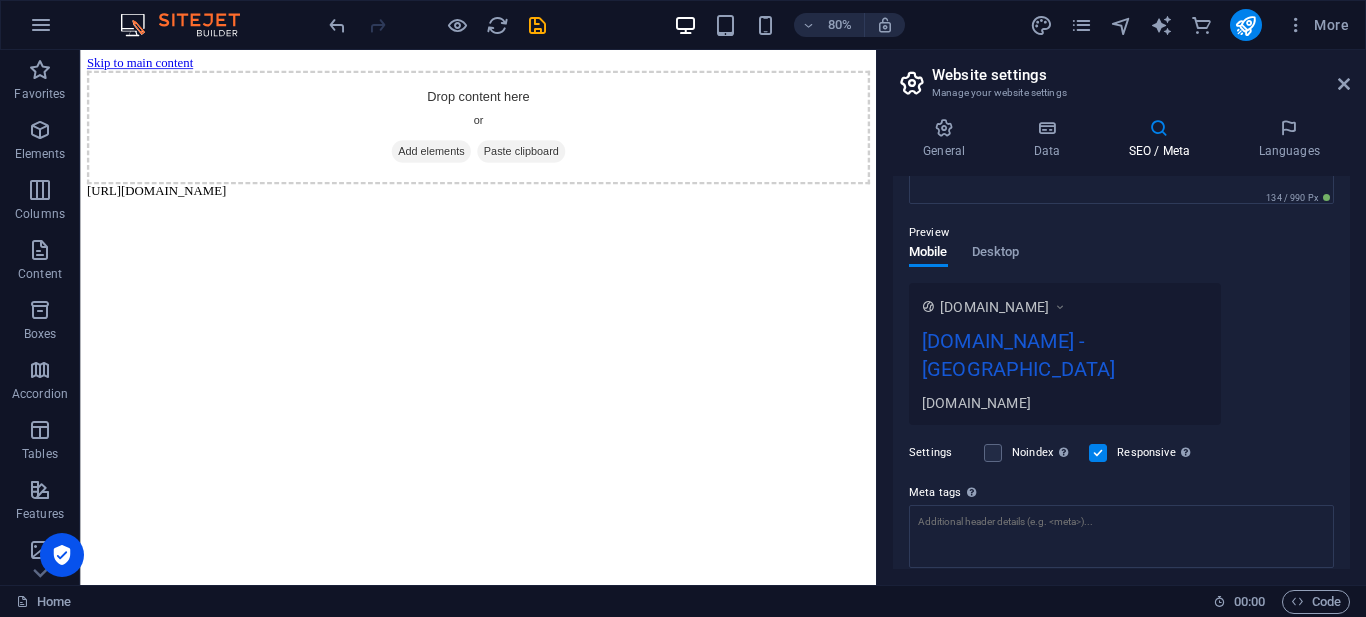 click on "[DOMAIN_NAME] - [GEOGRAPHIC_DATA]" at bounding box center (1065, 359) 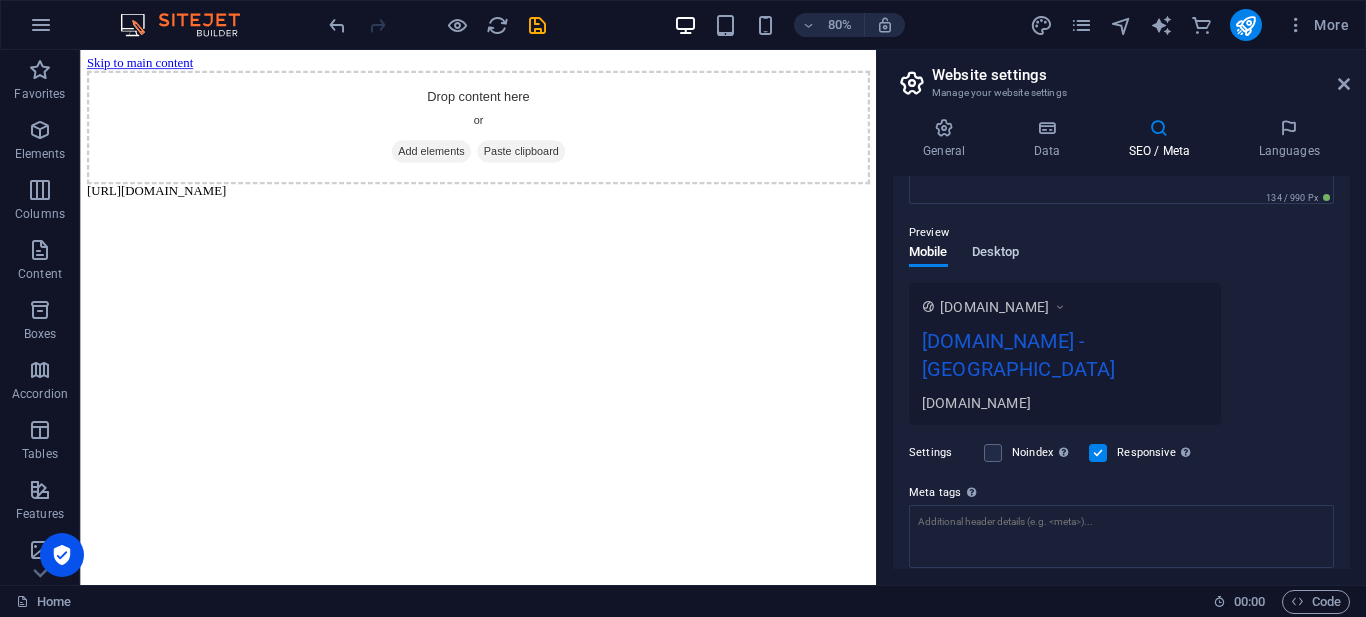 click on "Desktop" at bounding box center (996, 254) 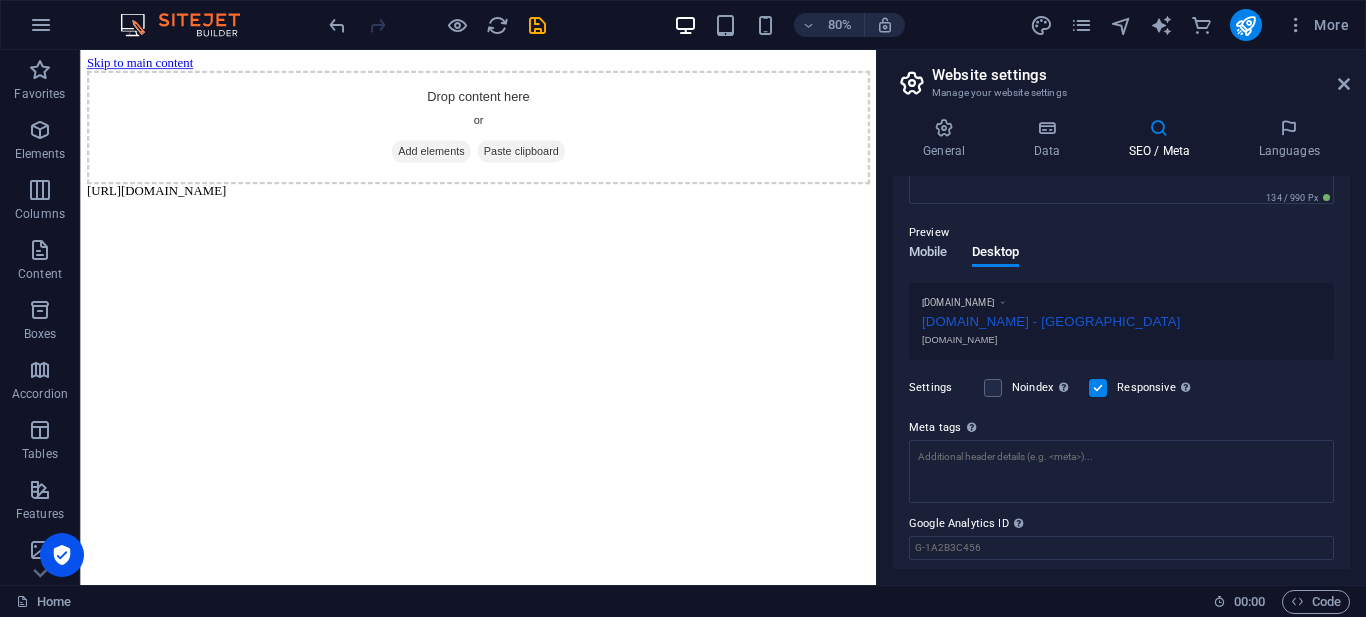 click on "Mobile" at bounding box center [928, 254] 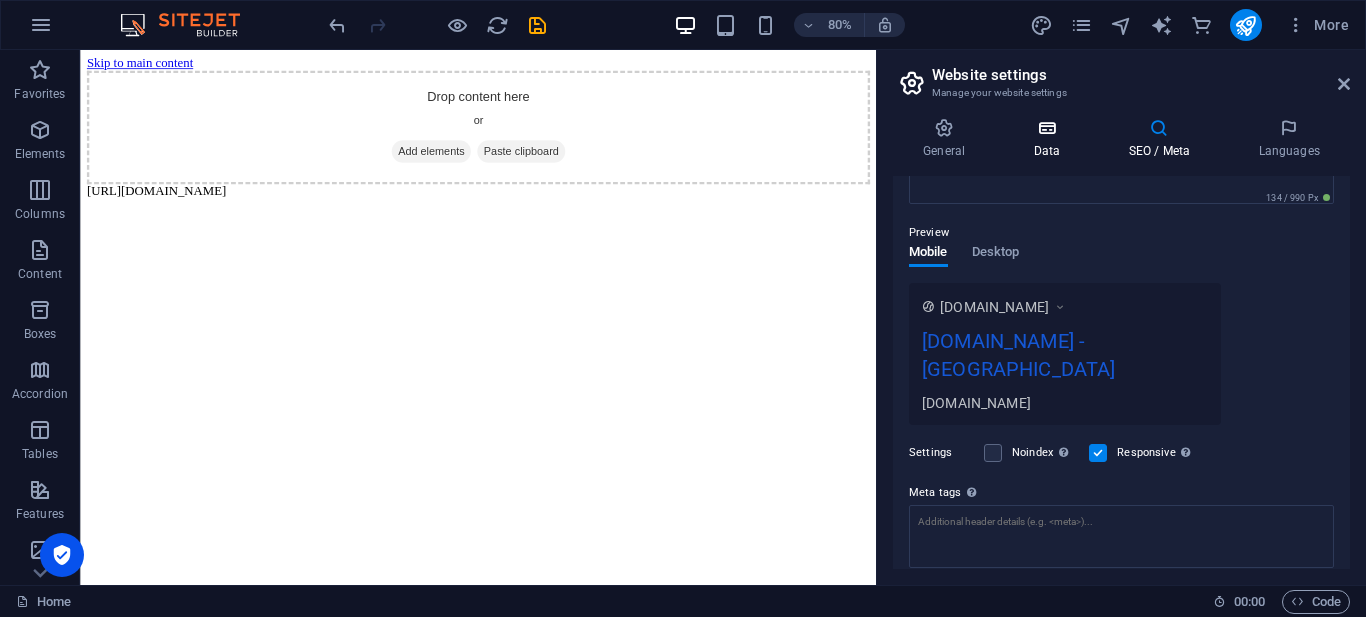 click on "Data" at bounding box center (1050, 139) 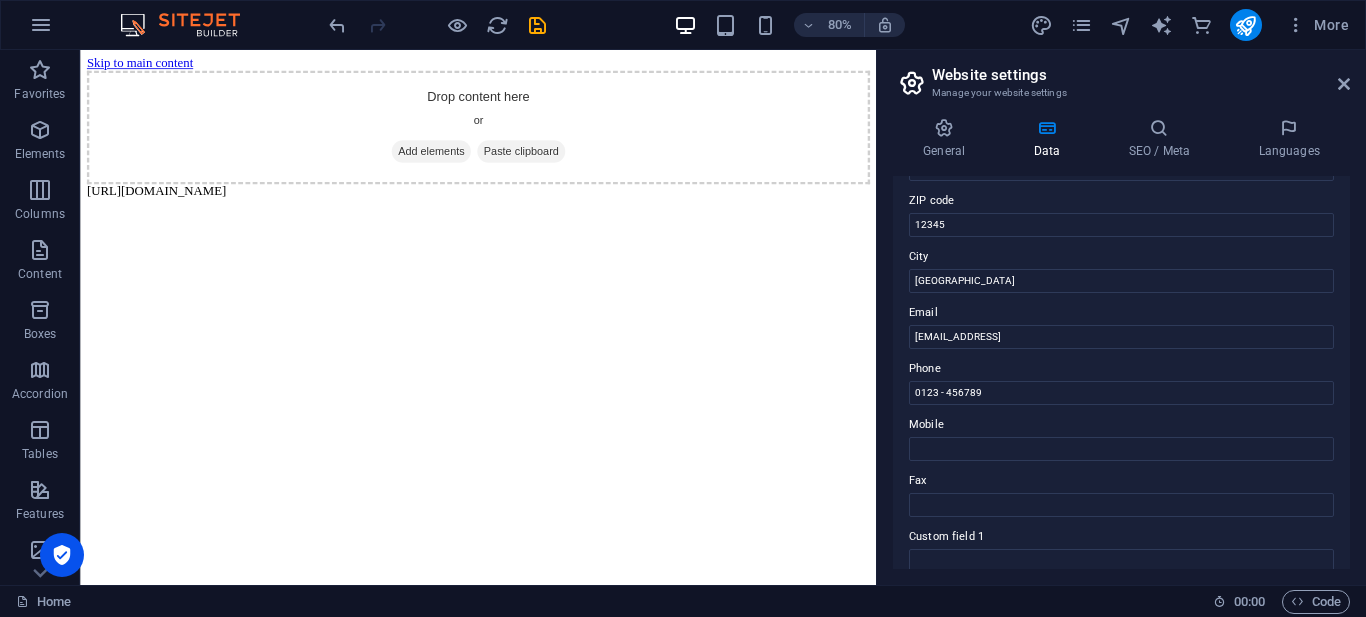 scroll, scrollTop: 0, scrollLeft: 0, axis: both 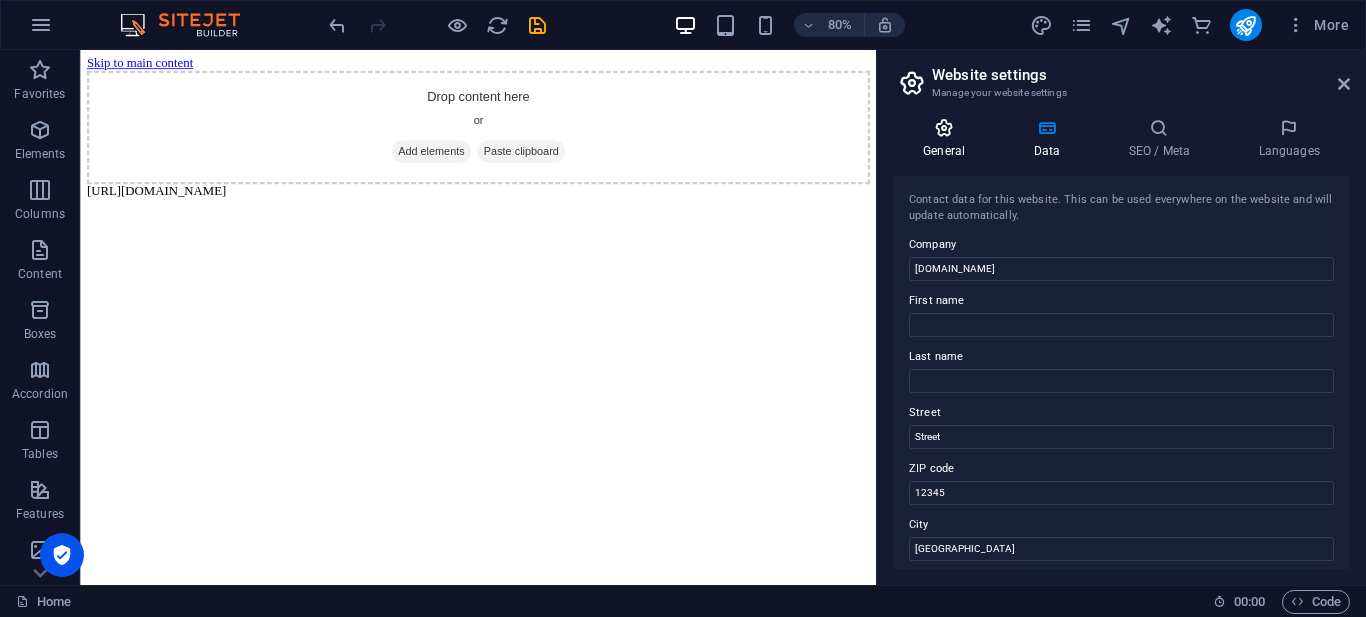 click at bounding box center (944, 128) 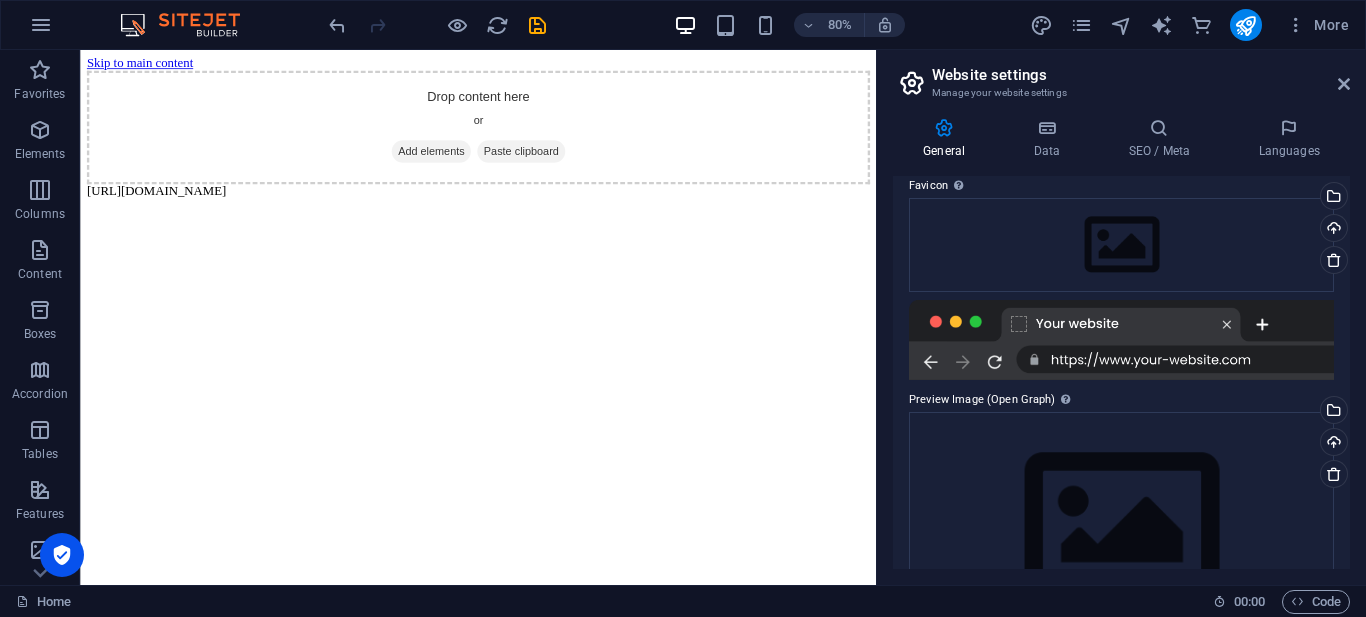 scroll, scrollTop: 0, scrollLeft: 0, axis: both 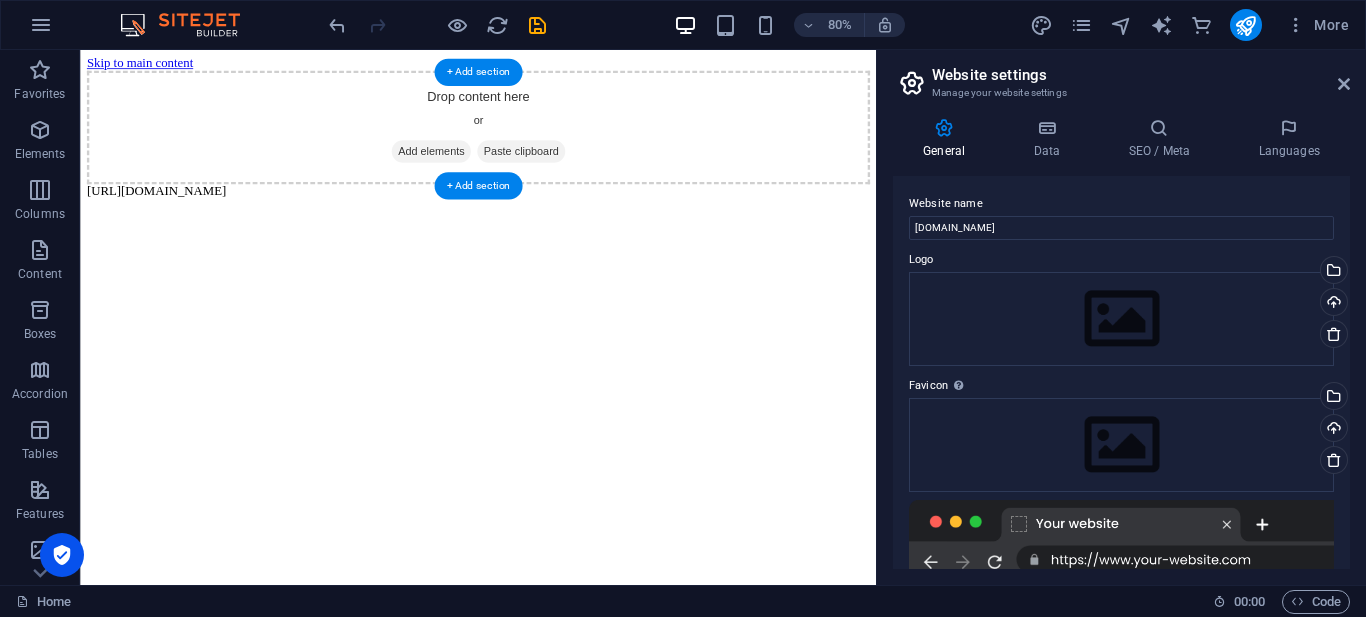 click on "Drop content here or  Add elements  Paste clipboard" at bounding box center (577, 147) 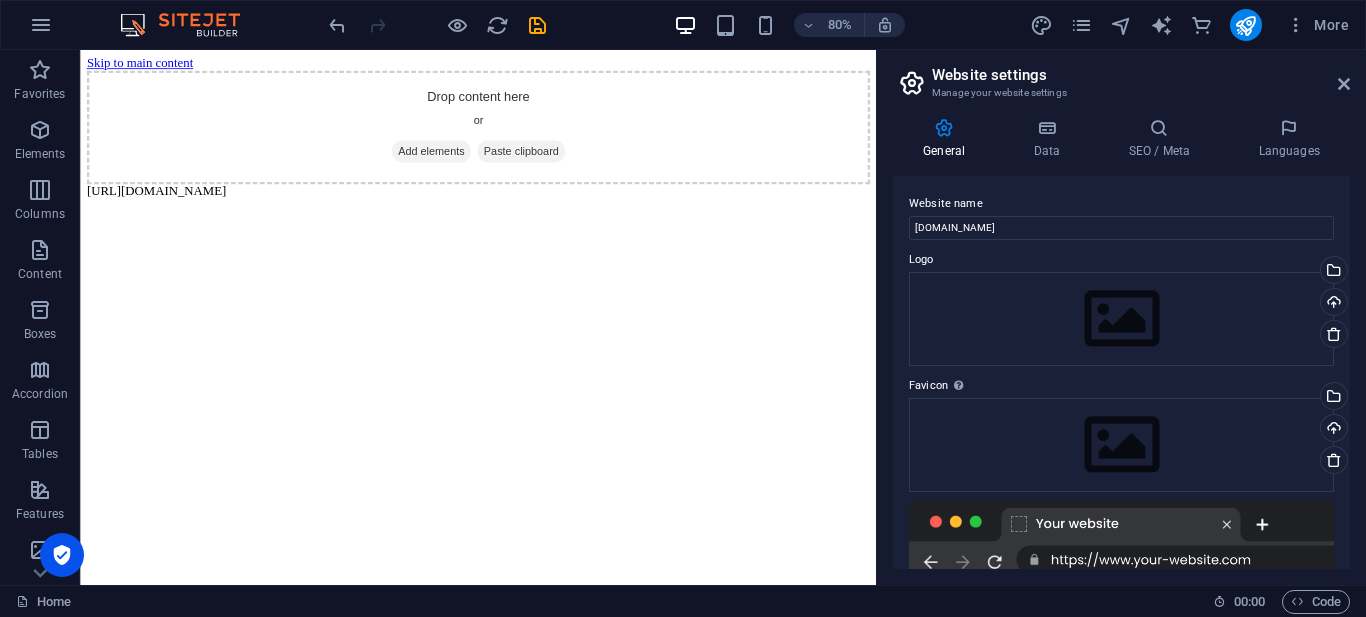 click on "Website settings Manage your website settings  General  Data  SEO / Meta  Languages Website name [DOMAIN_NAME] Logo Drag files here, click to choose files or select files from Files or our free stock photos & videos Select files from the file manager, stock photos, or upload file(s) Upload Favicon Set the favicon of your website here. A favicon is a small icon shown in the browser tab next to your website title. It helps visitors identify your website. Drag files here, click to choose files or select files from Files or our free stock photos & videos Select files from the file manager, stock photos, or upload file(s) Upload Preview Image (Open Graph) This image will be shown when the website is shared on social networks Drag files here, click to choose files or select files from Files or our free stock photos & videos Select files from the file manager, stock photos, or upload file(s) Upload Contact data for this website. This can be used everywhere on the website and will update automatically. Street" at bounding box center (1121, 317) 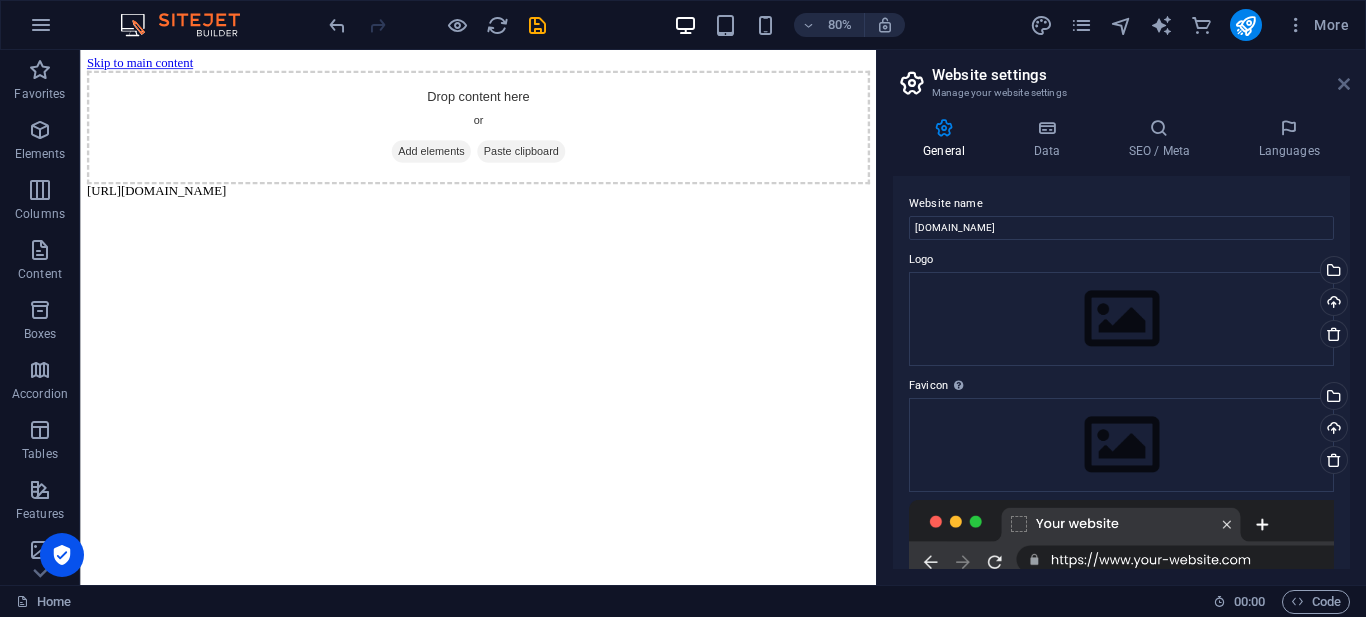click at bounding box center [1344, 84] 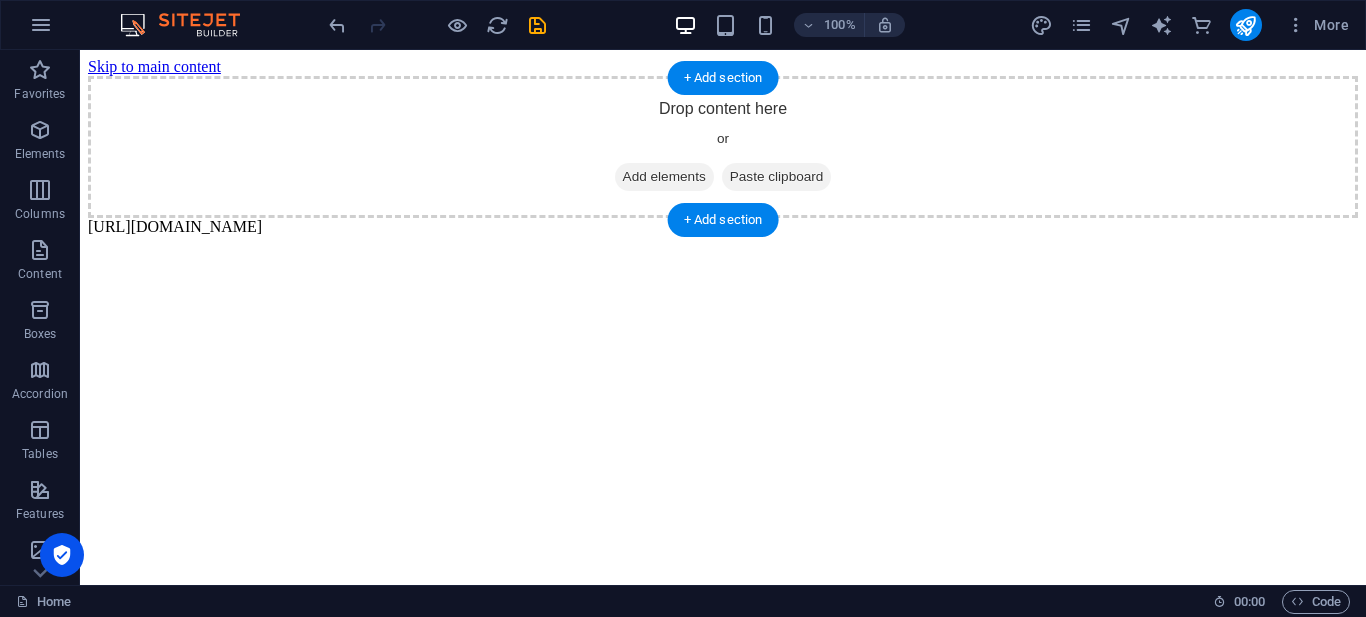 click on "Drop content here or  Add elements  Paste clipboard" at bounding box center [723, 147] 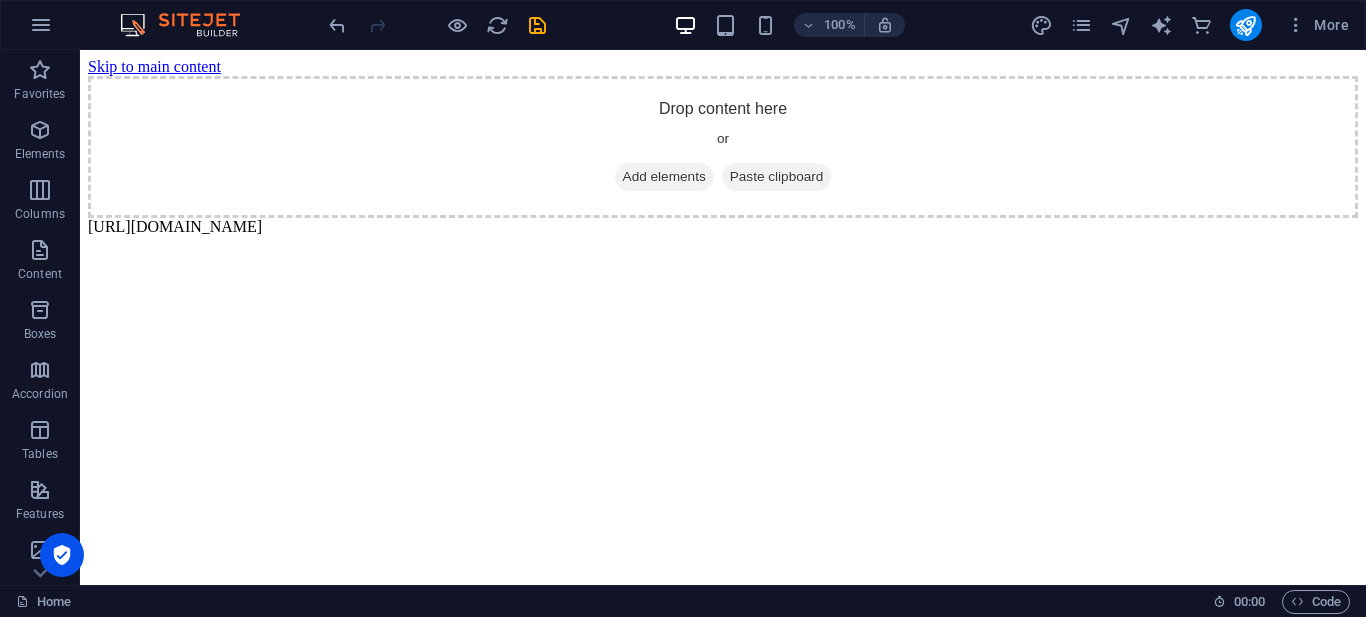click on "Skip to main content" at bounding box center (154, 66) 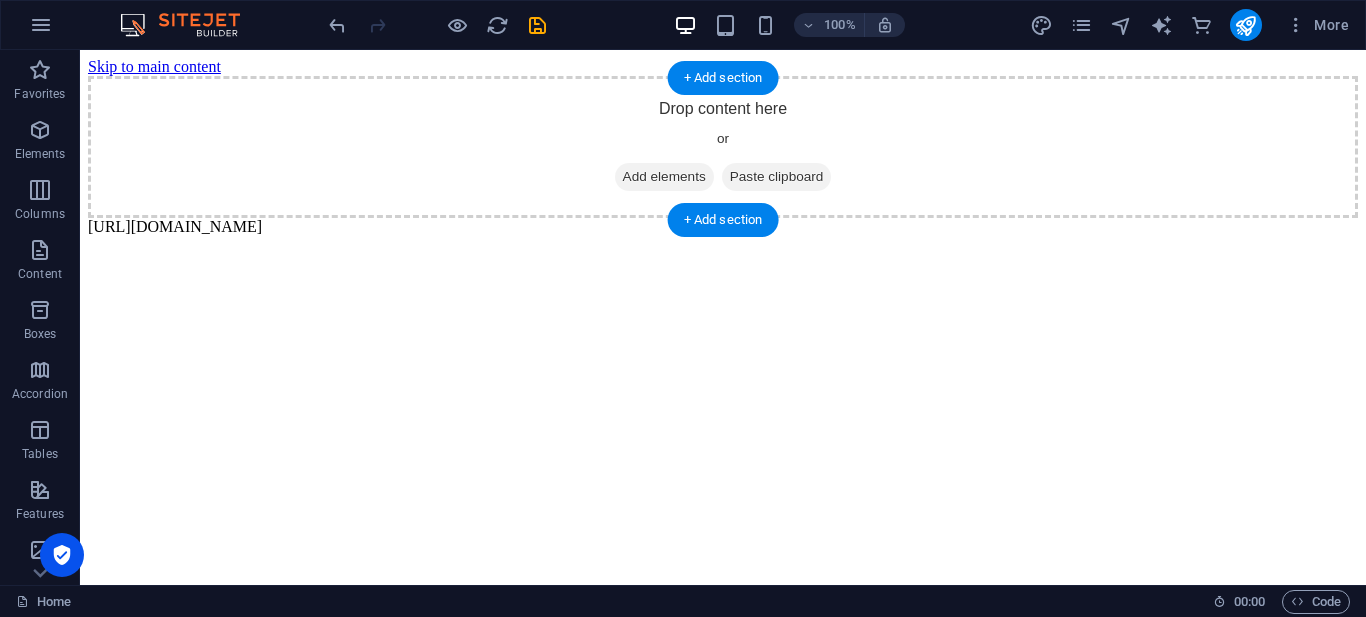drag, startPoint x: 150, startPoint y: 132, endPoint x: 188, endPoint y: 216, distance: 92.19544 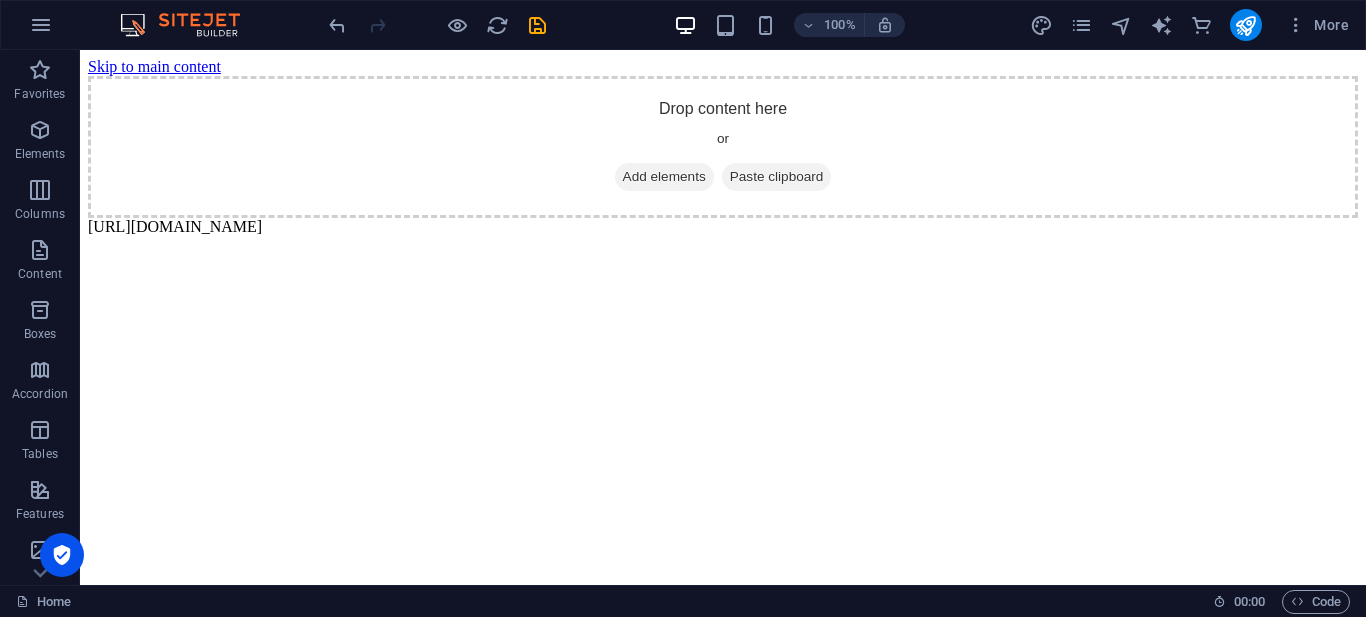 click on "Skip to main content
Drop content here or  Add elements  Paste clipboard [URL][DOMAIN_NAME]" at bounding box center [723, 147] 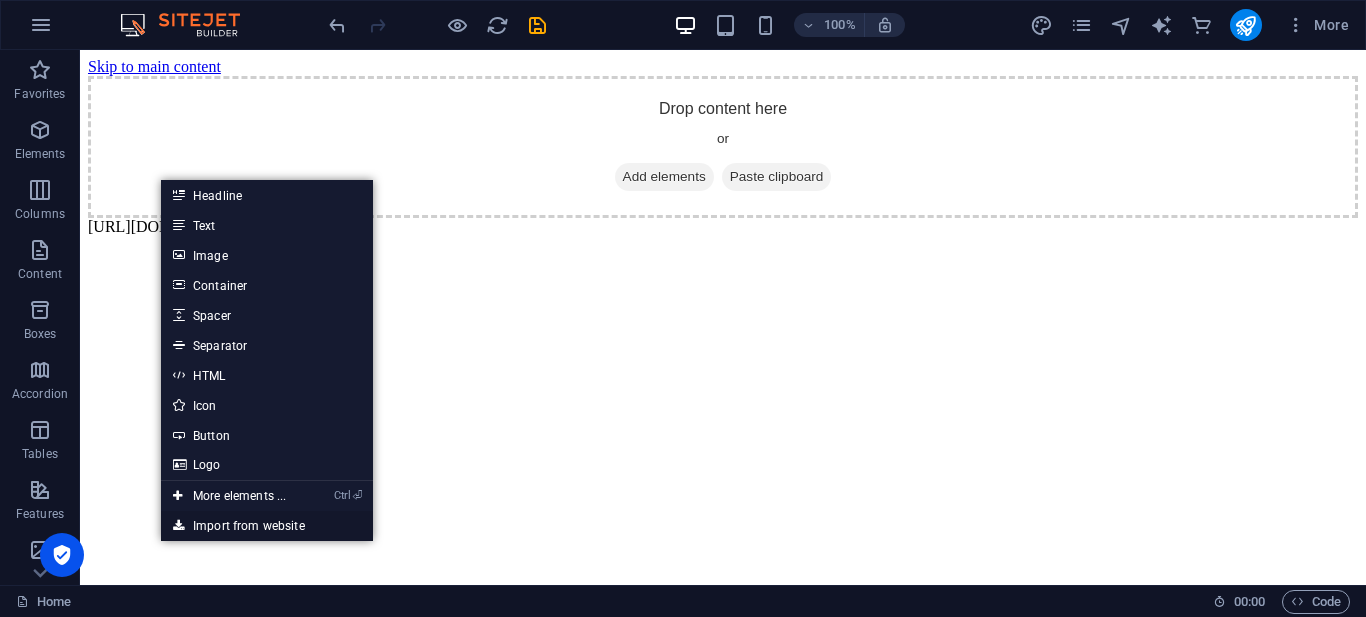 click on "Import from website" at bounding box center (267, 526) 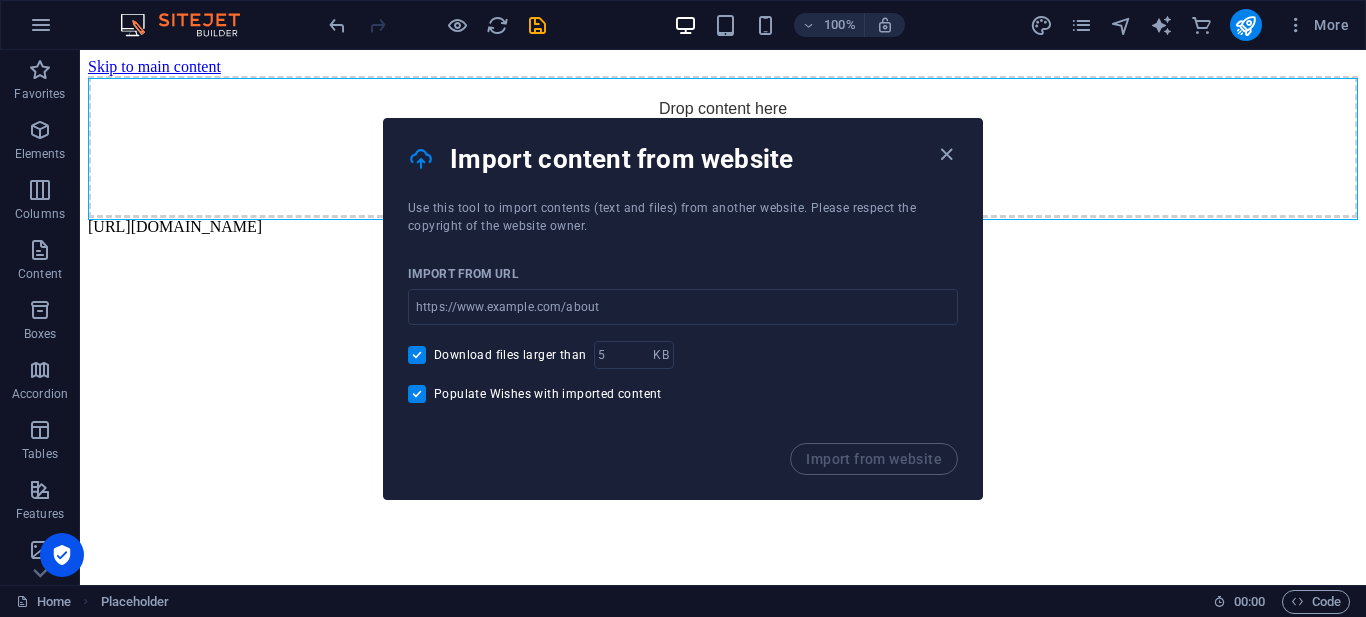 click on "Import content from website" at bounding box center (683, 159) 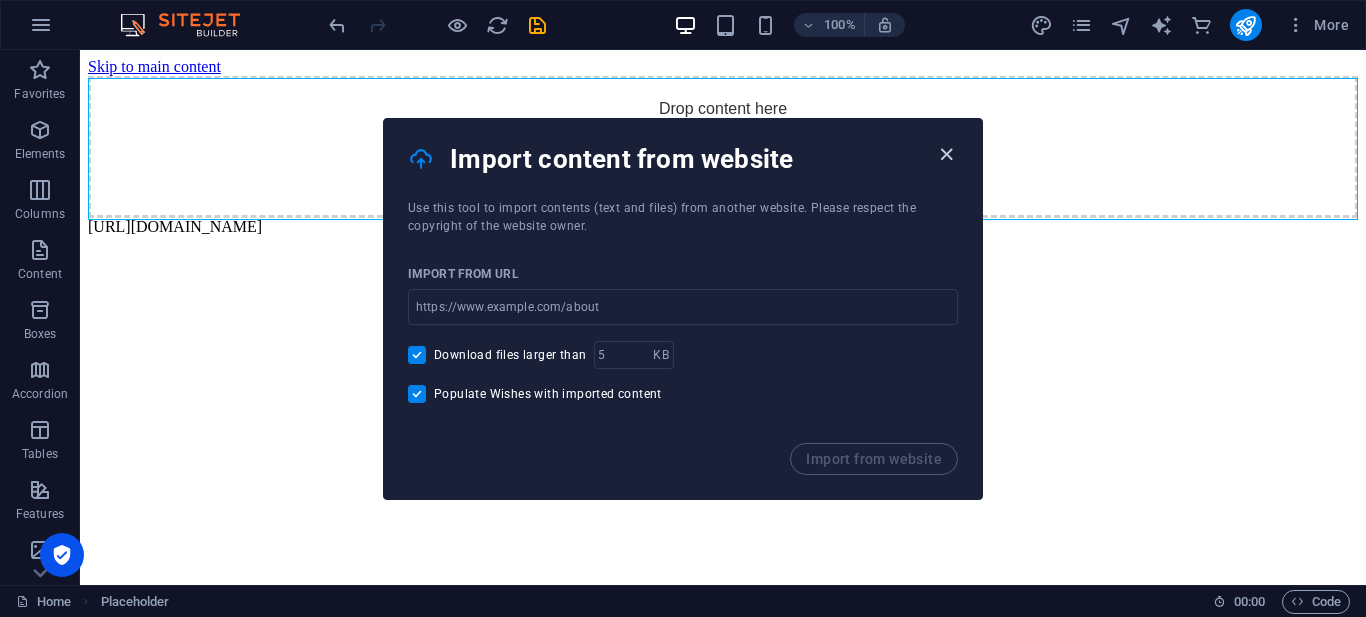 click at bounding box center (946, 154) 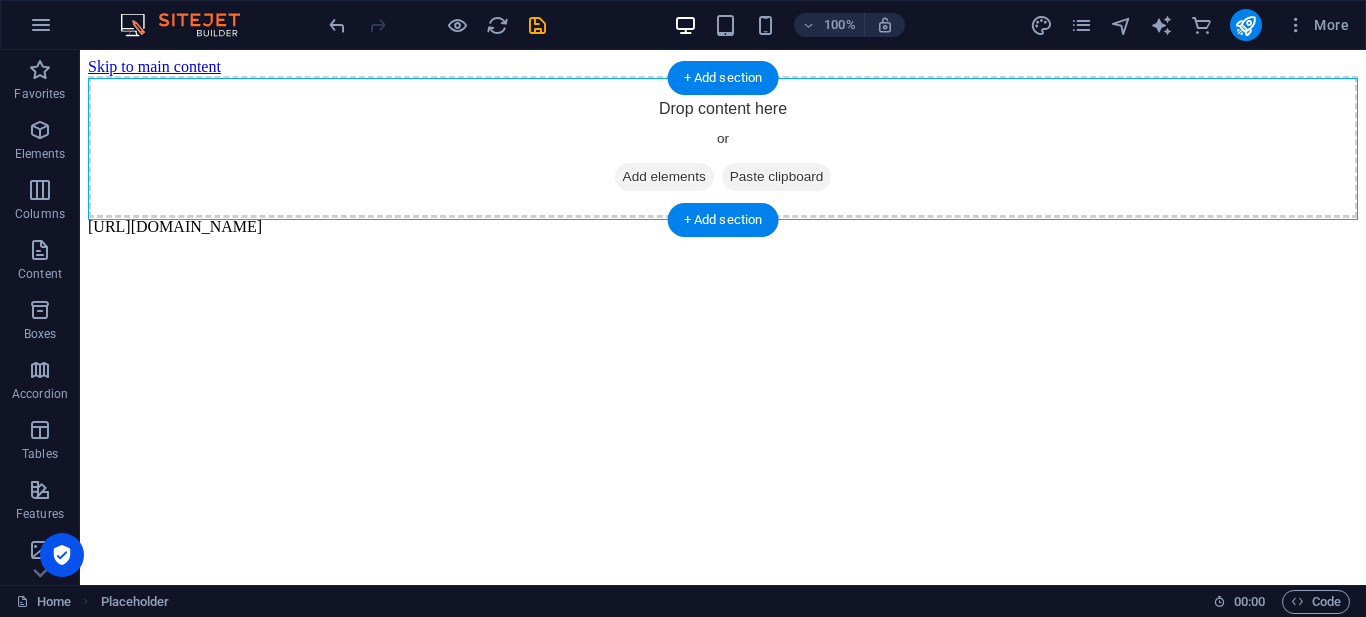 click on "Drop content here or  Add elements  Paste clipboard" at bounding box center [723, 147] 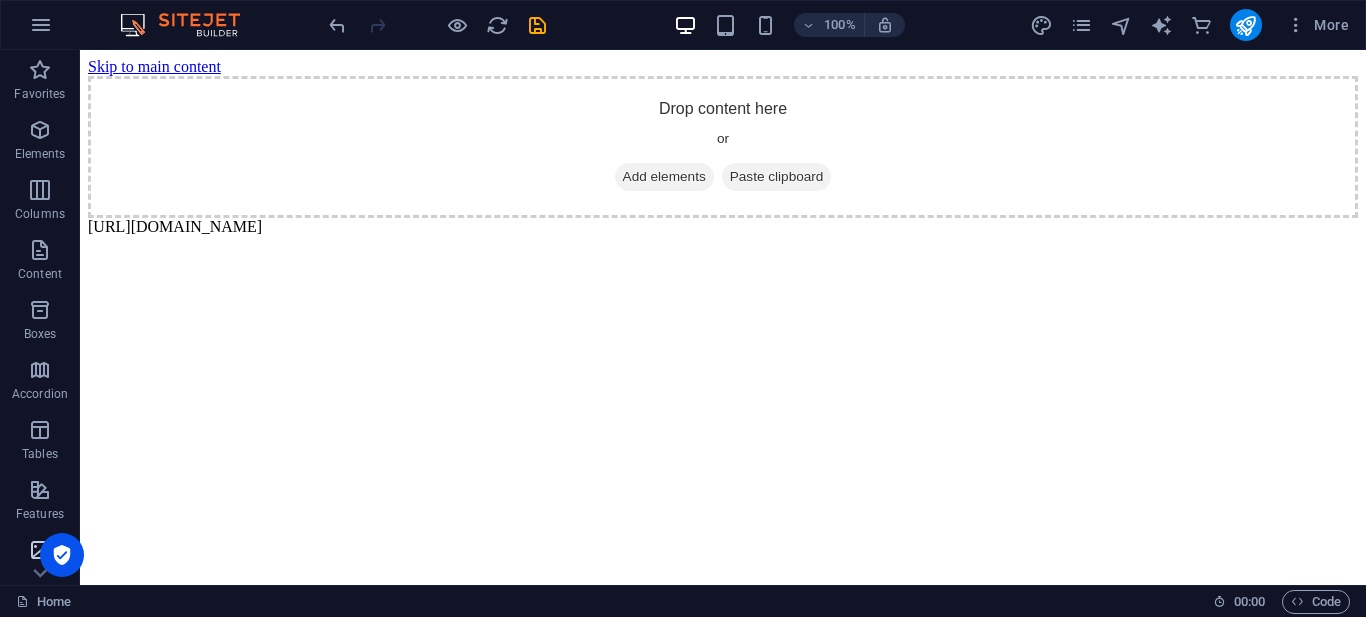 scroll, scrollTop: 200, scrollLeft: 0, axis: vertical 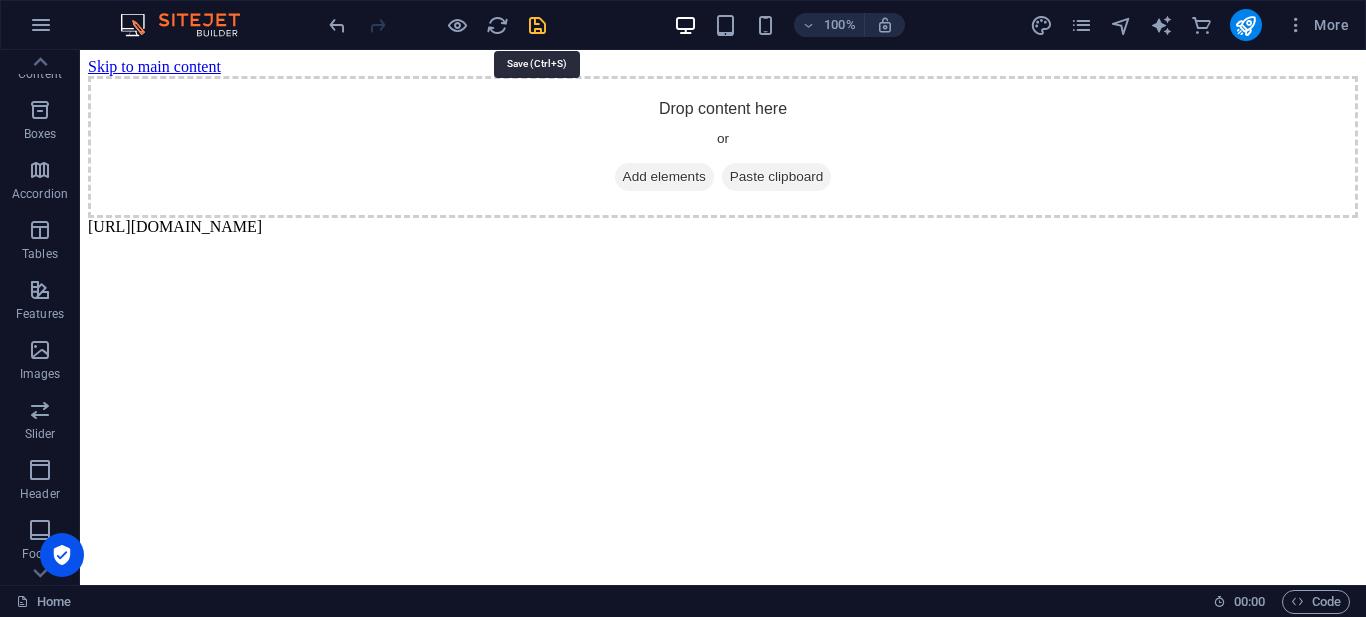 click at bounding box center (537, 25) 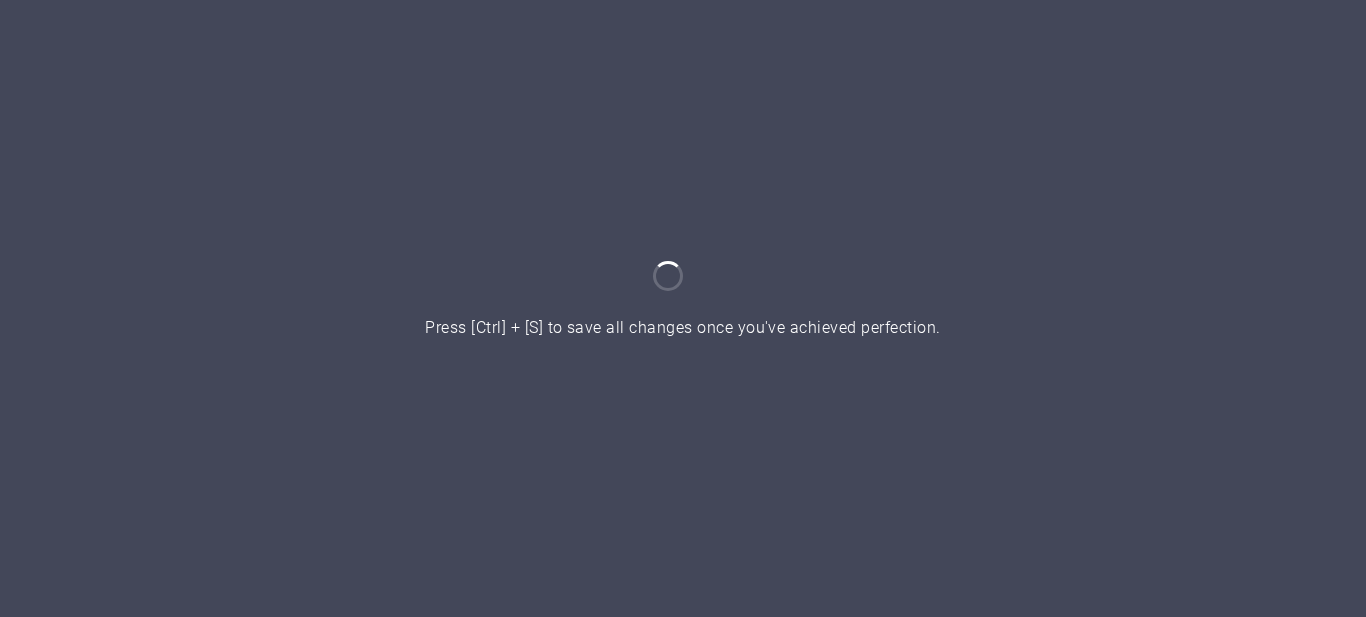 scroll, scrollTop: 0, scrollLeft: 0, axis: both 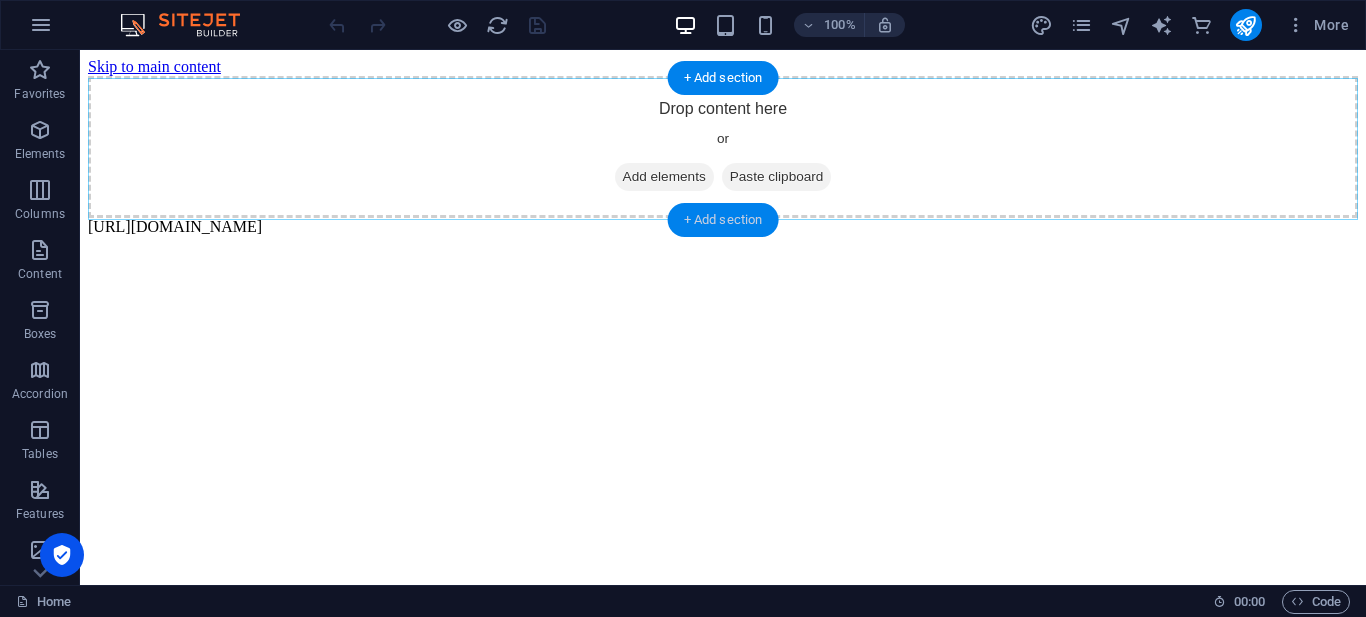 click on "+ Add section" at bounding box center [723, 220] 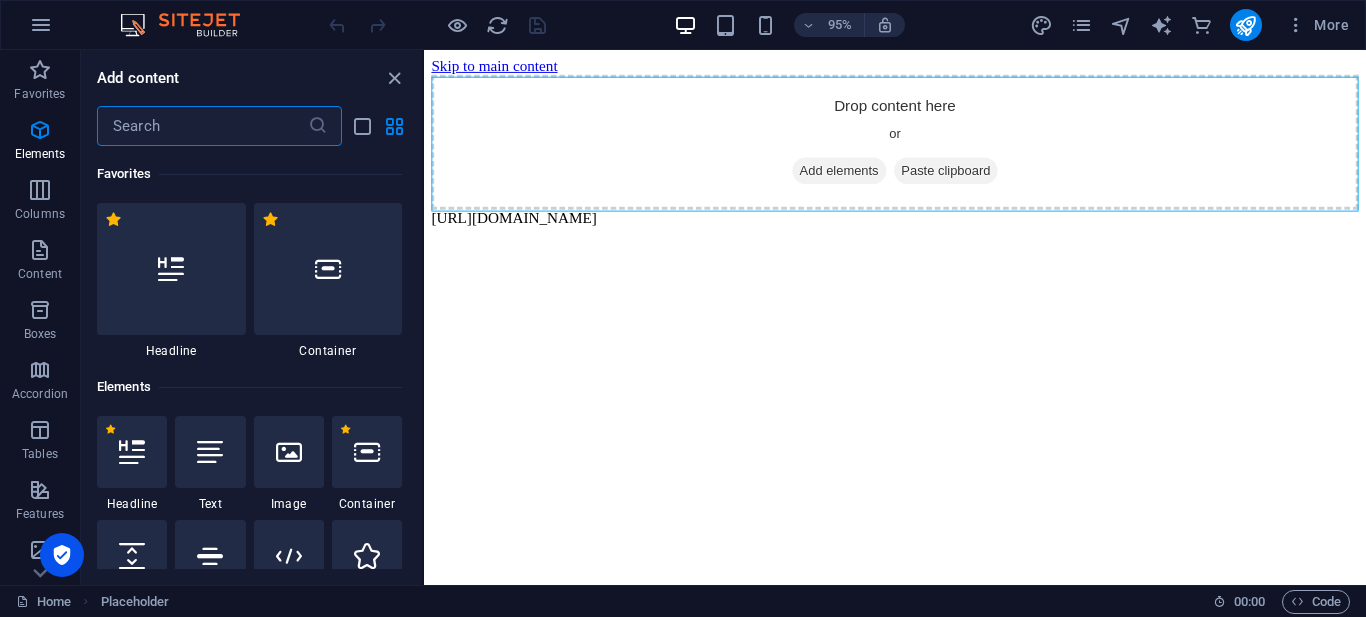 scroll, scrollTop: 3499, scrollLeft: 0, axis: vertical 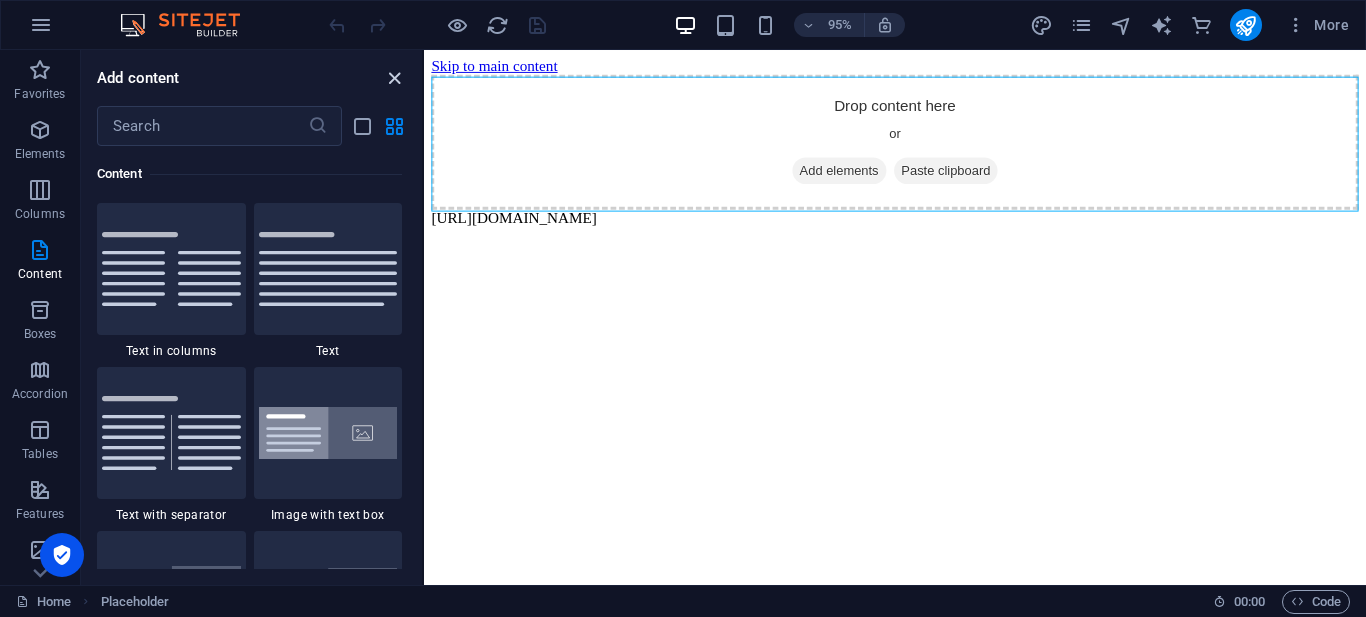 click at bounding box center [394, 78] 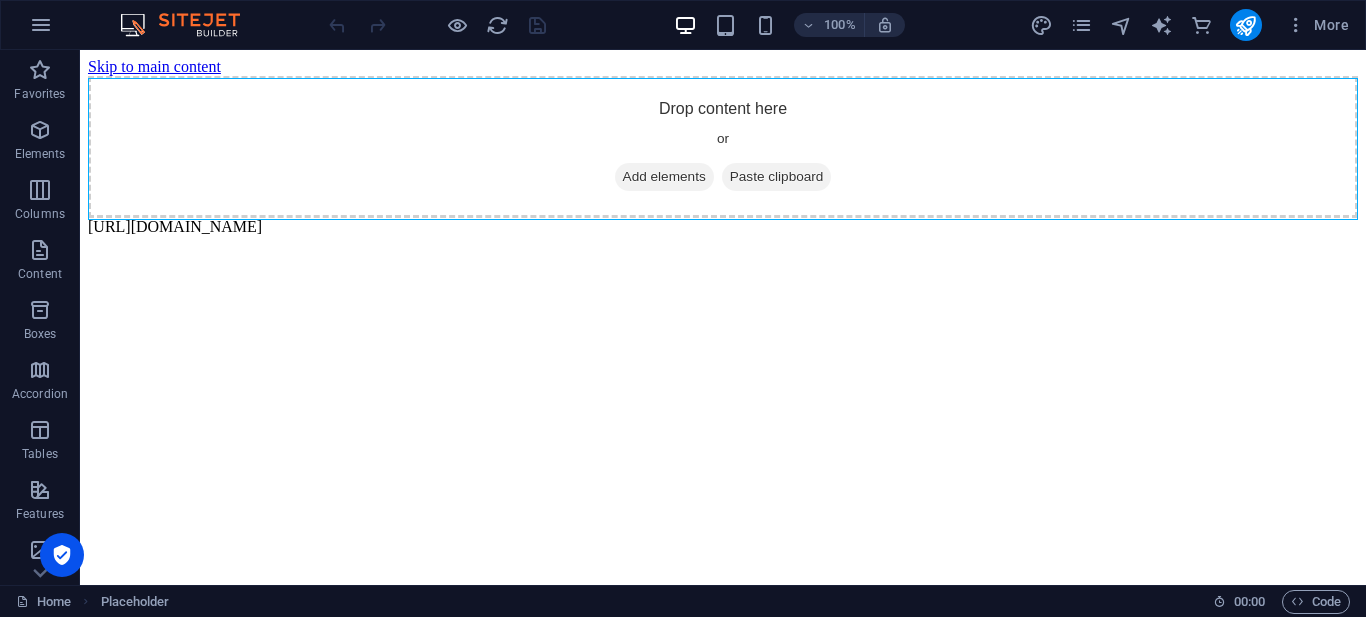 click on "Skip to main content
Drop content here or  Add elements  Paste clipboard [URL][DOMAIN_NAME]" at bounding box center (723, 147) 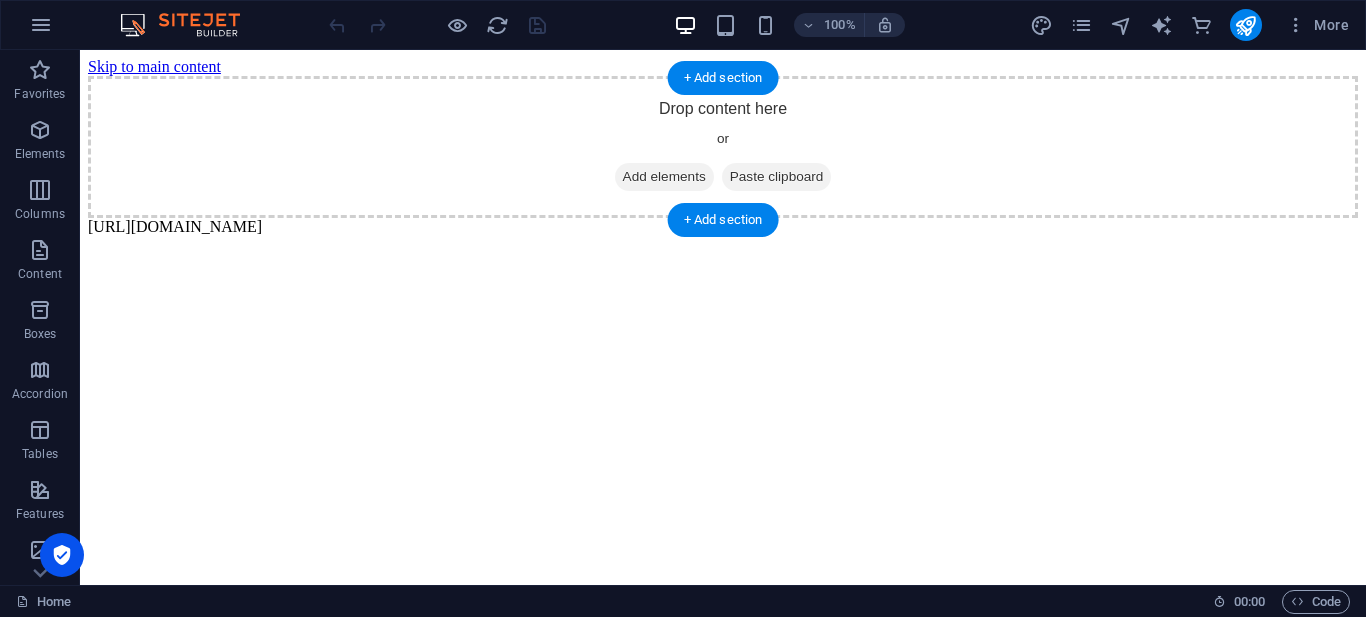click on "Drop content here or  Add elements  Paste clipboard" at bounding box center (723, 147) 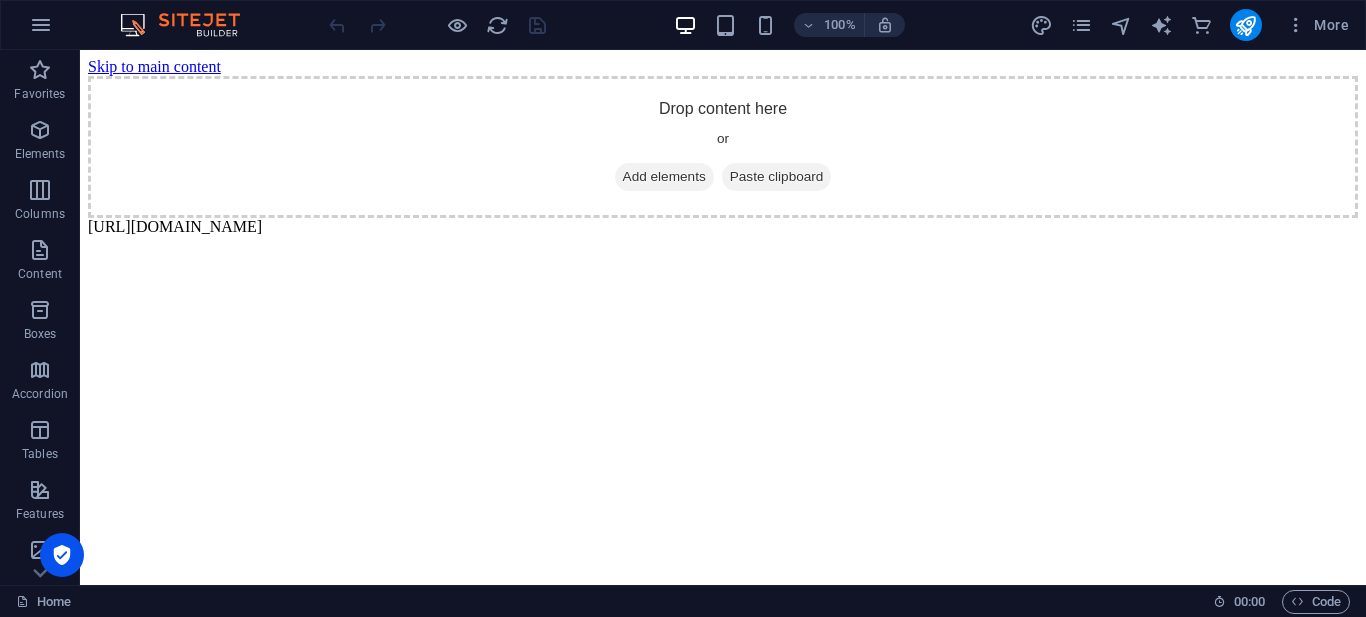 click on "Skip to main content
Drop content here or  Add elements  Paste clipboard [URL][DOMAIN_NAME]" at bounding box center [723, 147] 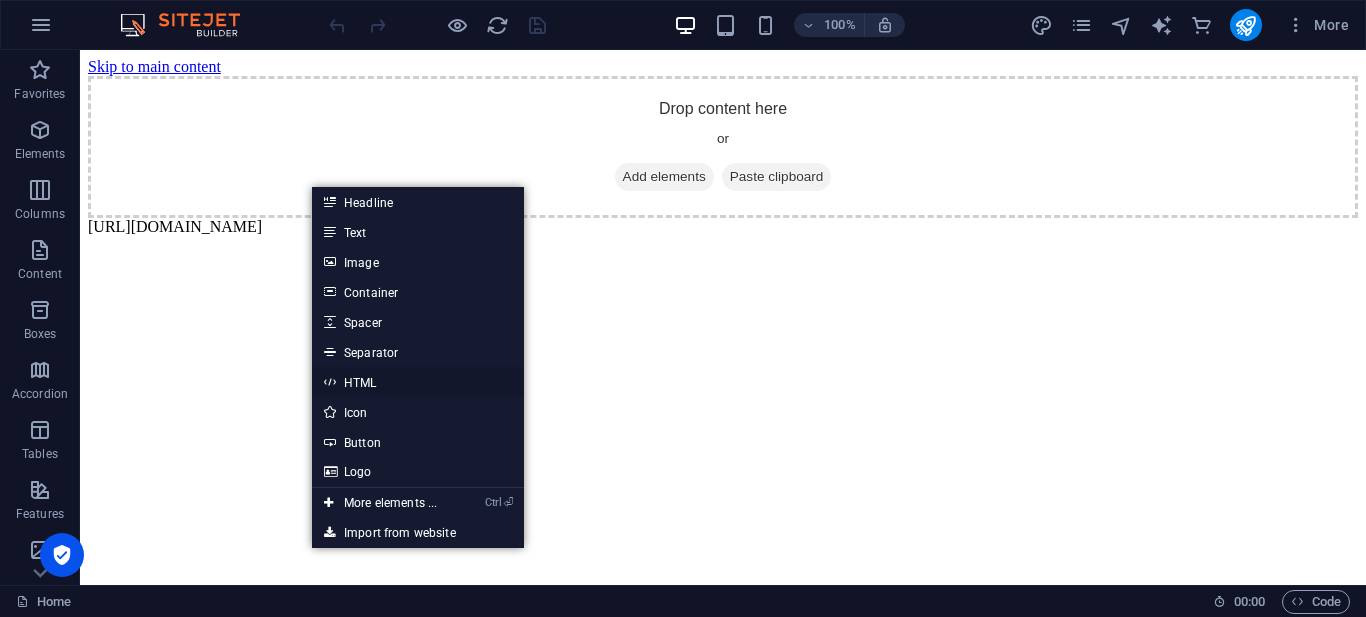 click on "HTML" at bounding box center (418, 382) 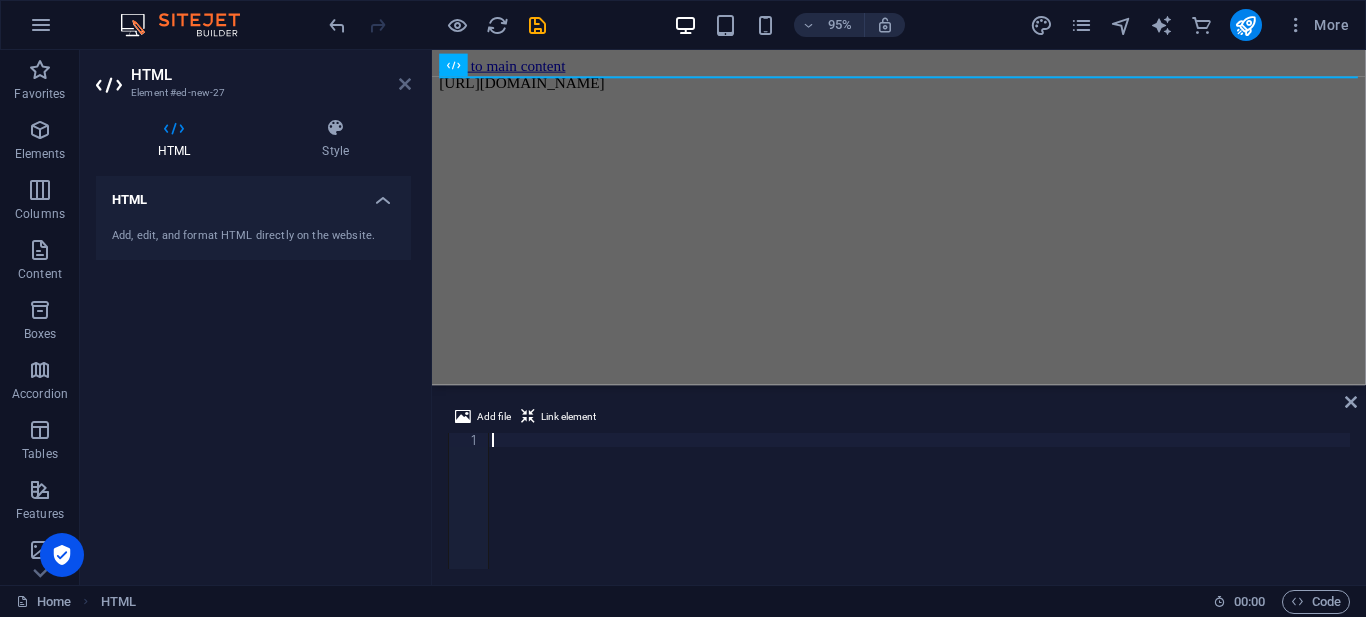 click at bounding box center (405, 84) 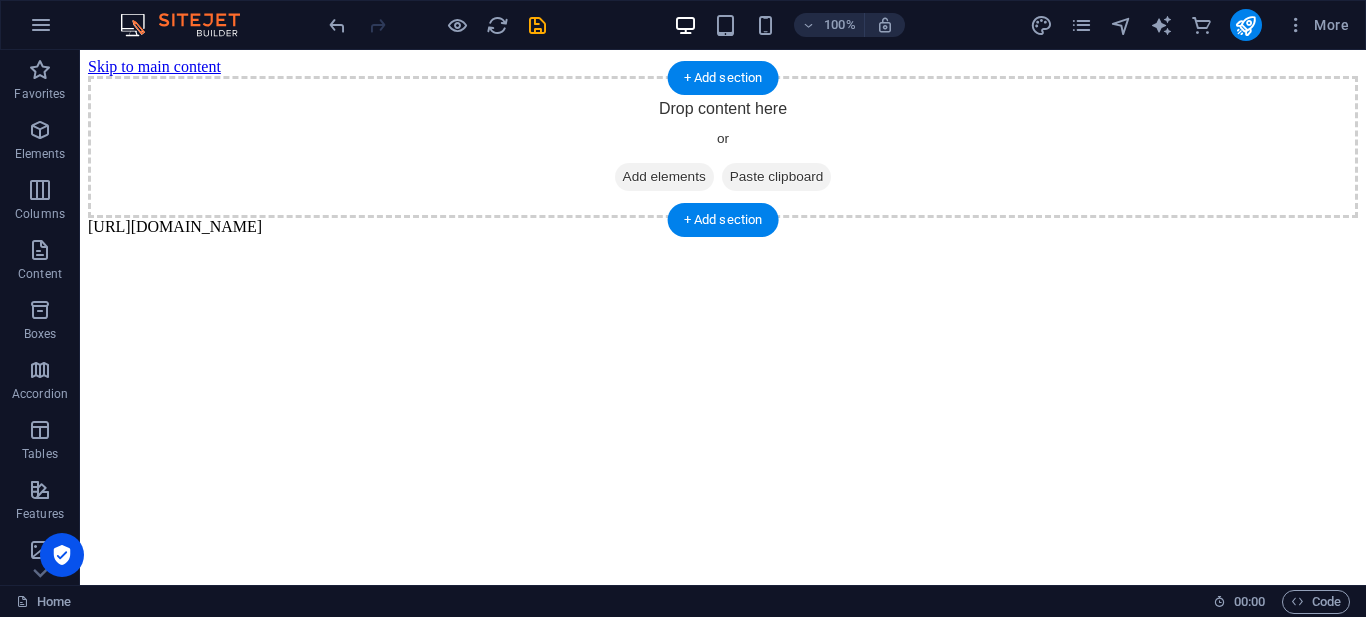 click on "Drop content here or  Add elements  Paste clipboard" at bounding box center [723, 147] 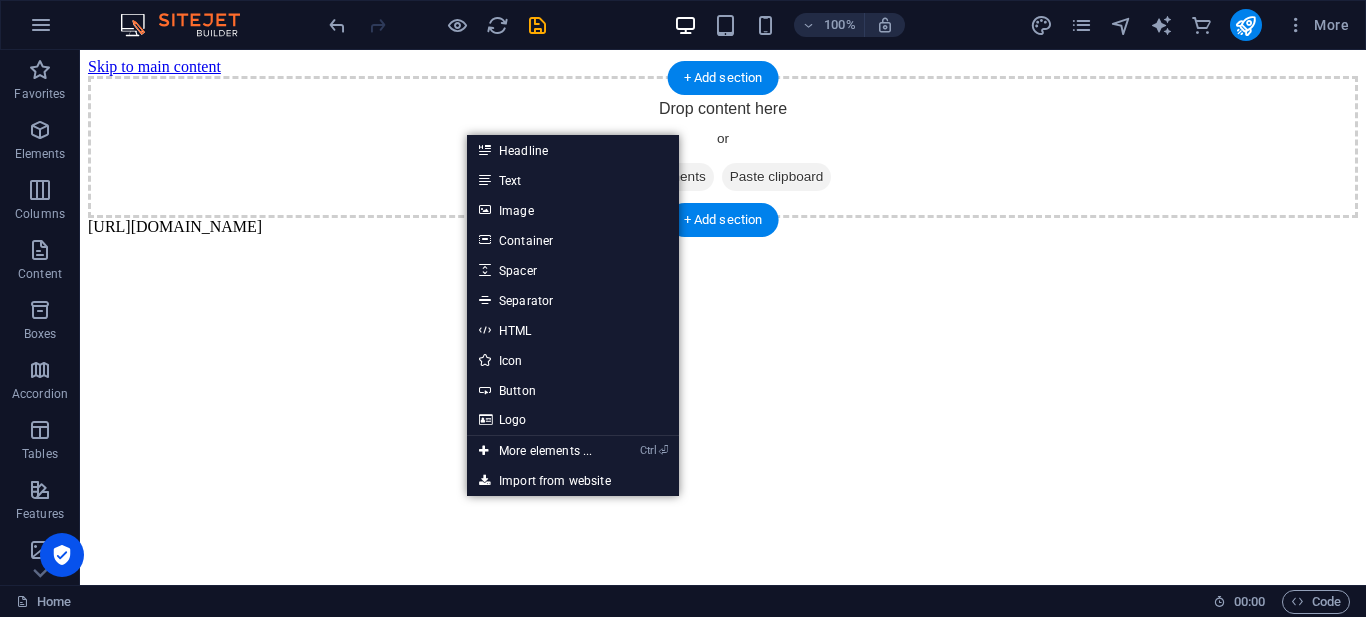 click on "Drop content here or  Add elements  Paste clipboard" at bounding box center [723, 147] 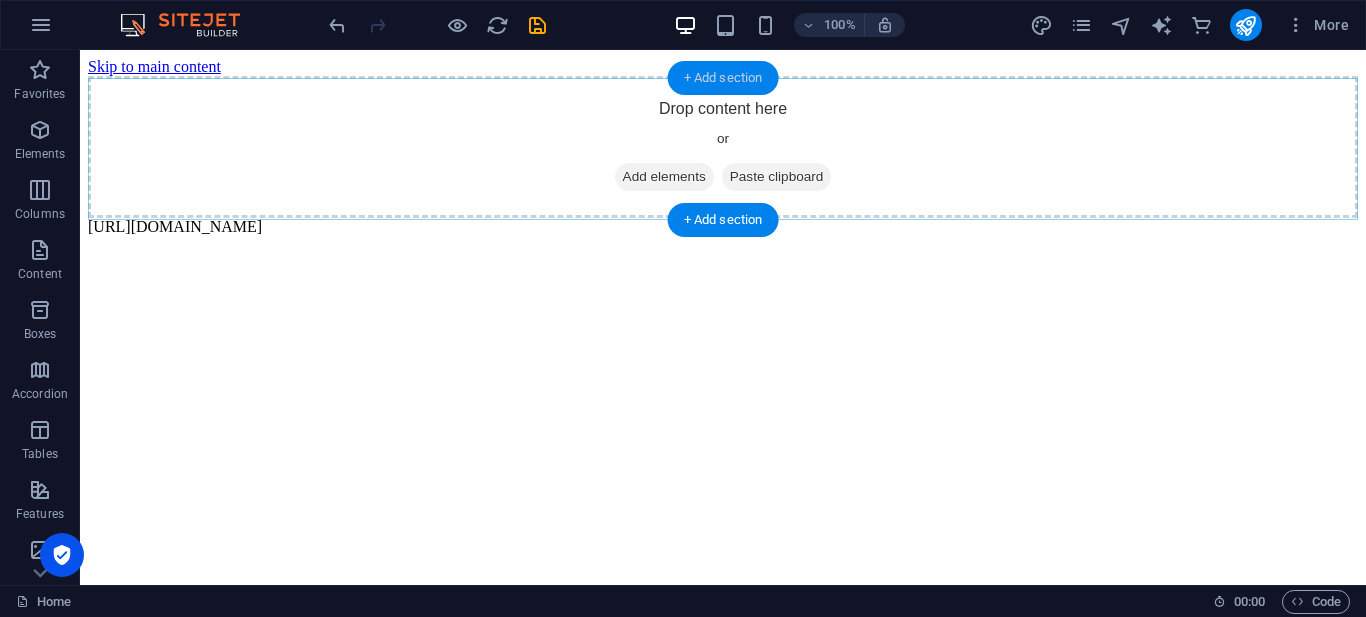 click on "+ Add section" at bounding box center (723, 78) 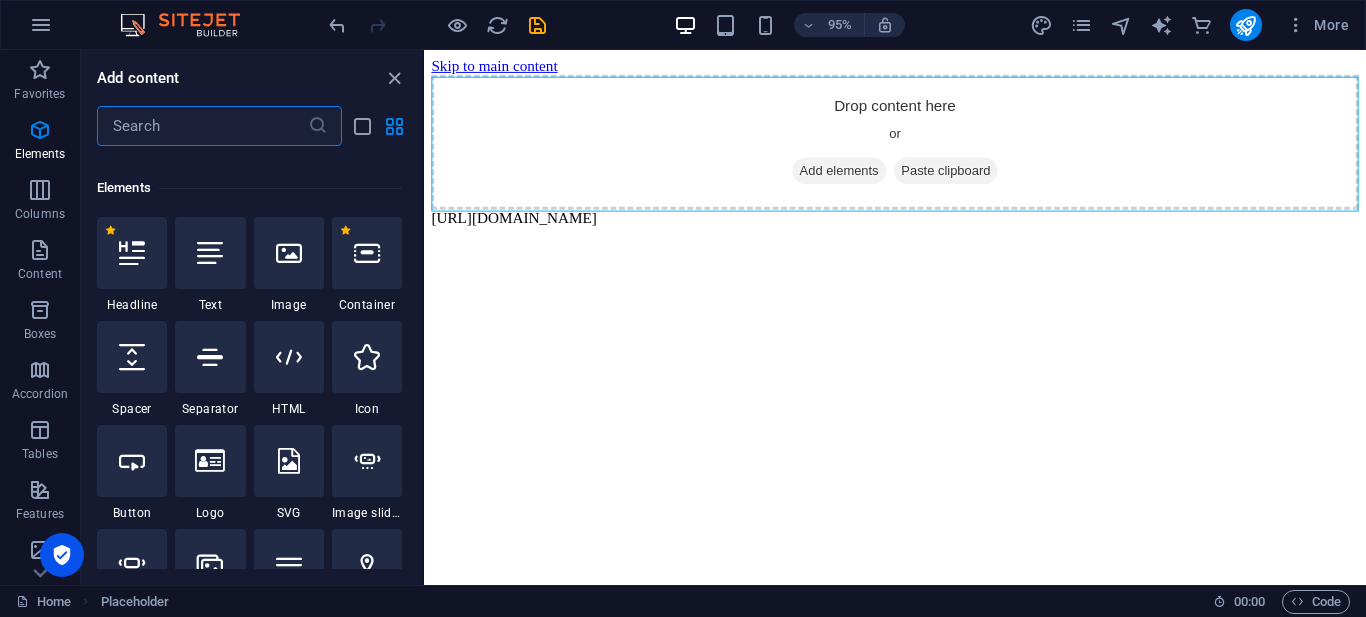 scroll, scrollTop: 0, scrollLeft: 0, axis: both 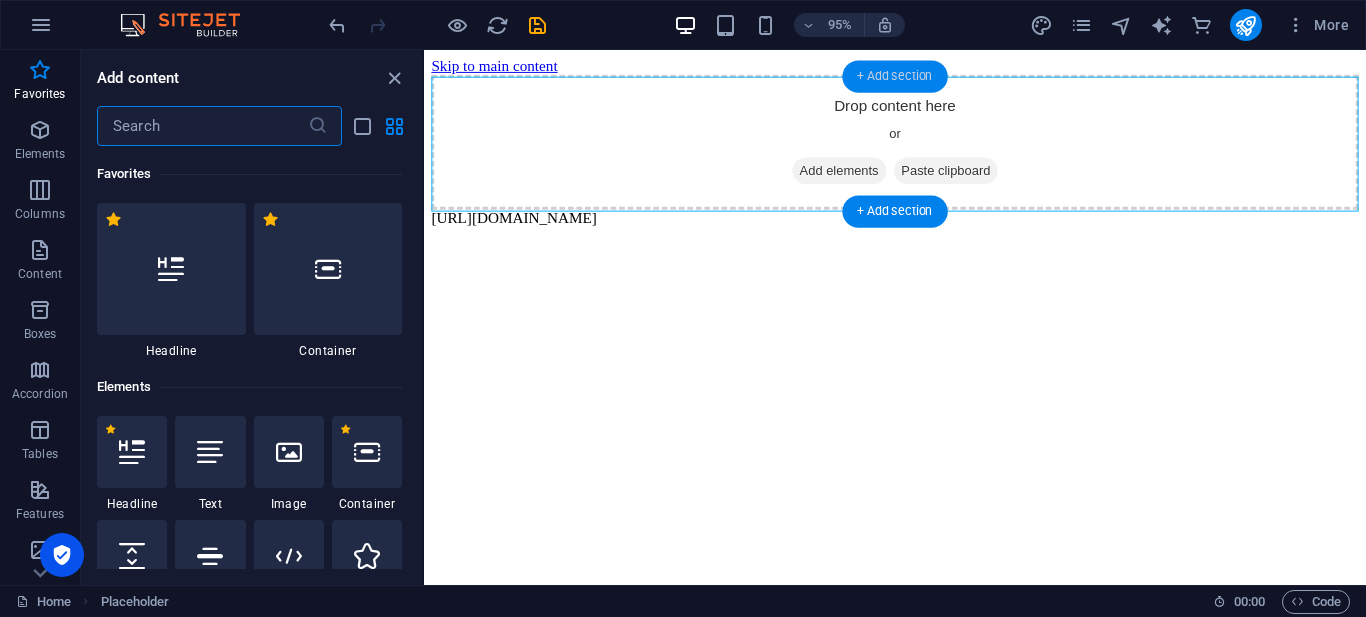 click on "+ Add section" at bounding box center [894, 76] 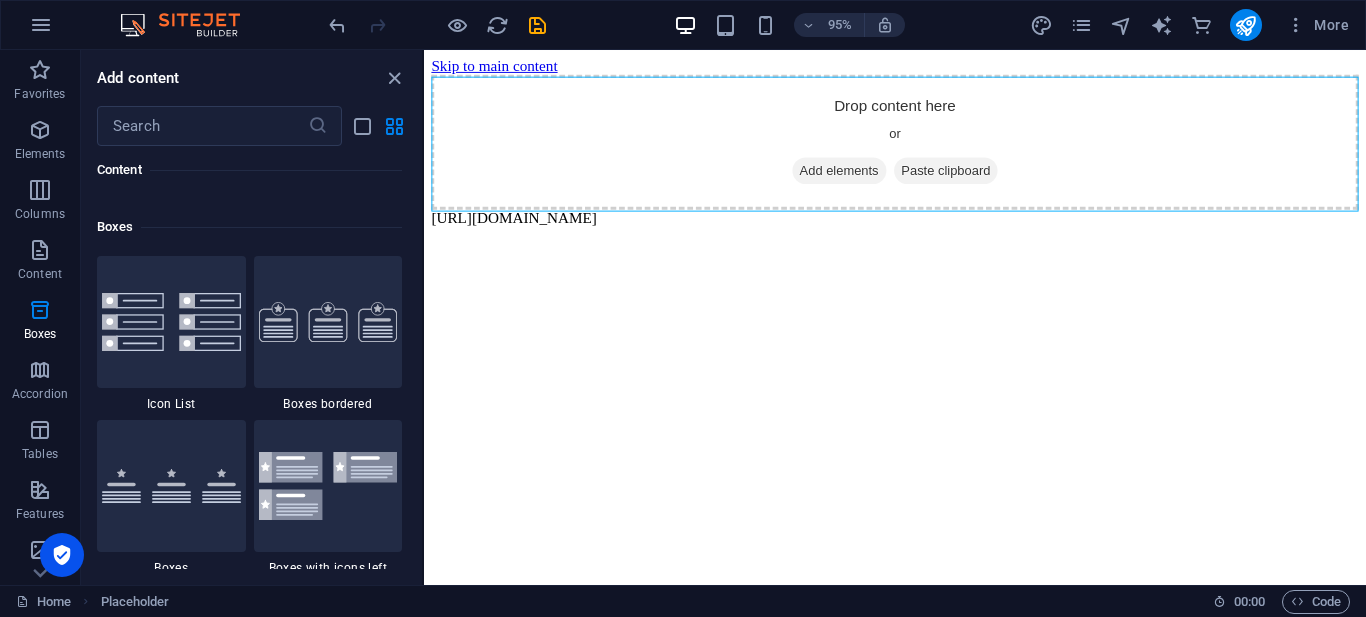scroll, scrollTop: 5499, scrollLeft: 0, axis: vertical 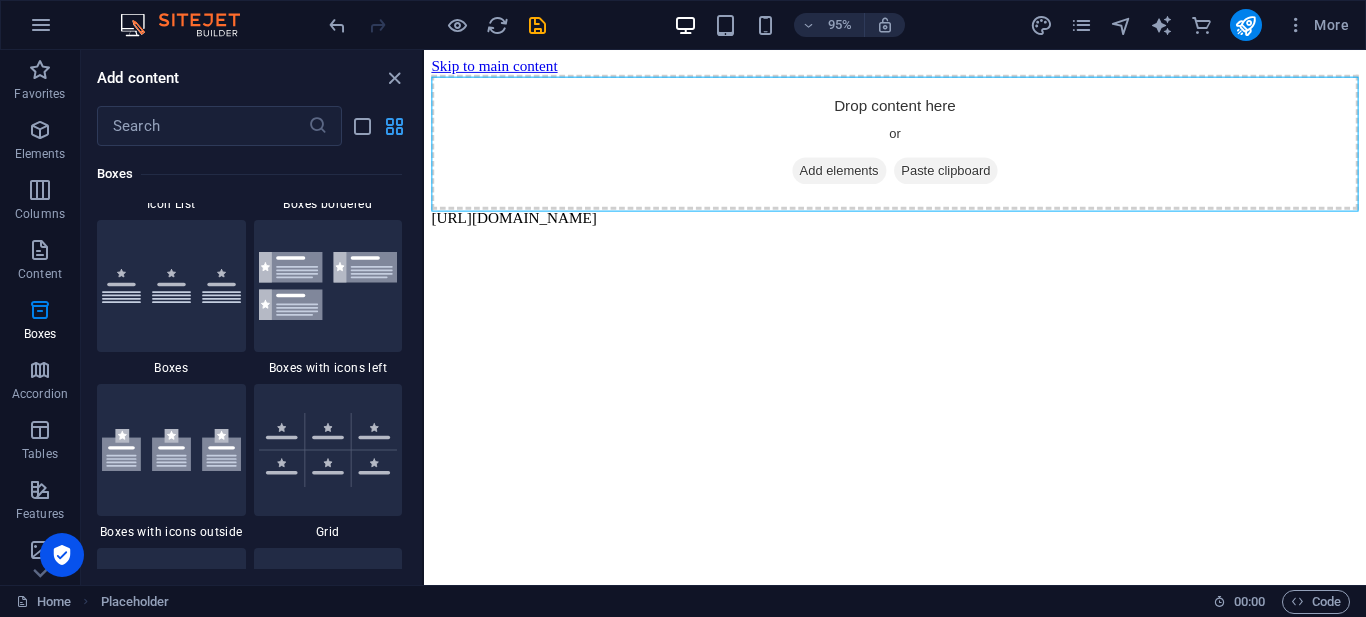 click at bounding box center (394, 126) 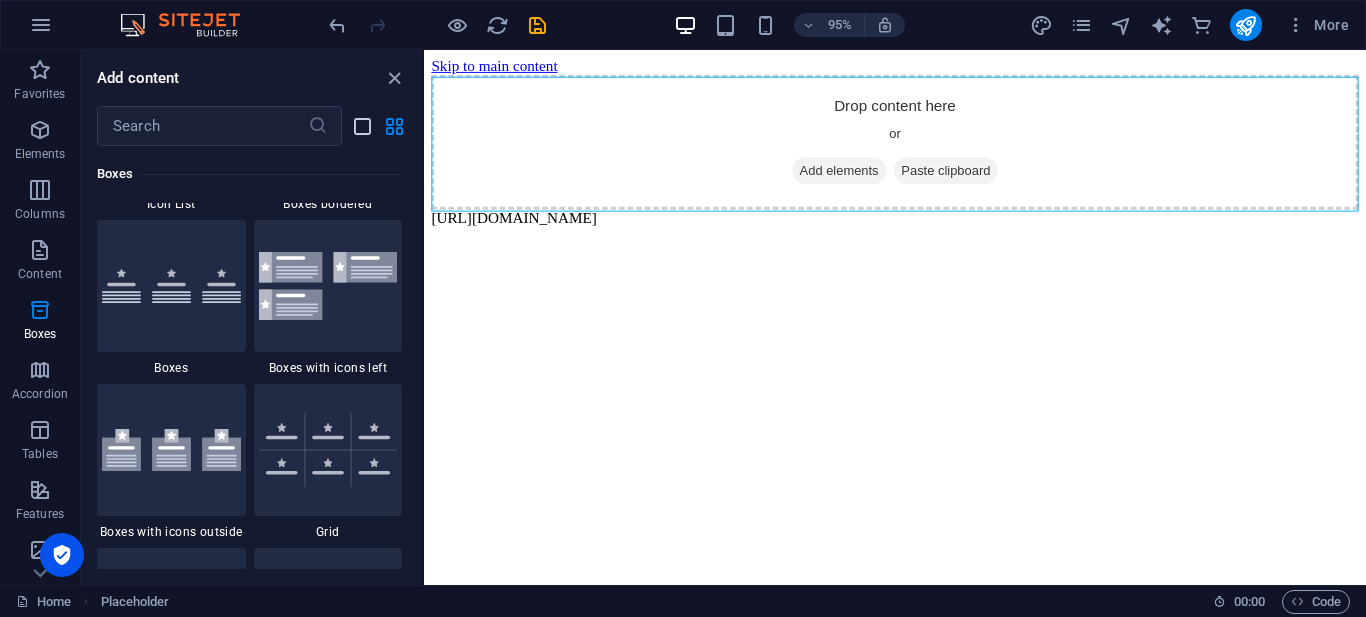 click at bounding box center (362, 126) 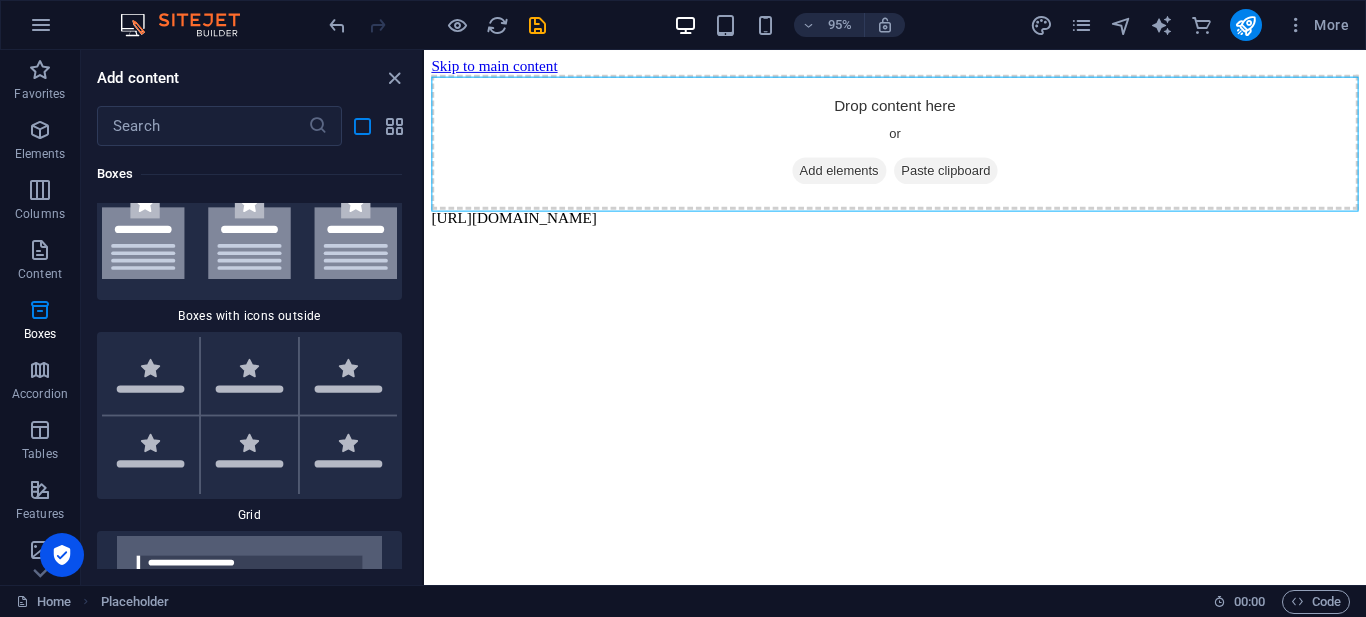scroll, scrollTop: 15311, scrollLeft: 0, axis: vertical 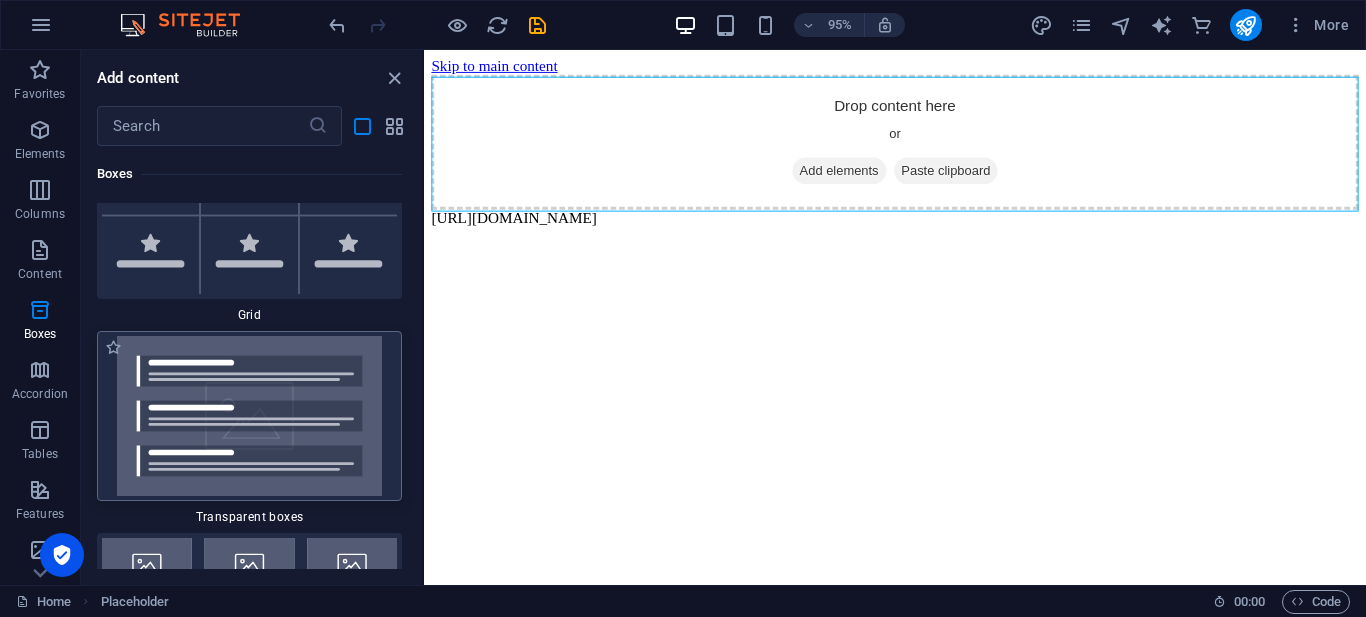 click at bounding box center (249, 416) 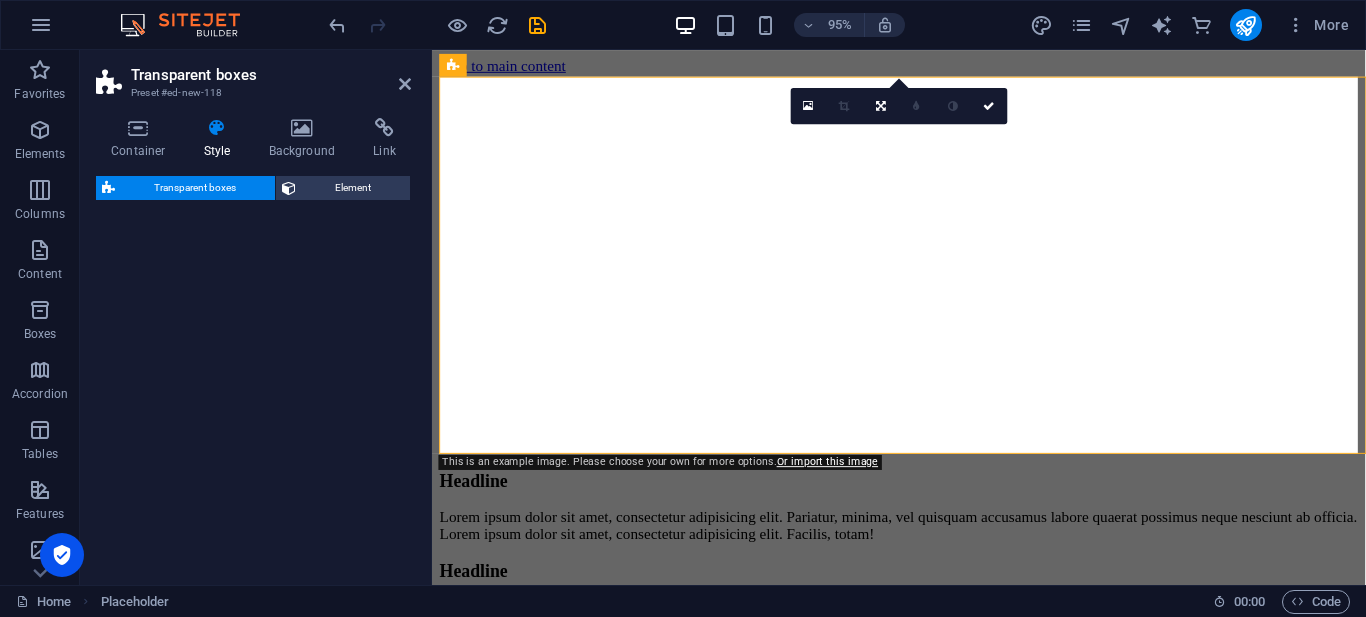 select on "rem" 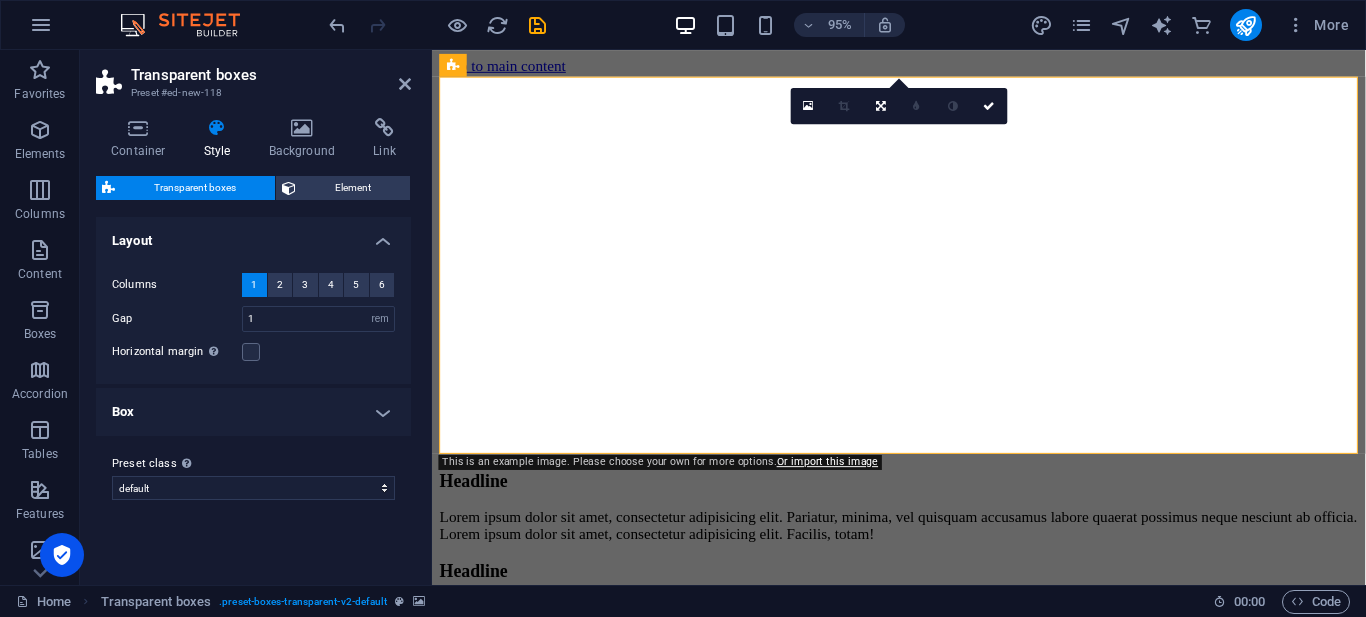 click on "Skip to main content
Headline Lorem ipsum dolor sit amet, consectetur adipisicing elit. Pariatur, minima, vel quisquam accusamus labore quaerat possimus neque nesciunt ab officia. Lorem ipsum dolor sit amet, consectetur adipisicing elit. Facilis, totam! Headline Lorem ipsum dolor sit amet, consectetur adipisicing elit. Pariatur, minima, vel quisquam accusamus labore quaerat possimus neque nesciunt ab officia. Lorem ipsum dolor sit amet, consectetur adipisicing elit. Facilis, totam! Headline Lorem ipsum dolor sit amet, consectetur adipisicing elit. Pariatur, minima, vel quisquam accusamus labore quaerat possimus neque nesciunt ab officia. Lorem ipsum dolor sit amet, consectetur adipisicing elit. Facilis, totam! https://cdn1.site-media.eu/images/0/17568628/index-JT2M_D-Wnrbij0rauVUeVg.html" at bounding box center [923, 426] 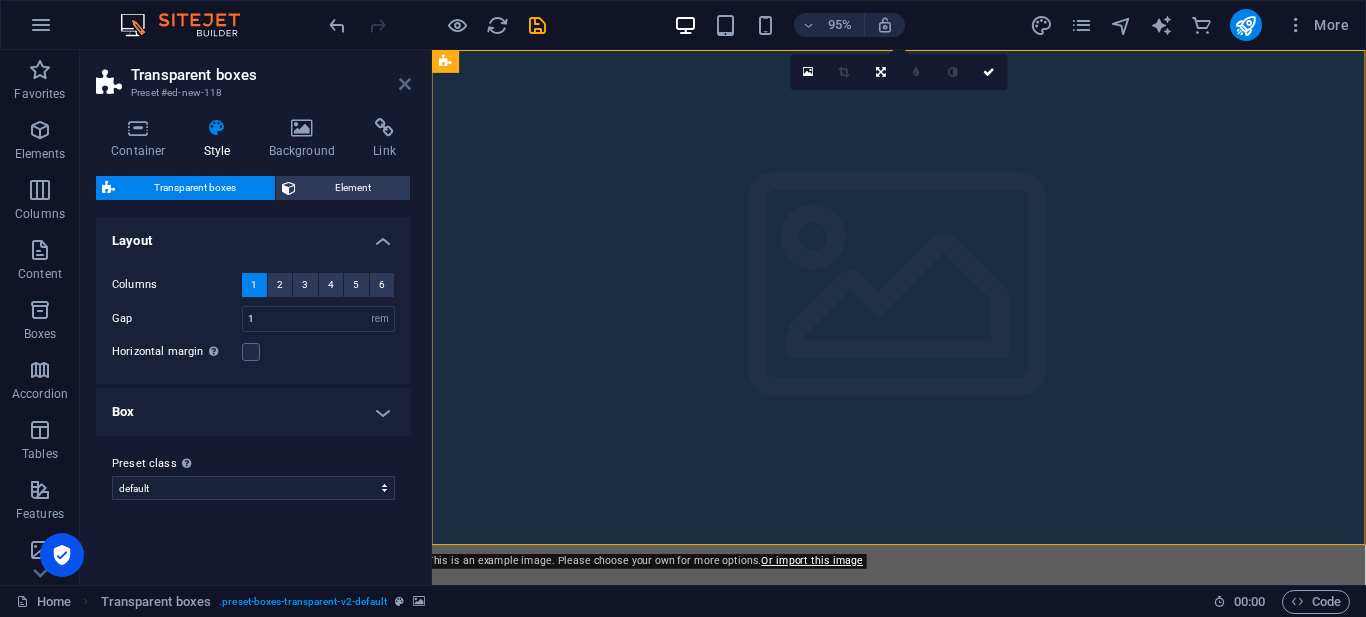 click at bounding box center (405, 84) 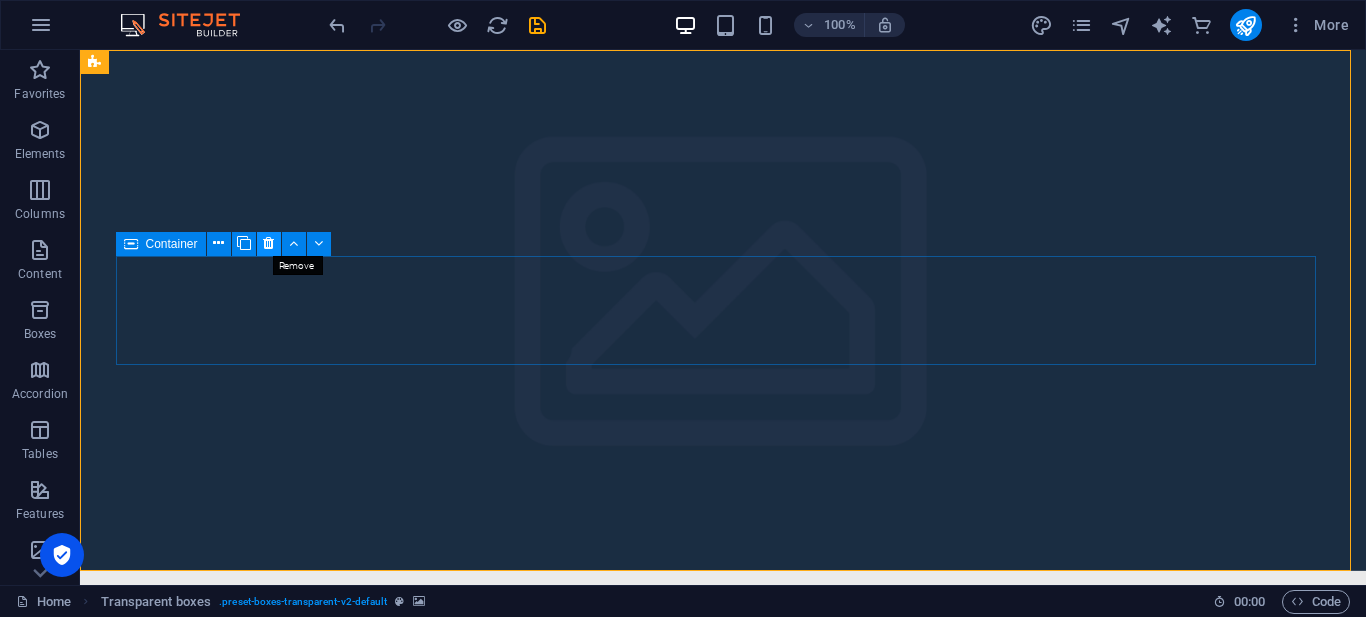 click at bounding box center (268, 243) 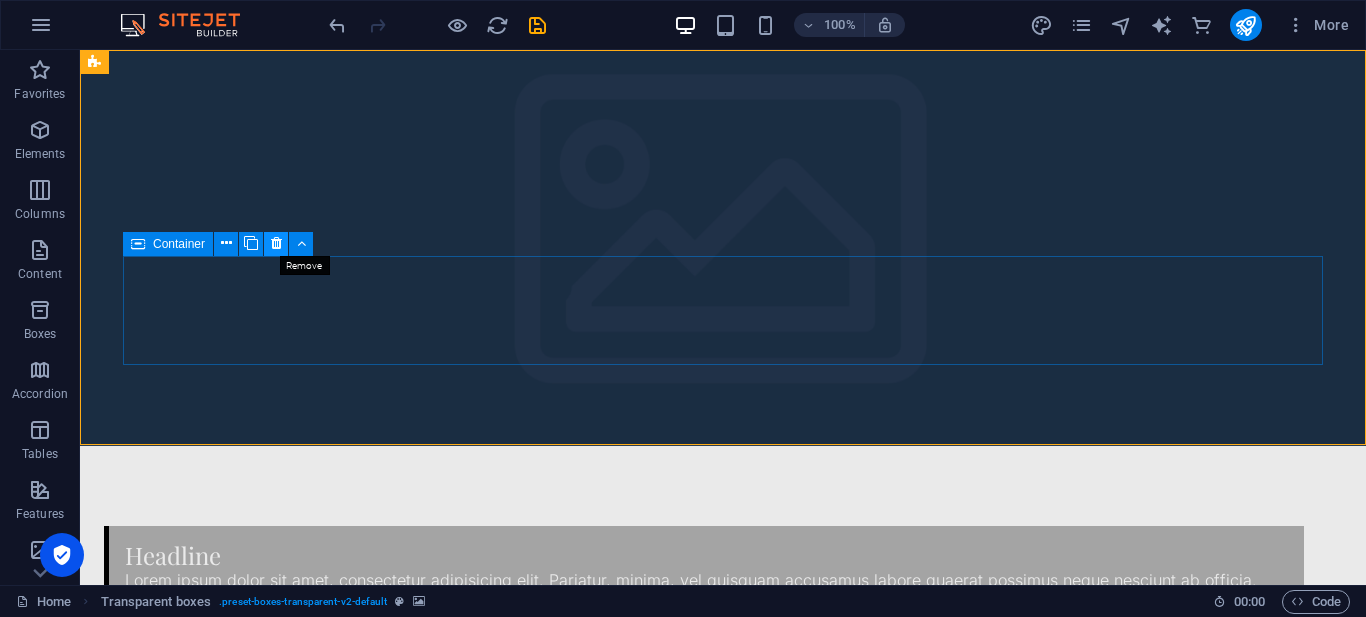 click at bounding box center (276, 243) 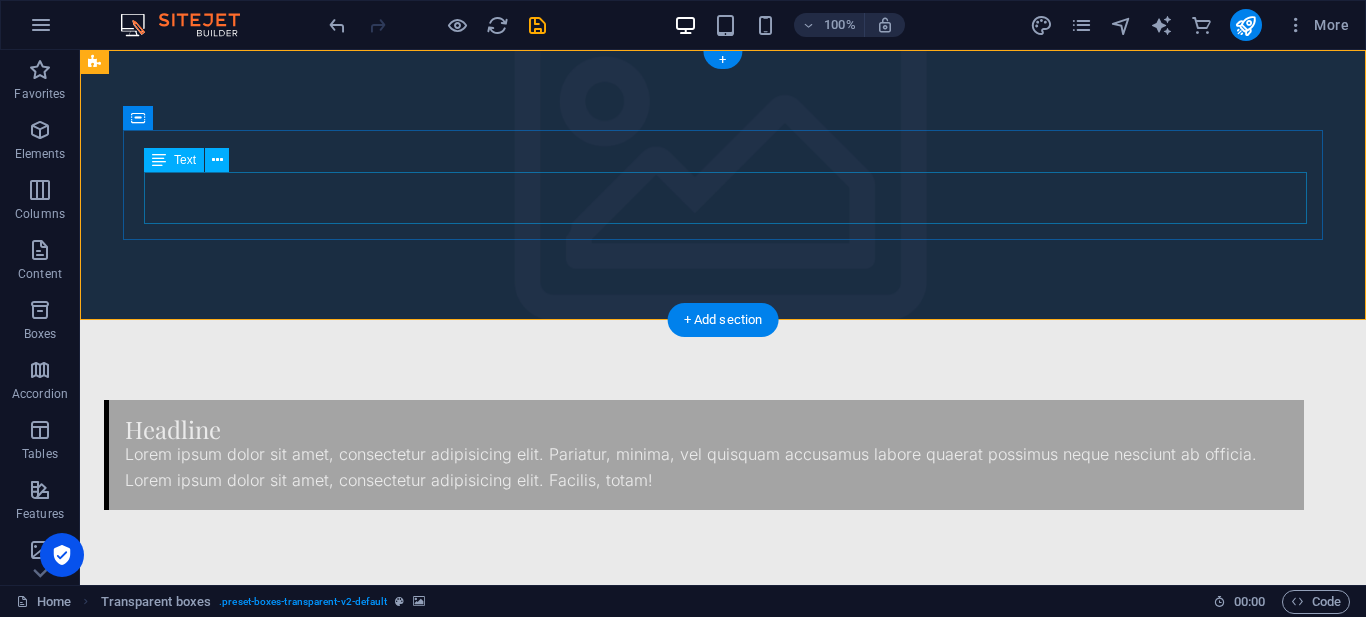 click on "Lorem ipsum dolor sit amet, consectetur adipisicing elit. Pariatur, minima, vel quisquam accusamus labore quaerat possimus neque nesciunt ab officia. Lorem ipsum dolor sit amet, consectetur adipisicing elit. Facilis, totam!" at bounding box center [706, 467] 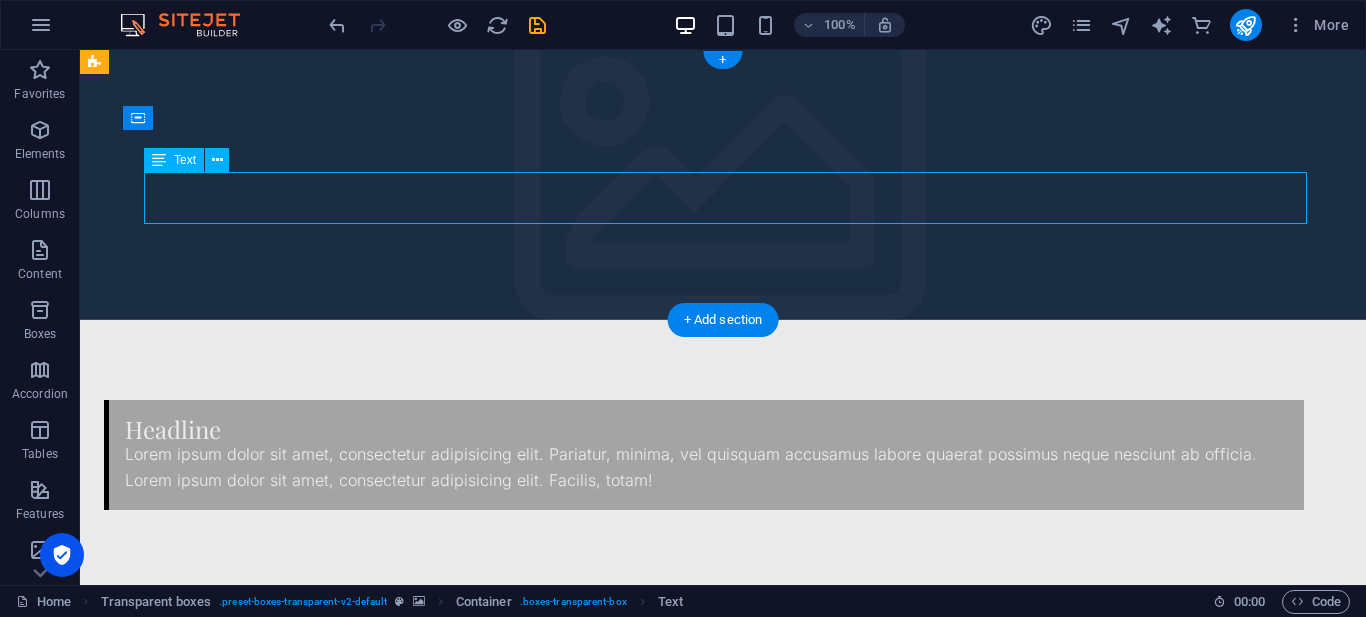 click on "Lorem ipsum dolor sit amet, consectetur adipisicing elit. Pariatur, minima, vel quisquam accusamus labore quaerat possimus neque nesciunt ab officia. Lorem ipsum dolor sit amet, consectetur adipisicing elit. Facilis, totam!" at bounding box center (706, 467) 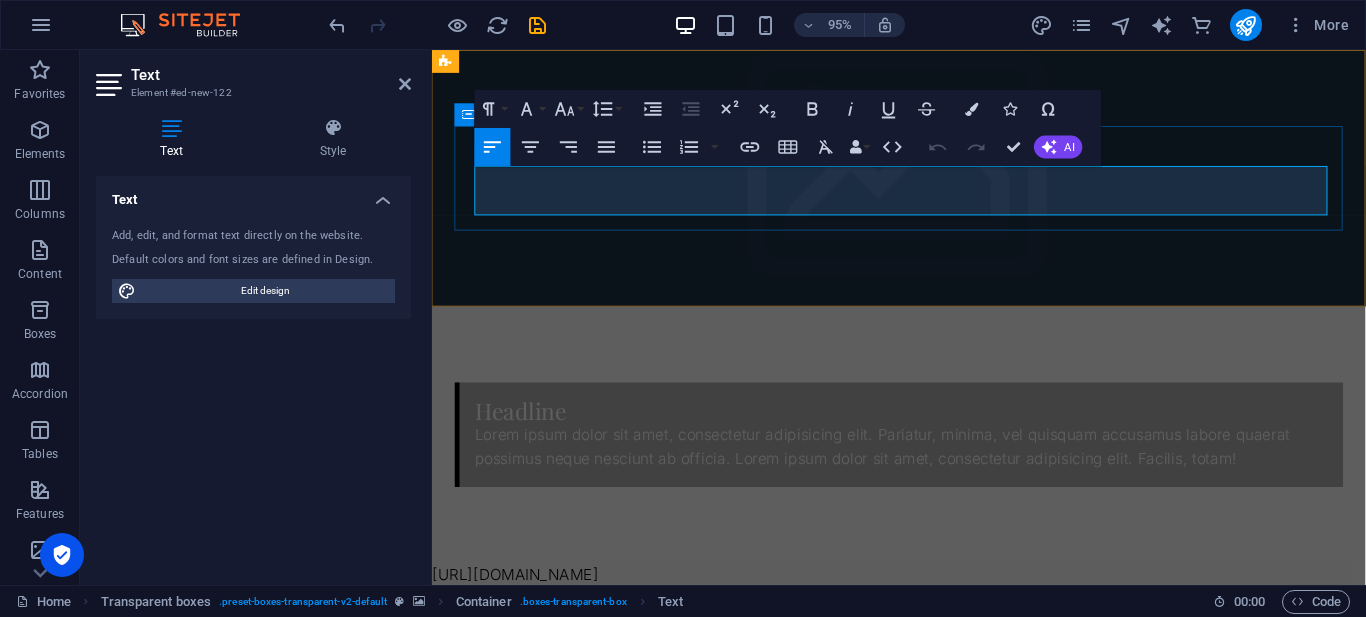 click on "Lorem ipsum dolor sit amet, consectetur adipisicing elit. Pariatur, minima, vel quisquam accusamus labore quaerat possimus neque nesciunt ab officia. Lorem ipsum dolor sit amet, consectetur adipisicing elit. Facilis, totam!" at bounding box center [926, 467] 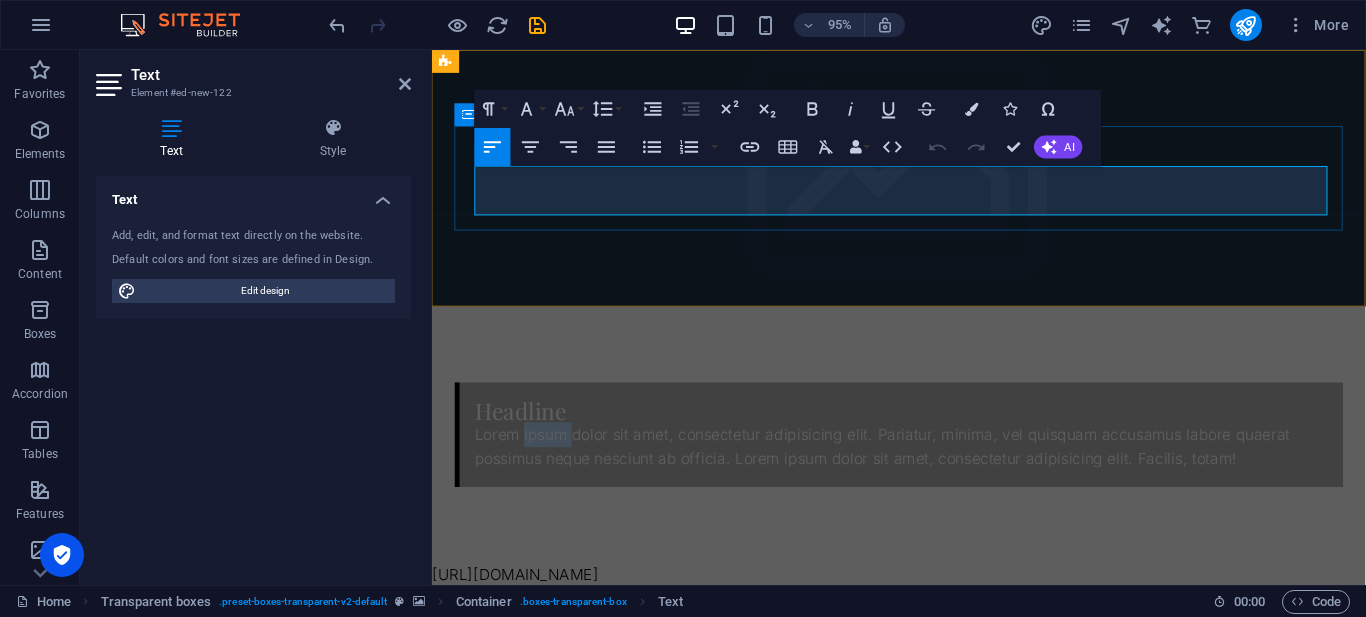 click on "Lorem ipsum dolor sit amet, consectetur adipisicing elit. Pariatur, minima, vel quisquam accusamus labore quaerat possimus neque nesciunt ab officia. Lorem ipsum dolor sit amet, consectetur adipisicing elit. Facilis, totam!" at bounding box center [926, 467] 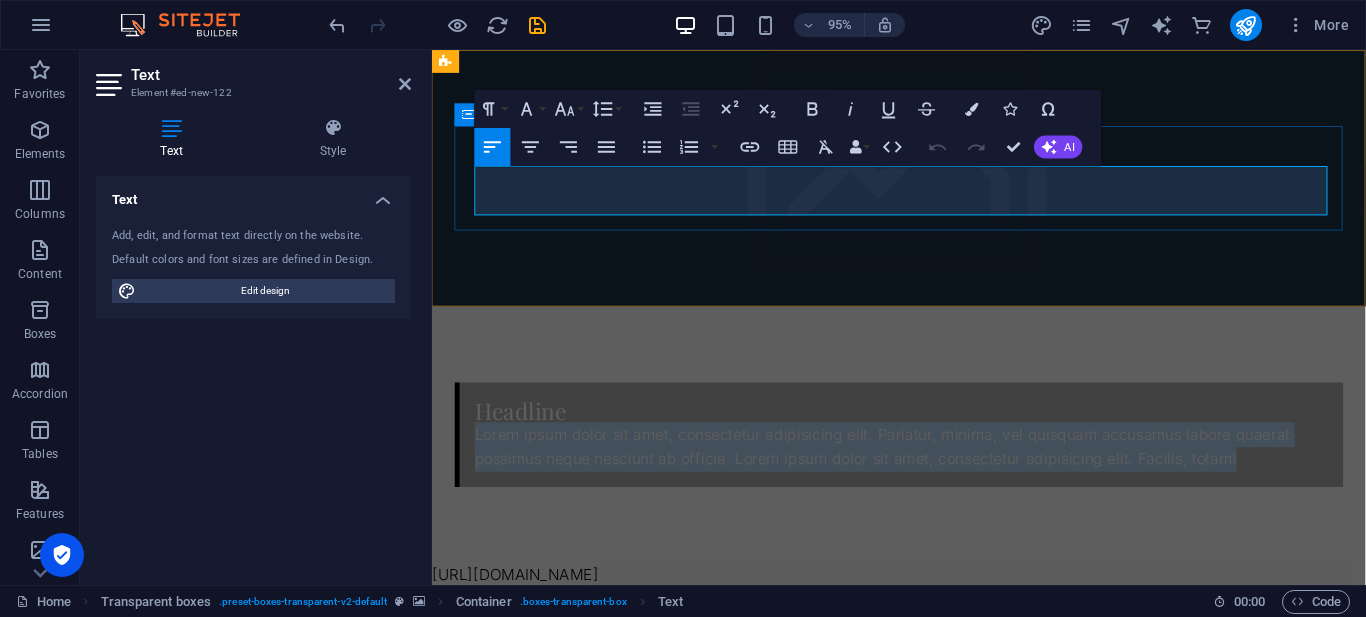 click on "Lorem ipsum dolor sit amet, consectetur adipisicing elit. Pariatur, minima, vel quisquam accusamus labore quaerat possimus neque nesciunt ab officia. Lorem ipsum dolor sit amet, consectetur adipisicing elit. Facilis, totam!" at bounding box center (926, 467) 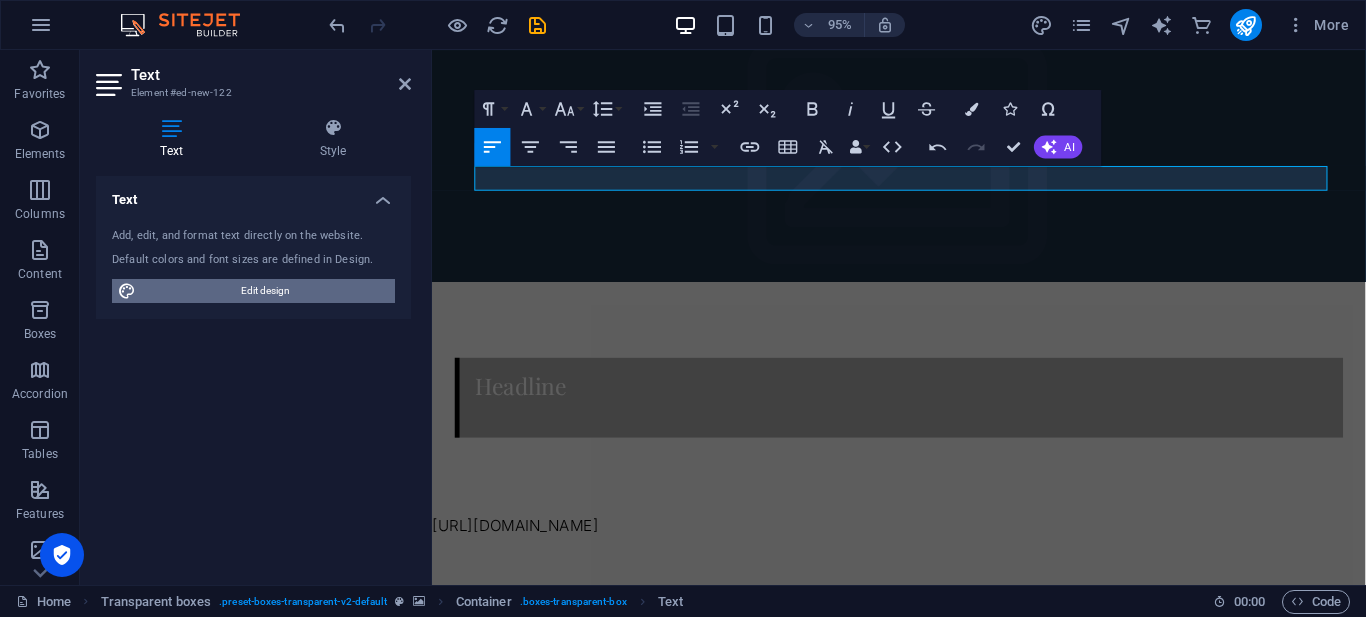click on "Edit design" at bounding box center (265, 291) 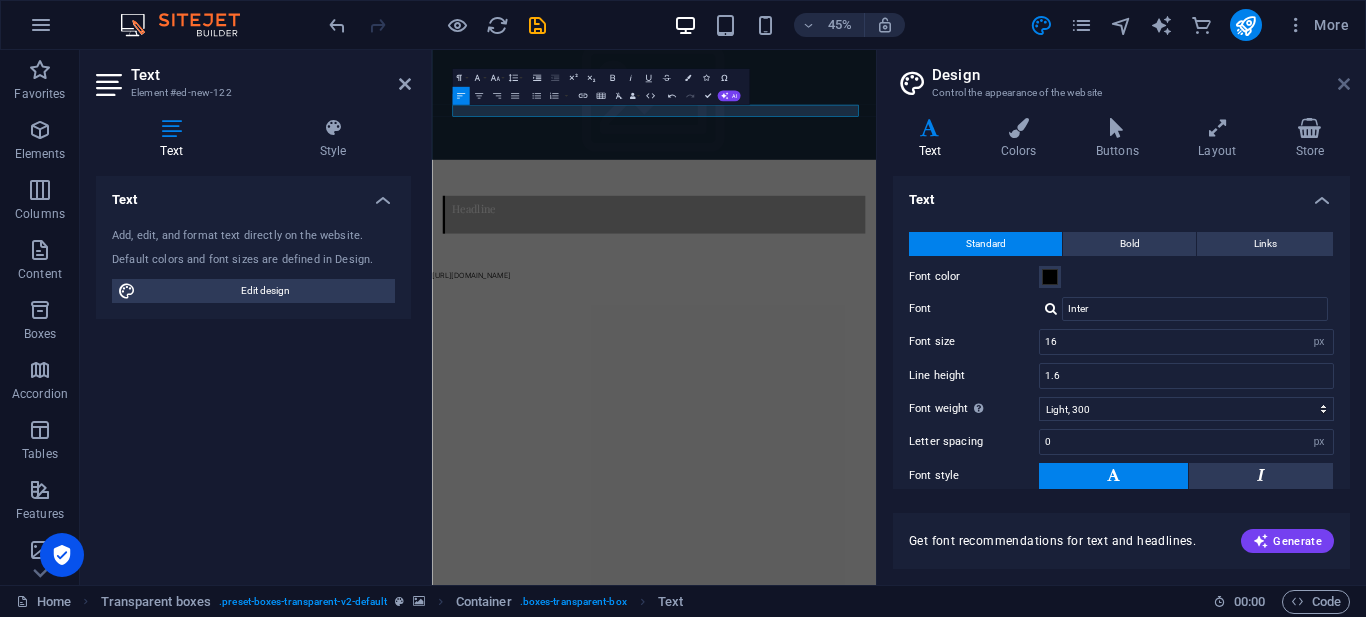 click at bounding box center [1344, 84] 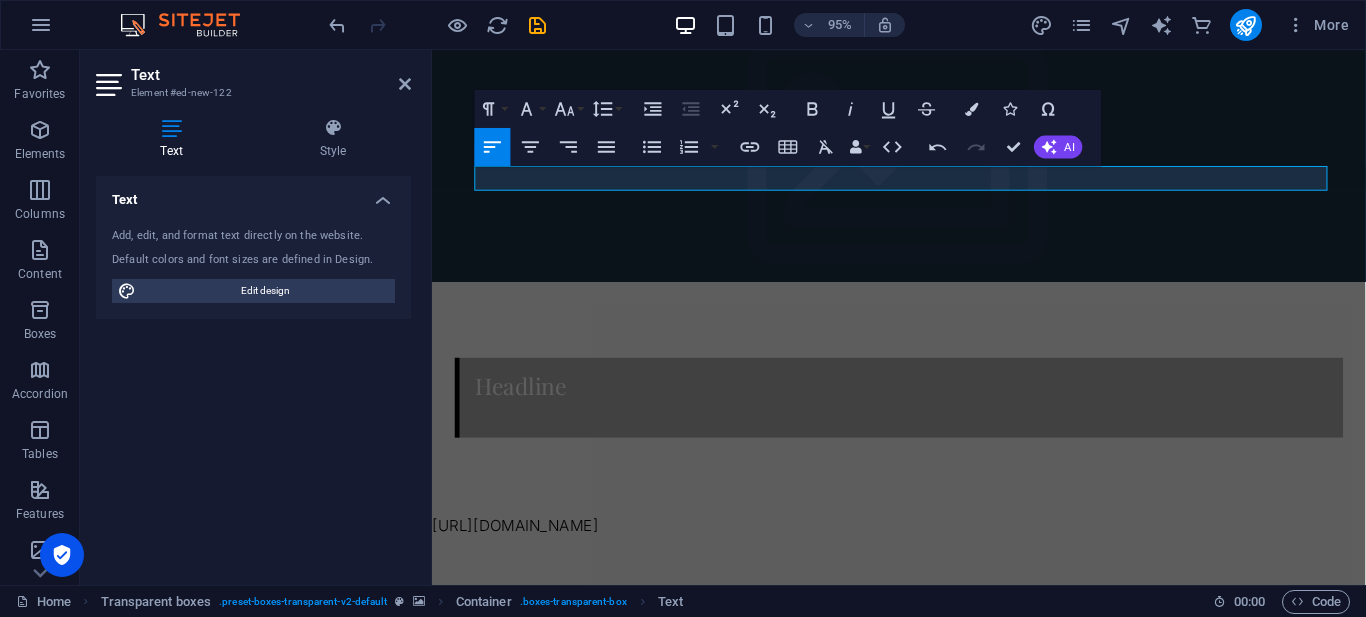 click on "Skip to main content
Headline https://cdn1.site-media.eu/images/0/17568628/index-JT2M_D-Wnrbij0rauVUeVg.html" at bounding box center (923, 307) 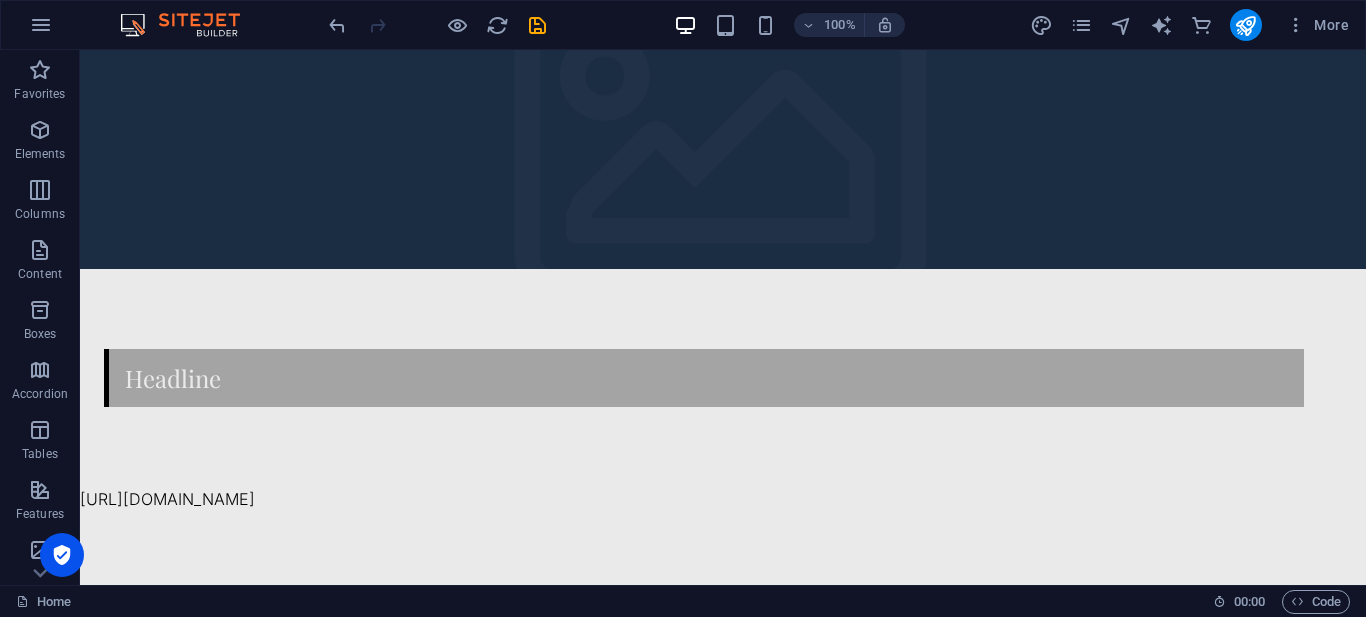 click on "Skip to main content
Headline https://cdn1.site-media.eu/images/0/17568628/index-JT2M_D-Wnrbij0rauVUeVg.html" at bounding box center [723, 281] 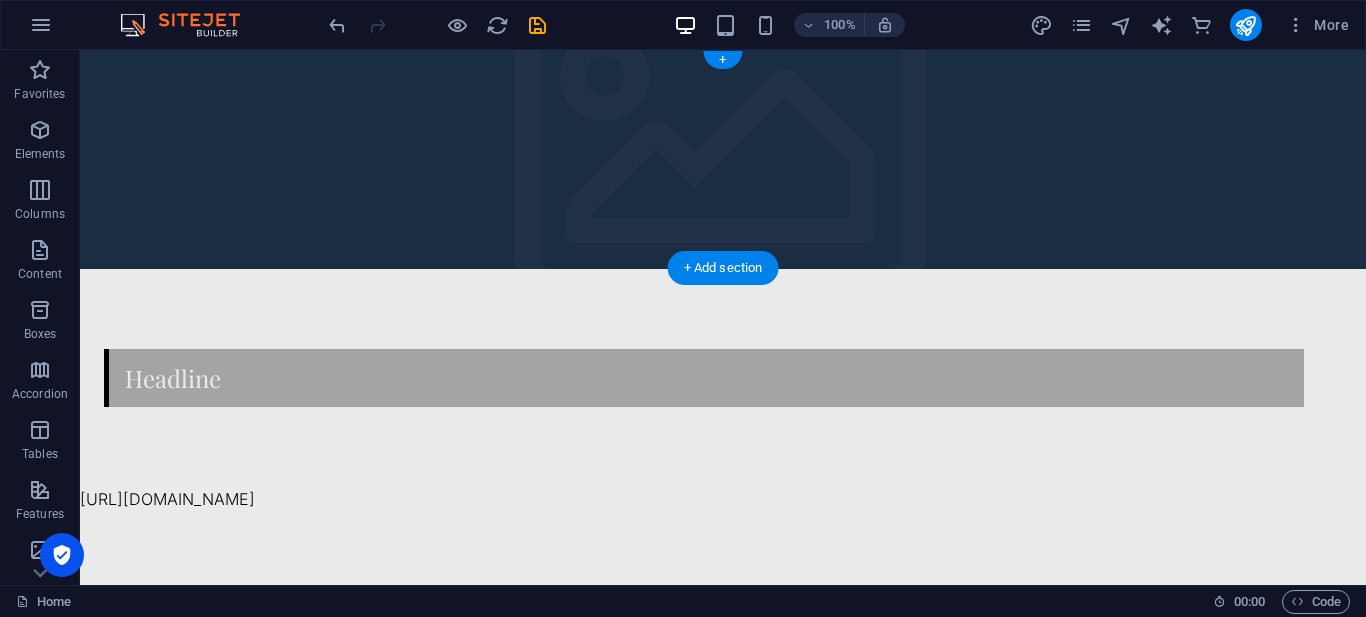 click on "Headline" at bounding box center (706, 378) 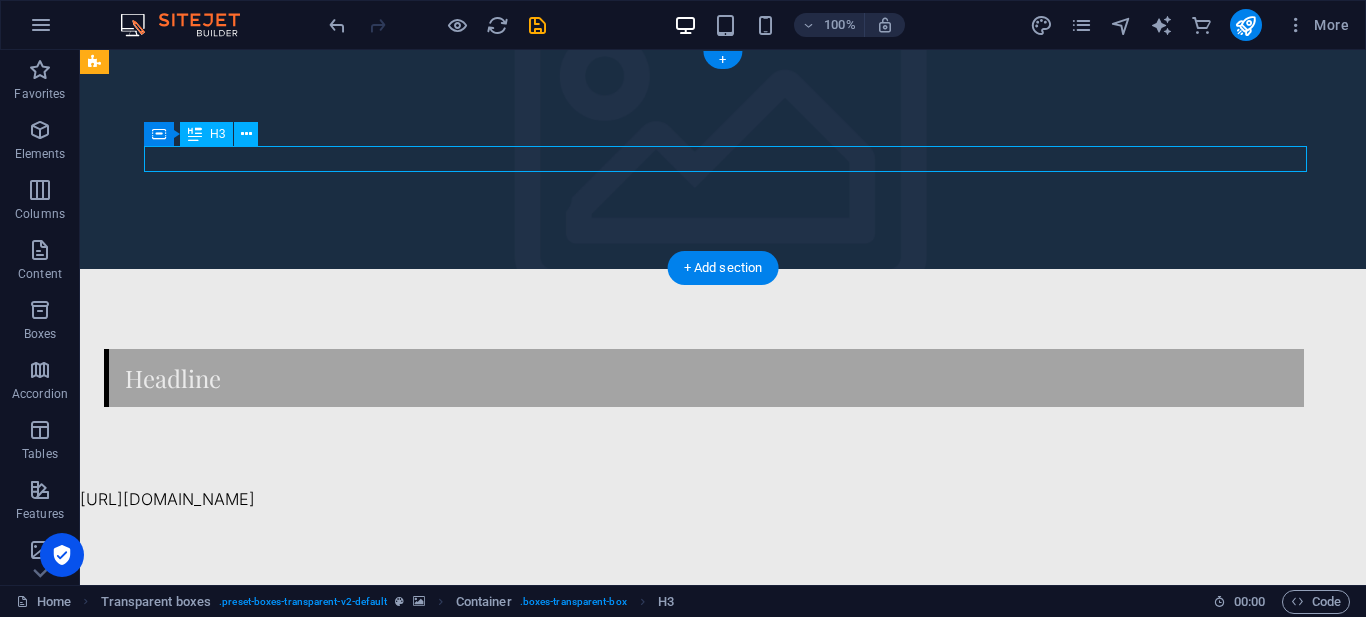 click on "Headline" at bounding box center [706, 378] 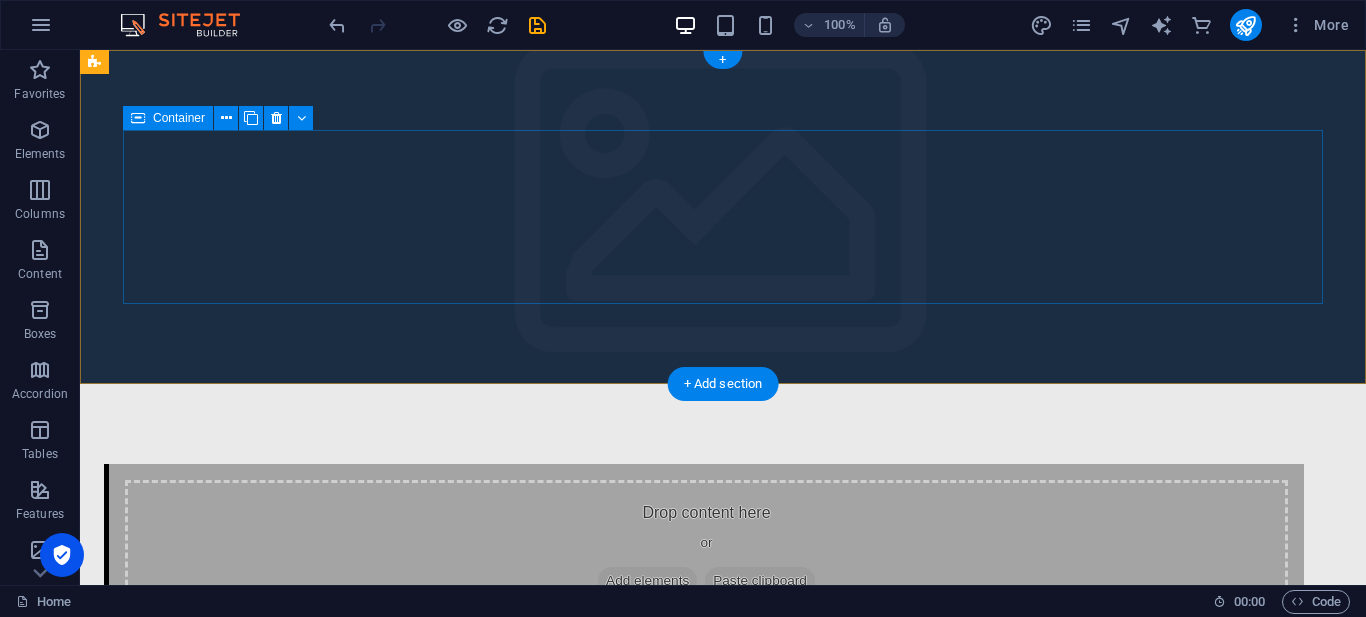click on "Drop content here or  Add elements  Paste clipboard" at bounding box center [706, 551] 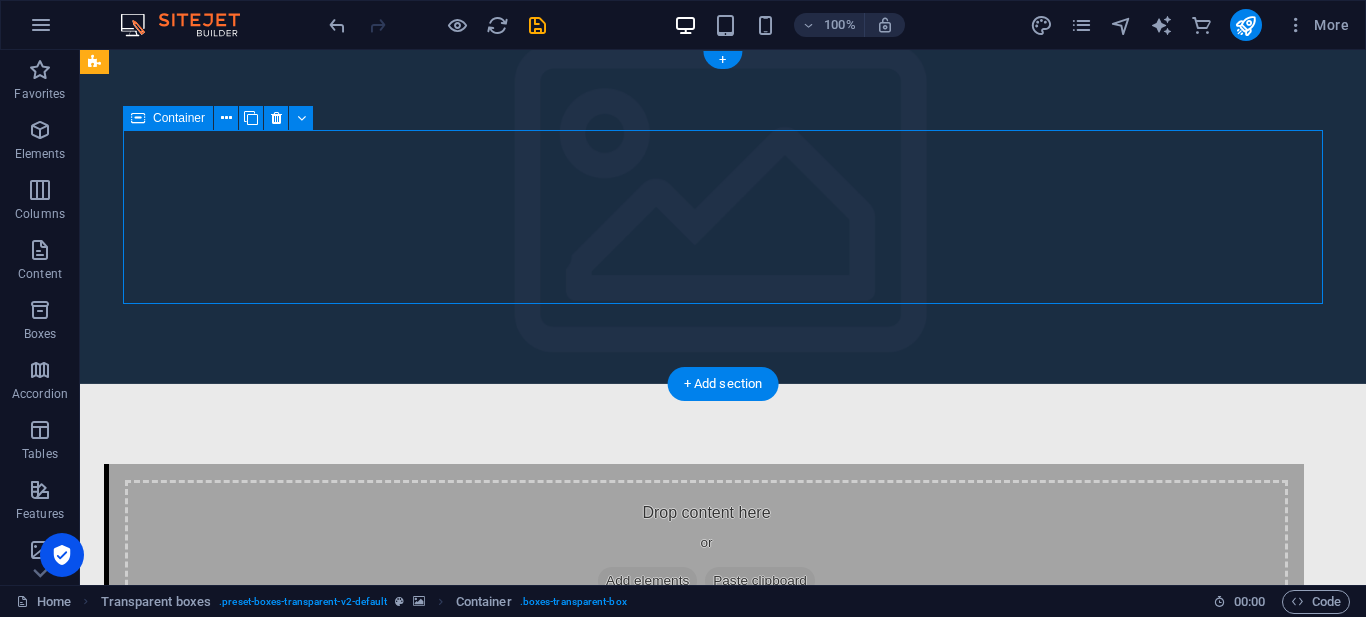 click on "Drop content here or  Add elements  Paste clipboard" at bounding box center [706, 551] 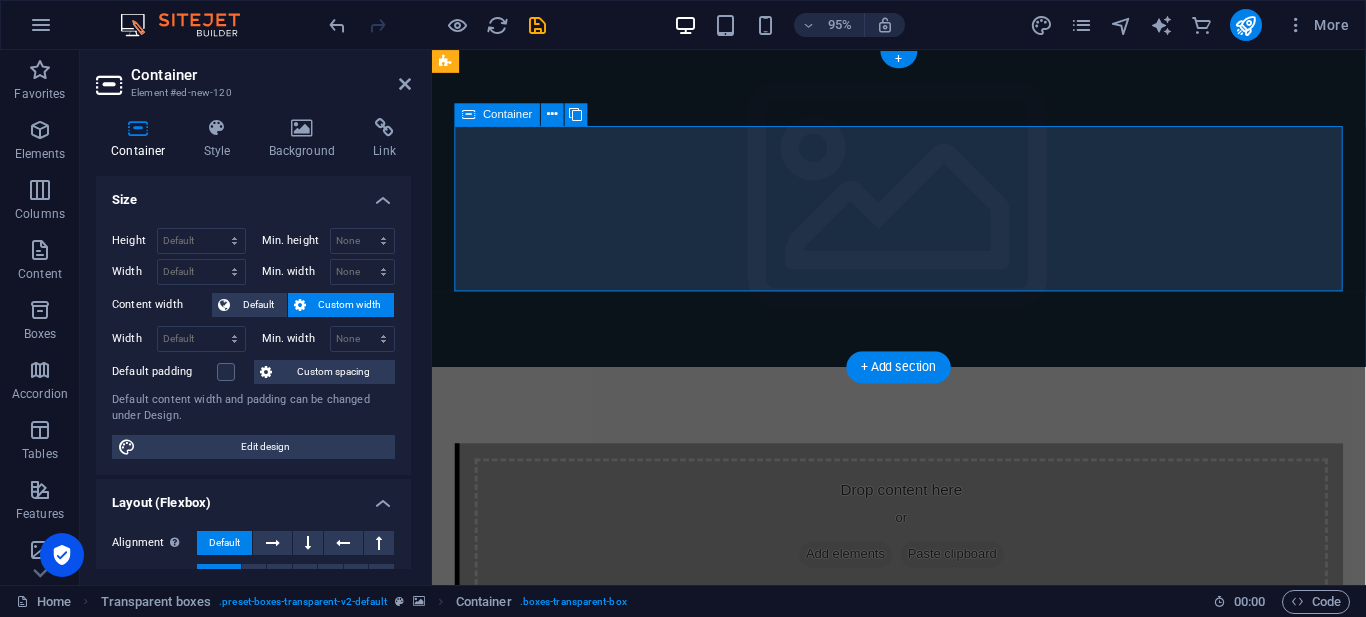 click on "Drop content here or  Add elements  Paste clipboard" at bounding box center [926, 551] 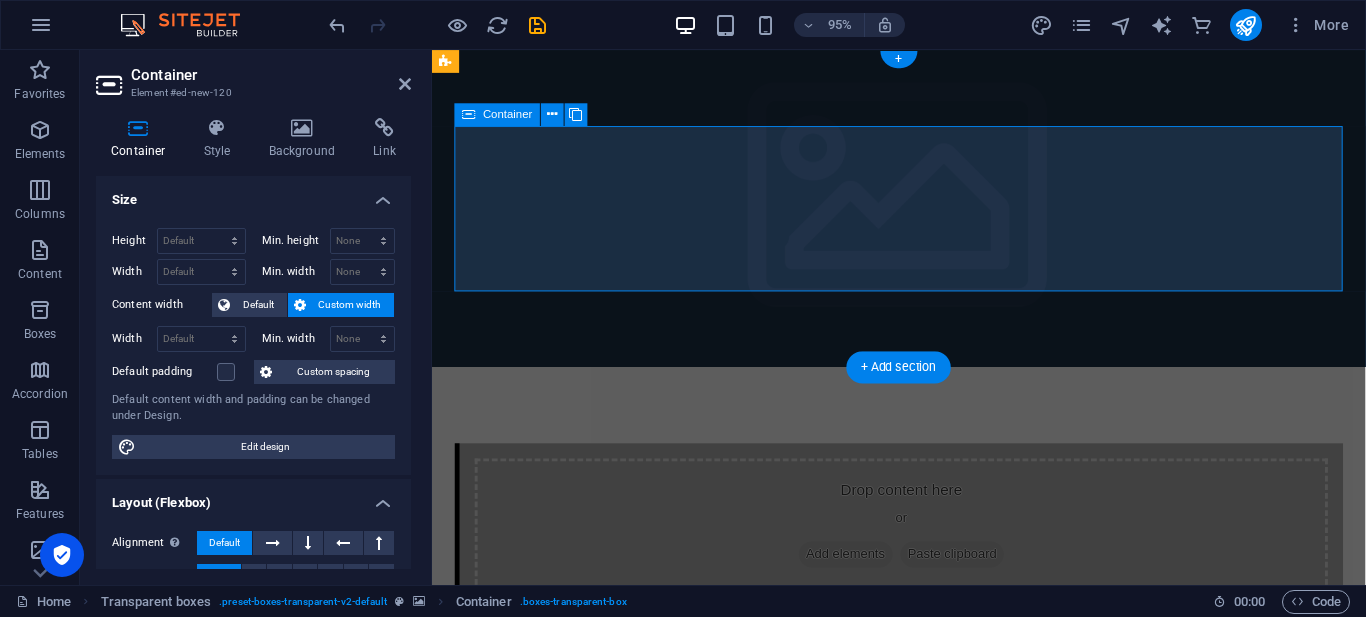 click on "Drop content here or  Add elements  Paste clipboard" at bounding box center [926, 551] 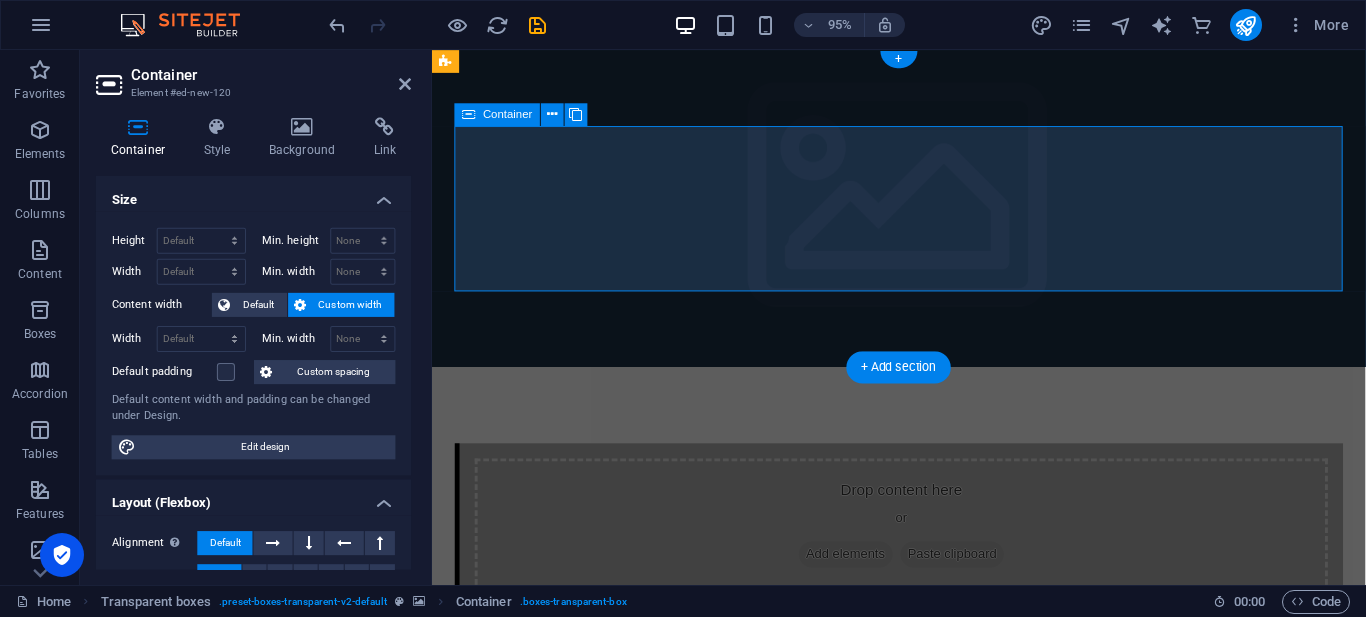 click on "Drop content here or  Add elements  Paste clipboard" at bounding box center (926, 551) 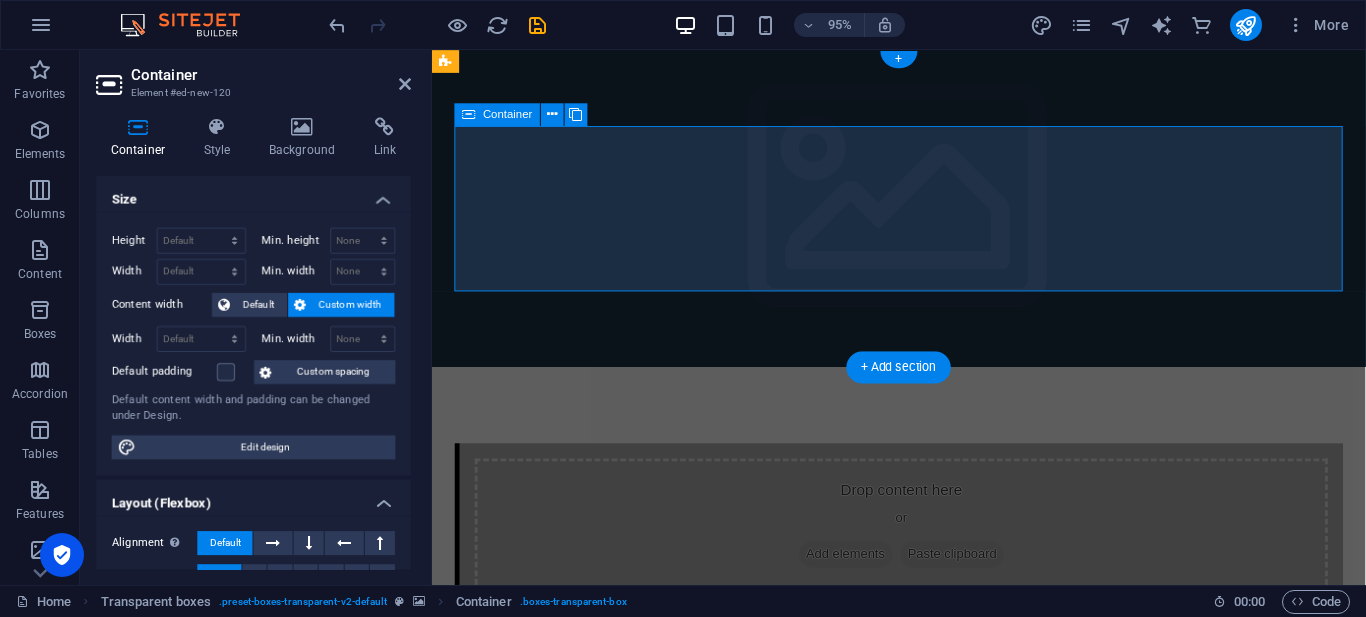 click on "Drop content here or  Add elements  Paste clipboard" at bounding box center [926, 551] 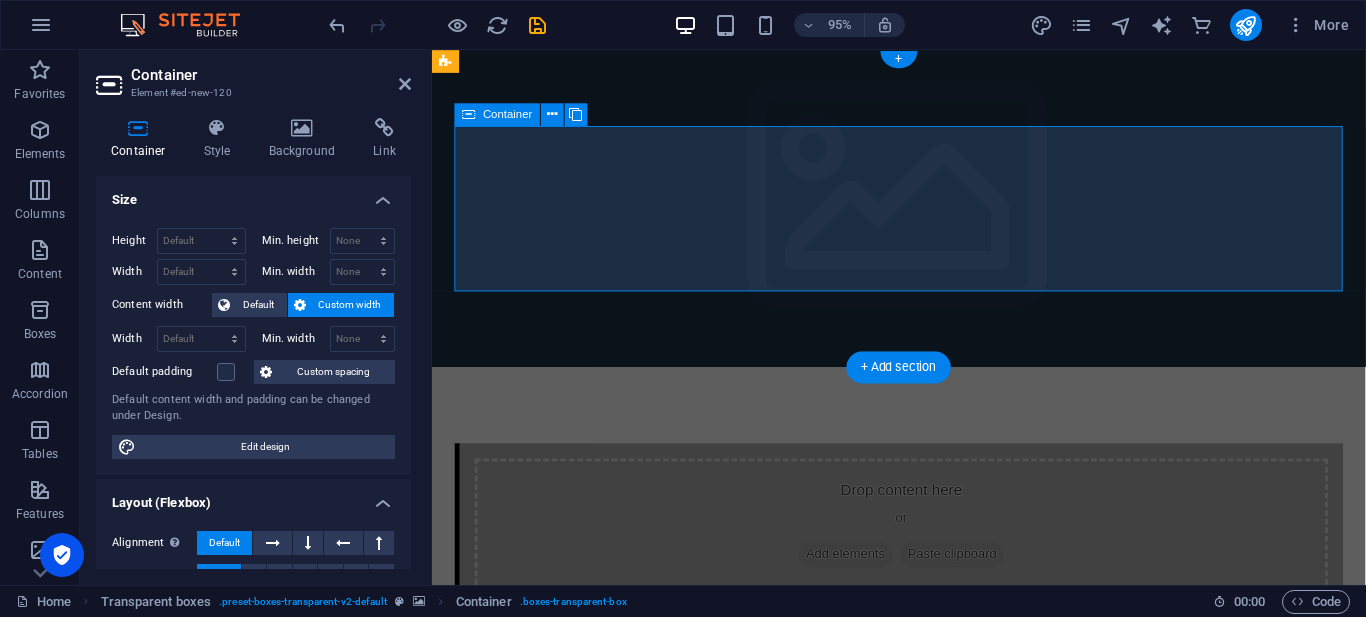 click on "Drop content here or  Add elements  Paste clipboard" at bounding box center [926, 551] 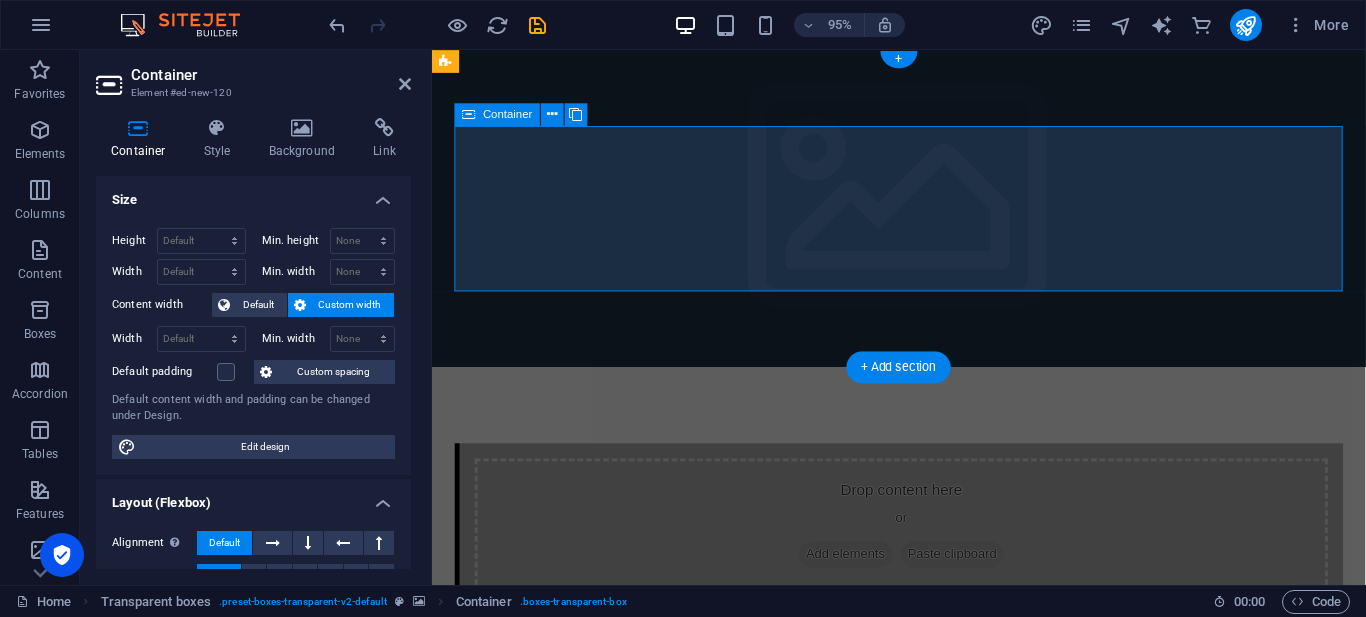 click on "Drop content here or  Add elements  Paste clipboard" at bounding box center (926, 551) 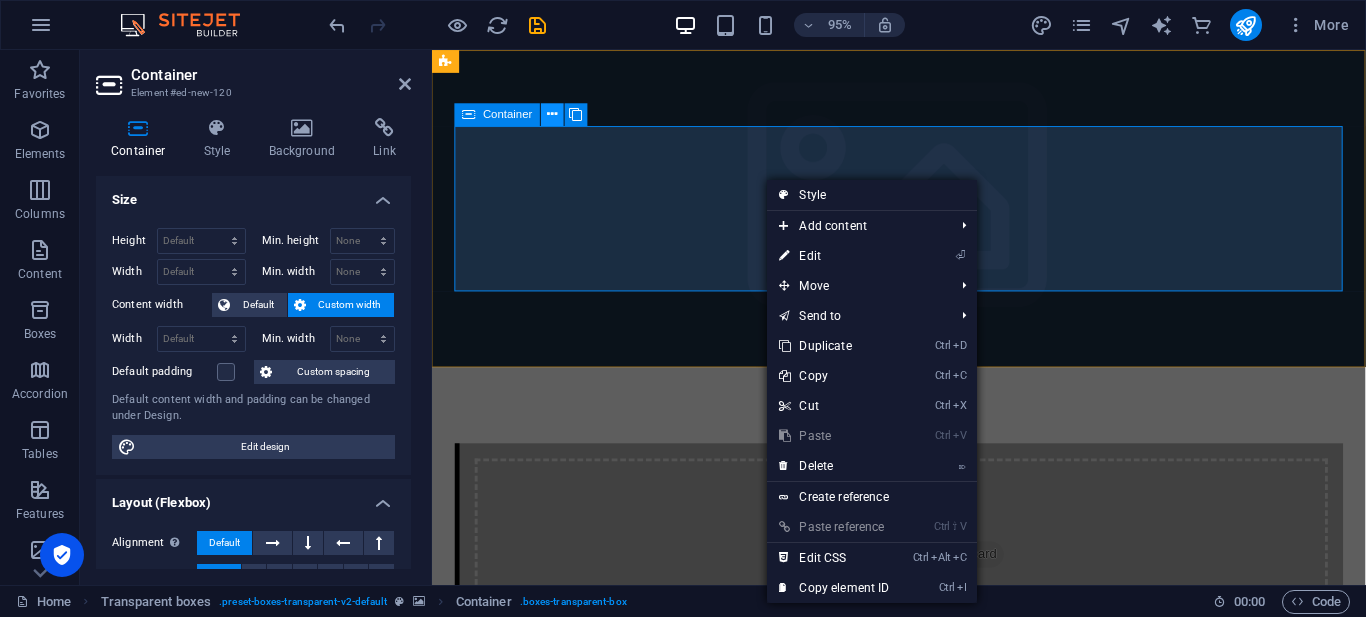 click at bounding box center [552, 115] 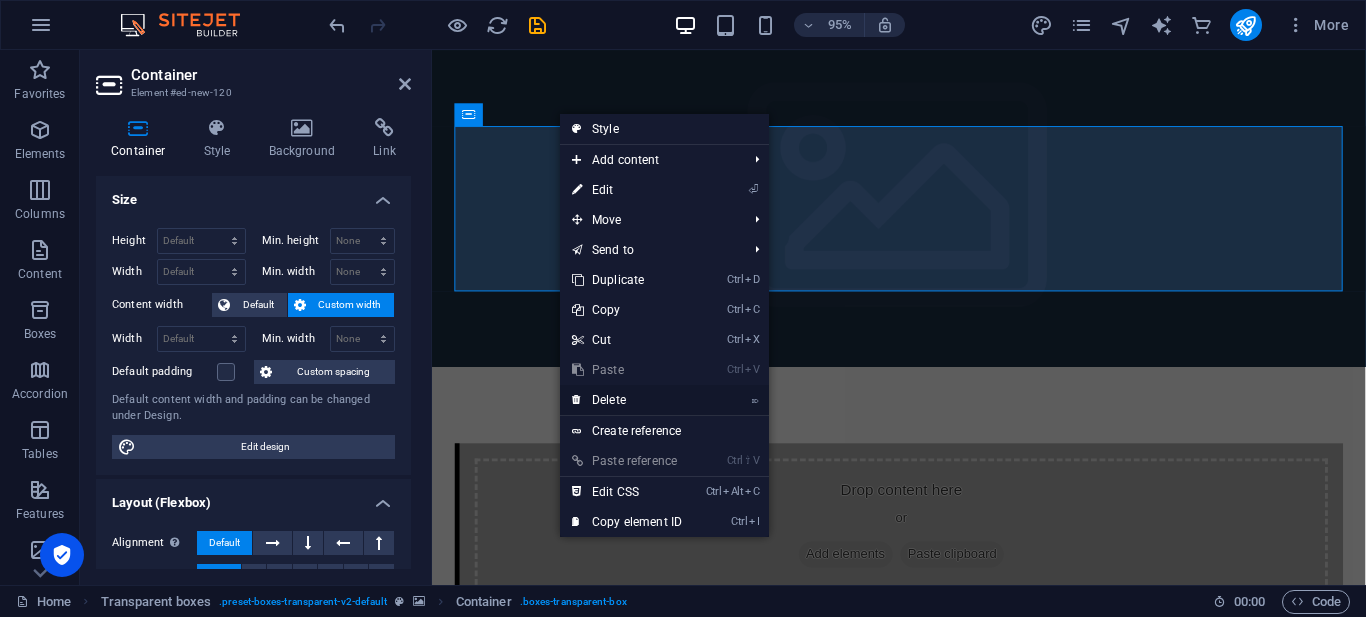 click on "⌦  Delete" at bounding box center [627, 400] 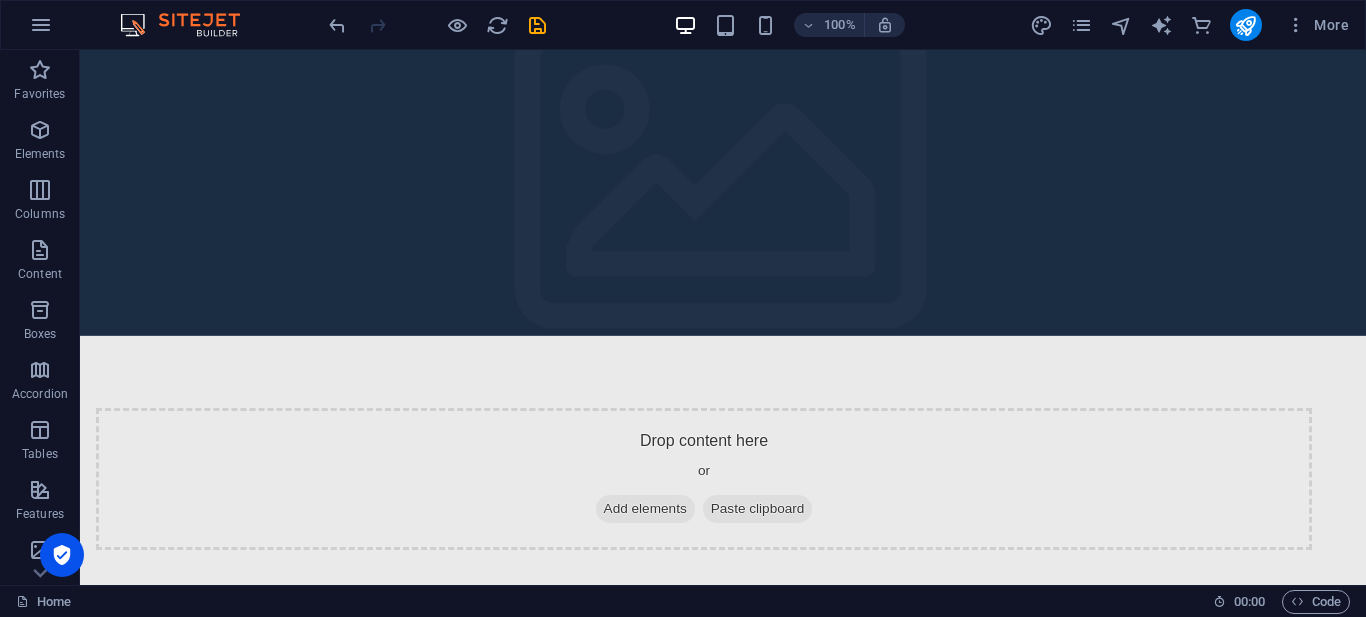 click on "Skip to main content
Drop content here or  Add elements  Paste clipboard https://cdn1.site-media.eu/images/0/17568628/index-JT2M_D-Wnrbij0rauVUeVg.html" at bounding box center [723, 349] 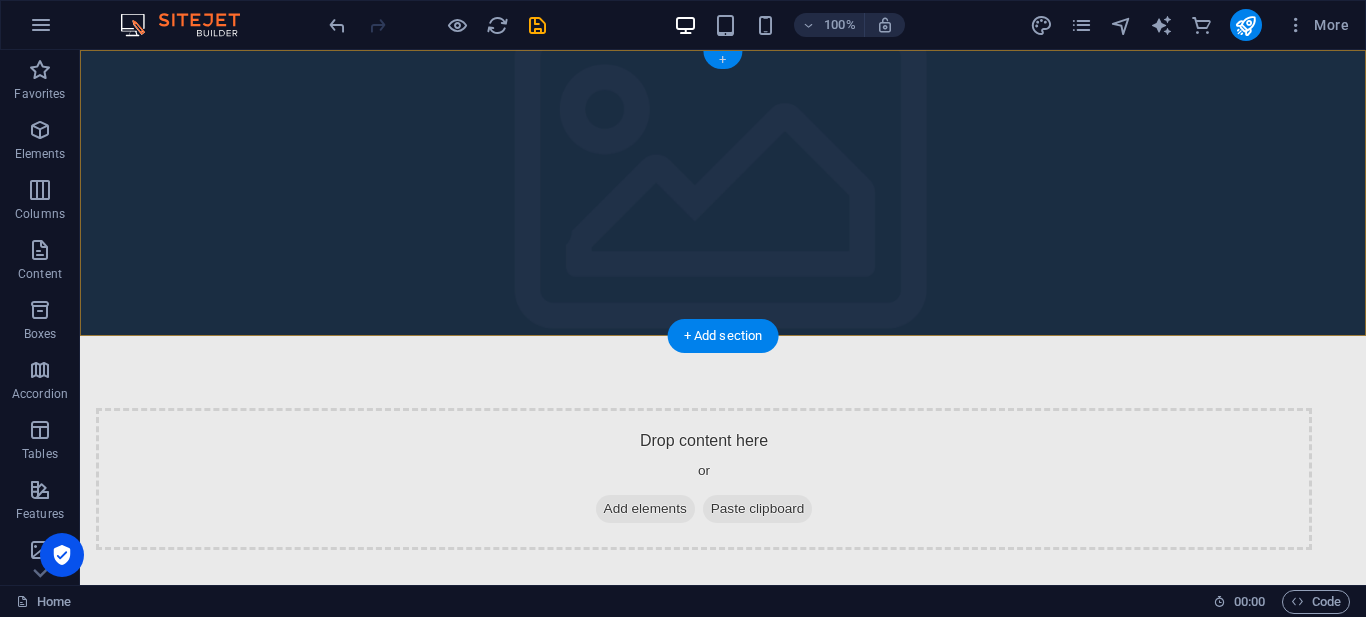 click on "+" at bounding box center (722, 60) 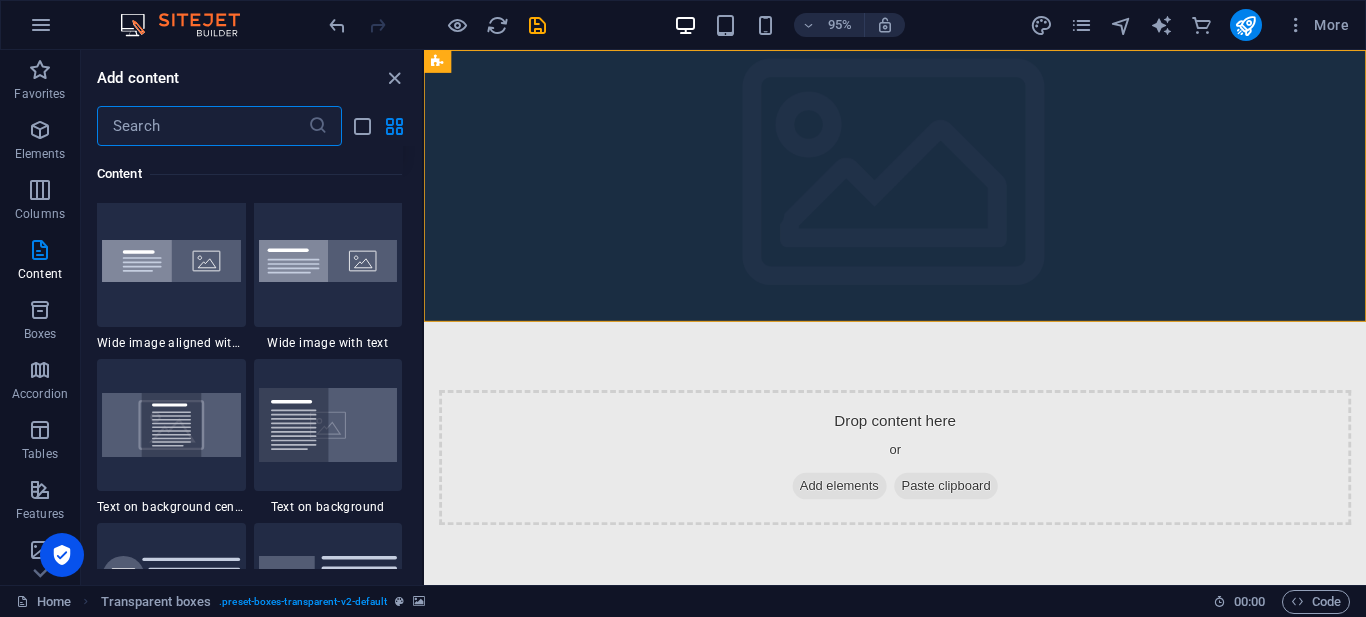 scroll, scrollTop: 3799, scrollLeft: 0, axis: vertical 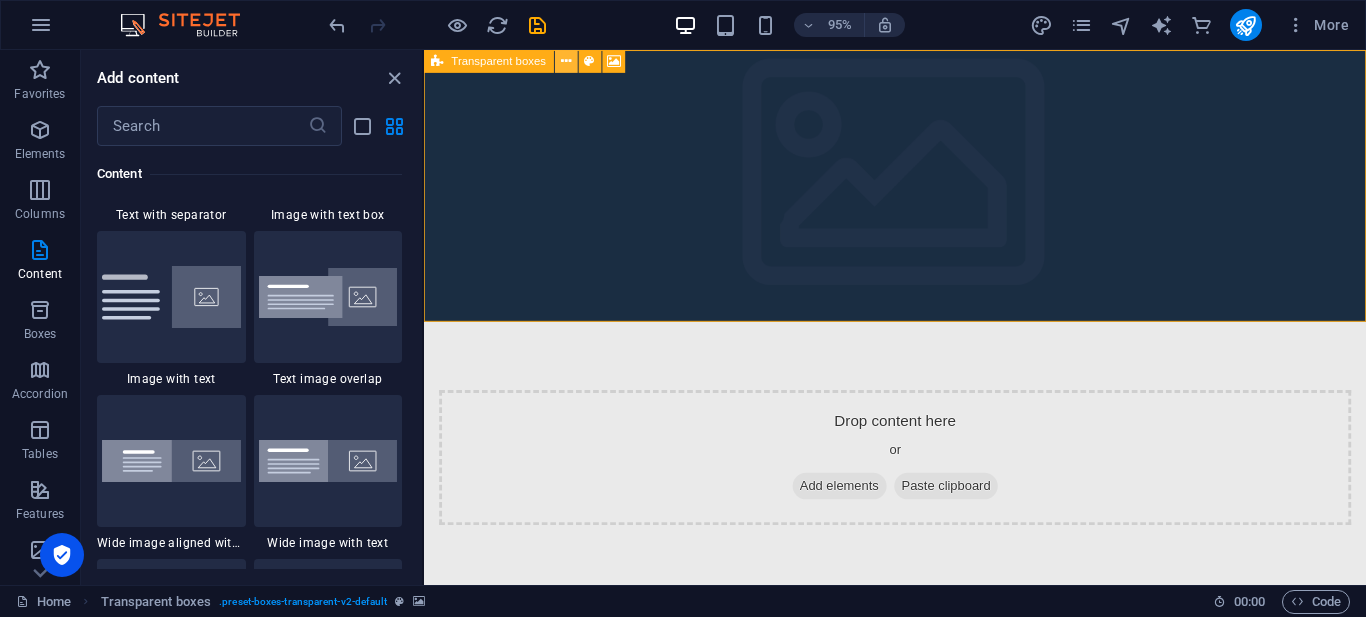 click at bounding box center (566, 61) 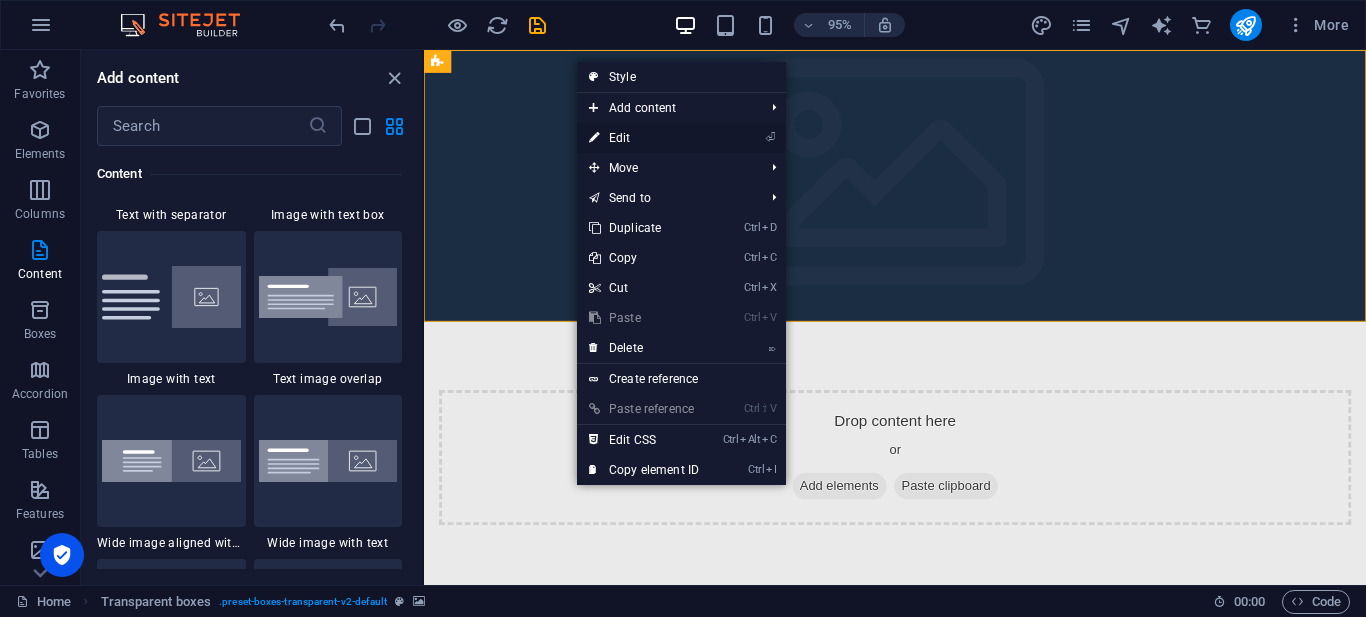 click on "⏎  Edit" at bounding box center (644, 138) 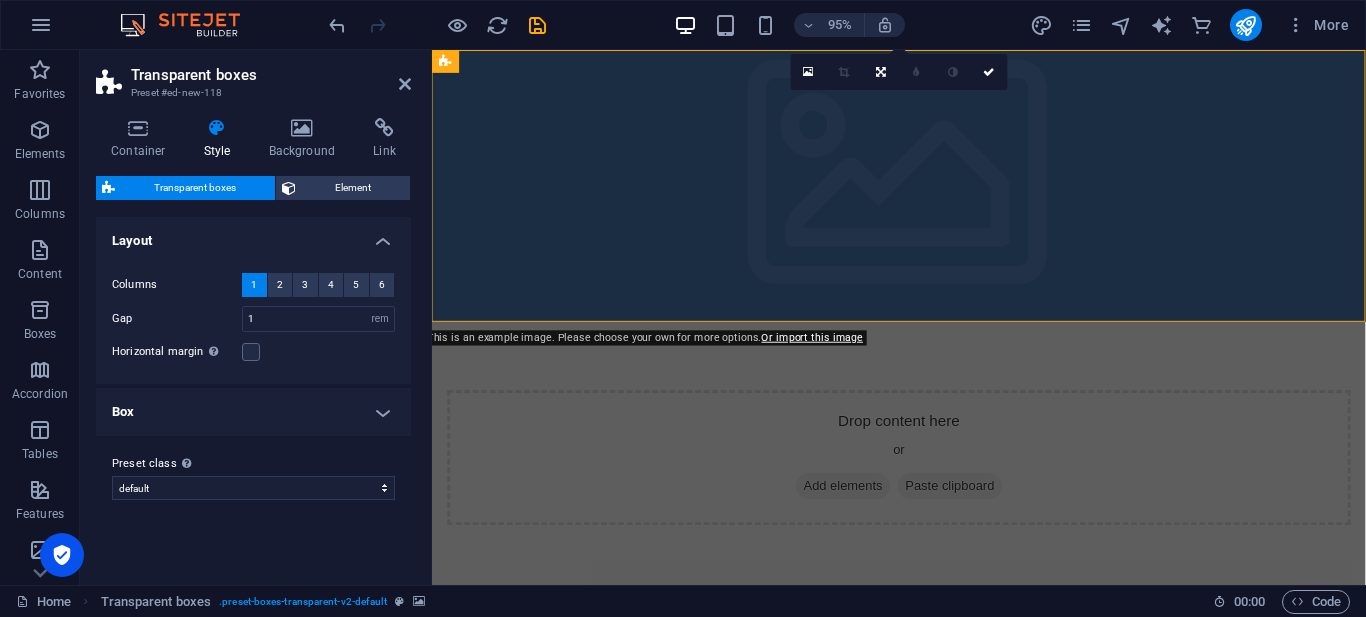 click on "Skip to main content
Drop content here or  Add elements  Paste clipboard https://cdn1.site-media.eu/images/0/17568628/index-JT2M_D-Wnrbij0rauVUeVg.html" at bounding box center (923, 349) 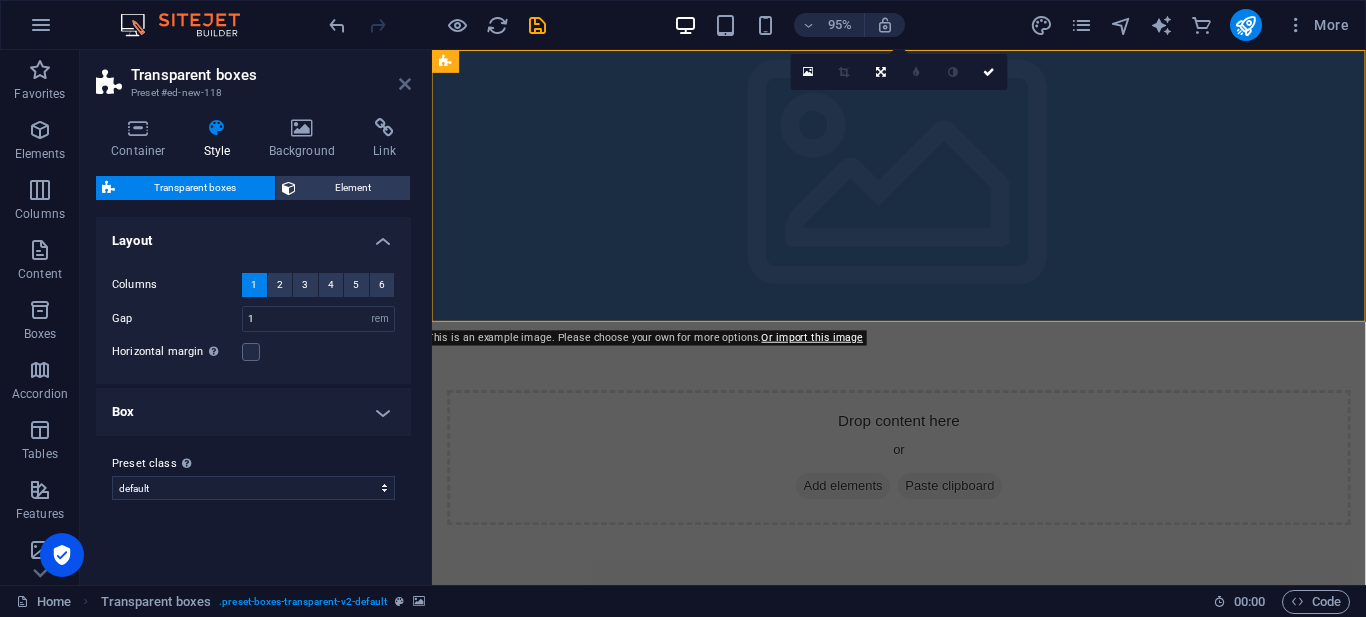 click at bounding box center (405, 84) 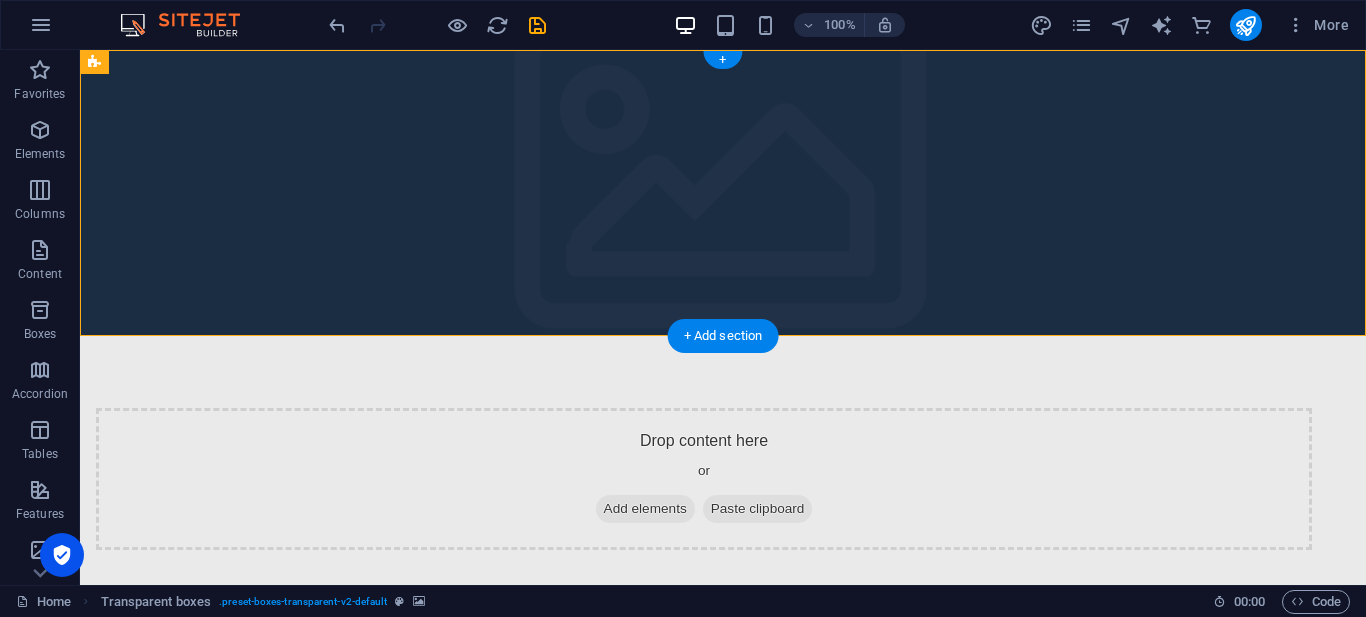 click at bounding box center (723, 193) 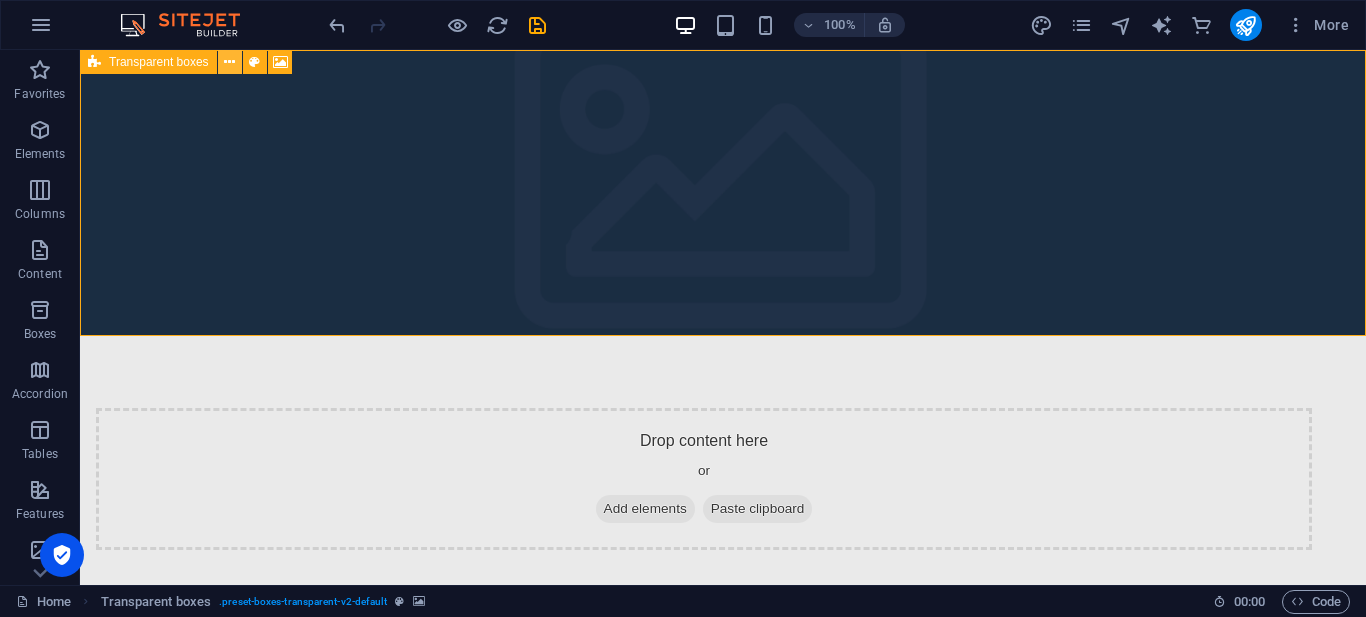 click at bounding box center (229, 62) 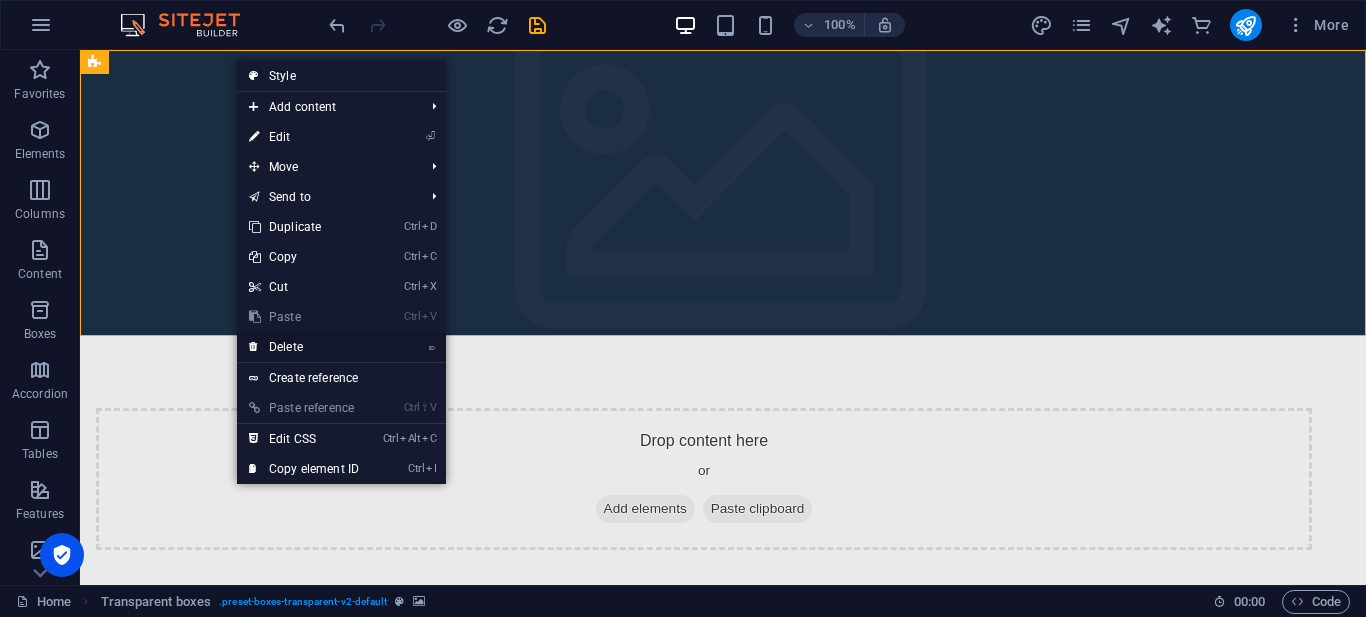 click on "⌦  Delete" at bounding box center [304, 347] 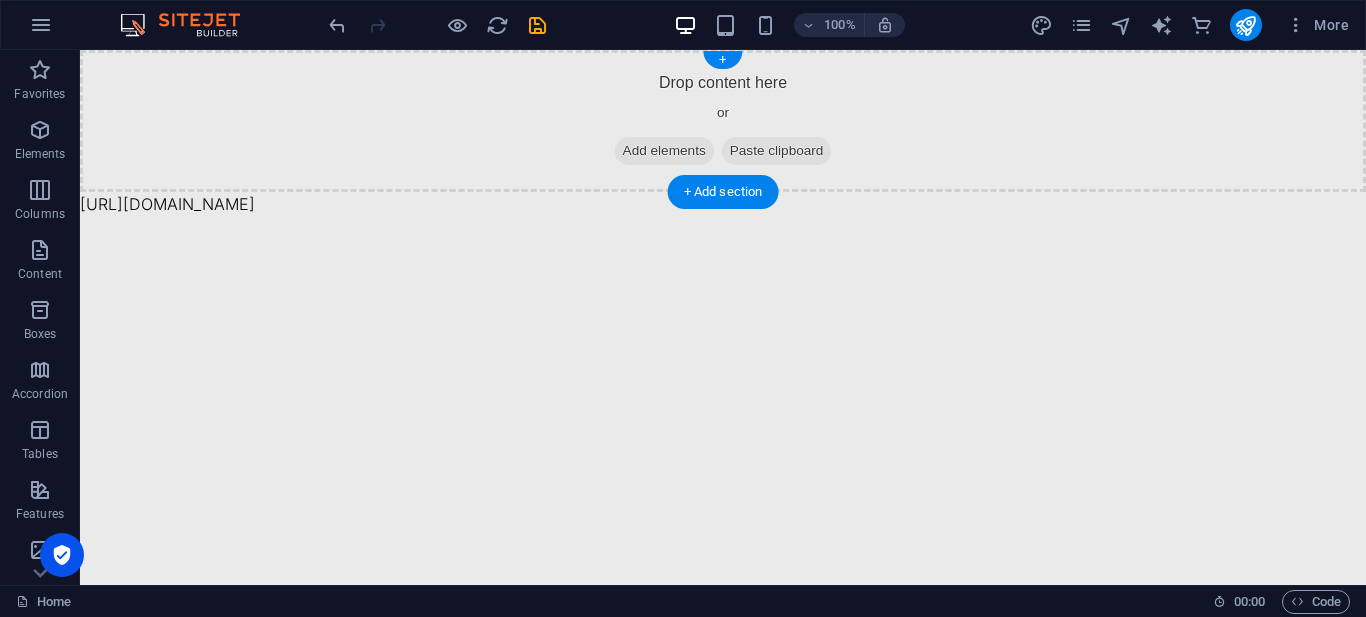 click on "Drop content here or  Add elements  Paste clipboard" at bounding box center [723, 121] 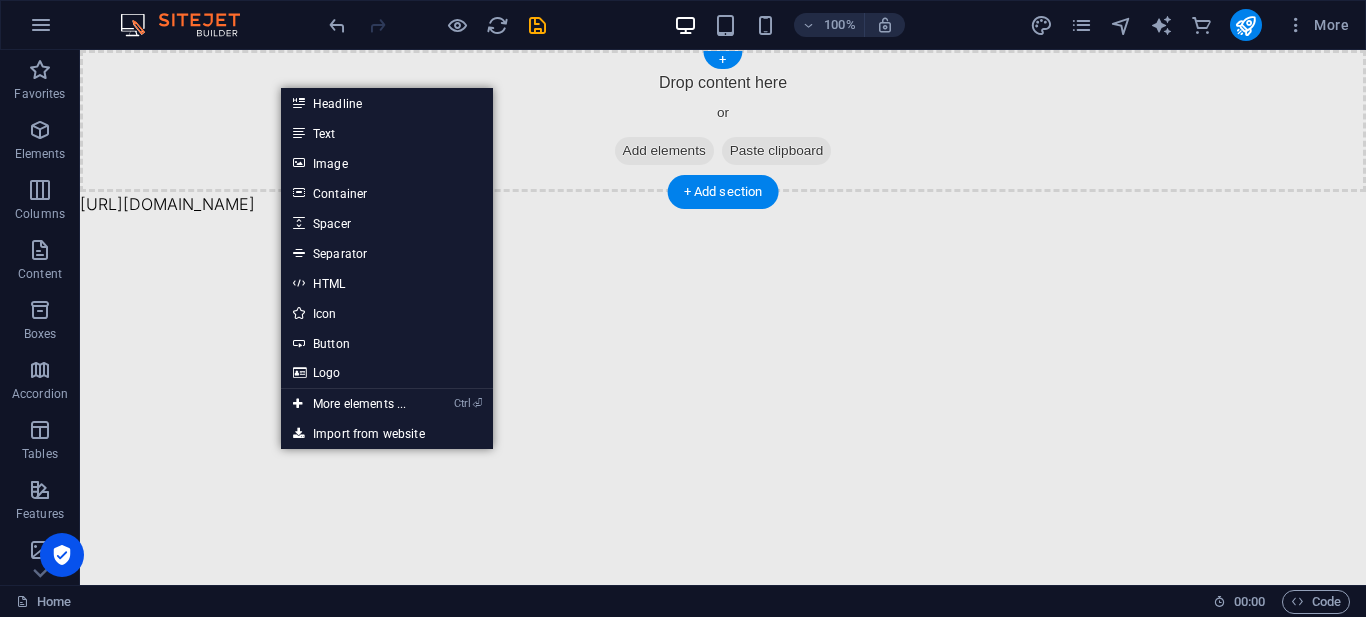 click on "Drop content here or  Add elements  Paste clipboard" at bounding box center (723, 121) 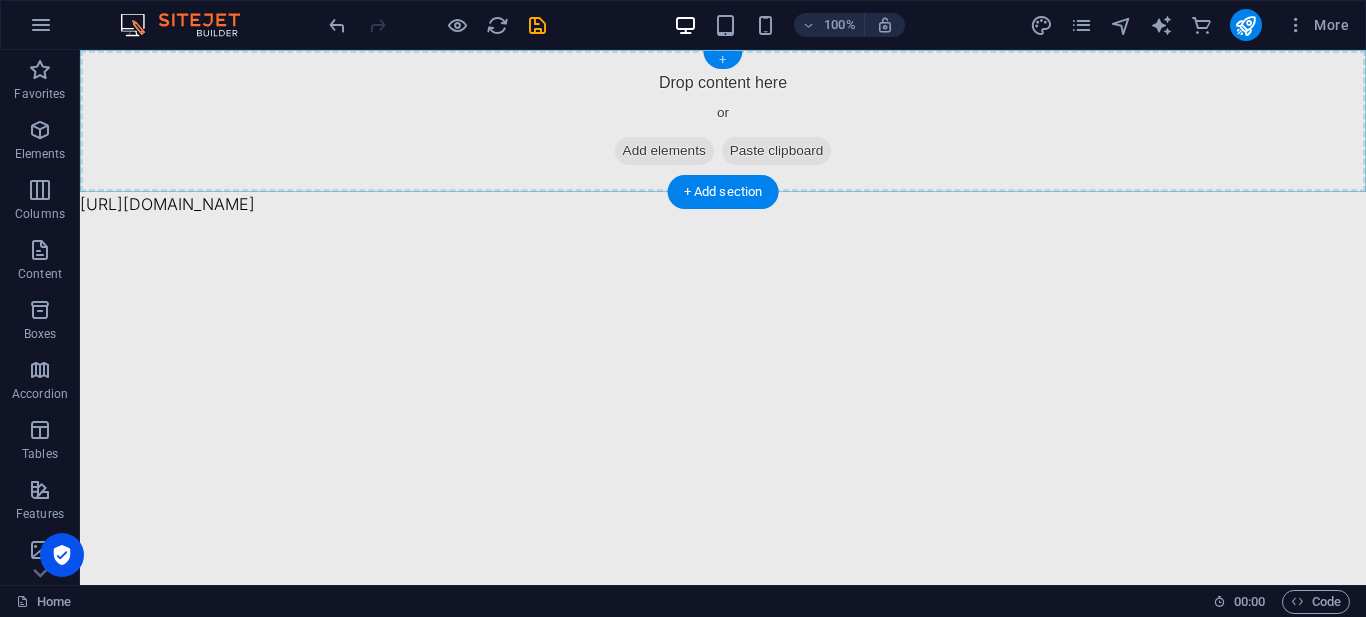 drag, startPoint x: 725, startPoint y: 57, endPoint x: 299, endPoint y: 15, distance: 428.06543 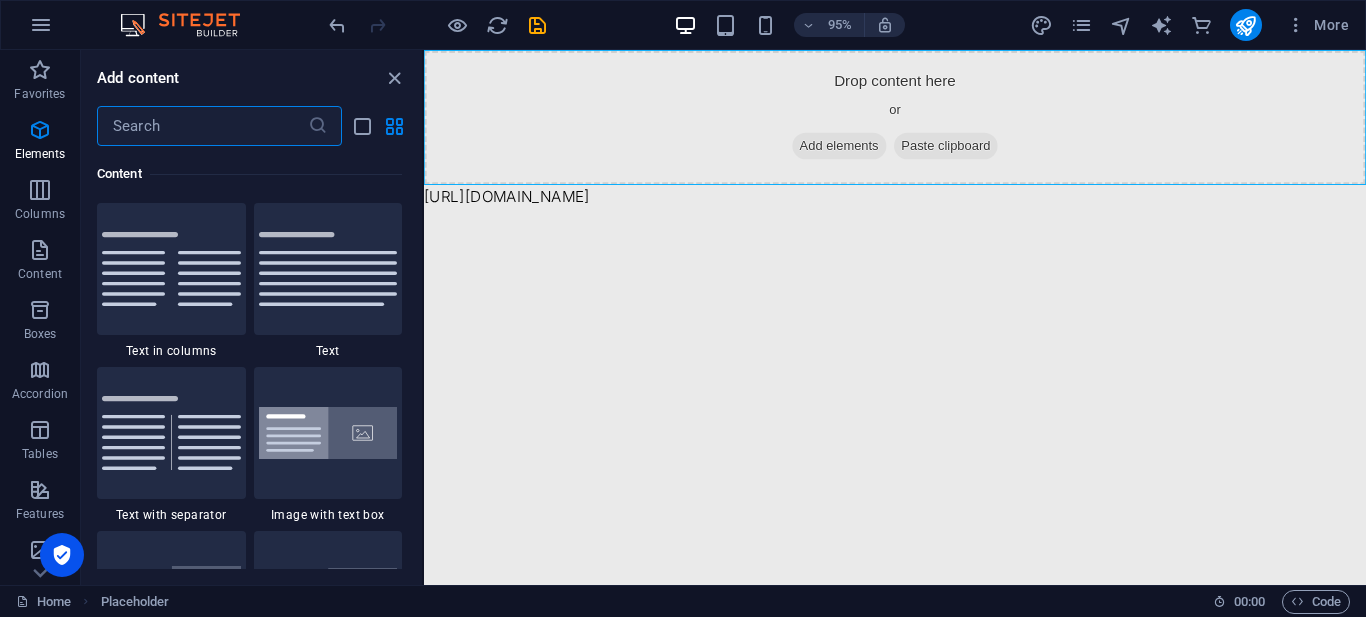 scroll, scrollTop: 3499, scrollLeft: 0, axis: vertical 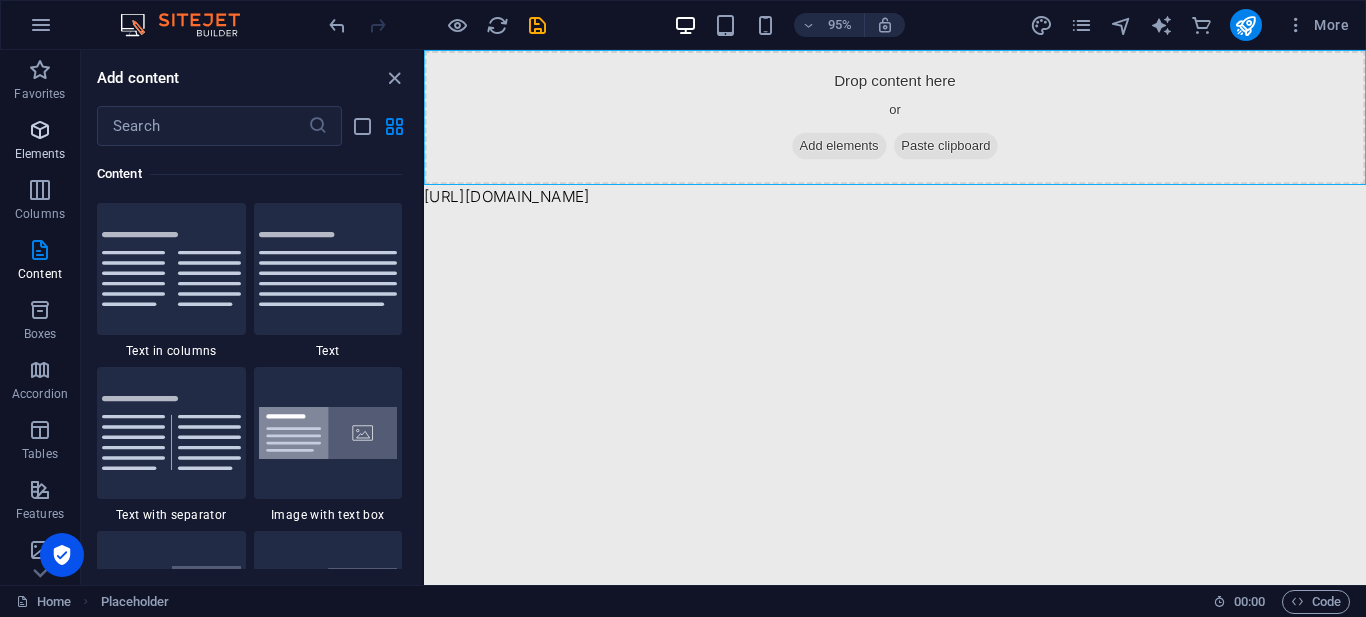 click at bounding box center [40, 130] 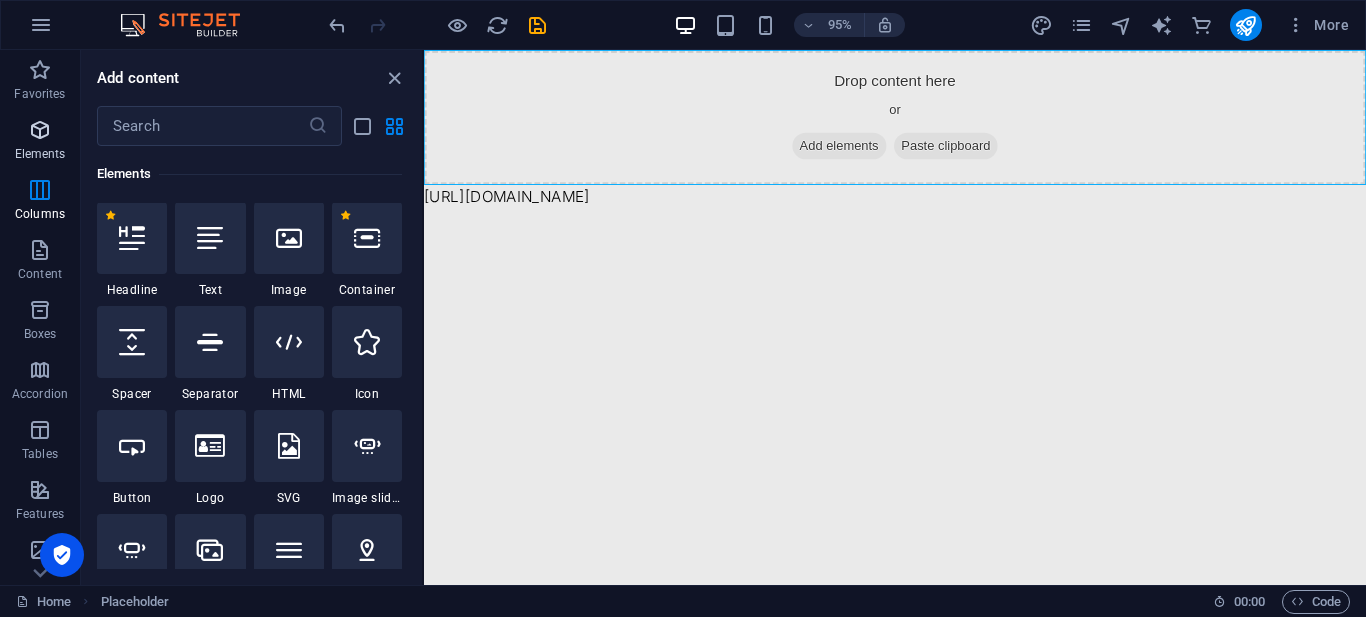 scroll, scrollTop: 213, scrollLeft: 0, axis: vertical 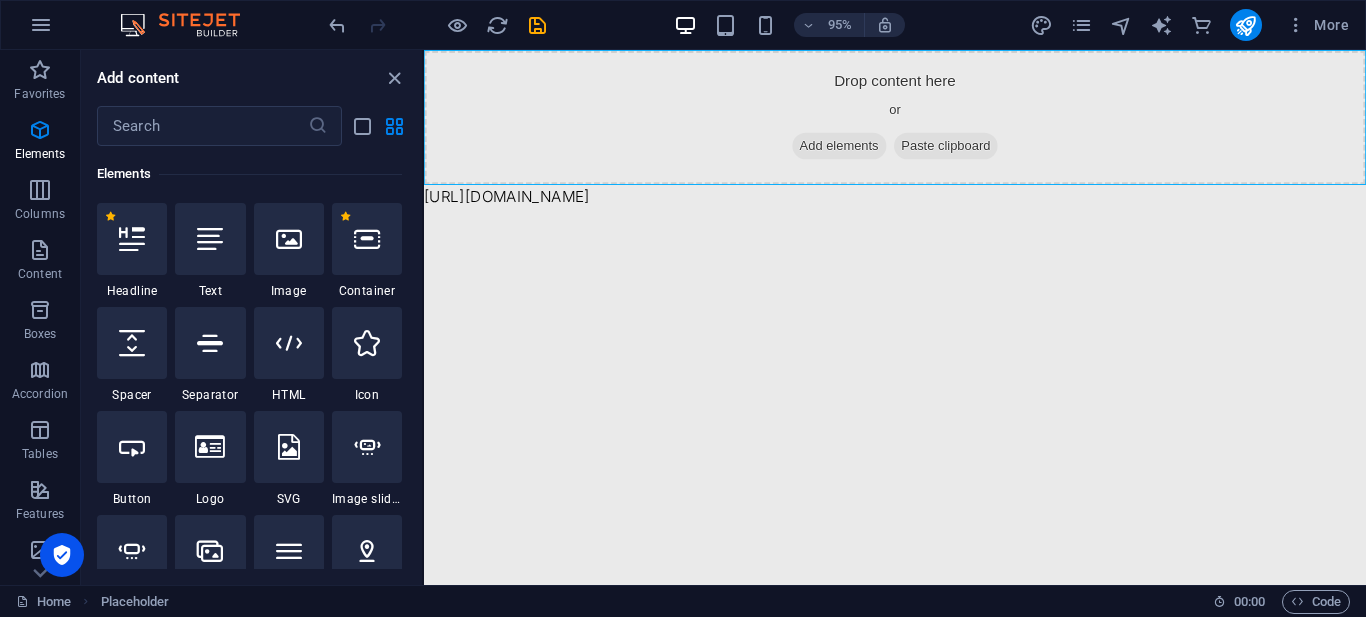 click on "Skip to main content
Drop content here or  Add elements  Paste clipboard https://cdn1.site-media.eu/images/0/17568628/index-JT2M_D-Wnrbij0rauVUeVg.html" at bounding box center (920, 134) 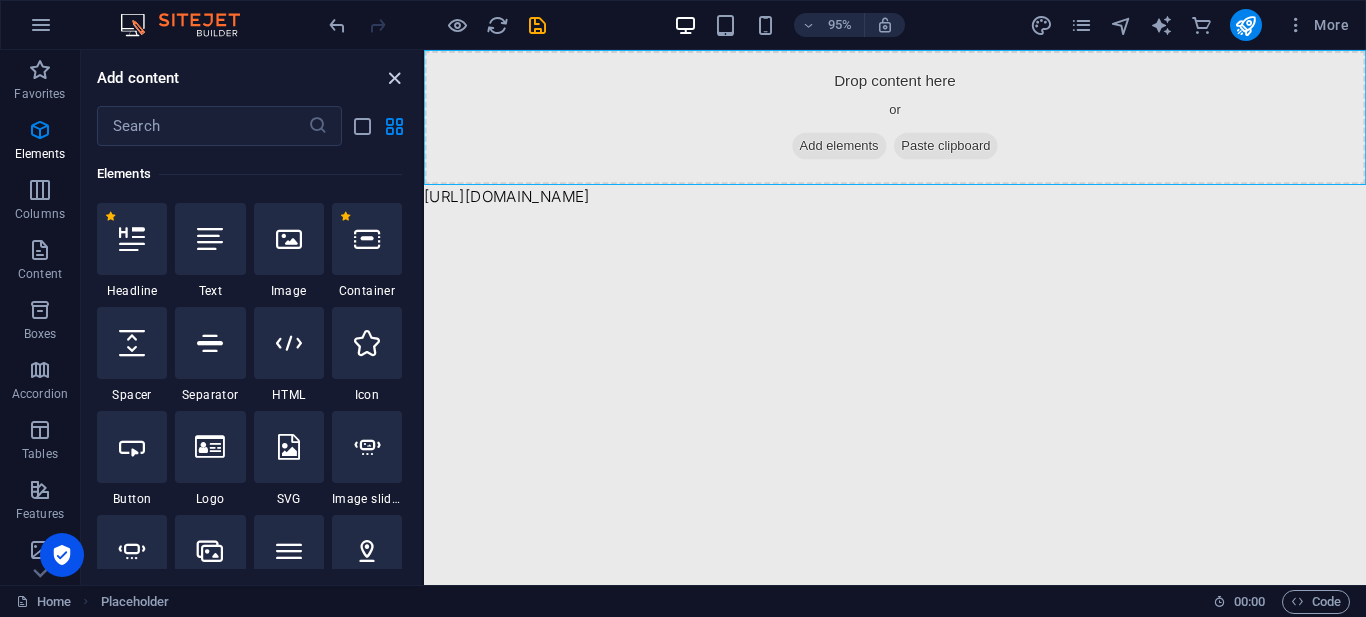 click at bounding box center (394, 78) 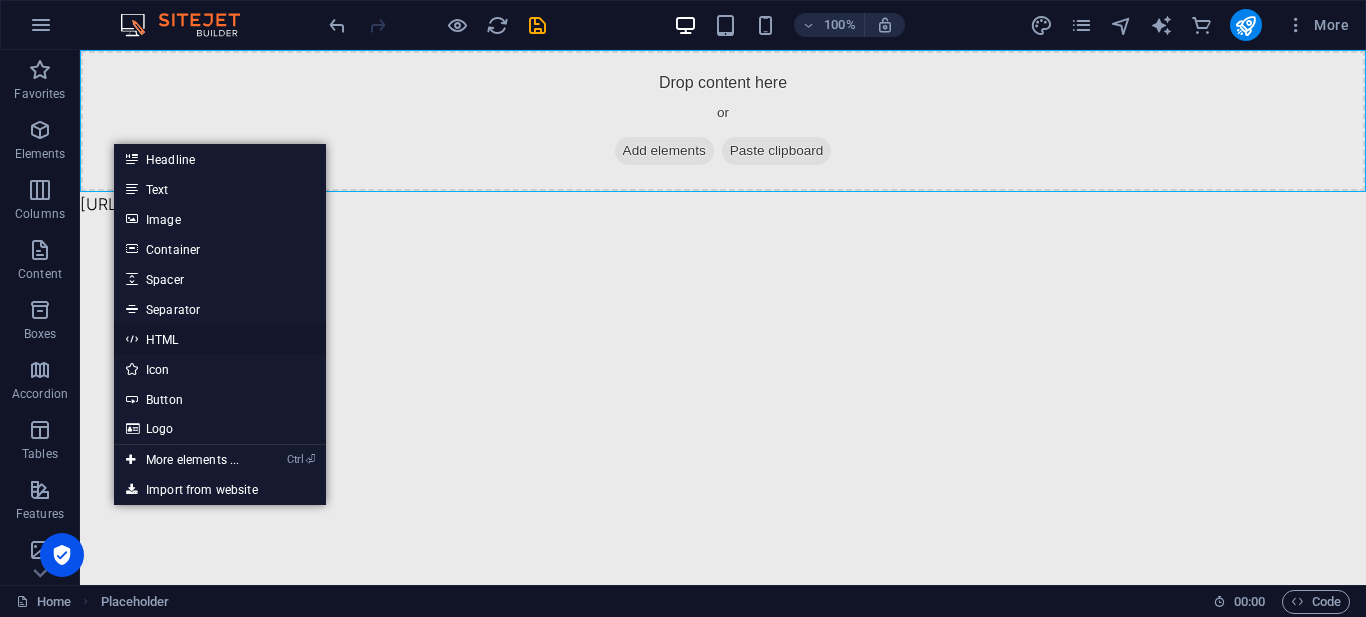click on "HTML" at bounding box center [220, 339] 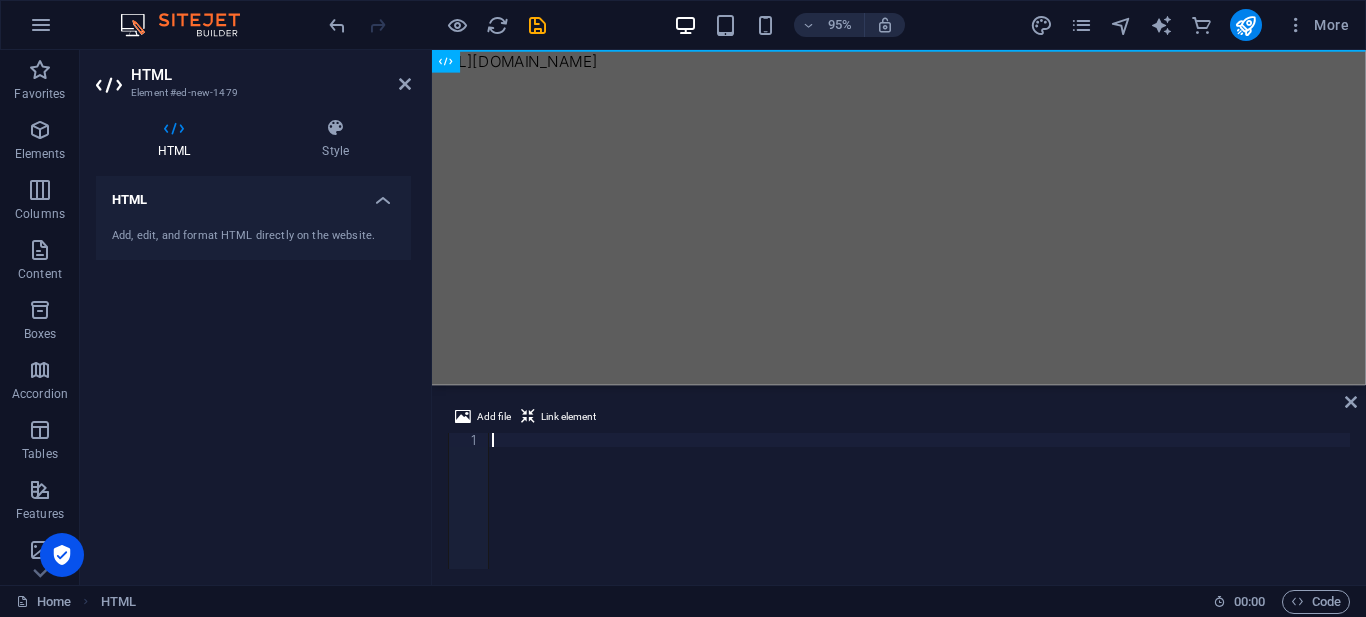click at bounding box center (919, 515) 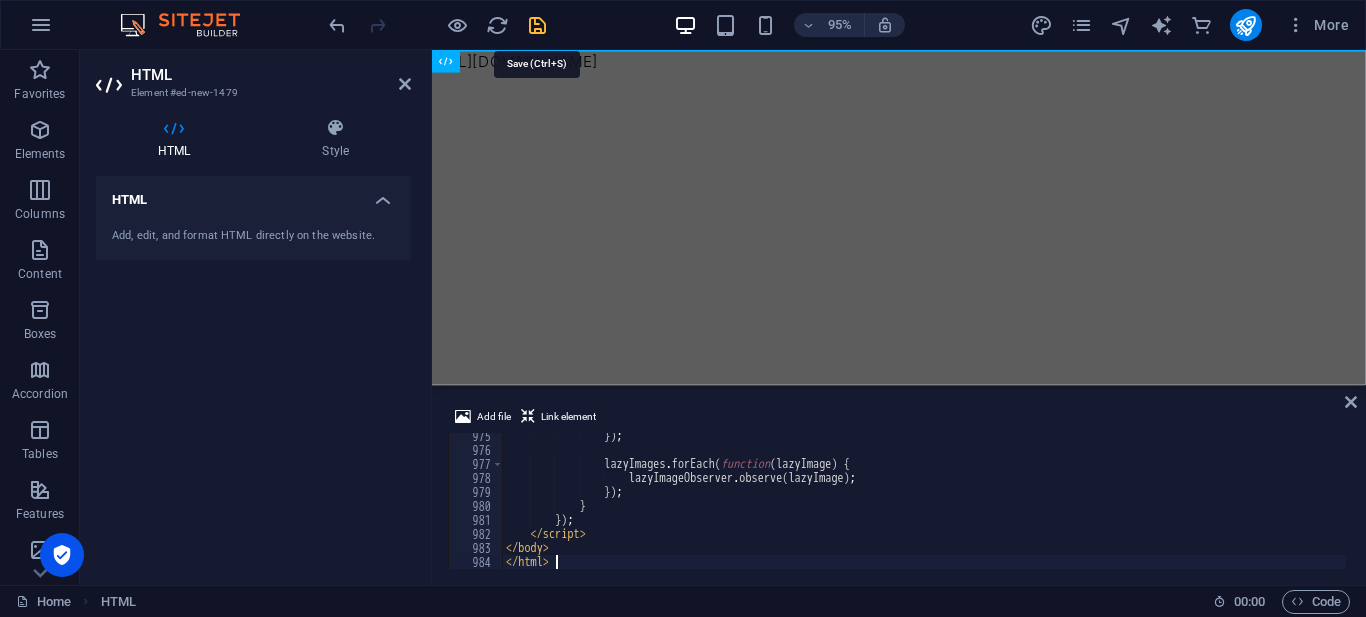 click at bounding box center [537, 25] 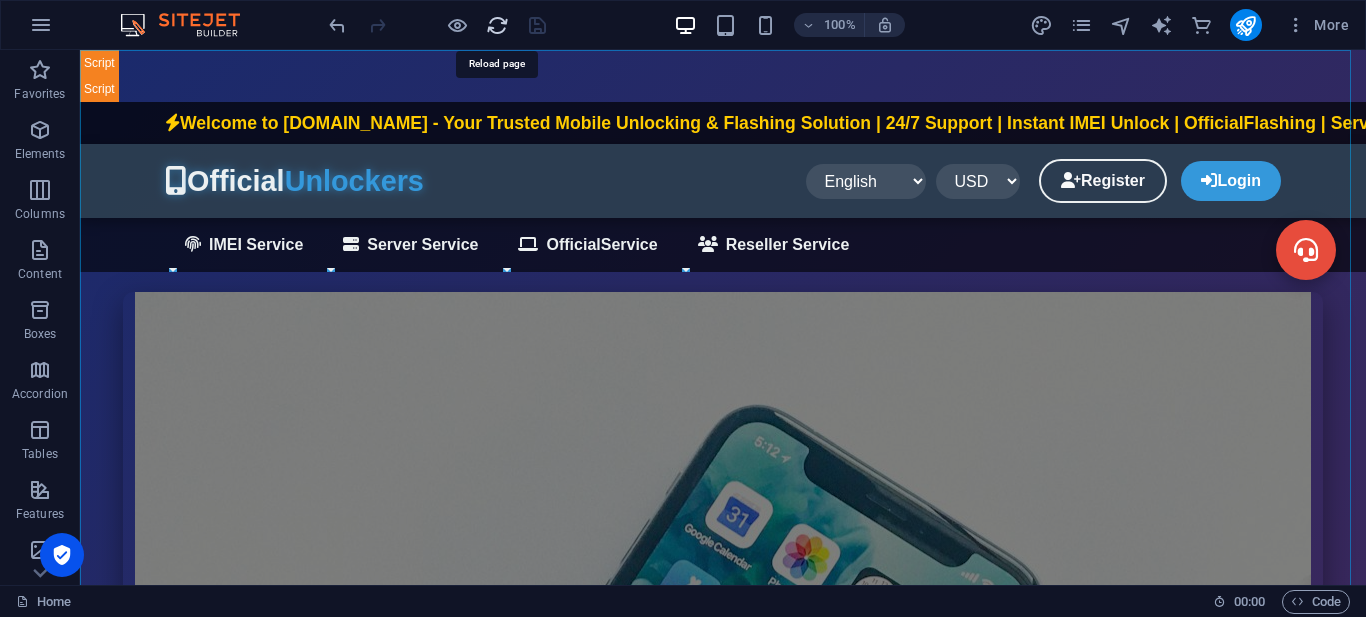 click at bounding box center [497, 25] 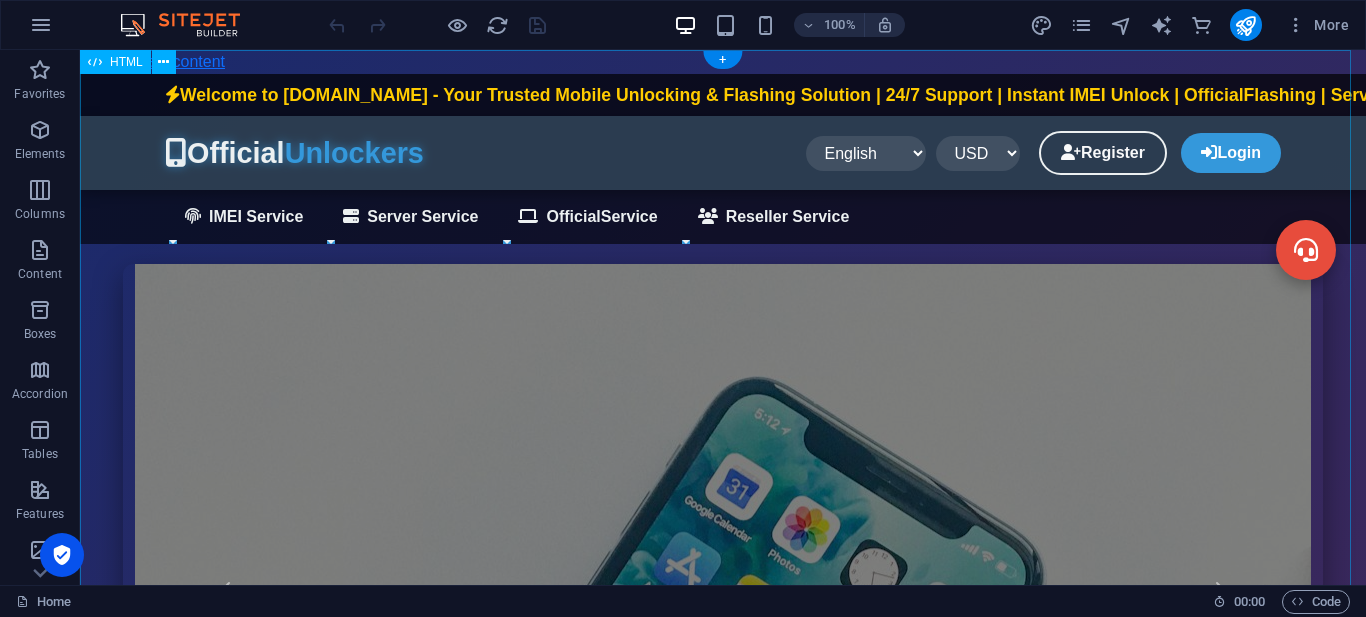 scroll, scrollTop: 0, scrollLeft: 0, axis: both 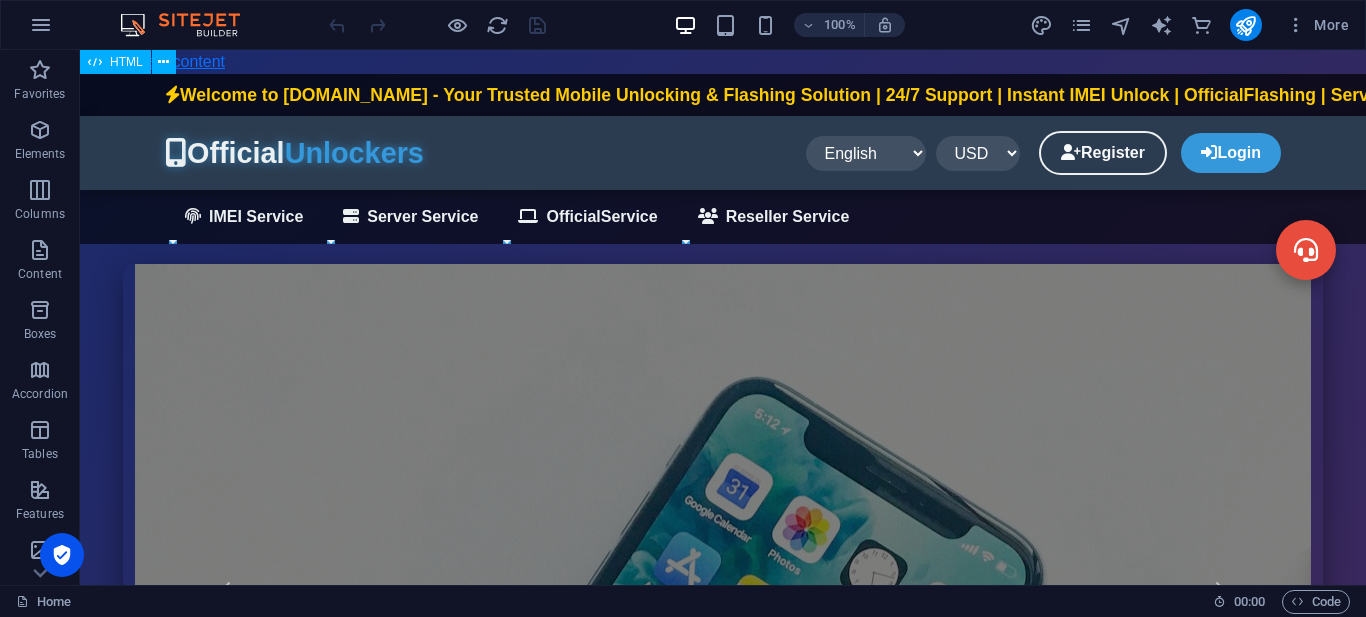 click at bounding box center [437, 25] 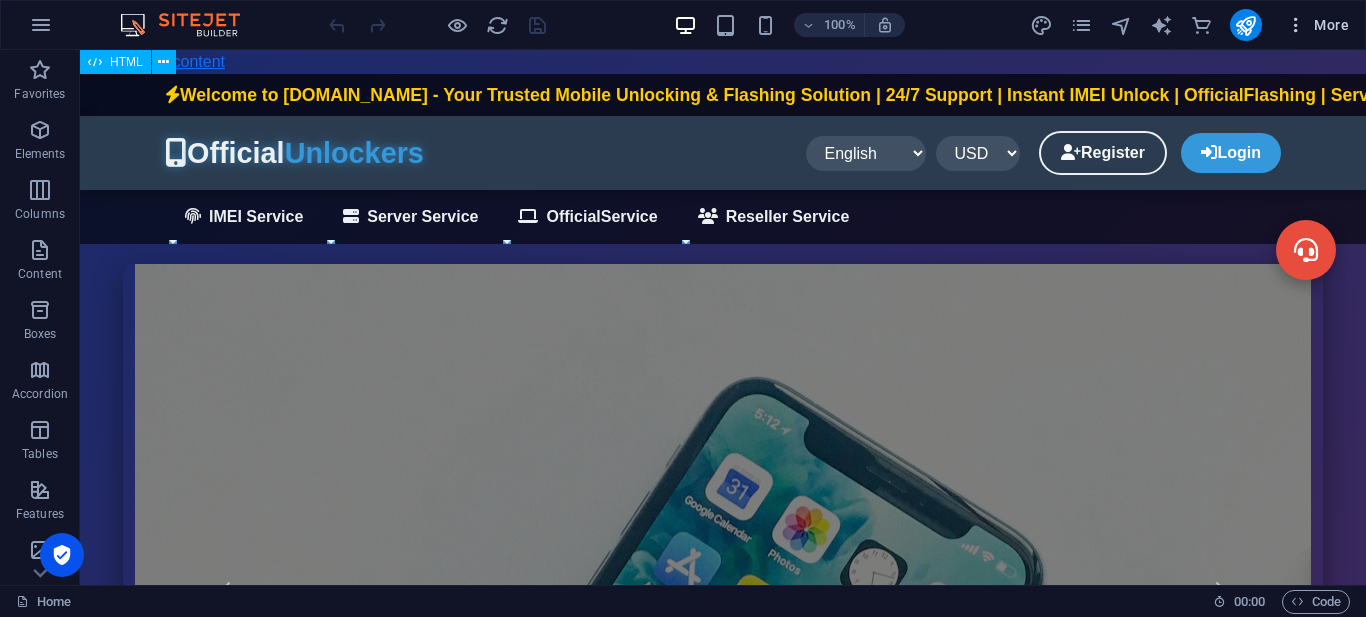 click on "More" at bounding box center (1317, 25) 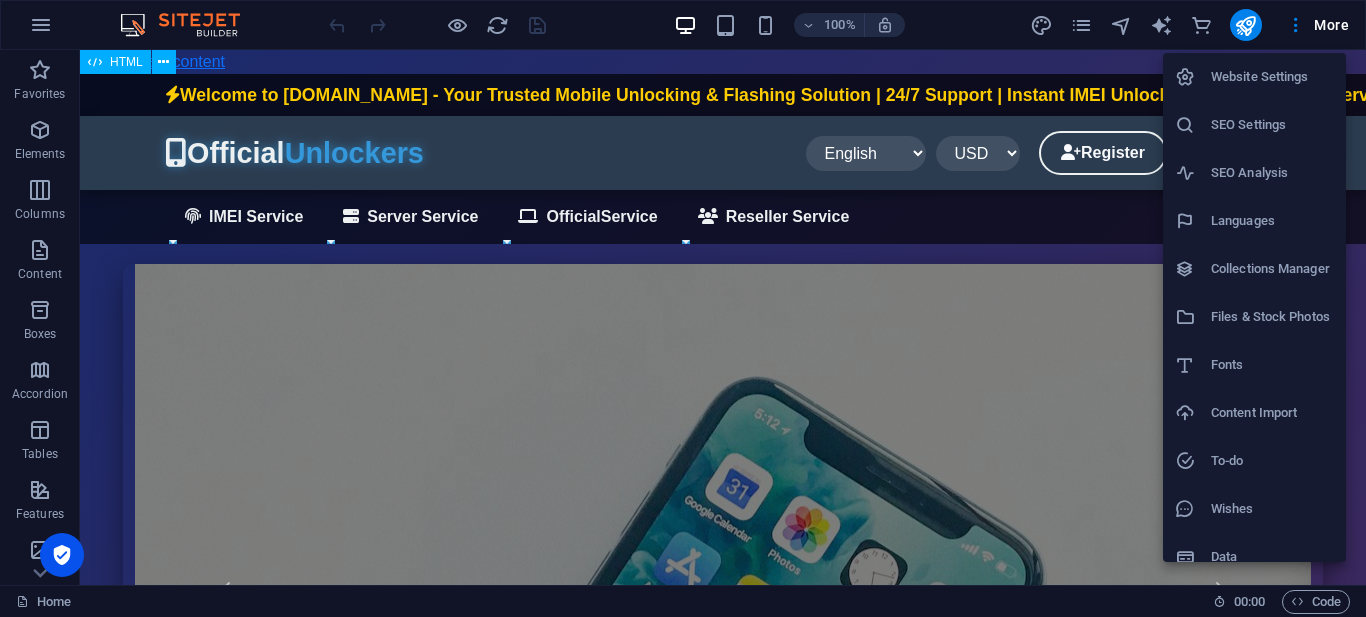 click at bounding box center [683, 308] 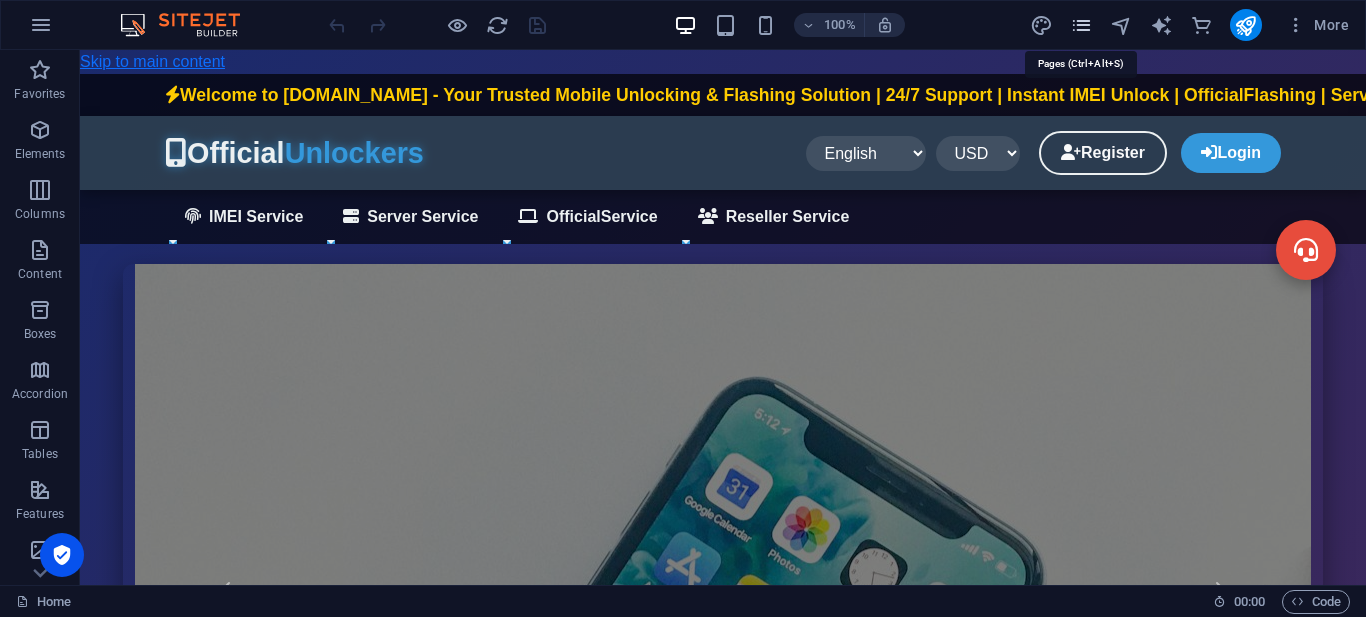 click at bounding box center (1081, 25) 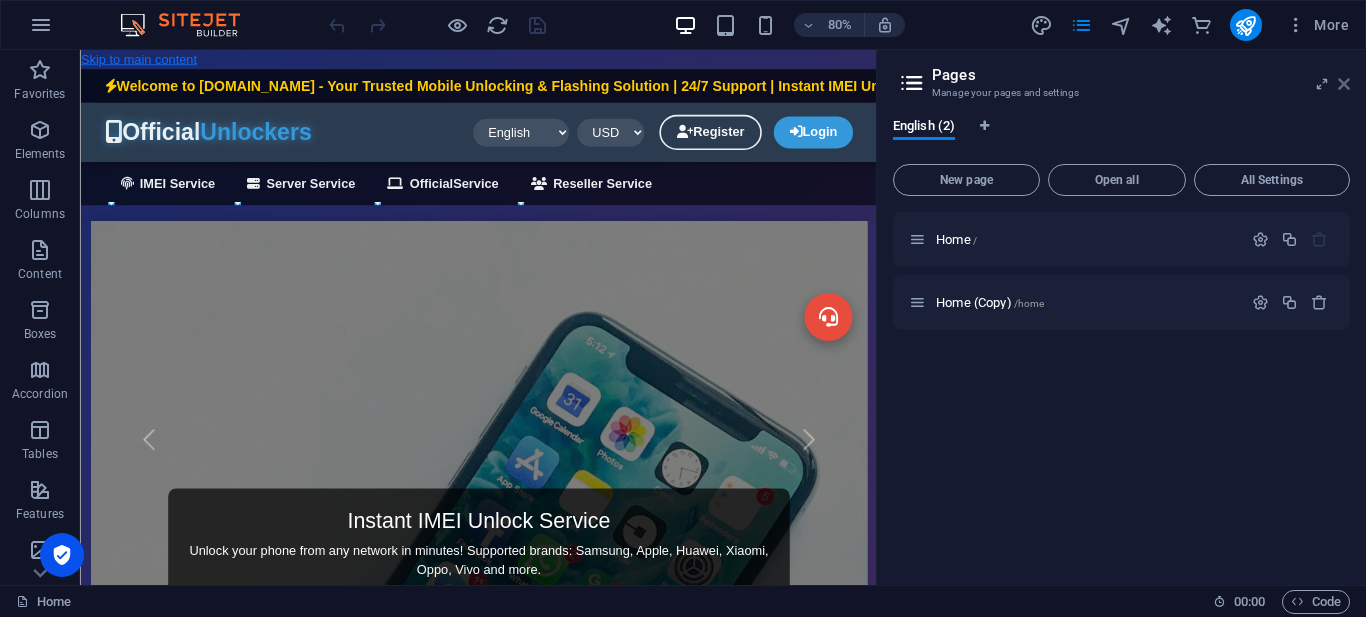 click at bounding box center (1344, 84) 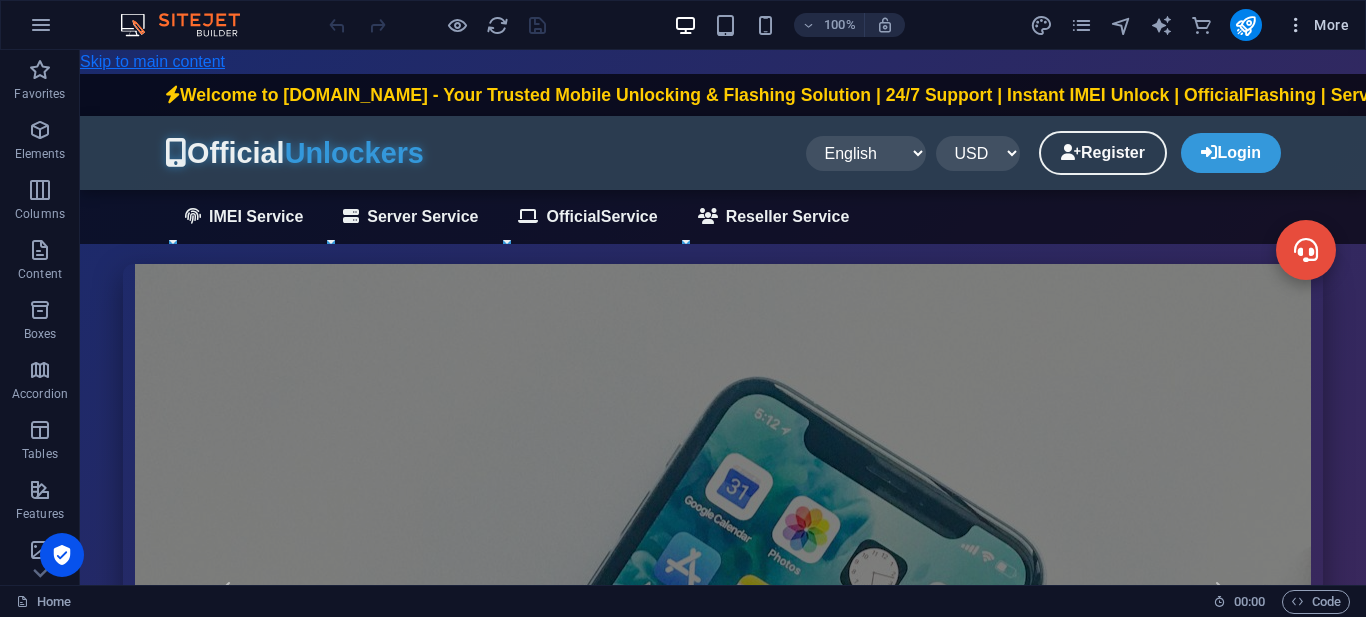 click at bounding box center (1296, 25) 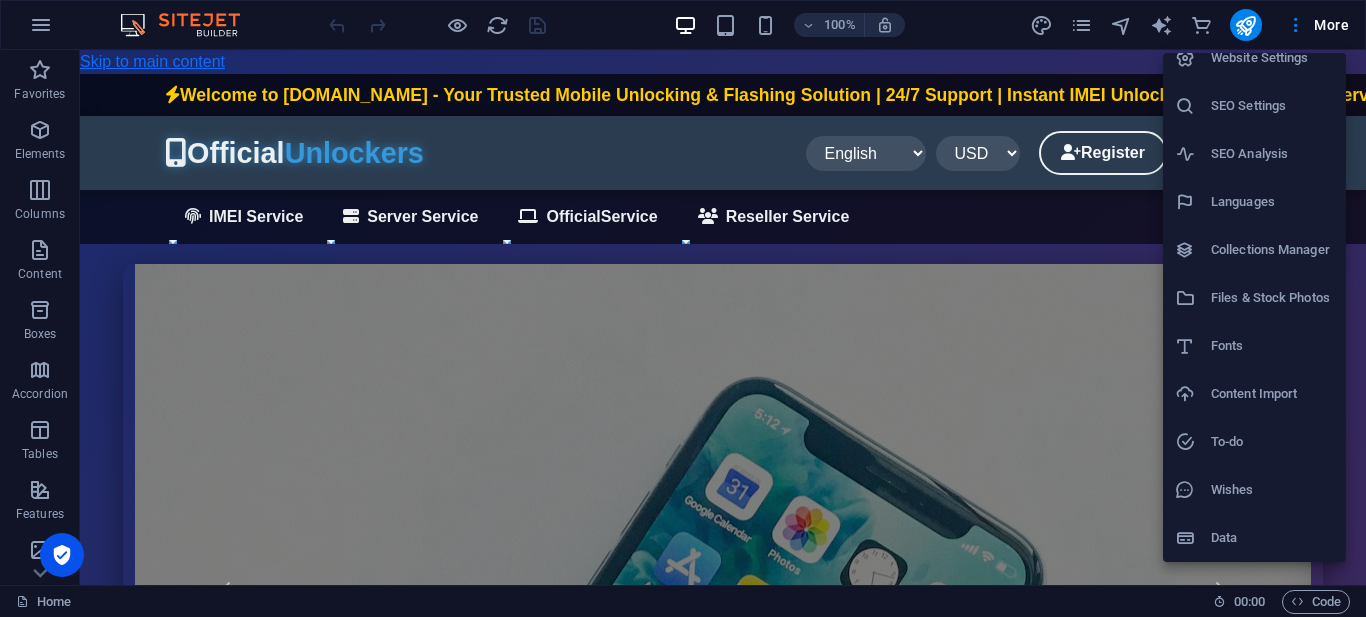 scroll, scrollTop: 0, scrollLeft: 0, axis: both 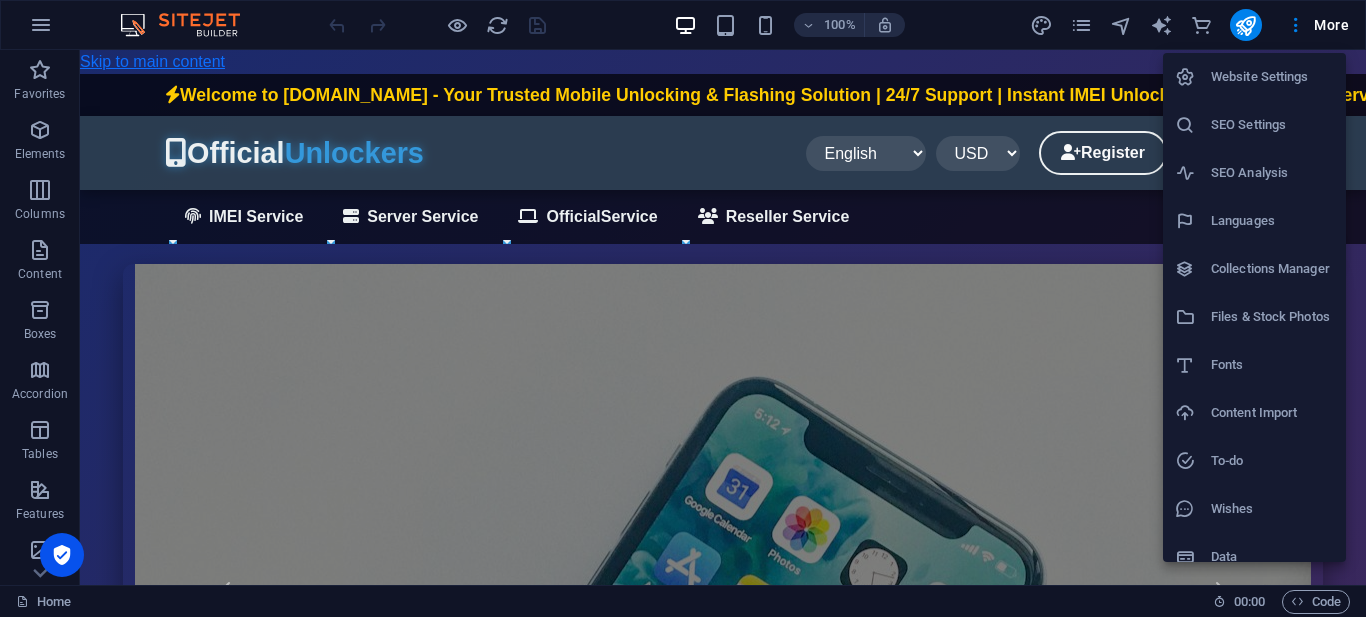 click on "SEO Settings" at bounding box center (1272, 125) 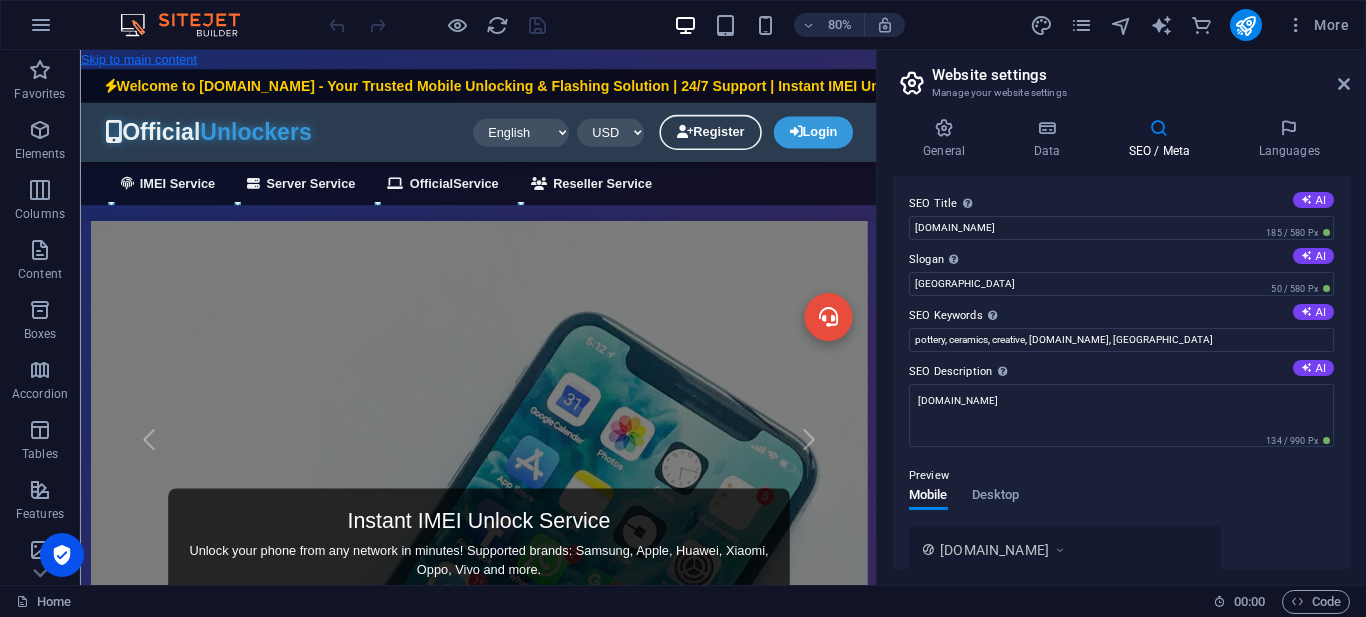 click at bounding box center (1159, 128) 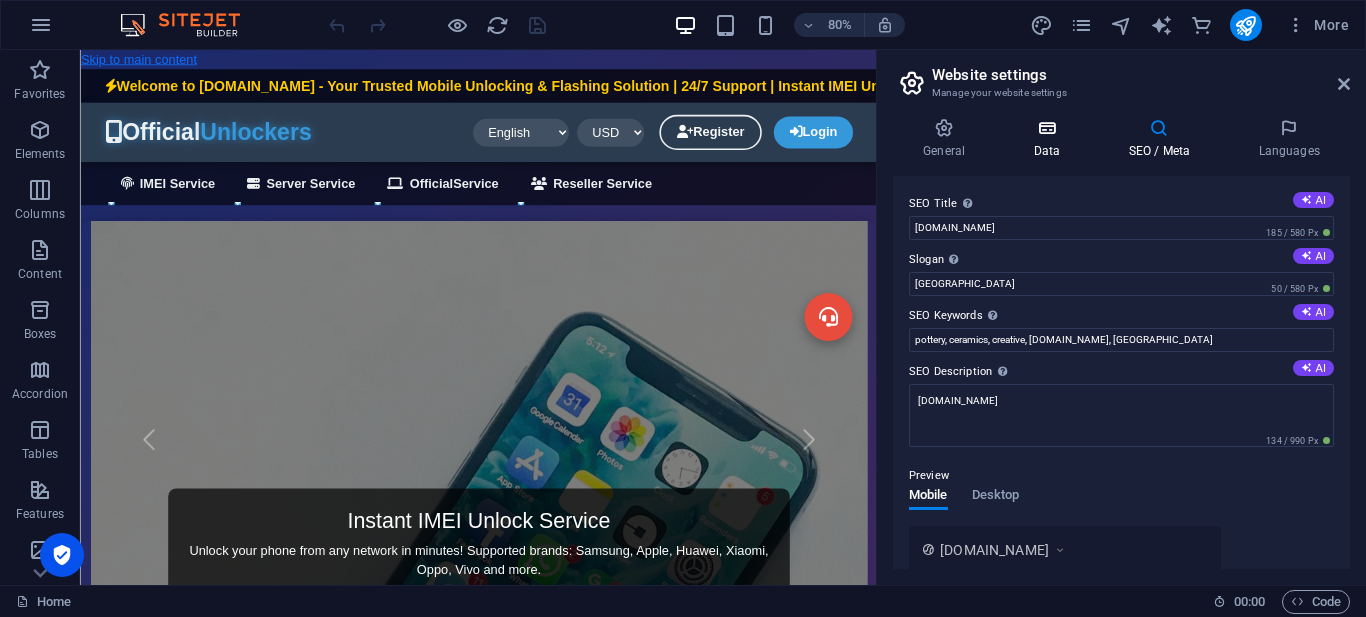 click at bounding box center [1046, 128] 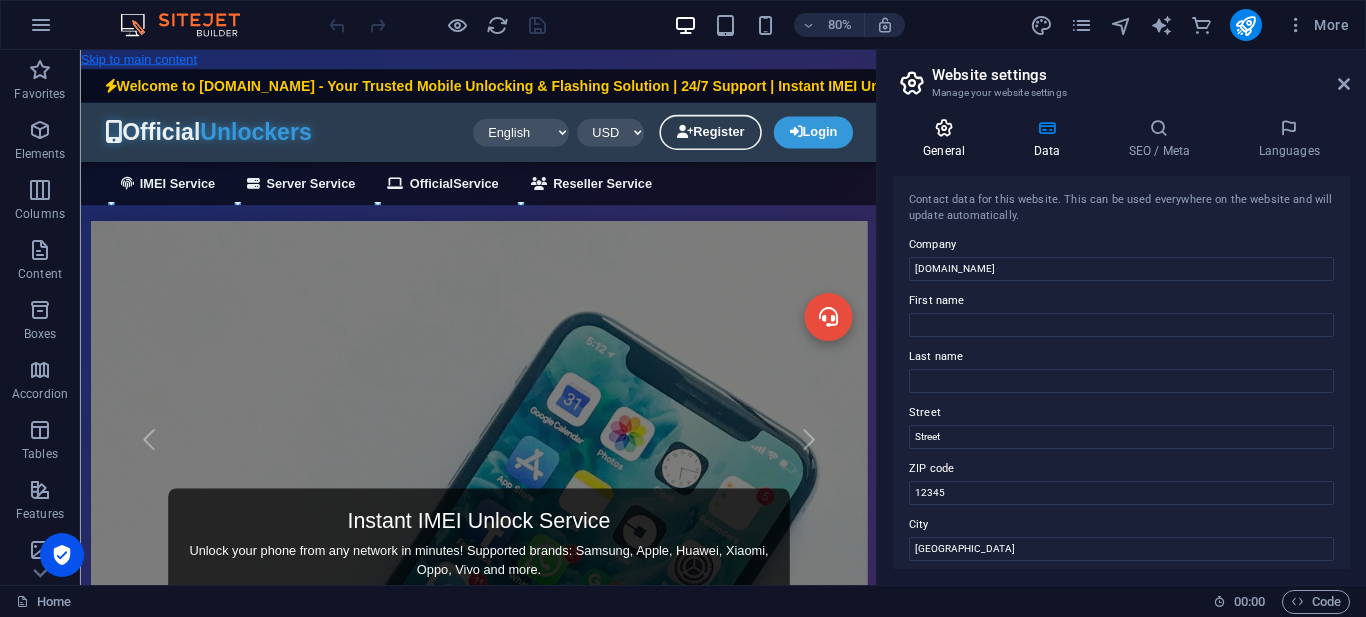 click at bounding box center (944, 128) 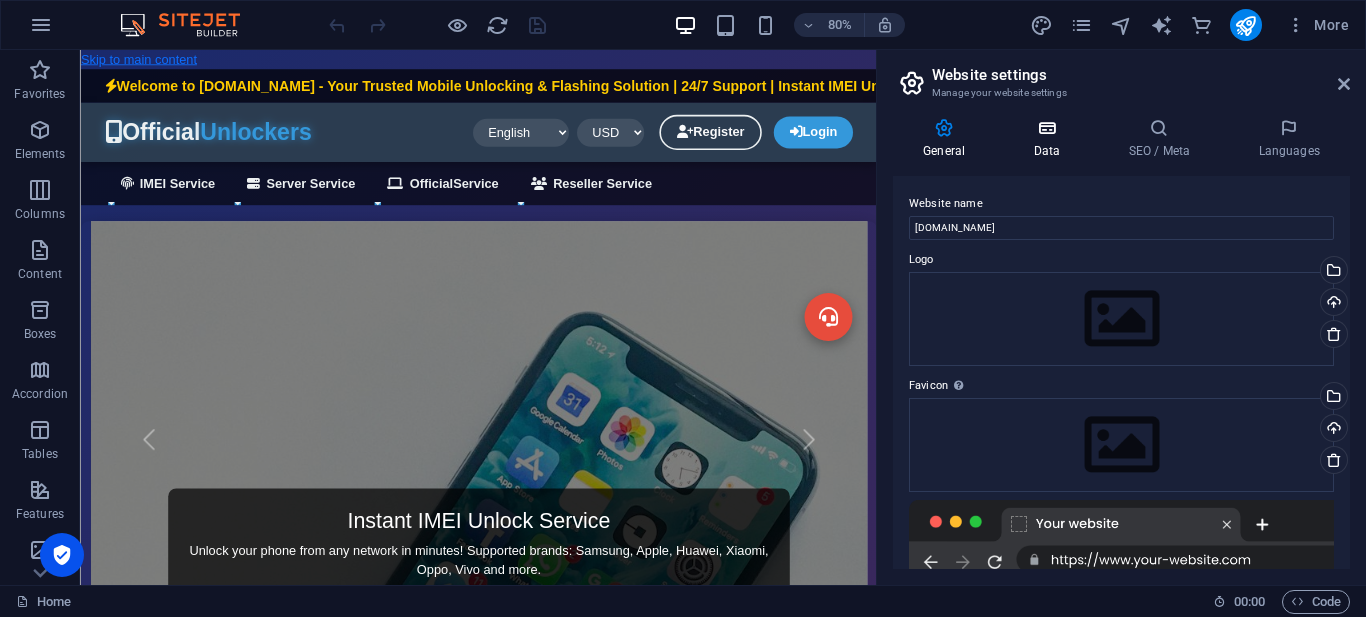 click on "Data" at bounding box center (1050, 139) 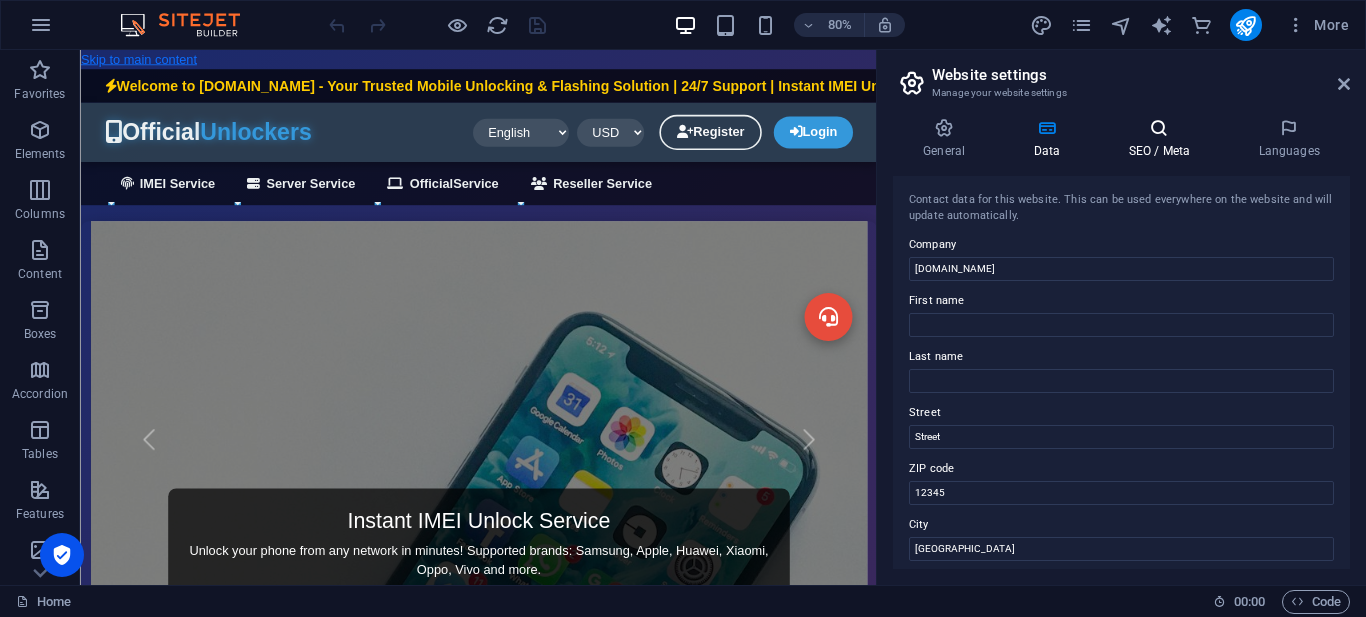 click at bounding box center [1159, 128] 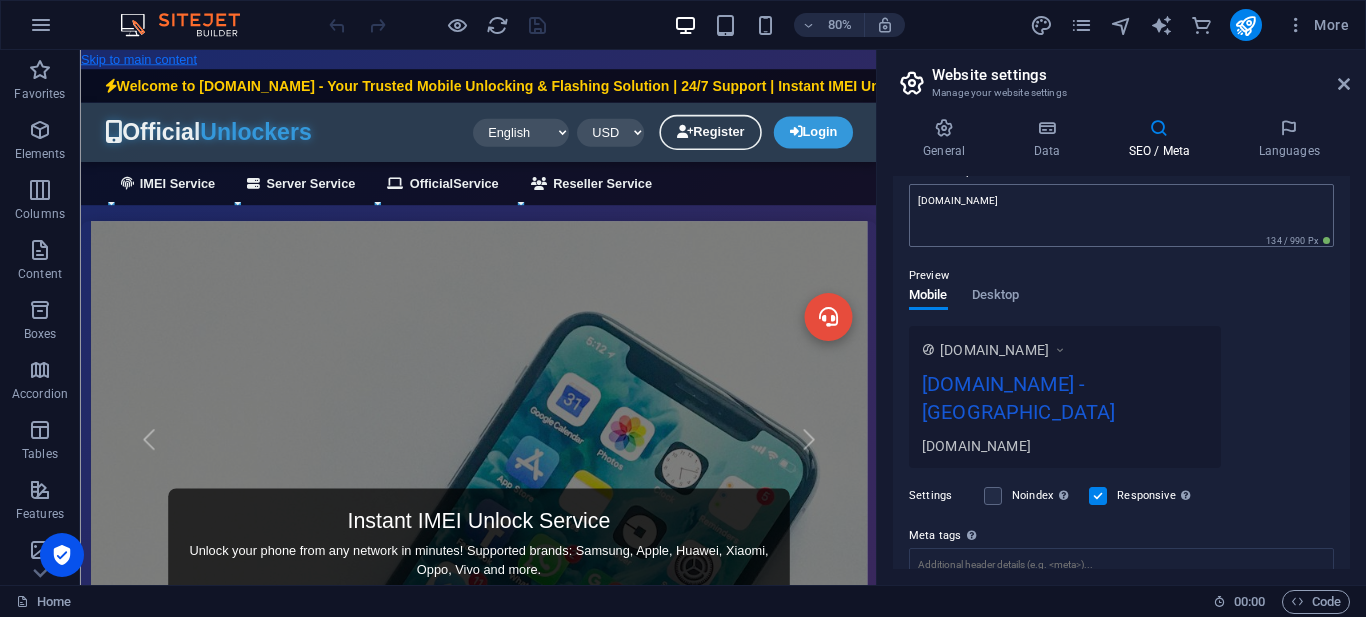 scroll, scrollTop: 343, scrollLeft: 0, axis: vertical 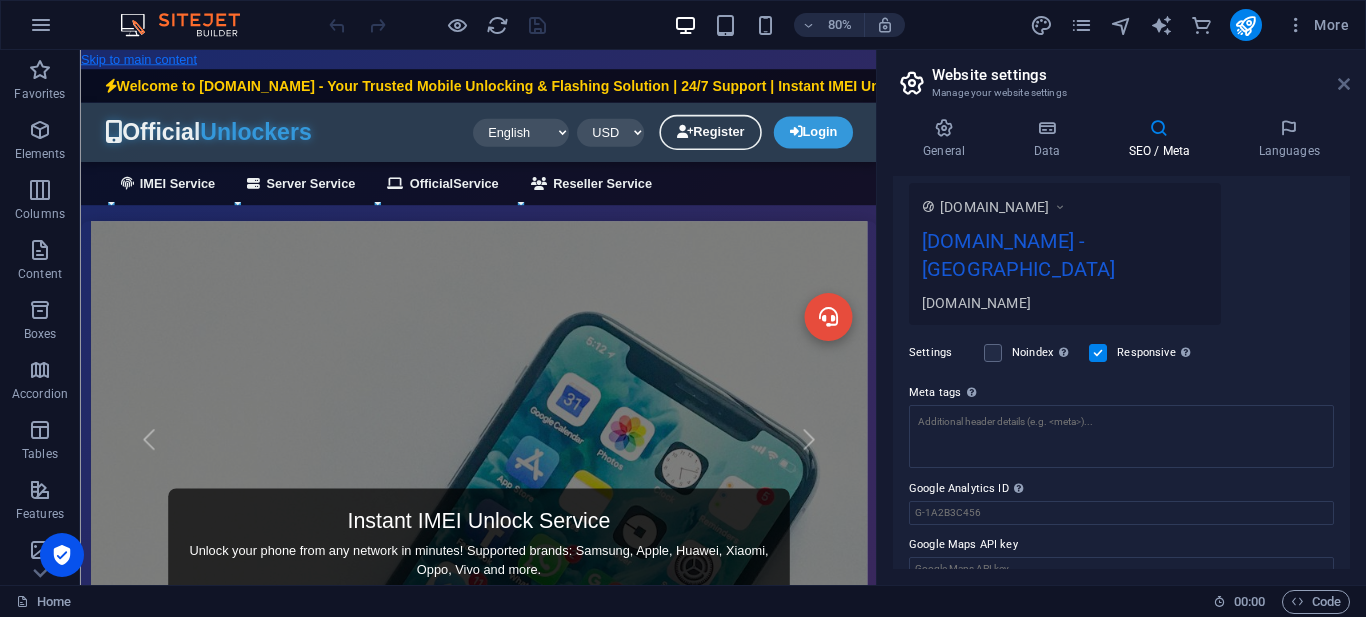 click at bounding box center (1344, 84) 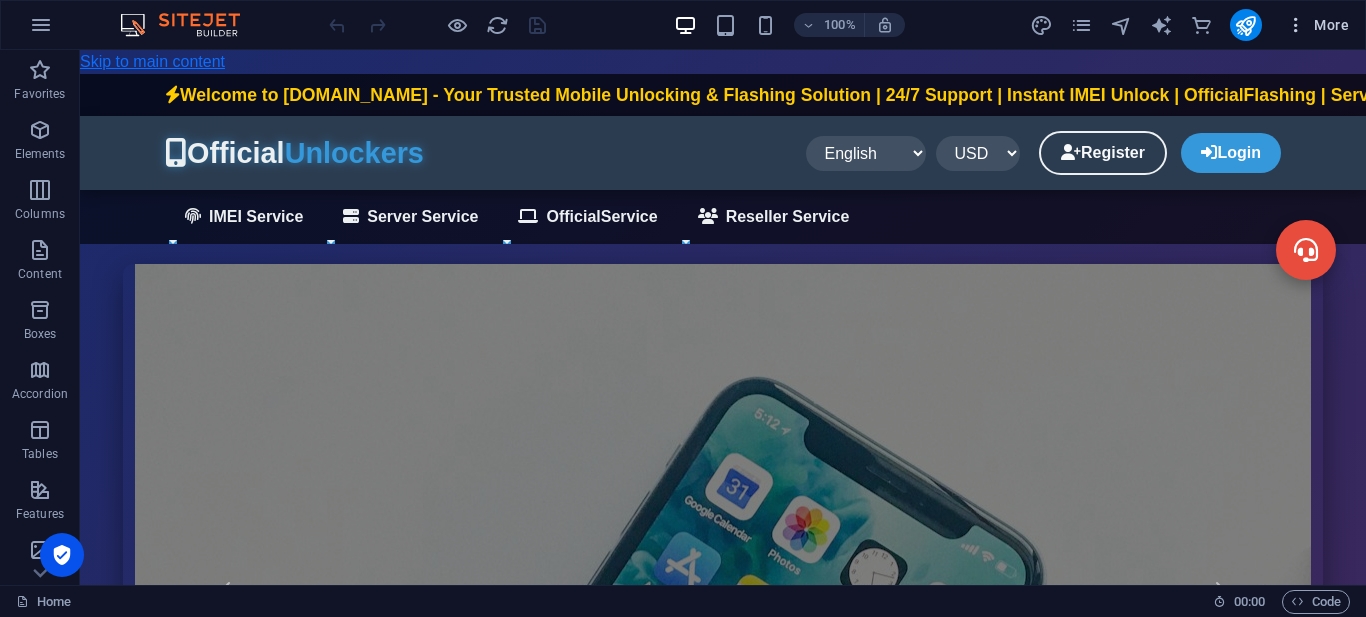 click at bounding box center [1296, 25] 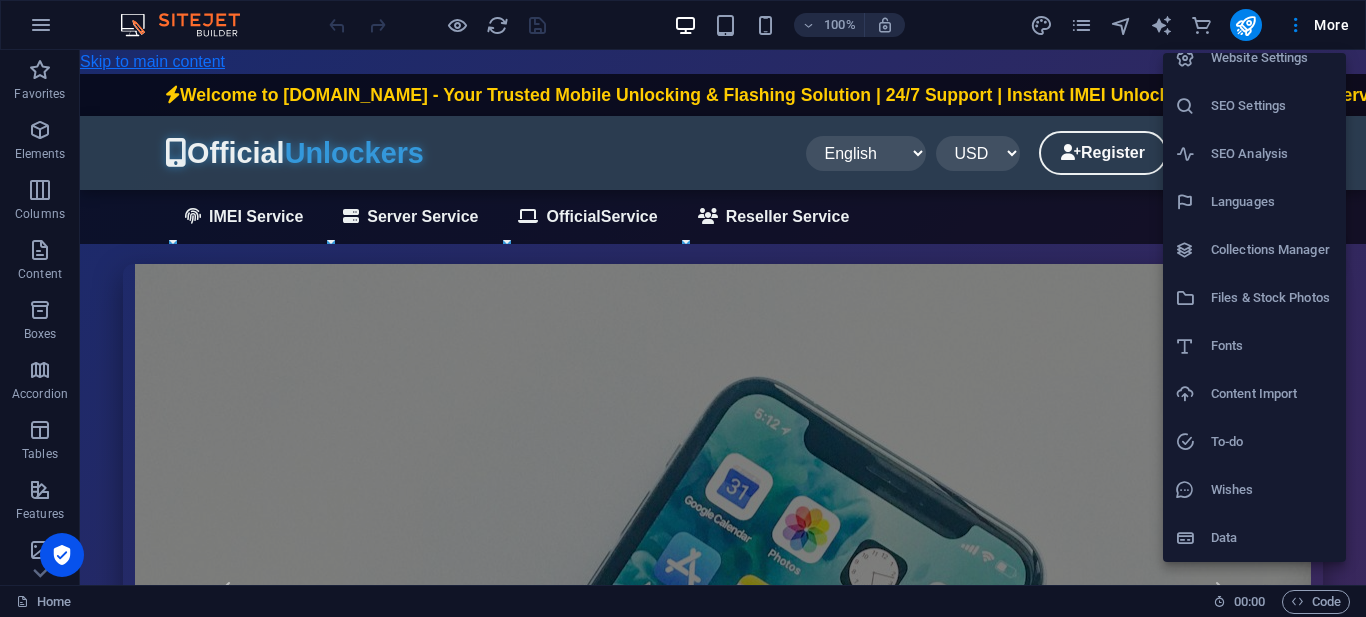 scroll, scrollTop: 0, scrollLeft: 0, axis: both 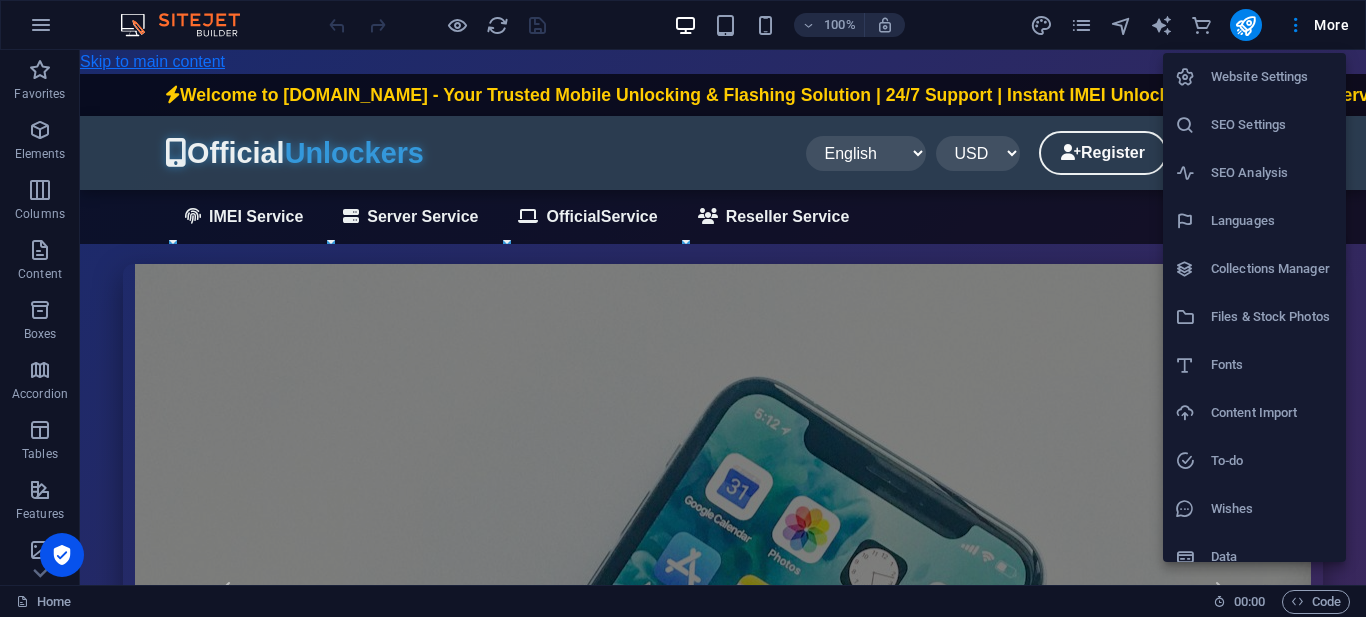 click on "Website Settings" at bounding box center (1272, 77) 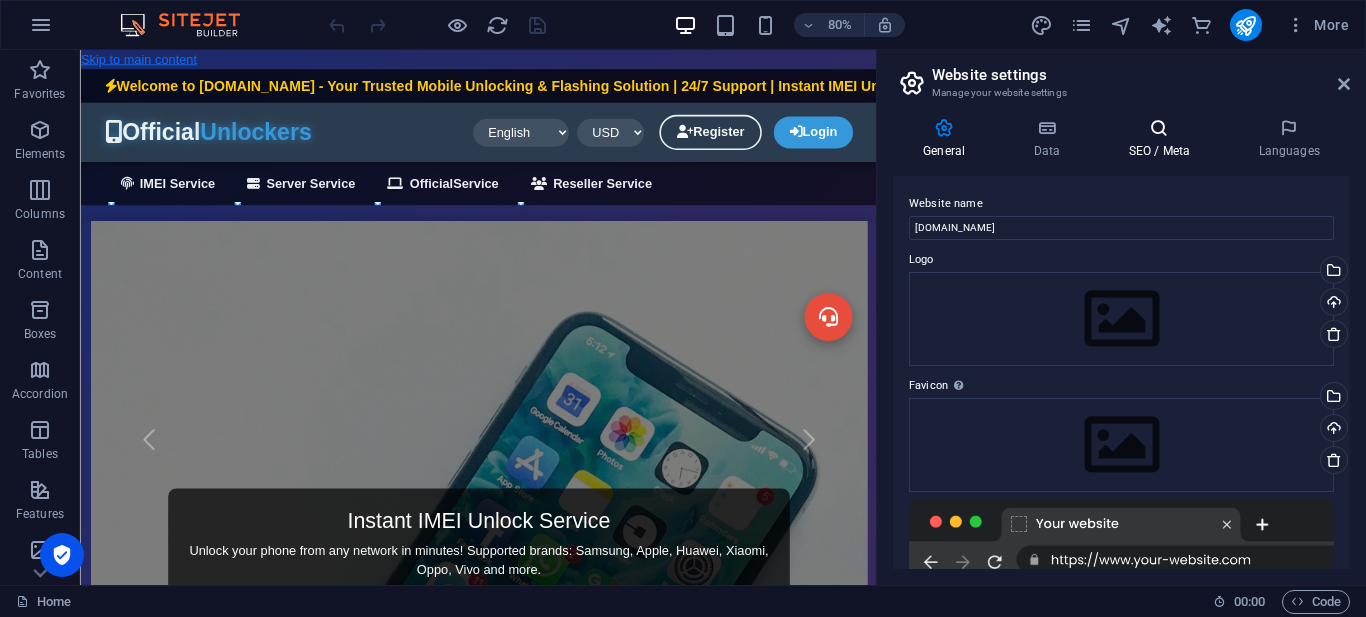 click on "SEO / Meta" at bounding box center [1163, 139] 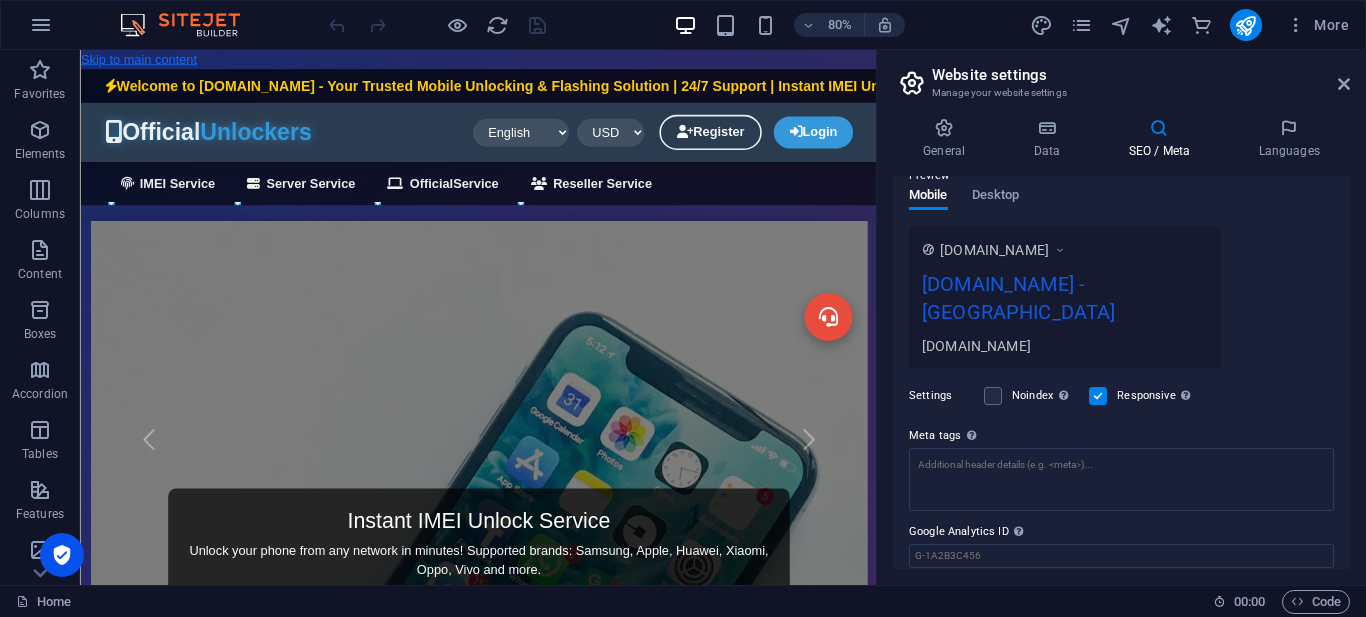 scroll, scrollTop: 343, scrollLeft: 0, axis: vertical 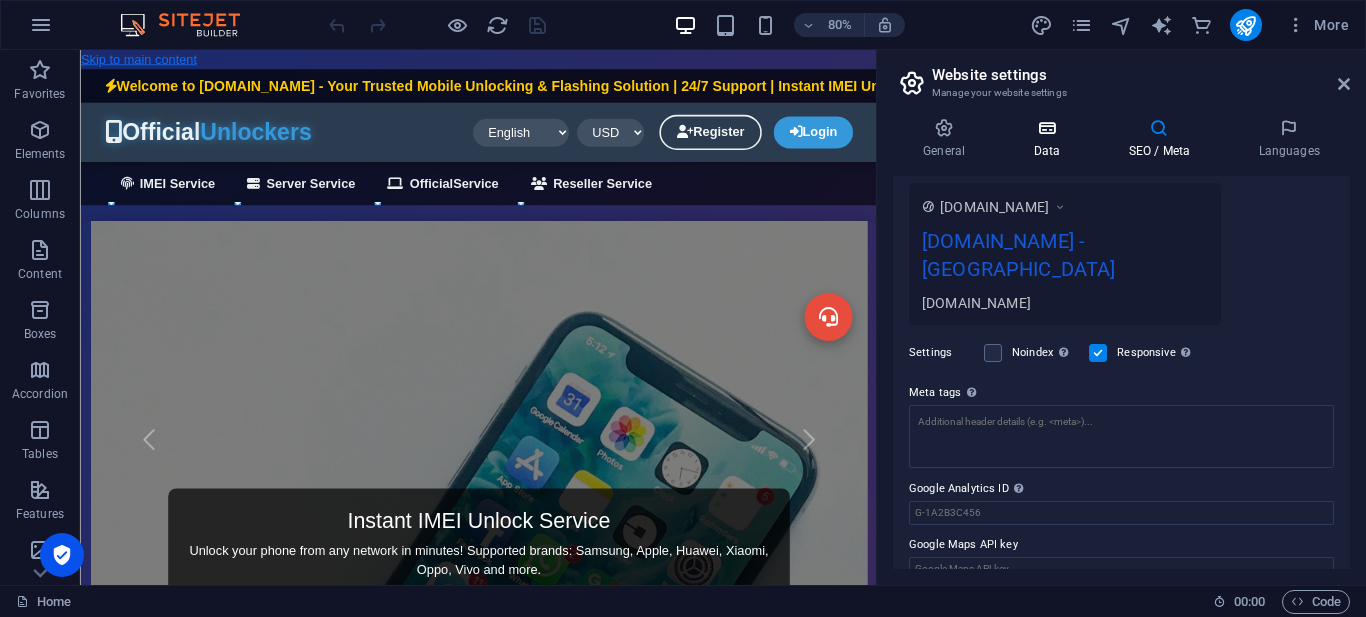click at bounding box center (1046, 128) 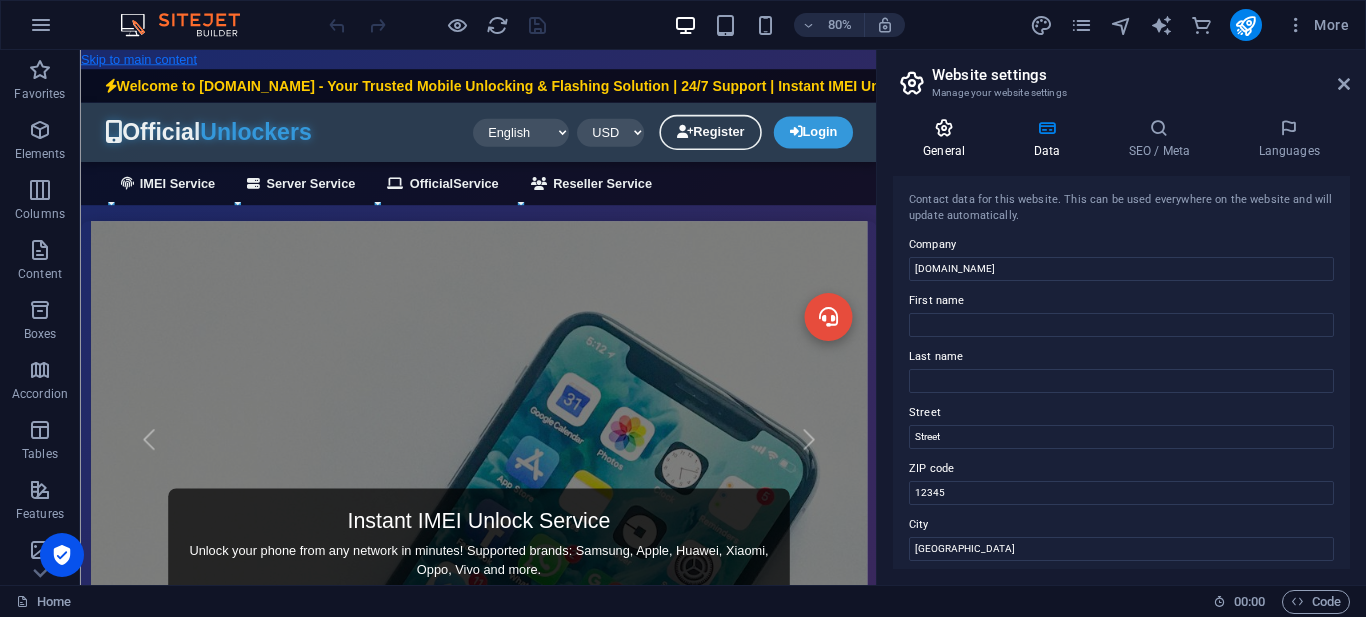 click at bounding box center [944, 128] 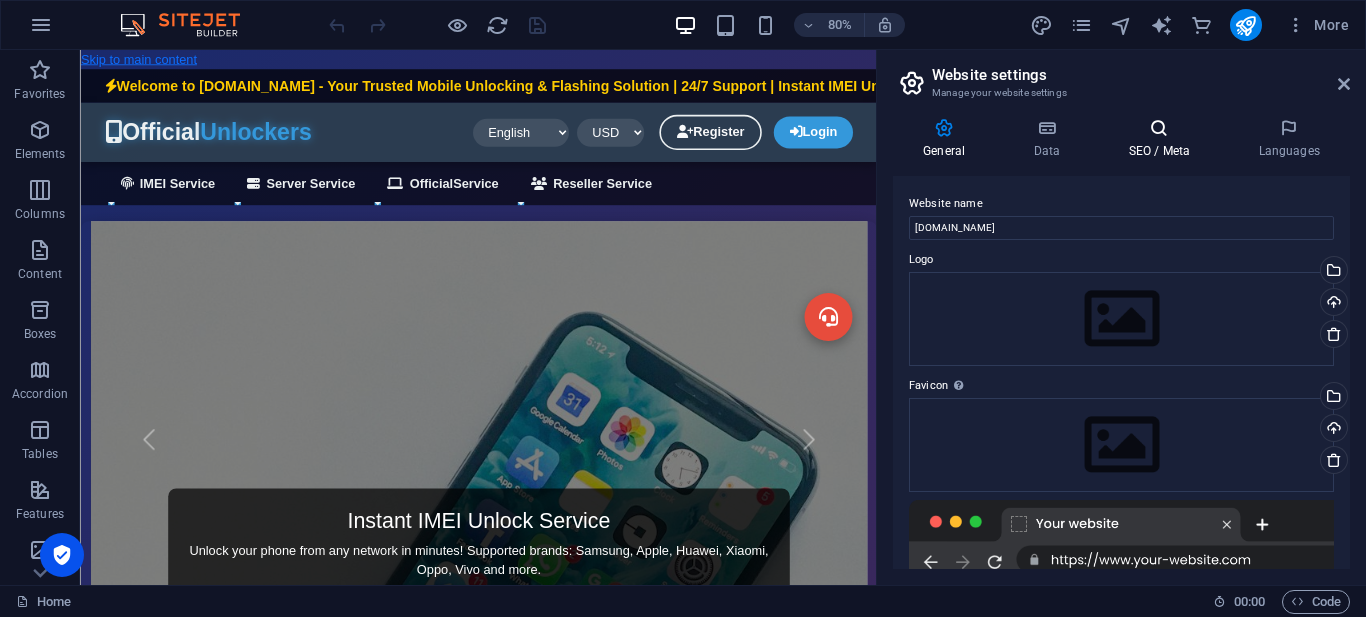 click on "SEO / Meta" at bounding box center (1163, 139) 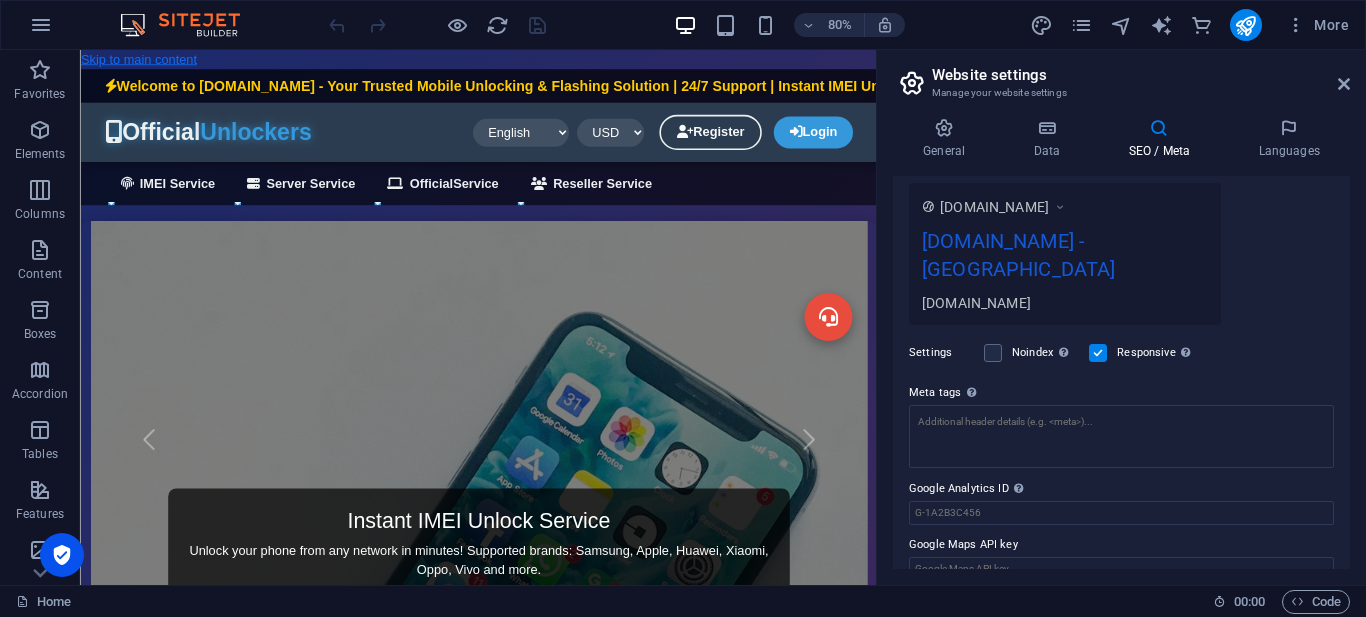 click on "Website settings Manage your website settings" at bounding box center (1123, 76) 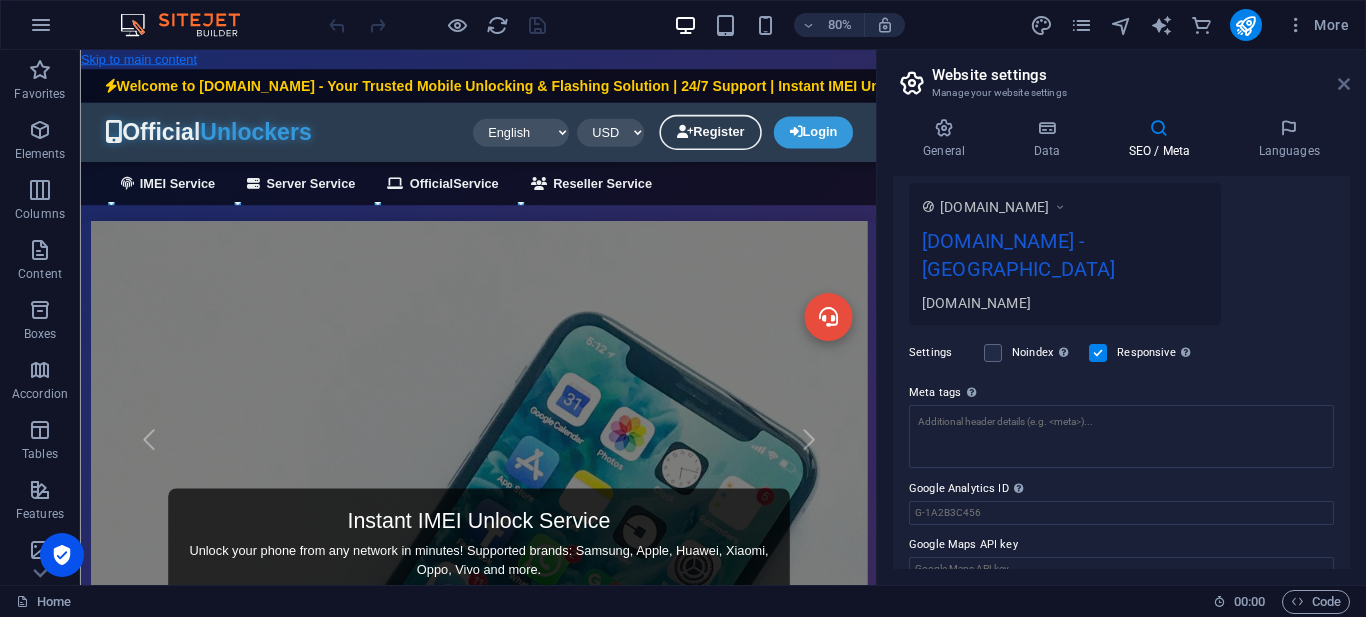 click at bounding box center (1344, 84) 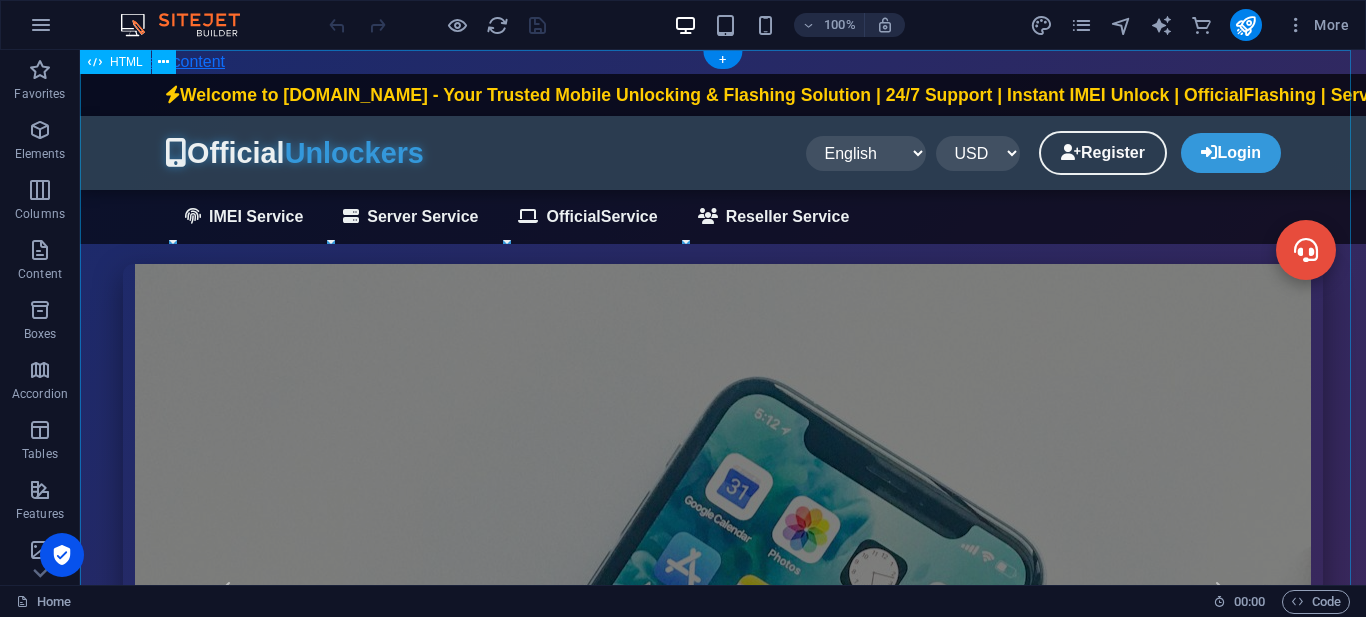 click on "[DOMAIN_NAME] | Mobile Unlock & Flashing Services
Welcome to [DOMAIN_NAME] - Your Trusted Mobile Unlocking & Flashing Solution | 24/7 Support | Instant IMEI Unlock | OfficialFlashing | Server Services | Reseller Program Available
Official Unlockers
English
বাংলা
Español
Français
العربية" at bounding box center (723, 1650) 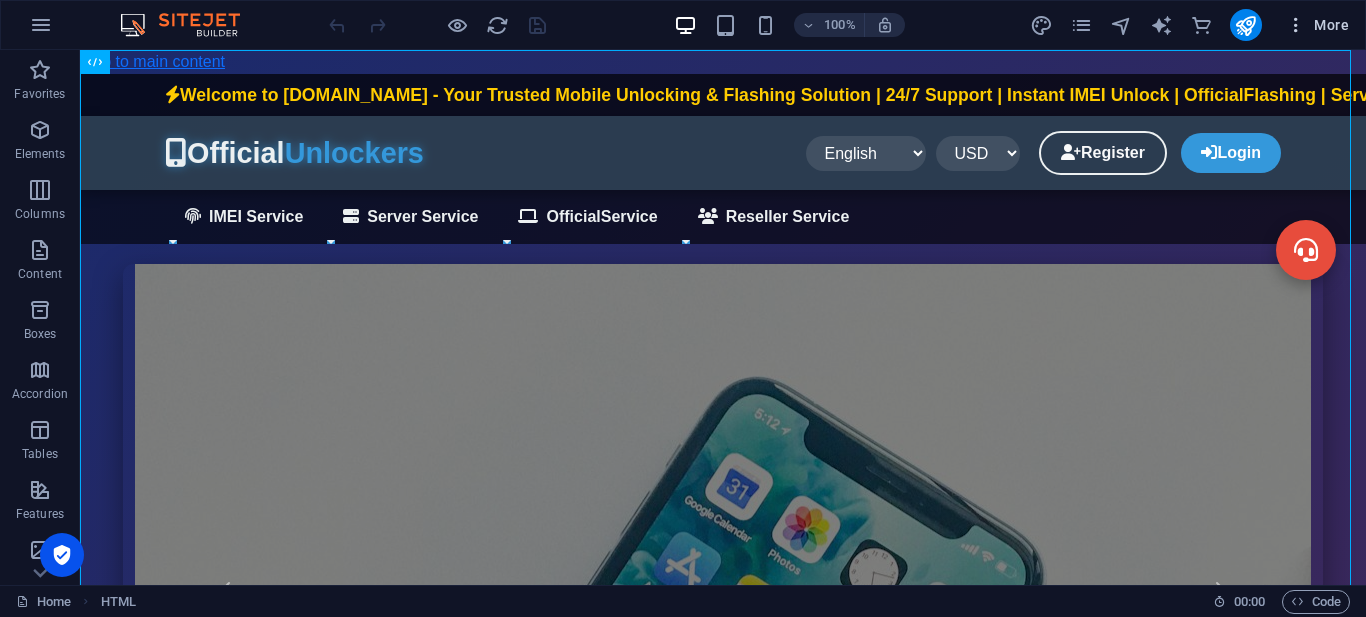 click on "More" at bounding box center [1317, 25] 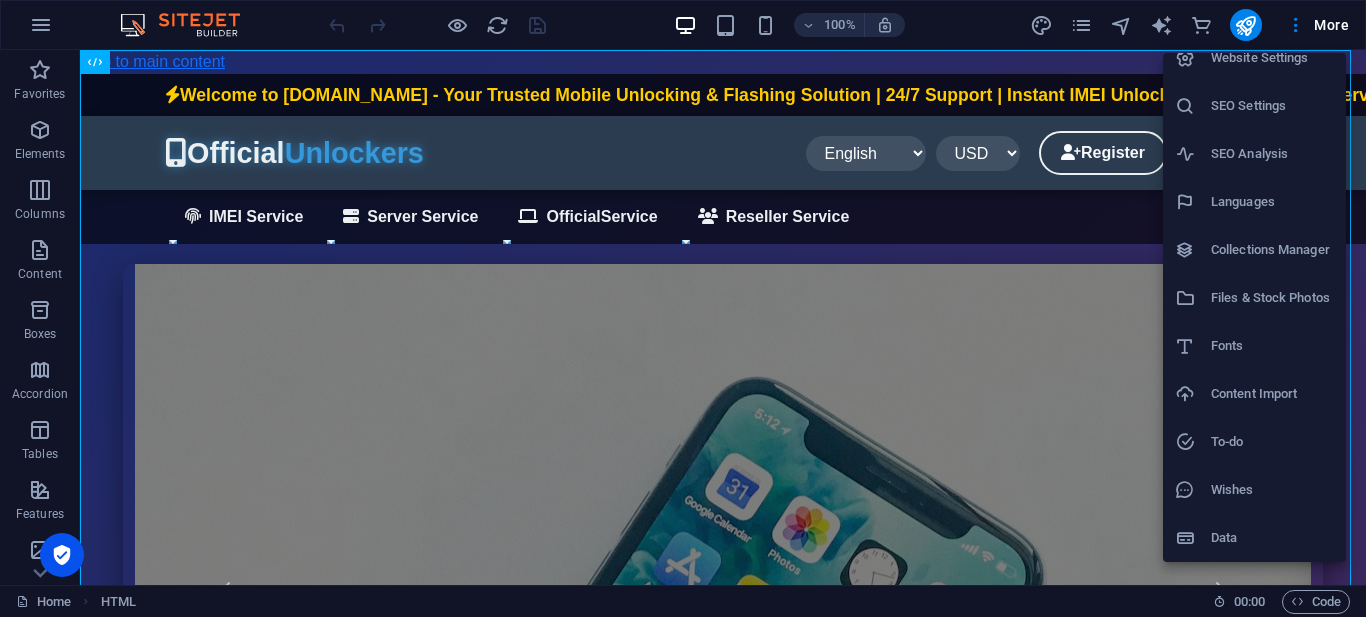 scroll, scrollTop: 0, scrollLeft: 0, axis: both 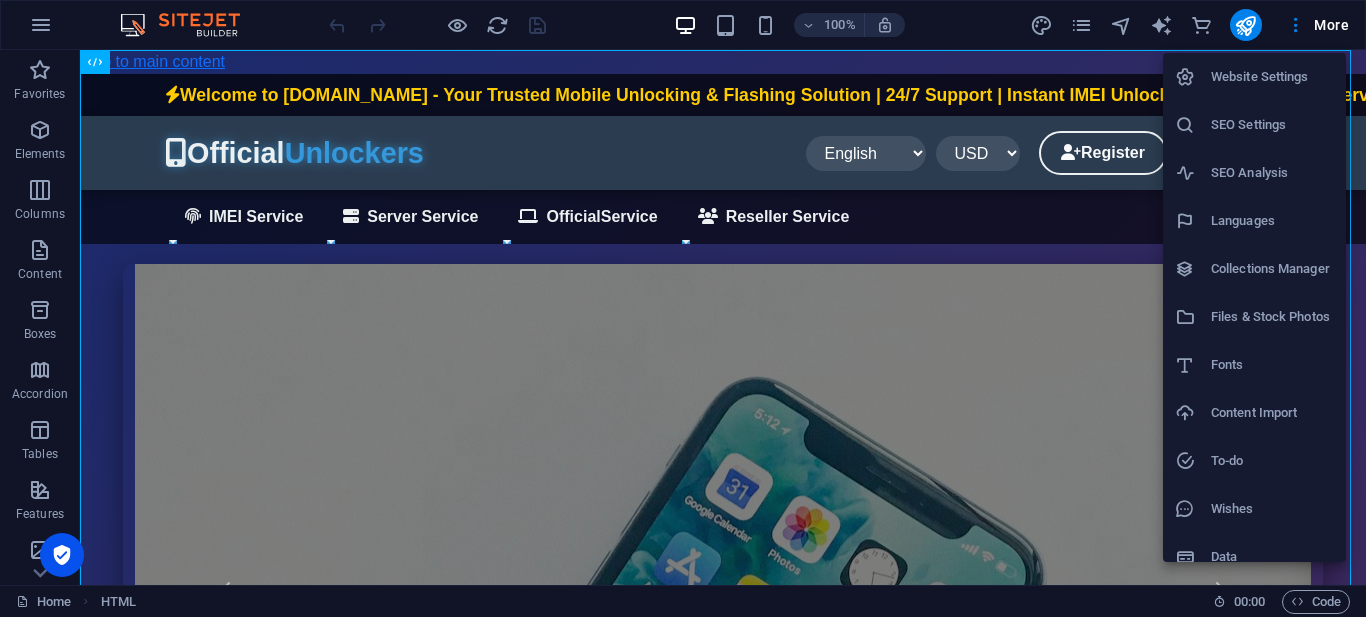 click at bounding box center (683, 308) 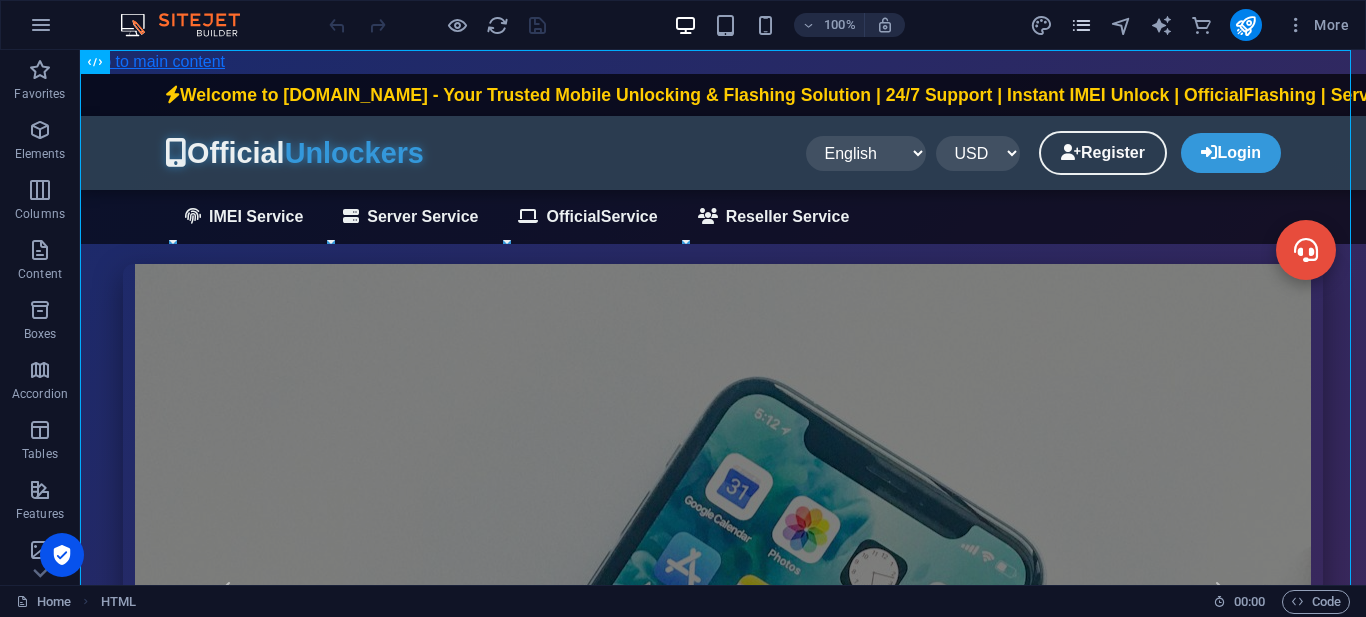 click at bounding box center [1081, 25] 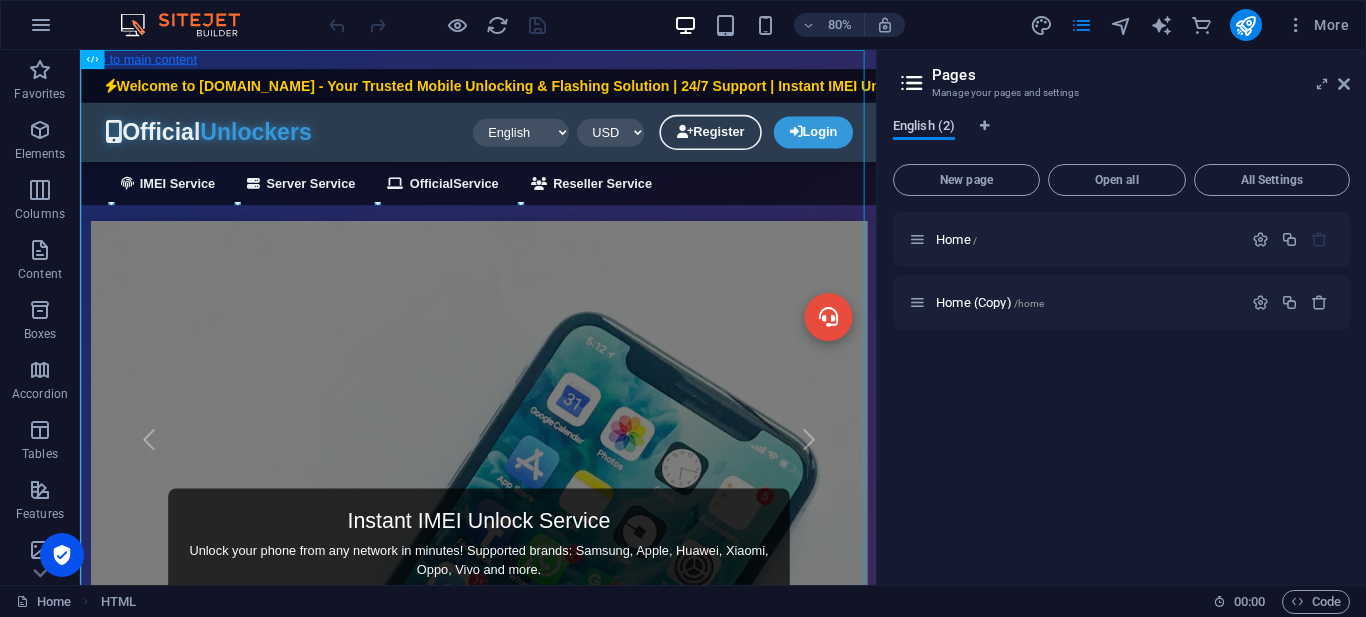click on "English (2)" at bounding box center [924, 128] 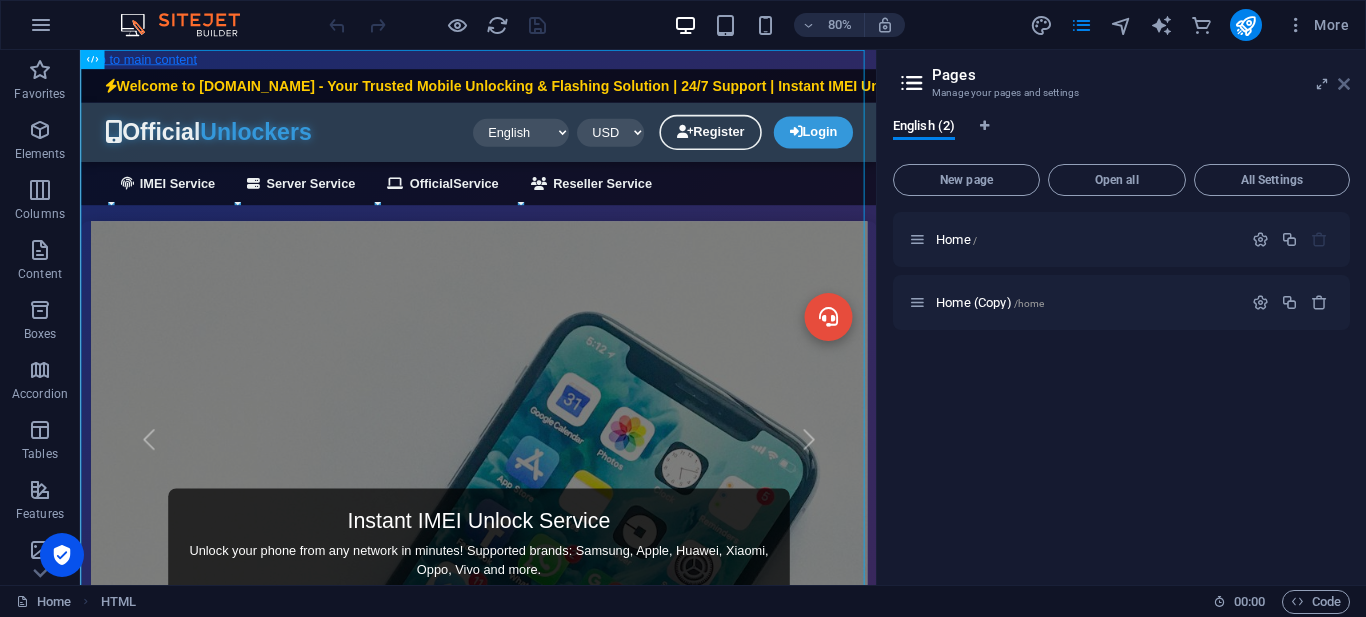 click at bounding box center [1344, 84] 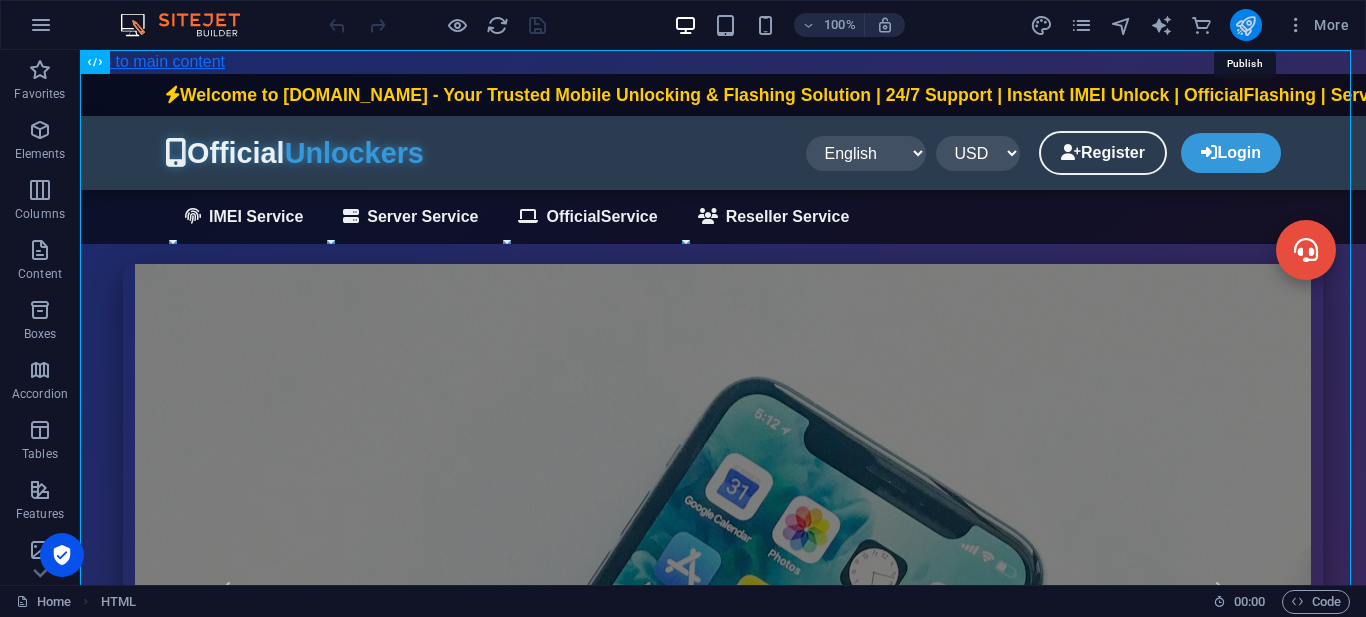click at bounding box center [1245, 25] 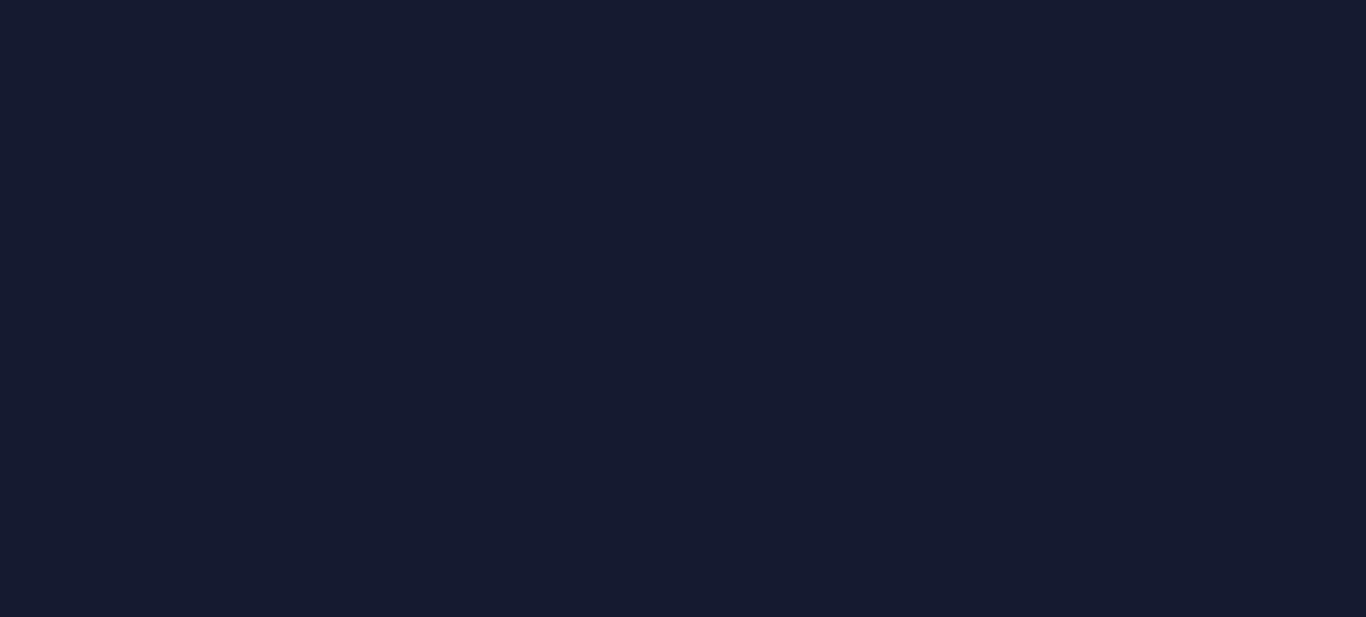 scroll, scrollTop: 0, scrollLeft: 0, axis: both 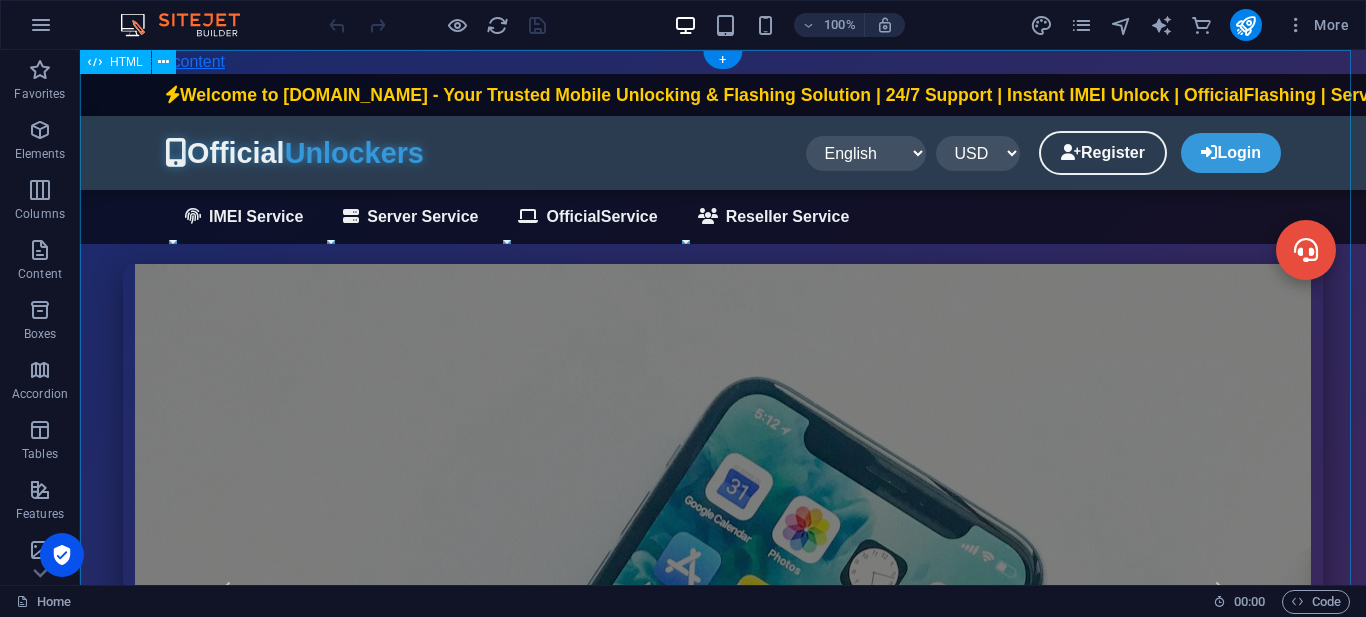 click on "[DOMAIN_NAME] | Mobile Unlock & Flashing Services
Welcome to [DOMAIN_NAME] - Your Trusted Mobile Unlocking & Flashing Solution | 24/7 Support | Instant IMEI Unlock | OfficialFlashing | Server Services | Reseller Program Available
Official Unlockers
English
বাংলা
Español
Français
العربية" at bounding box center (723, 1650) 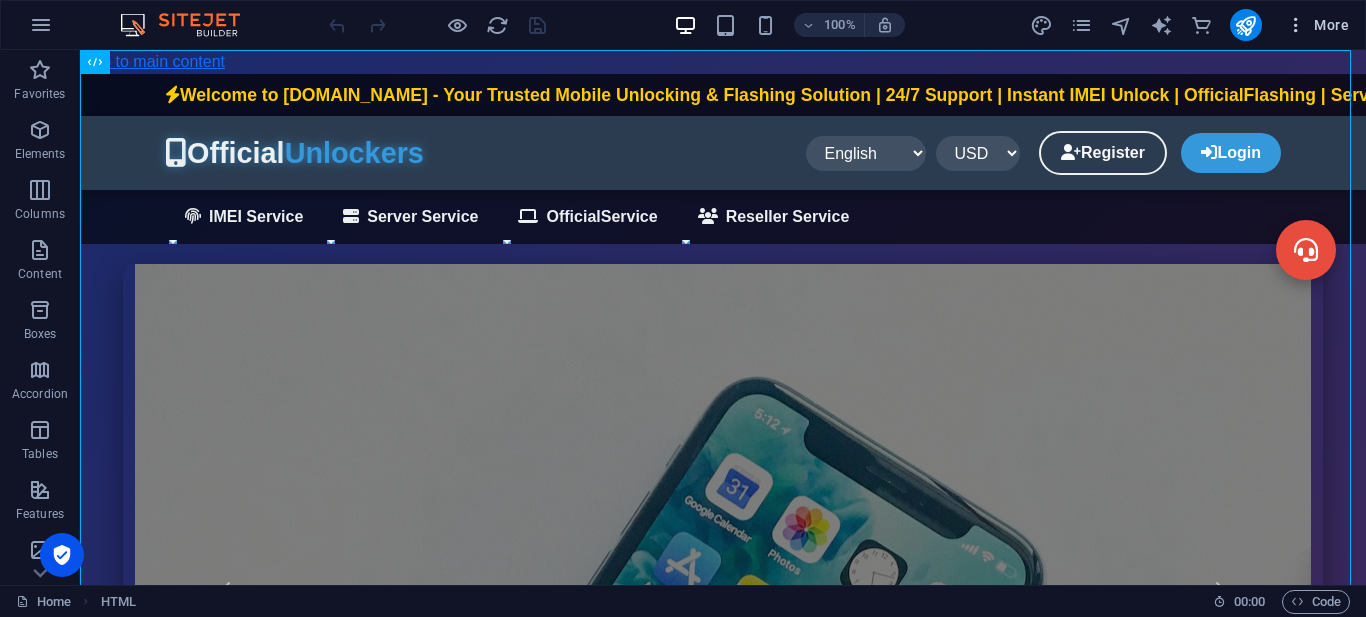 click on "More" at bounding box center [1317, 25] 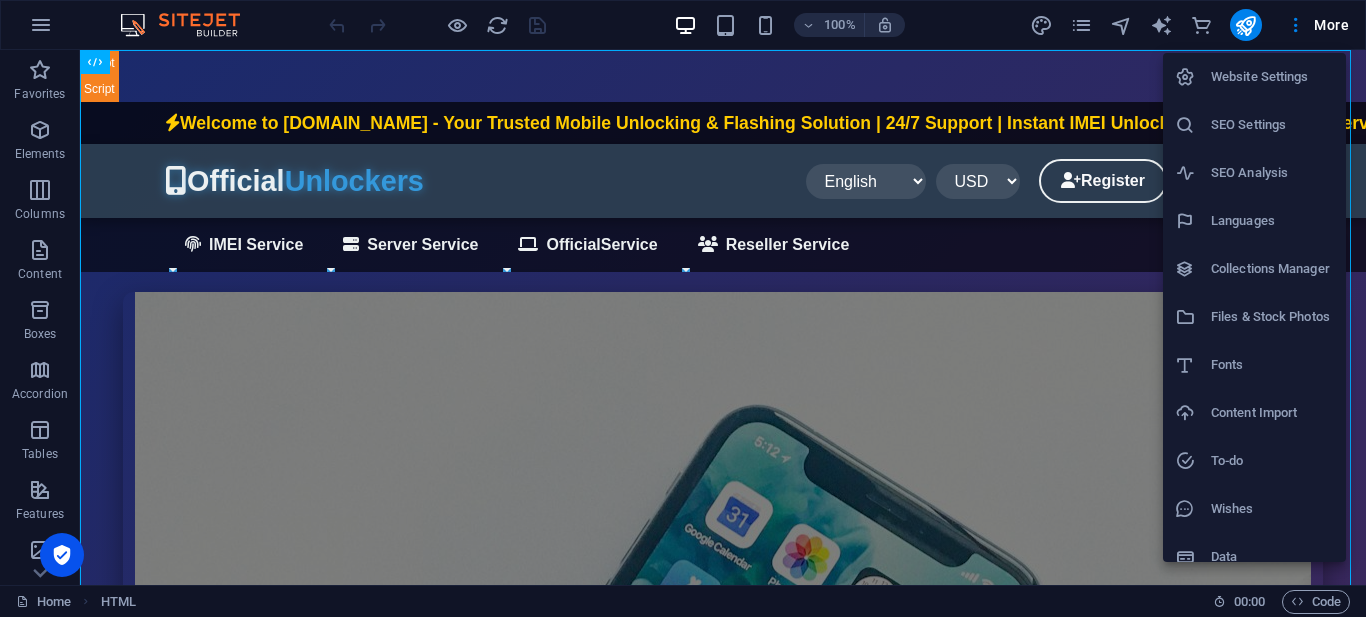 click at bounding box center (683, 308) 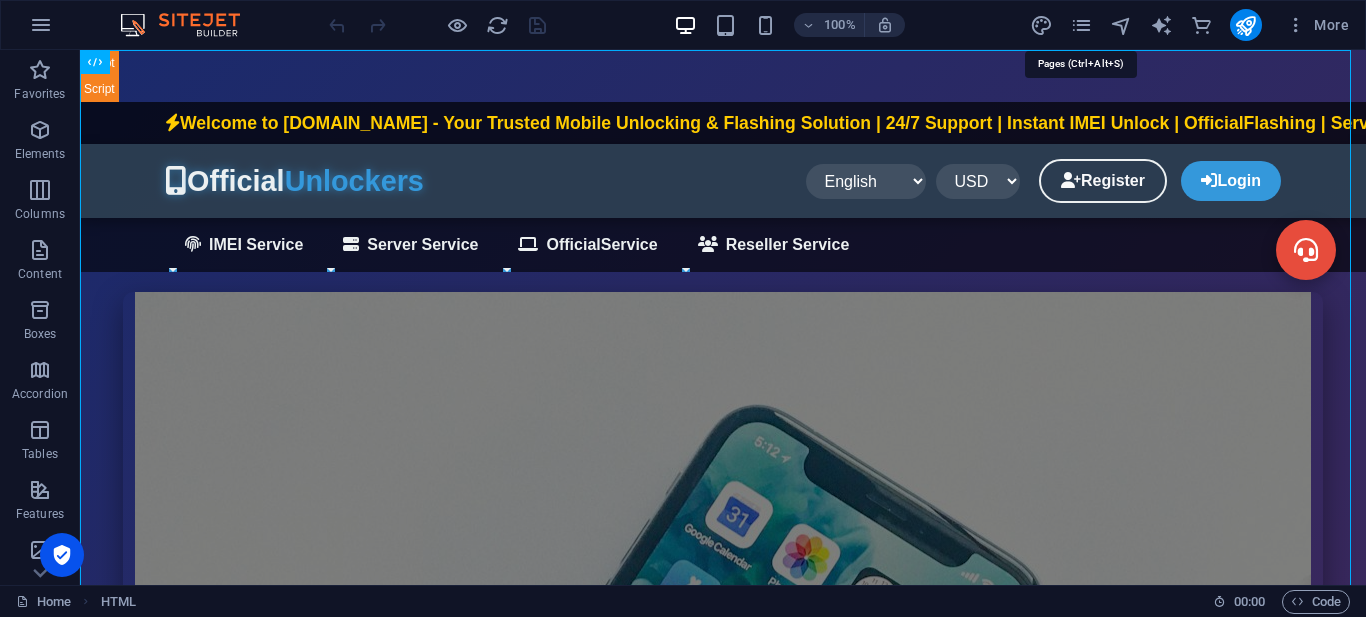 click at bounding box center [1081, 25] 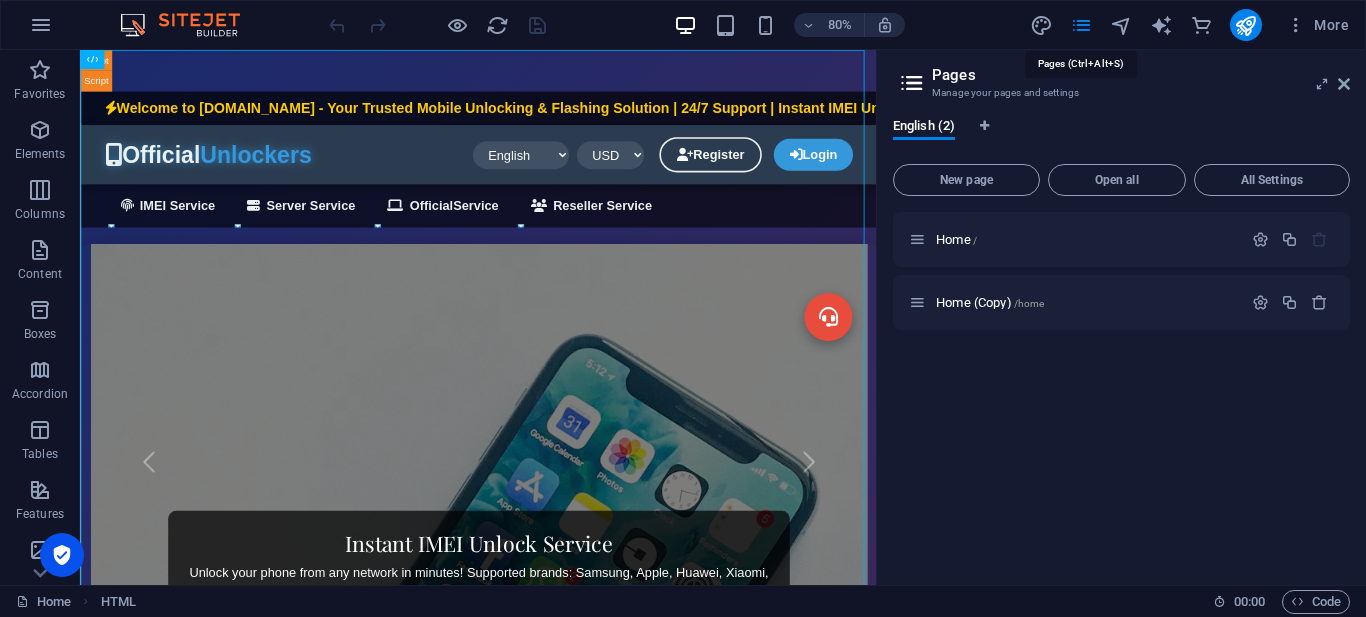 click at bounding box center [1081, 25] 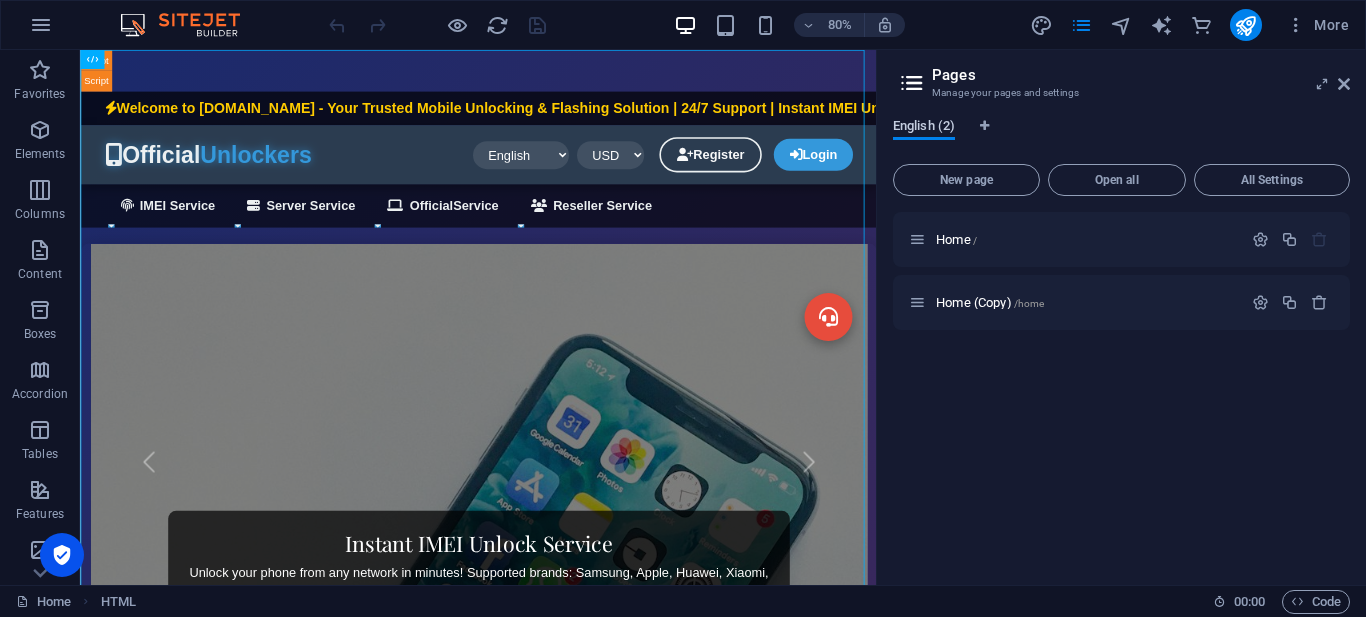 click on "English (2)" at bounding box center (924, 128) 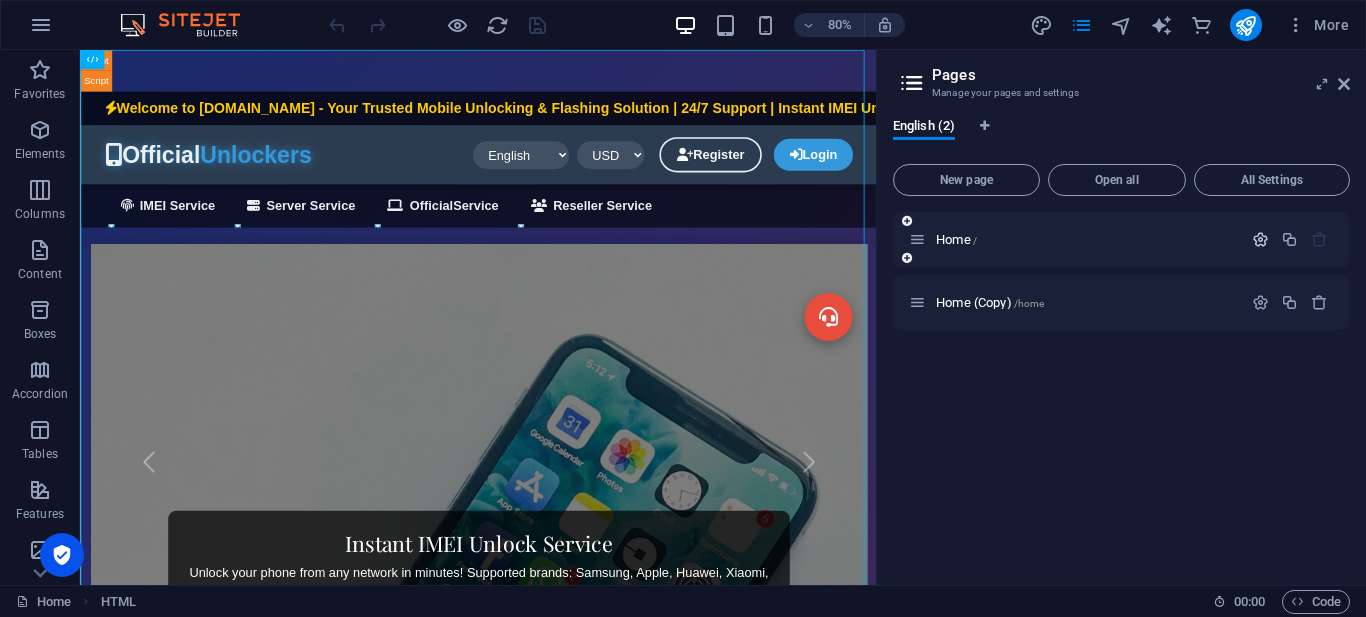 click at bounding box center (1260, 239) 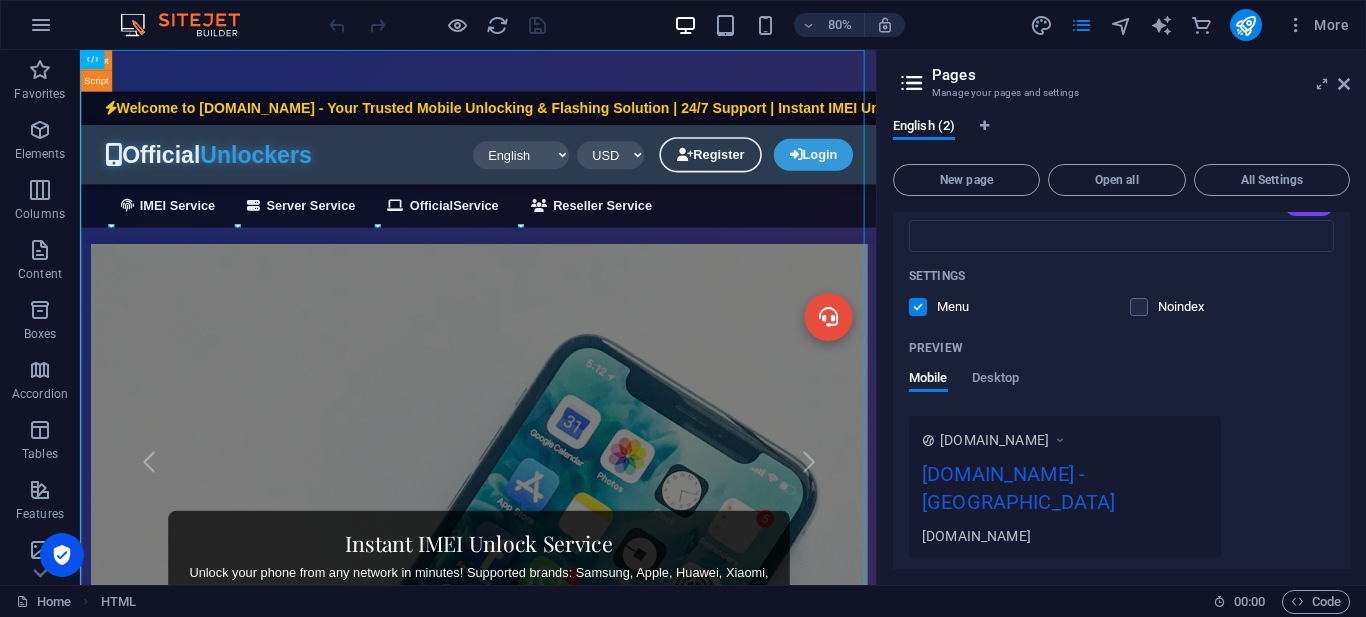 scroll, scrollTop: 500, scrollLeft: 0, axis: vertical 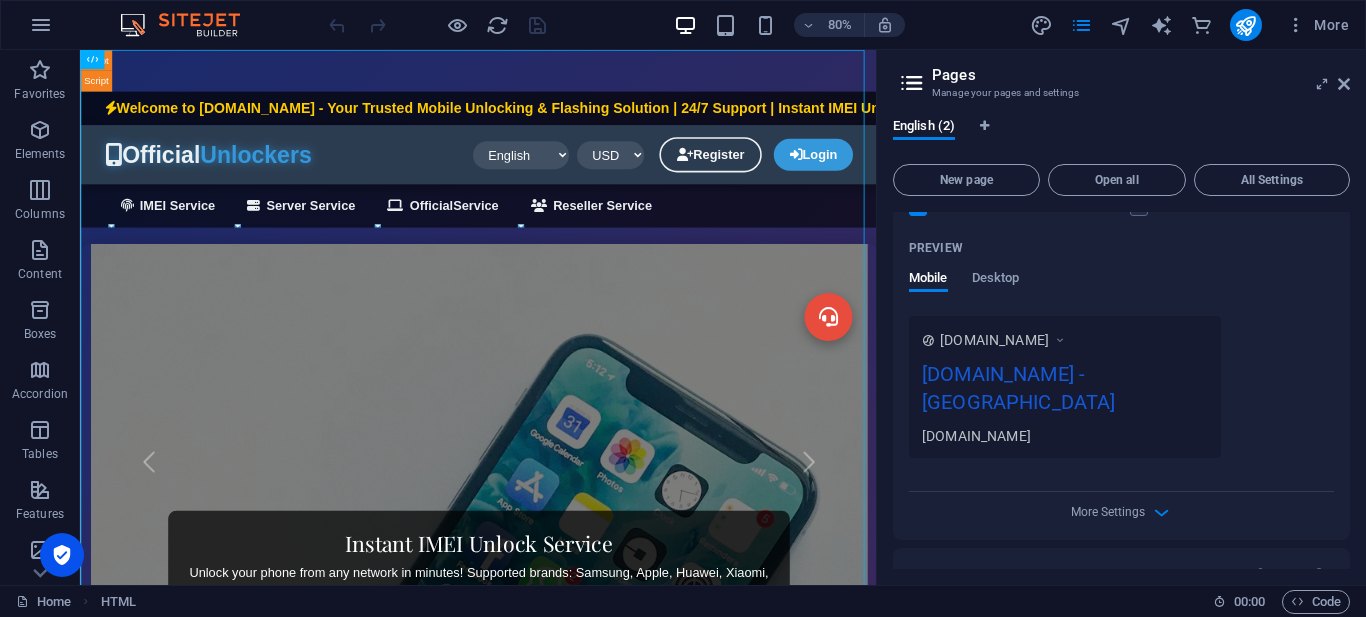 click at bounding box center [1060, 340] 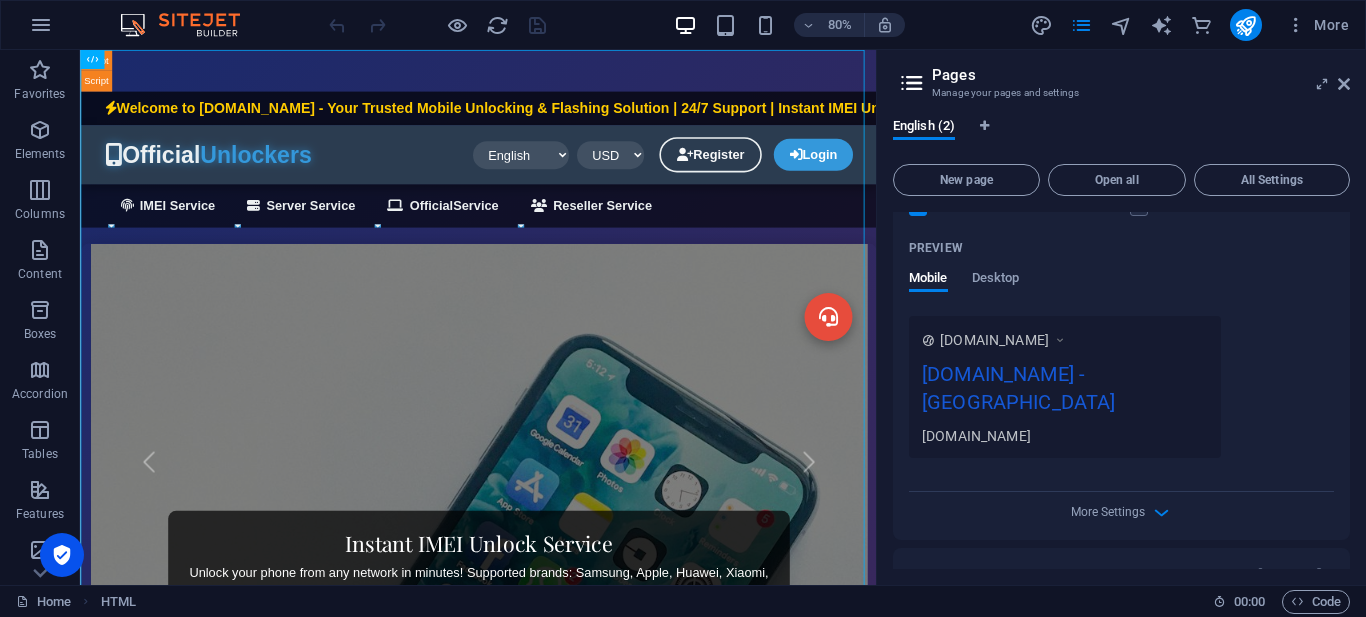scroll, scrollTop: 514, scrollLeft: 0, axis: vertical 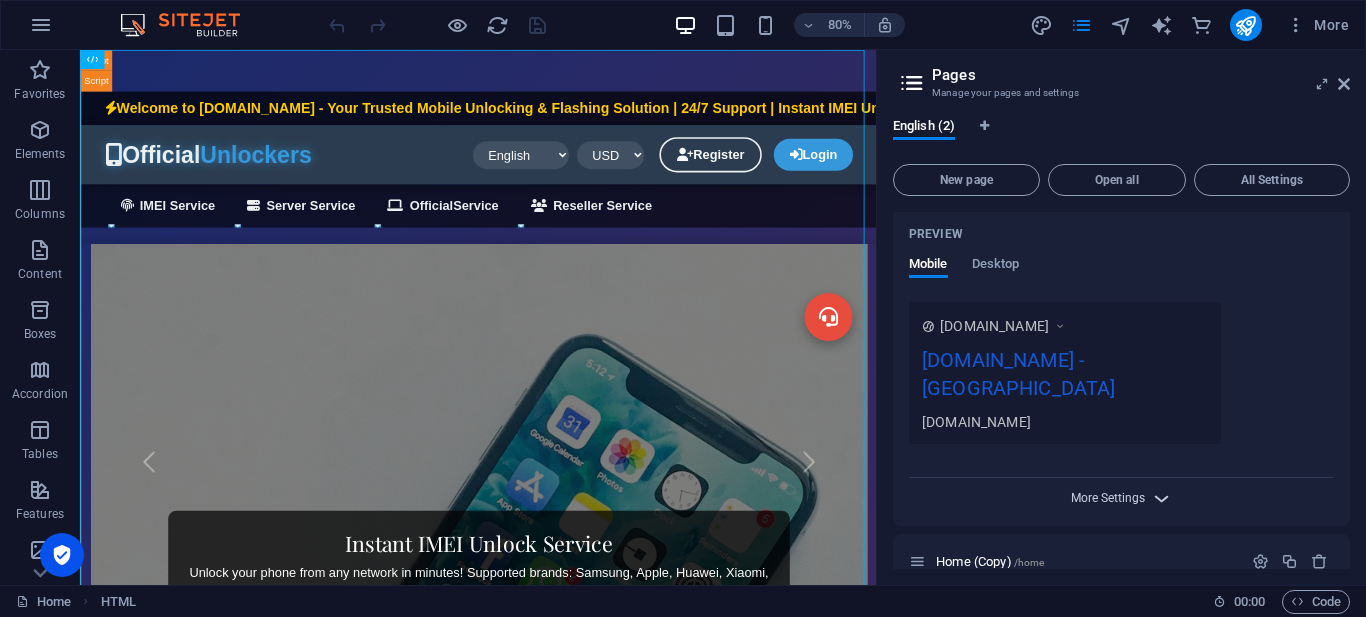 click on "More Settings" at bounding box center [1108, 498] 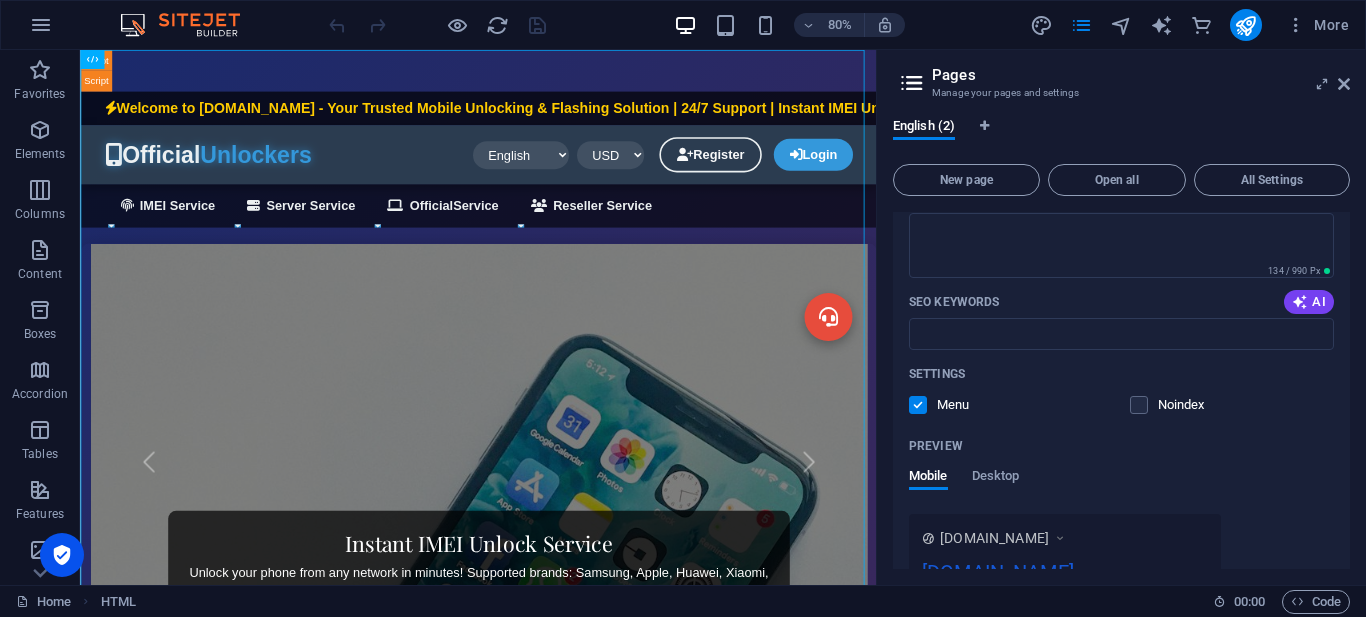 scroll, scrollTop: 0, scrollLeft: 0, axis: both 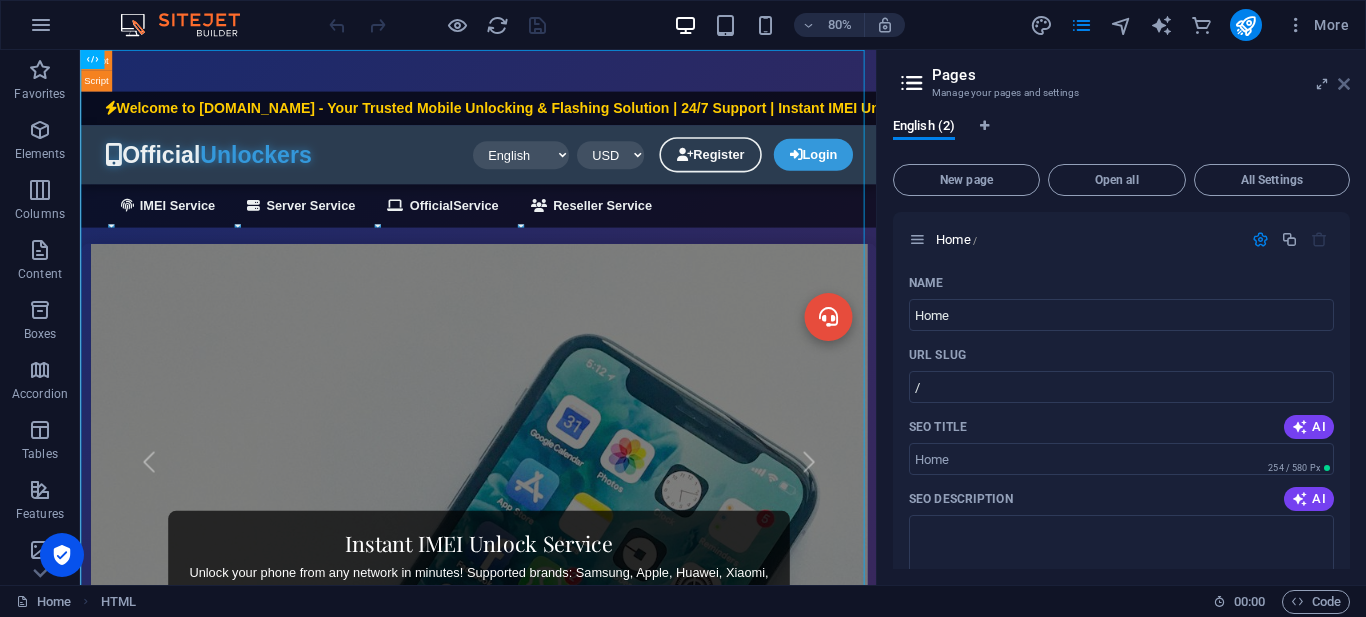 click at bounding box center (1344, 84) 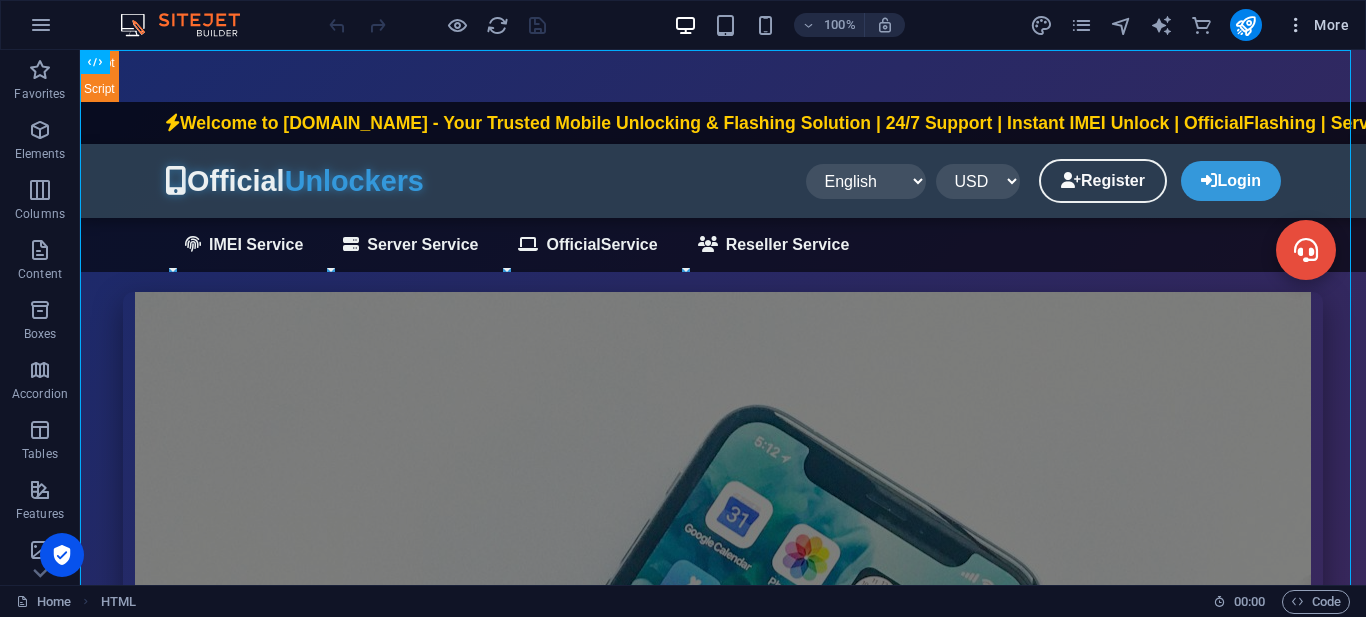 click at bounding box center [1296, 25] 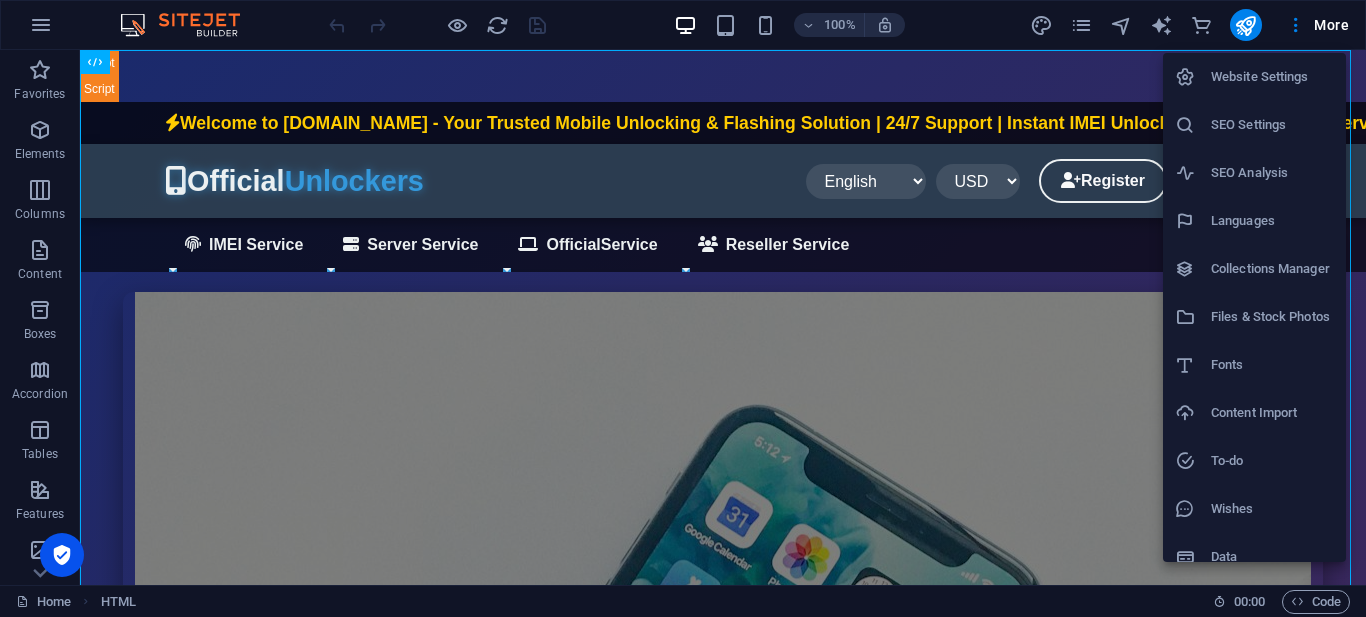 click at bounding box center (683, 308) 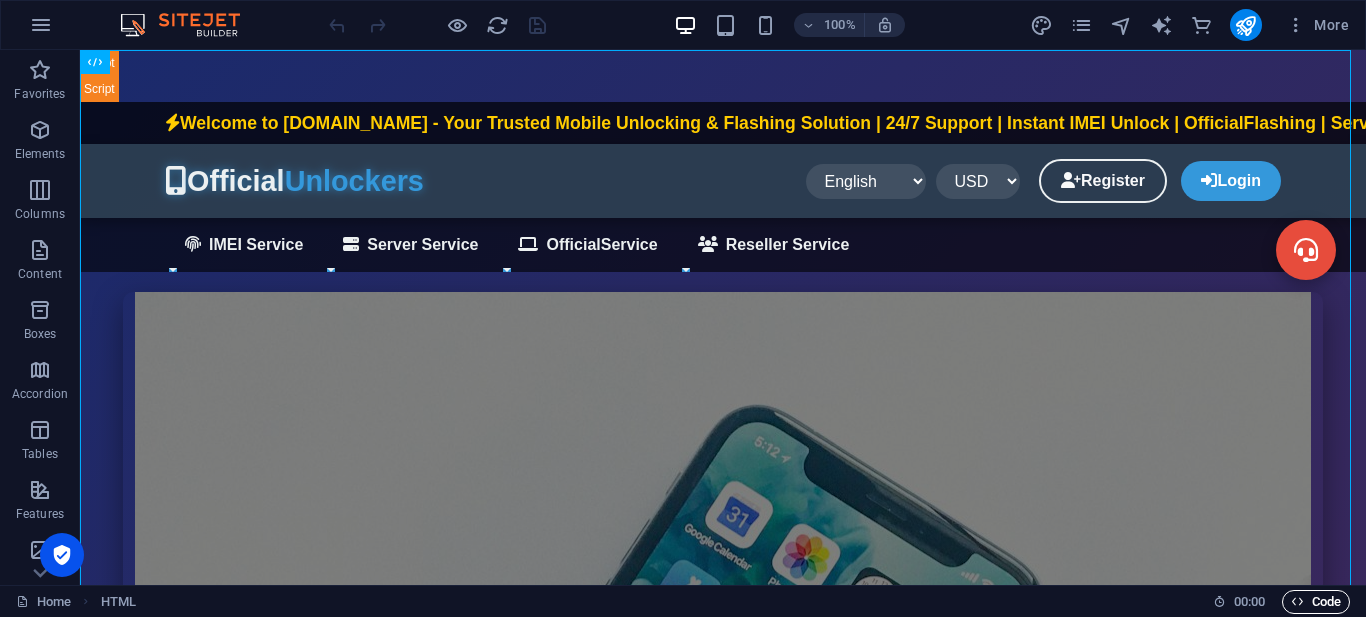 click on "Code" at bounding box center [1316, 602] 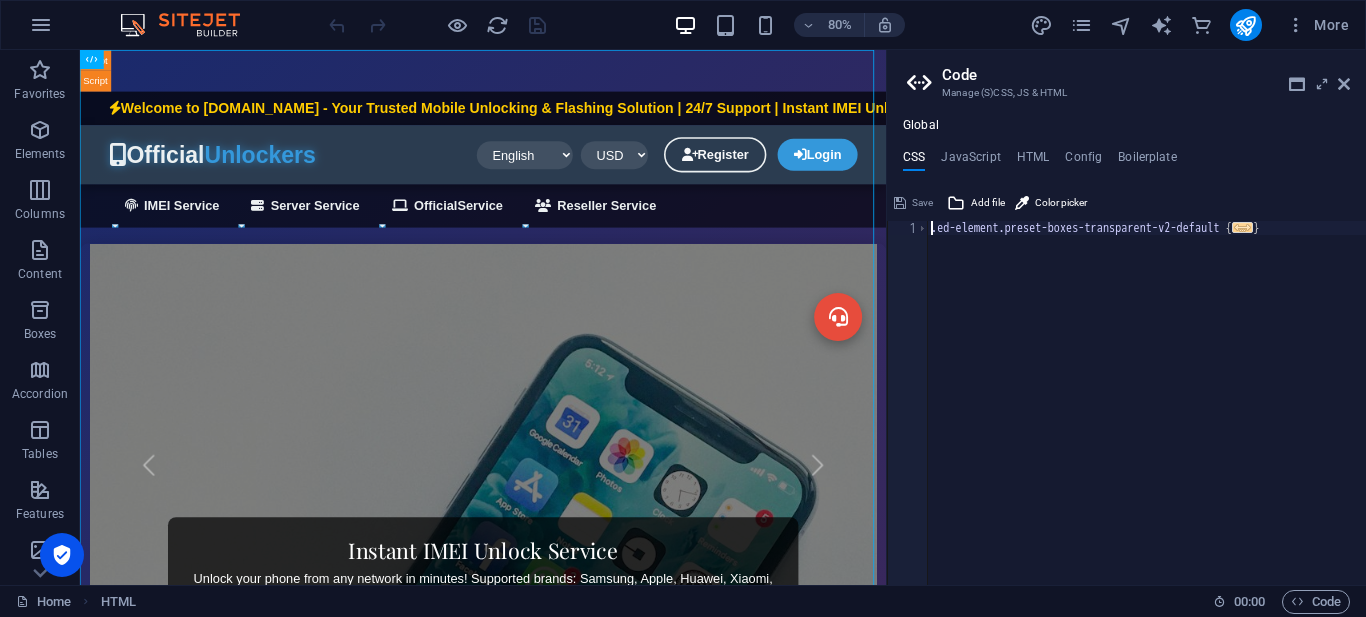 click on ".ed-element.preset-boxes-transparent-v2-default   { ... }" at bounding box center (1146, 417) 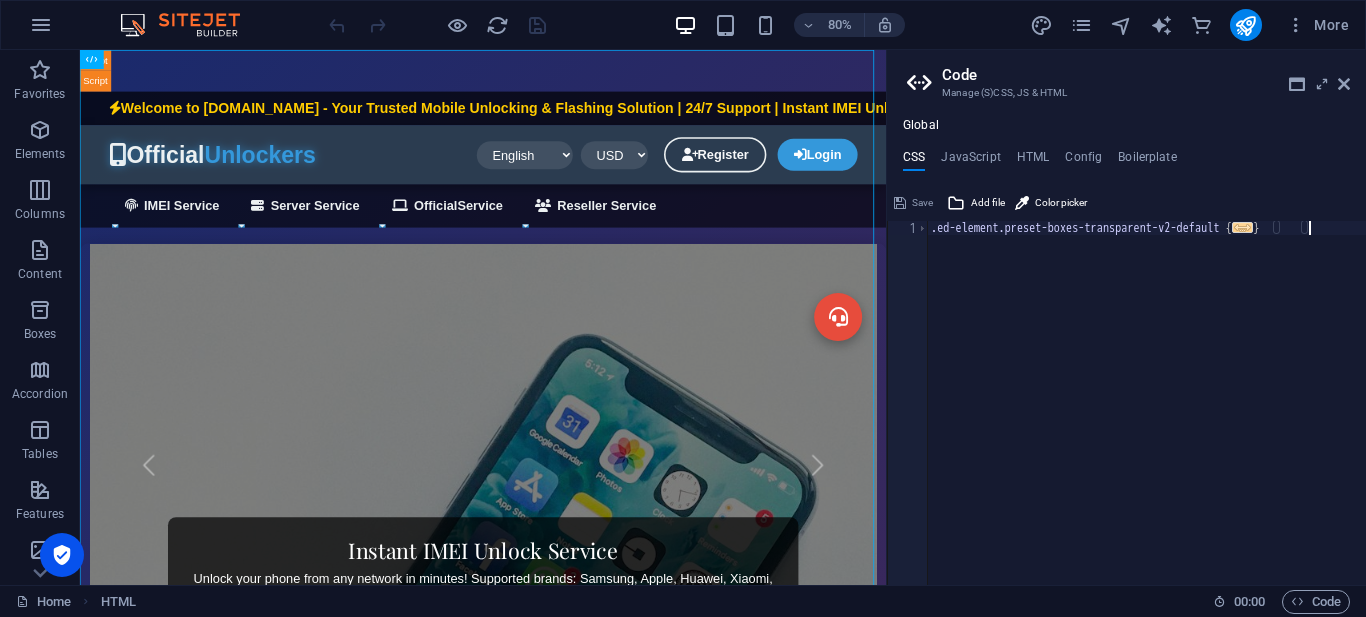 click on ".ed-element.preset-boxes-transparent-v2-default   { ... }" at bounding box center (1146, 417) 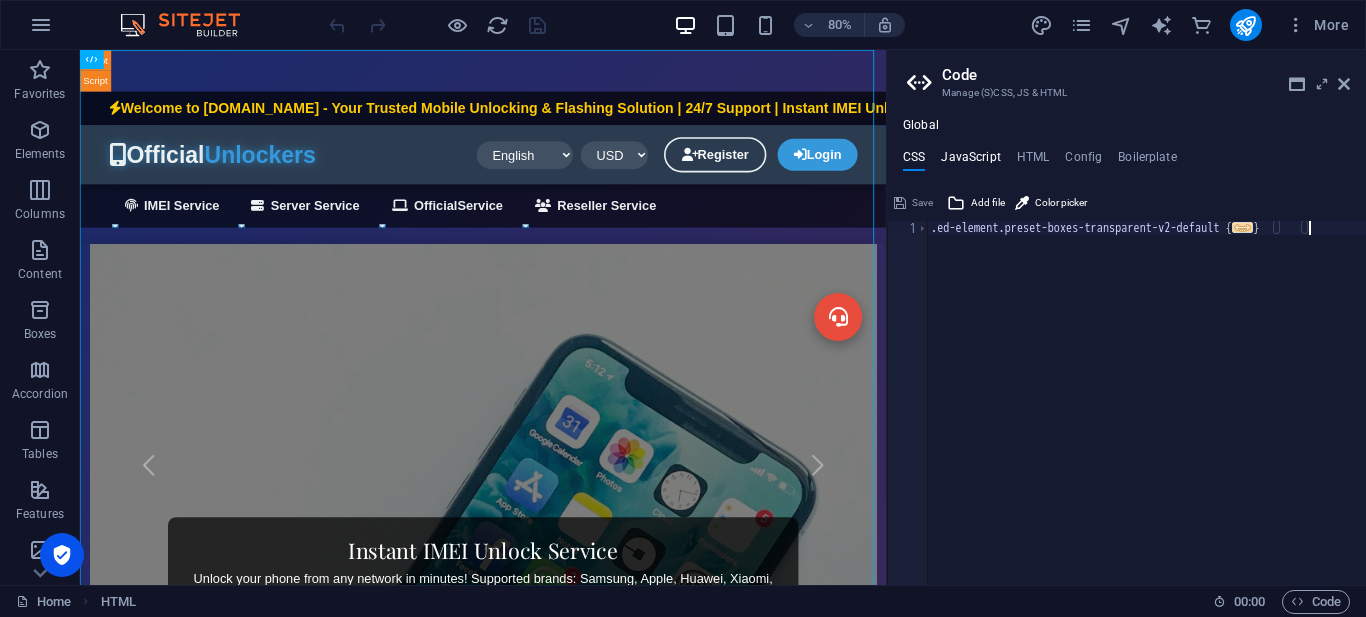 click on "JavaScript" at bounding box center [970, 161] 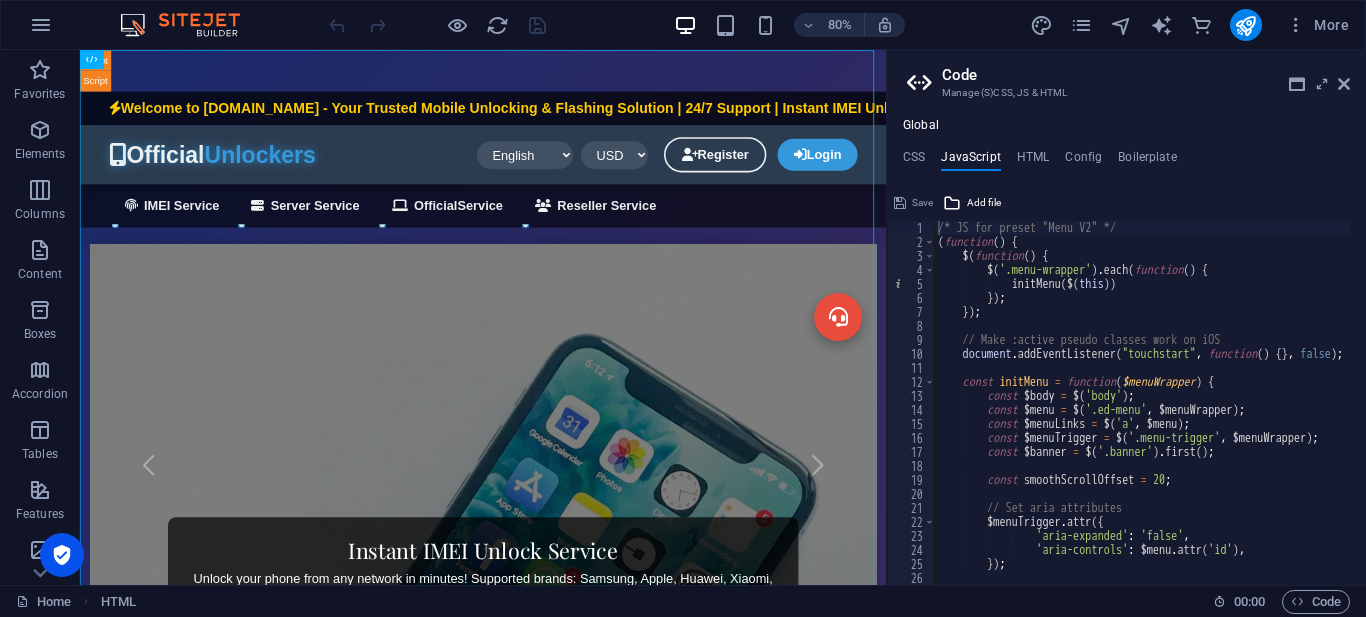click on "CSS JavaScript HTML Config Boilerplate" at bounding box center [1126, 161] 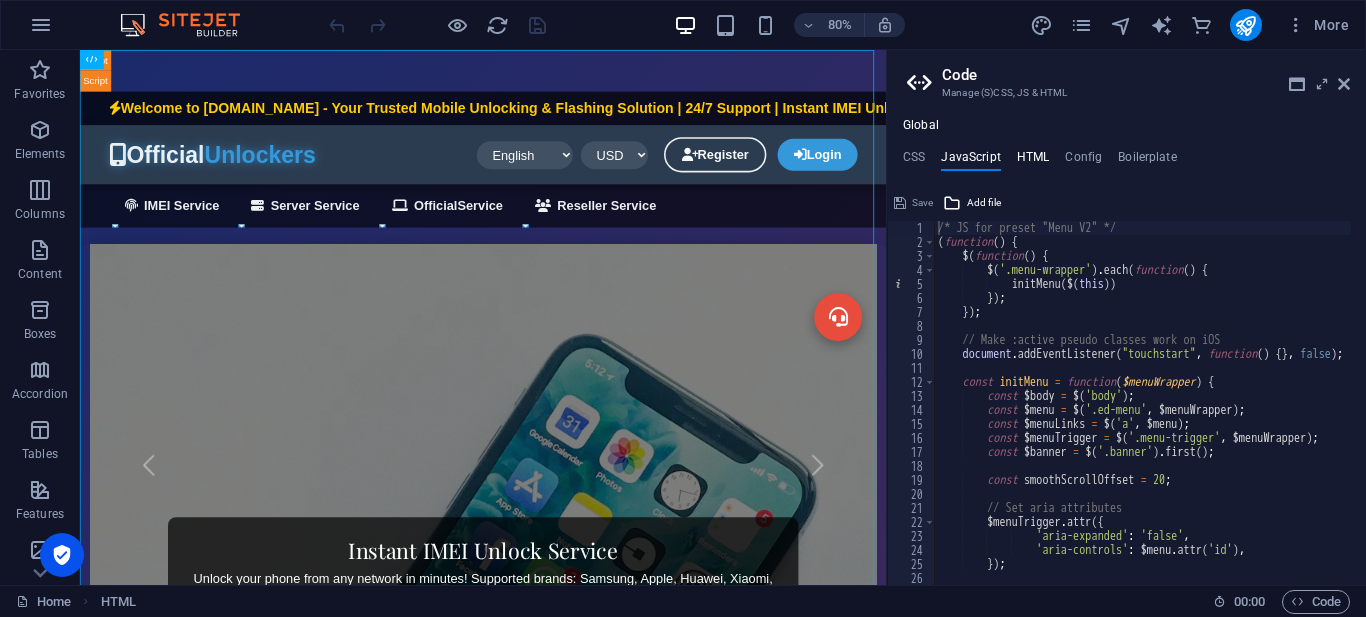 click on "HTML" at bounding box center (1033, 161) 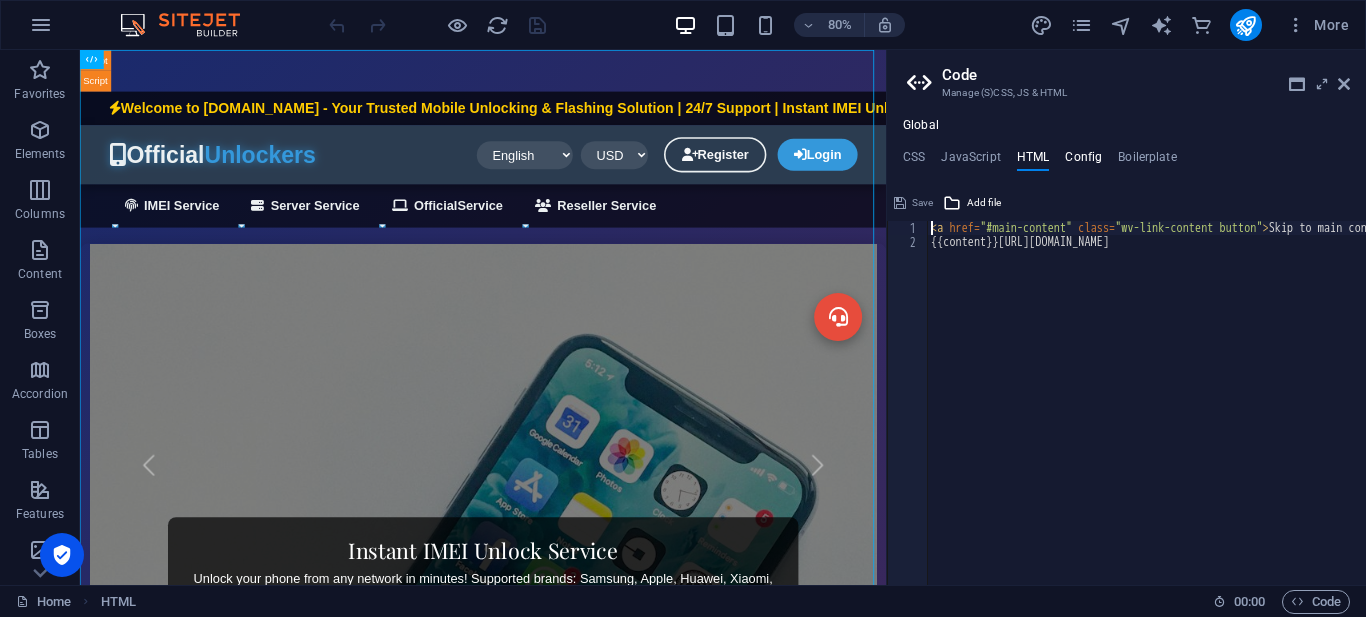 click on "Config" at bounding box center (1083, 161) 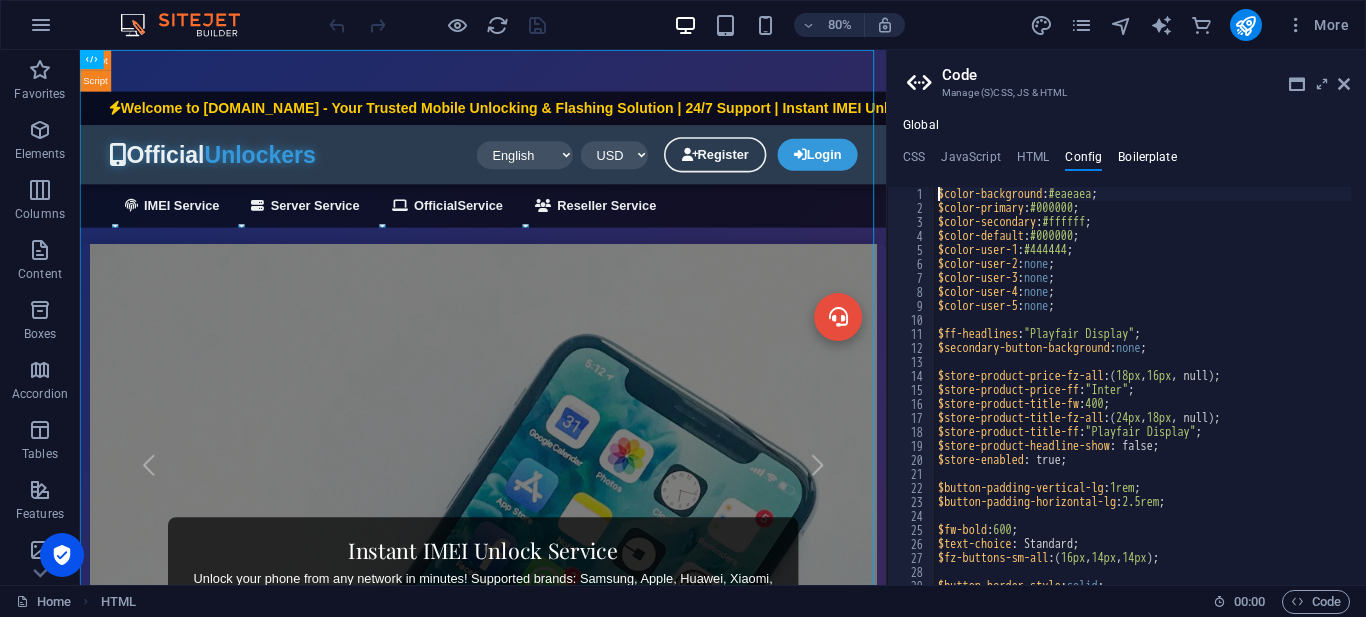 click on "Boilerplate" at bounding box center (1147, 161) 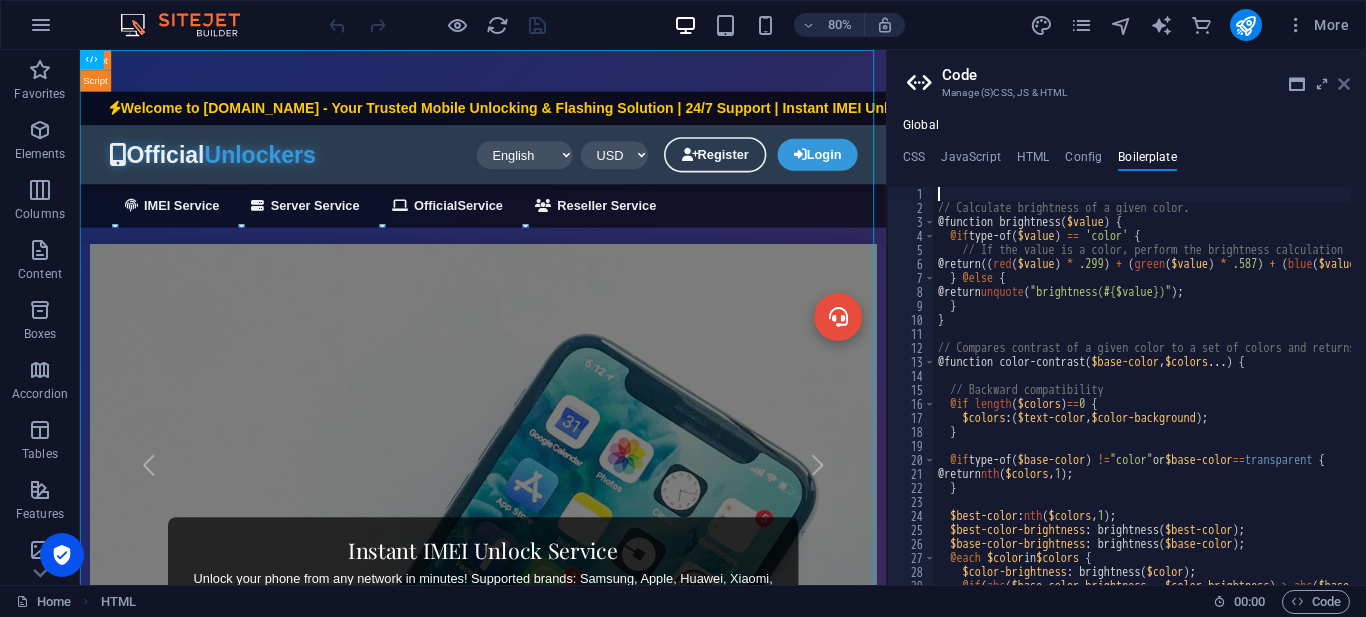 click at bounding box center [1344, 84] 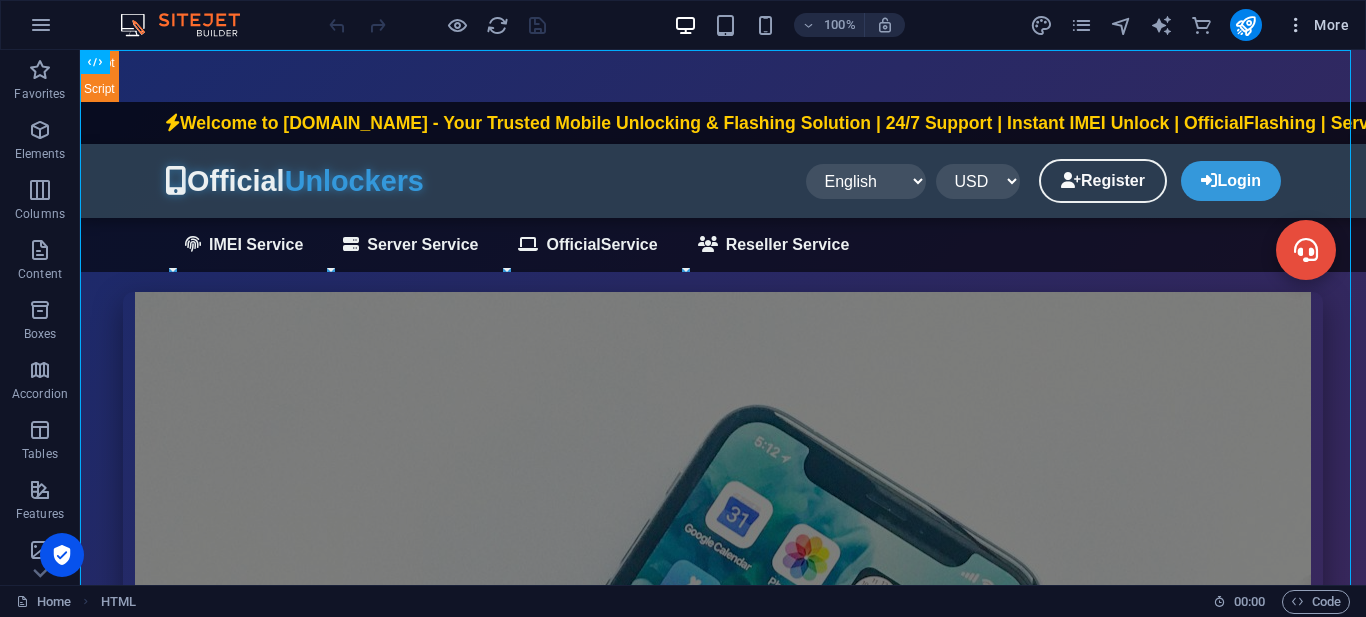 click at bounding box center [1296, 25] 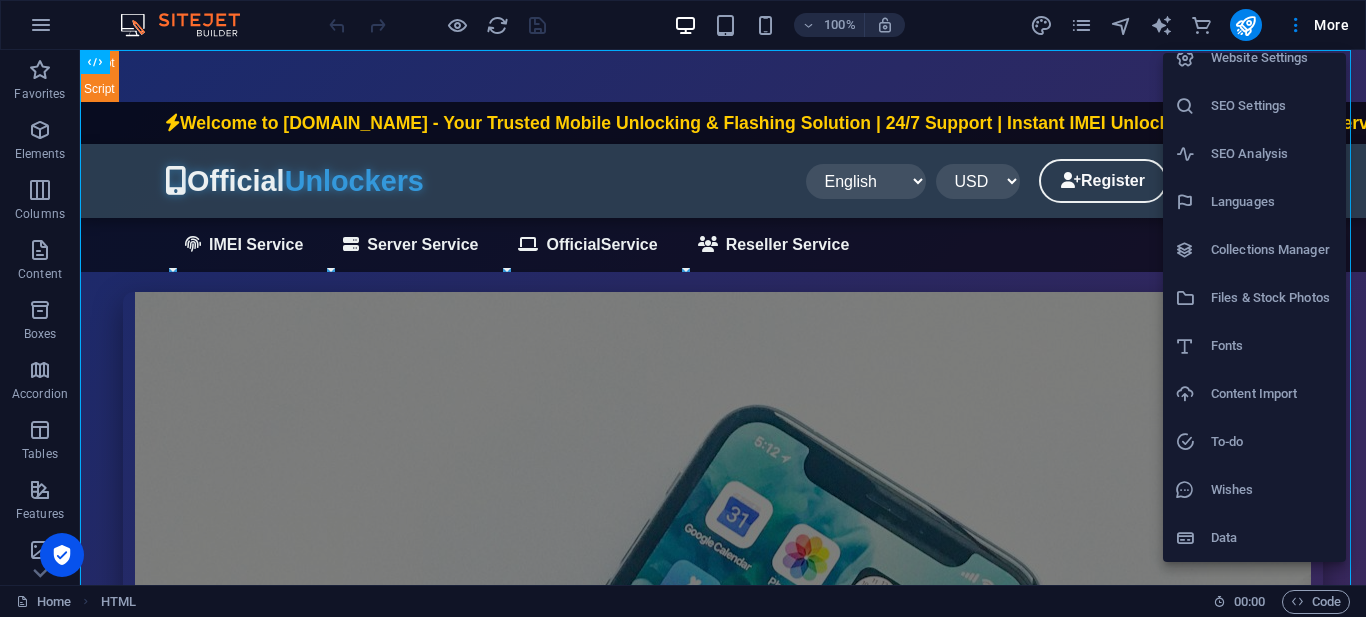 scroll, scrollTop: 0, scrollLeft: 0, axis: both 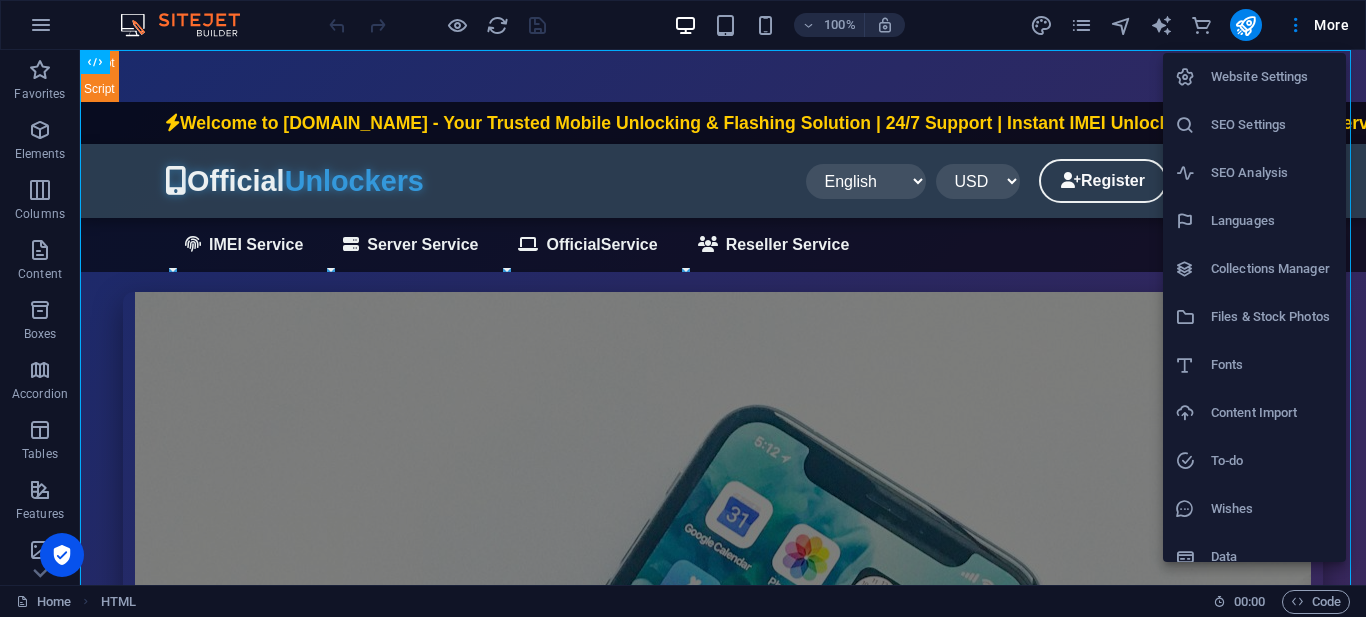 click on "Website Settings" at bounding box center [1272, 77] 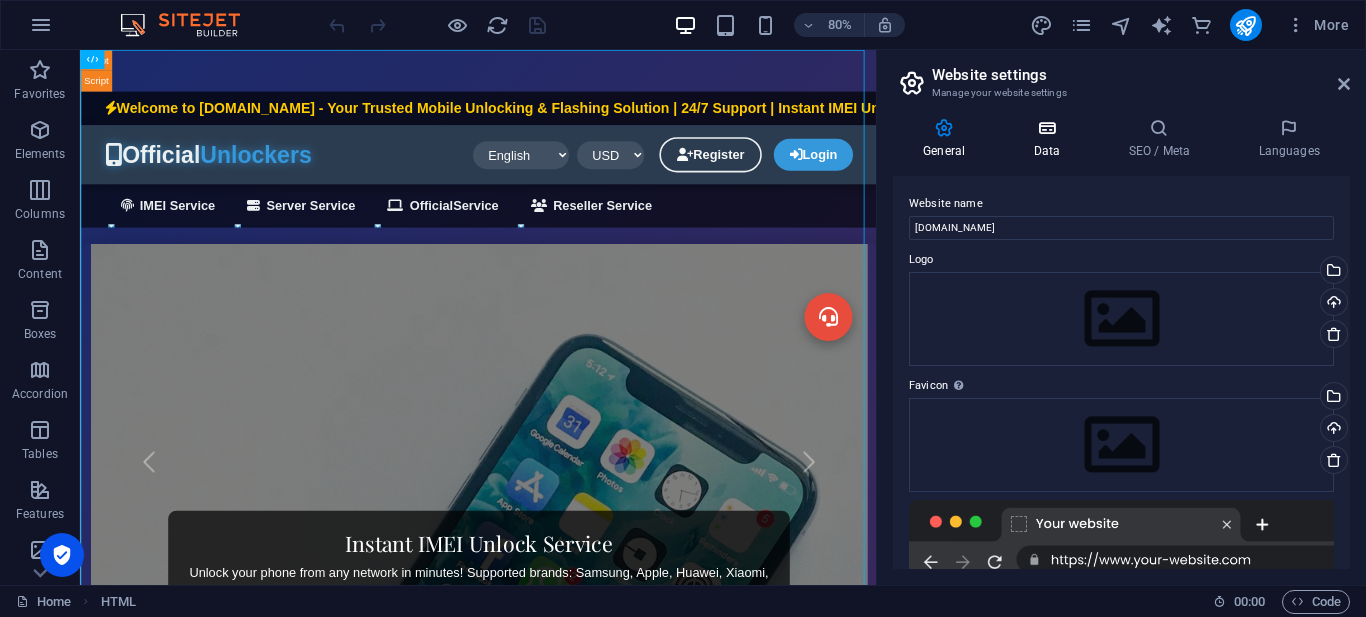 click on "Data" at bounding box center [1050, 139] 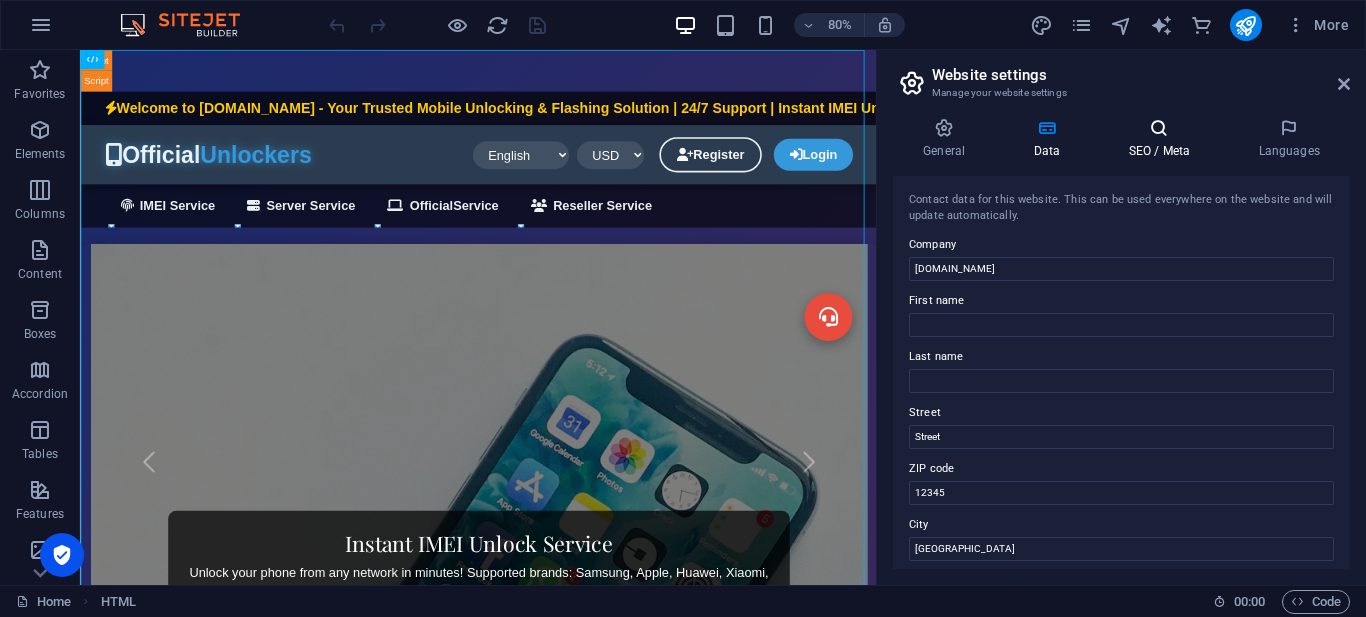 click on "SEO / Meta" at bounding box center [1163, 139] 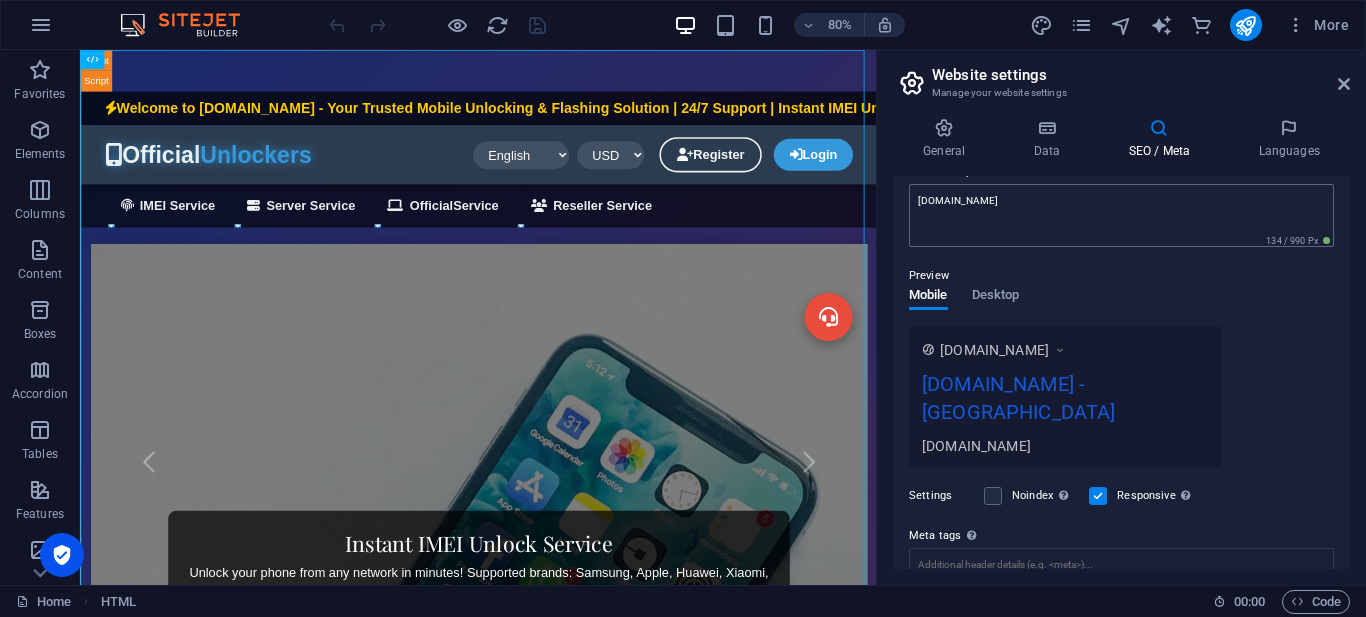 scroll, scrollTop: 343, scrollLeft: 0, axis: vertical 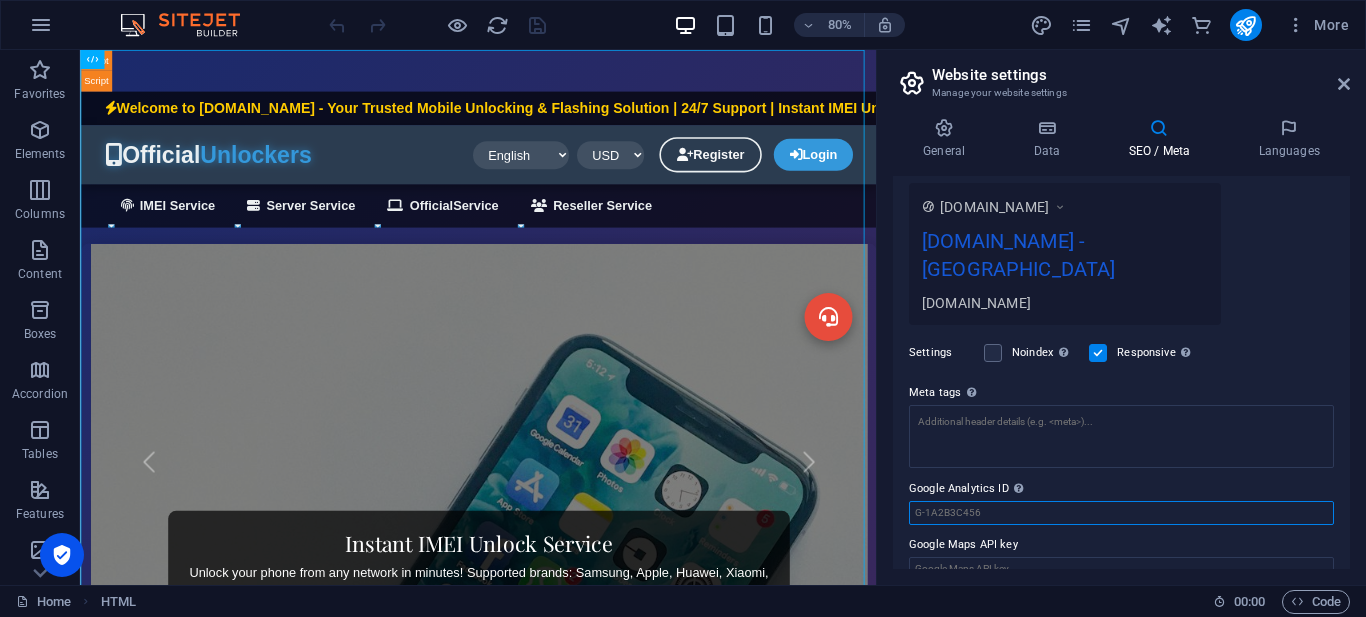 click on "Google Analytics ID Please only add the Google Analytics ID. We automatically include the ID in the tracking snippet. The Analytics ID looks similar to e.g. G-1A2B3C456" at bounding box center [1121, 513] 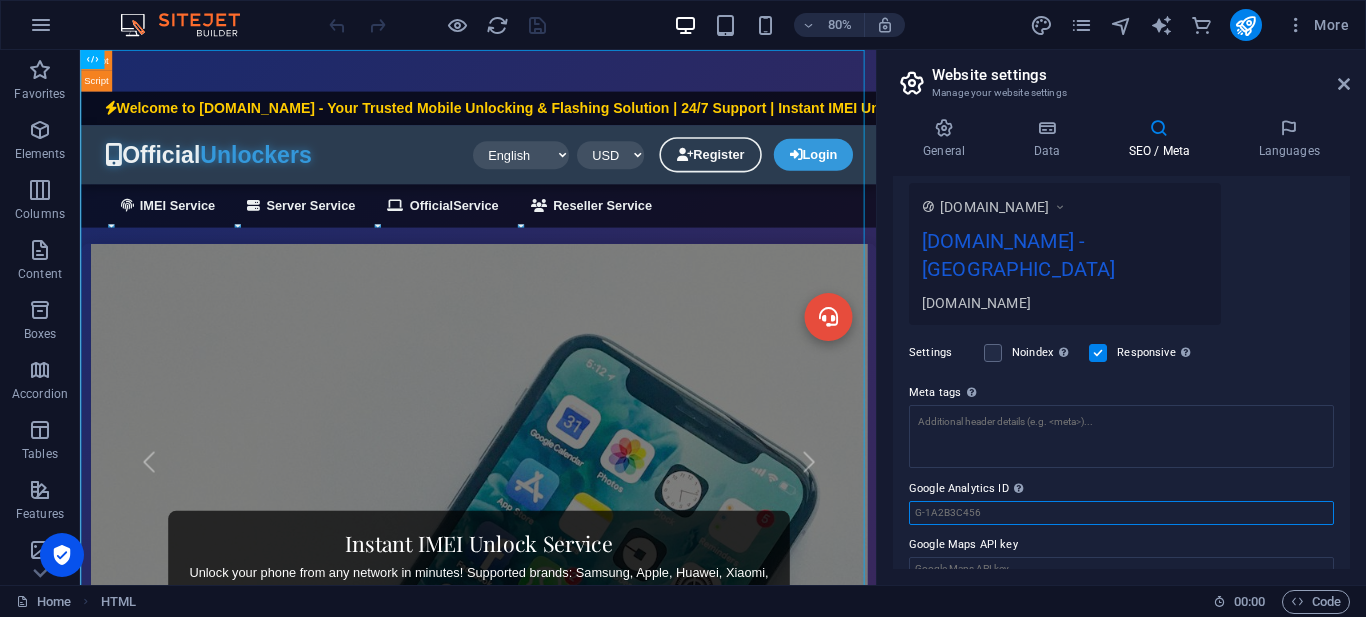 paste on "G-SSH3Z3QQMB" 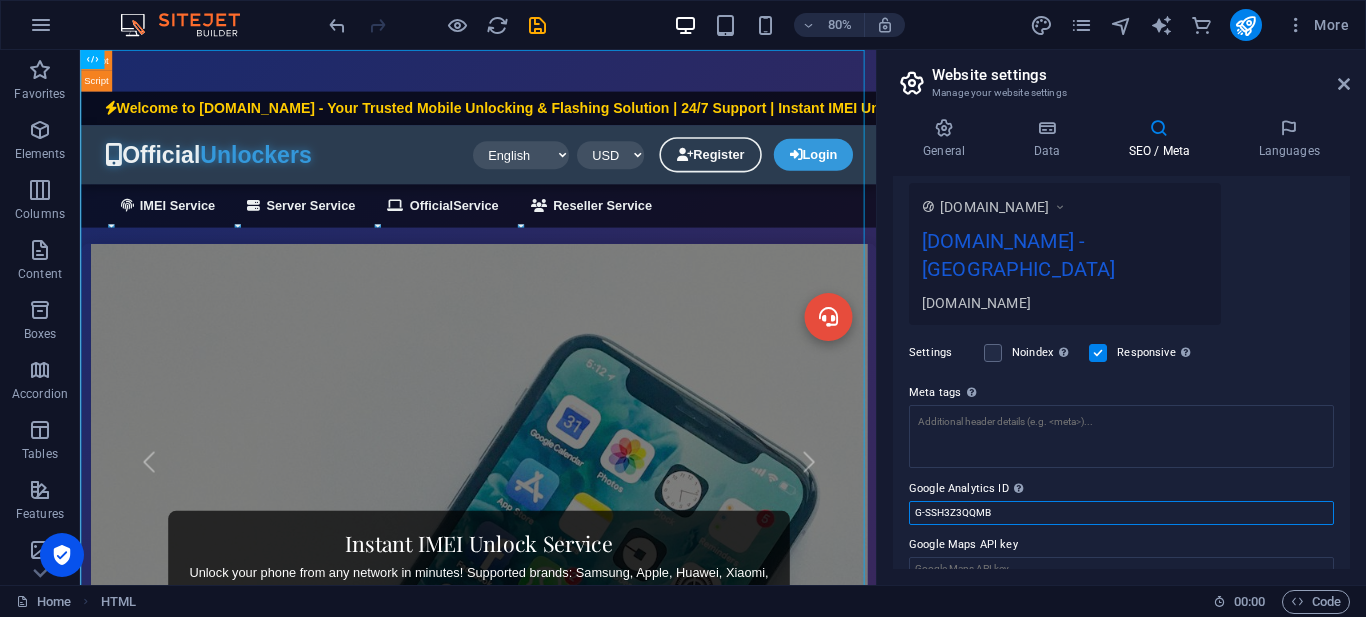 type on "G-SSH3Z3QQMB" 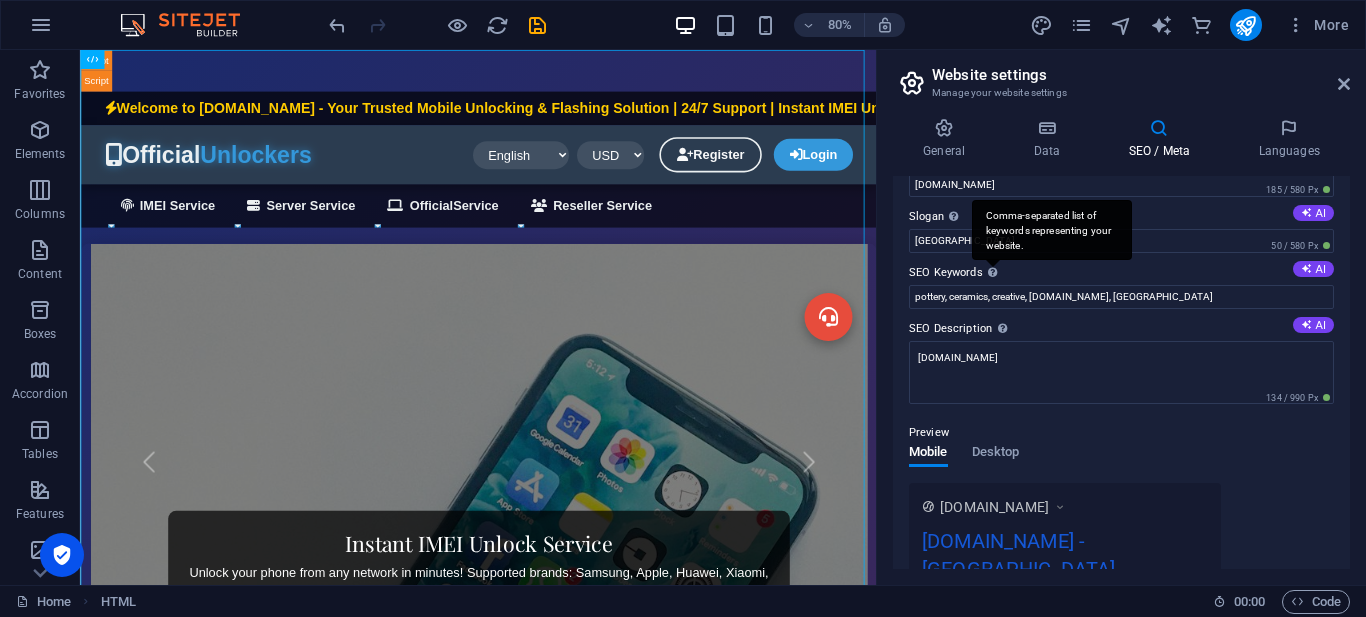 scroll, scrollTop: 0, scrollLeft: 0, axis: both 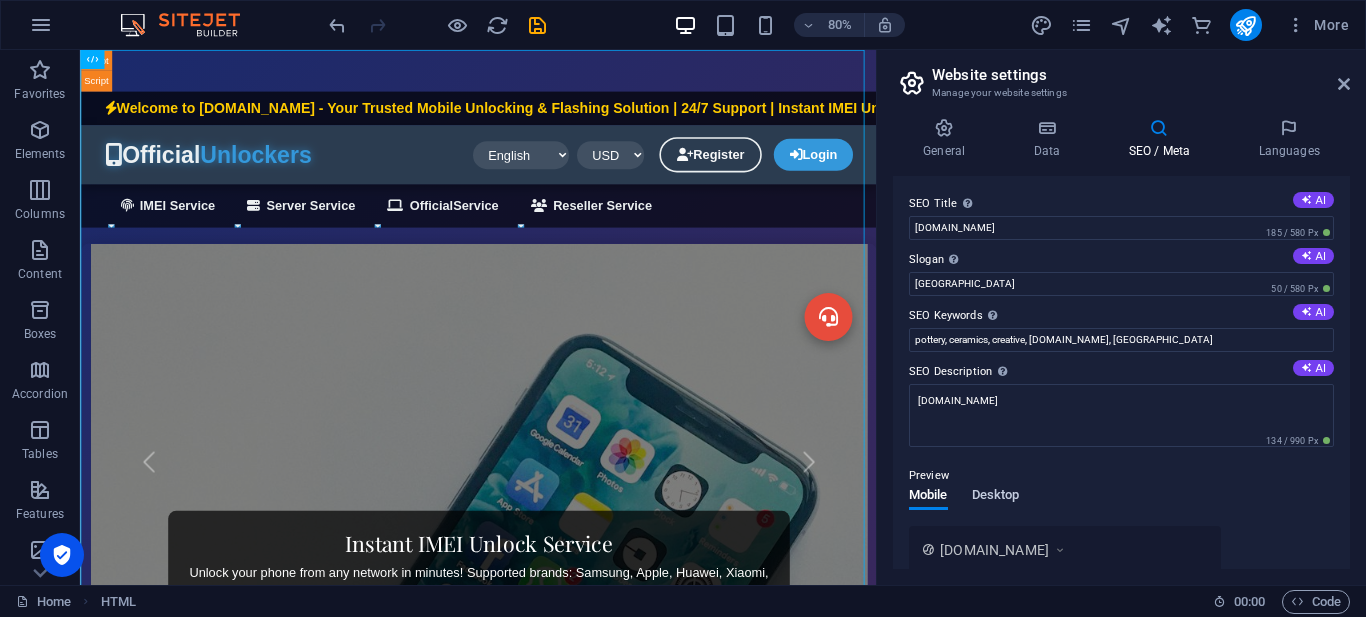 click on "Desktop" at bounding box center (996, 497) 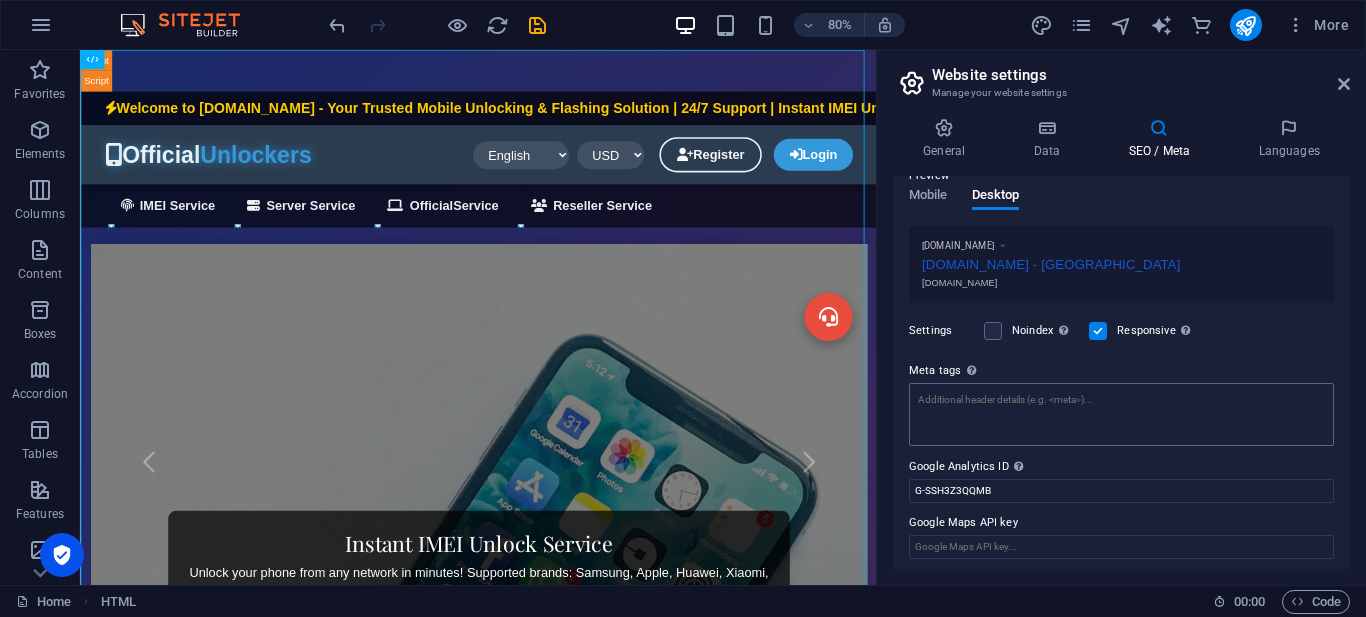 scroll, scrollTop: 306, scrollLeft: 0, axis: vertical 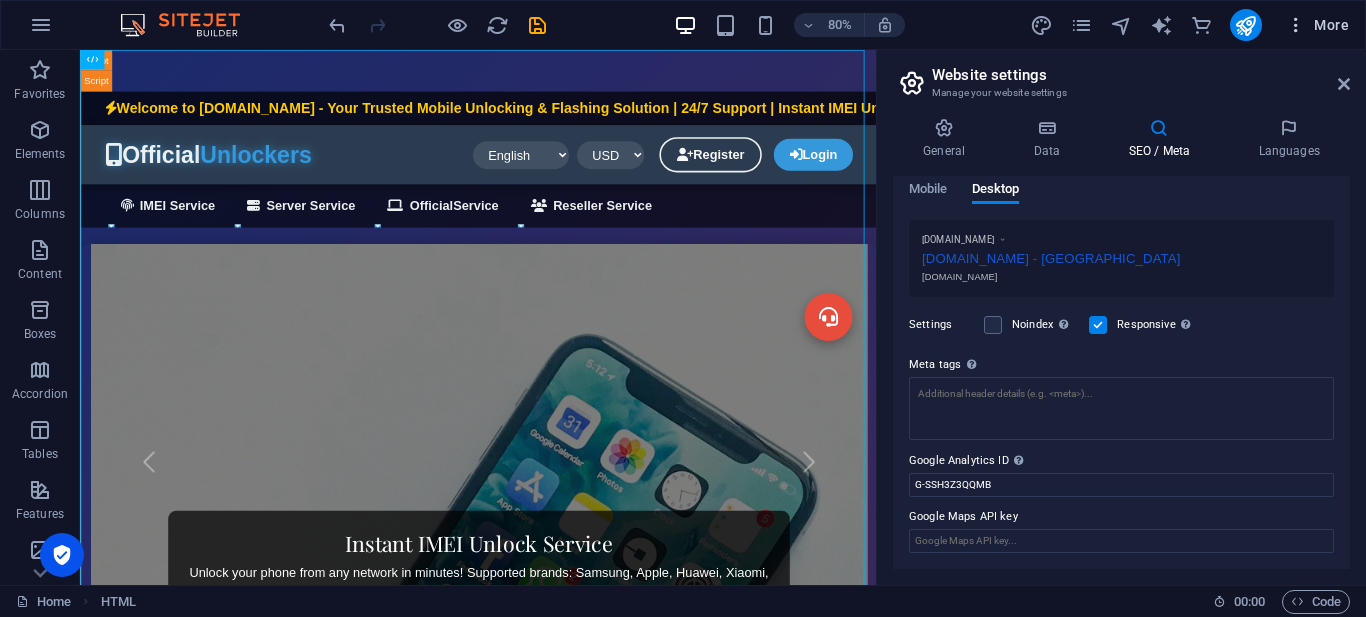 click at bounding box center [1296, 25] 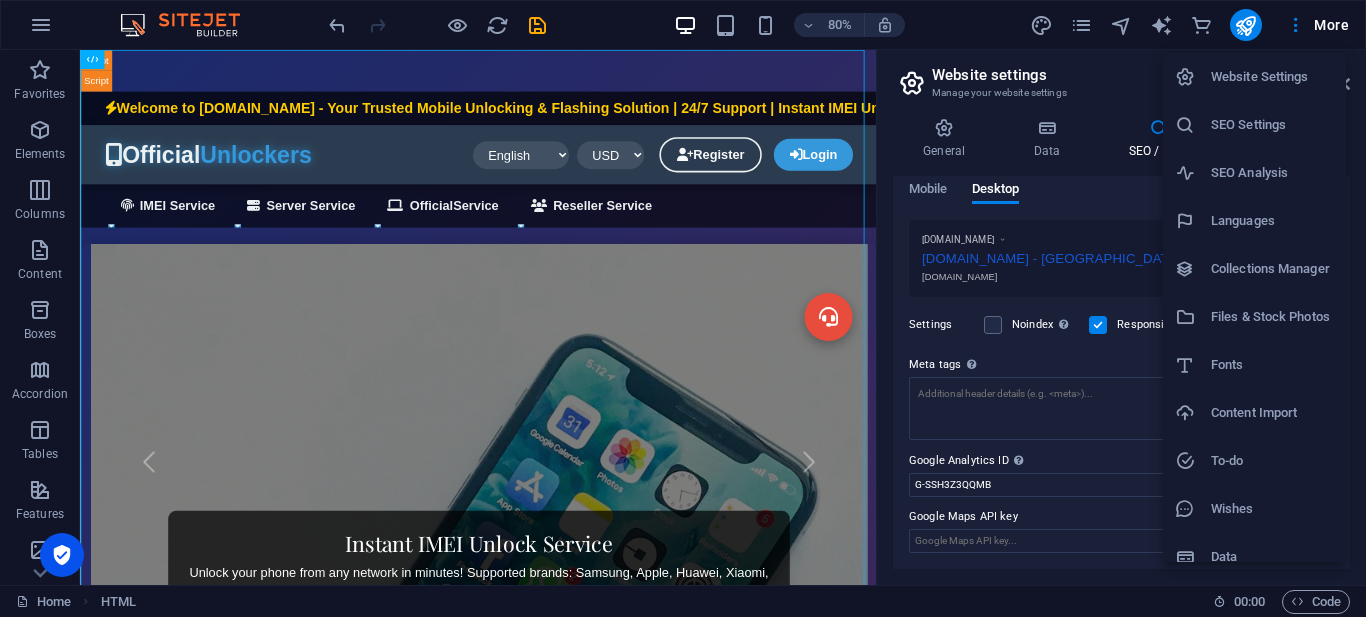 scroll, scrollTop: 19, scrollLeft: 0, axis: vertical 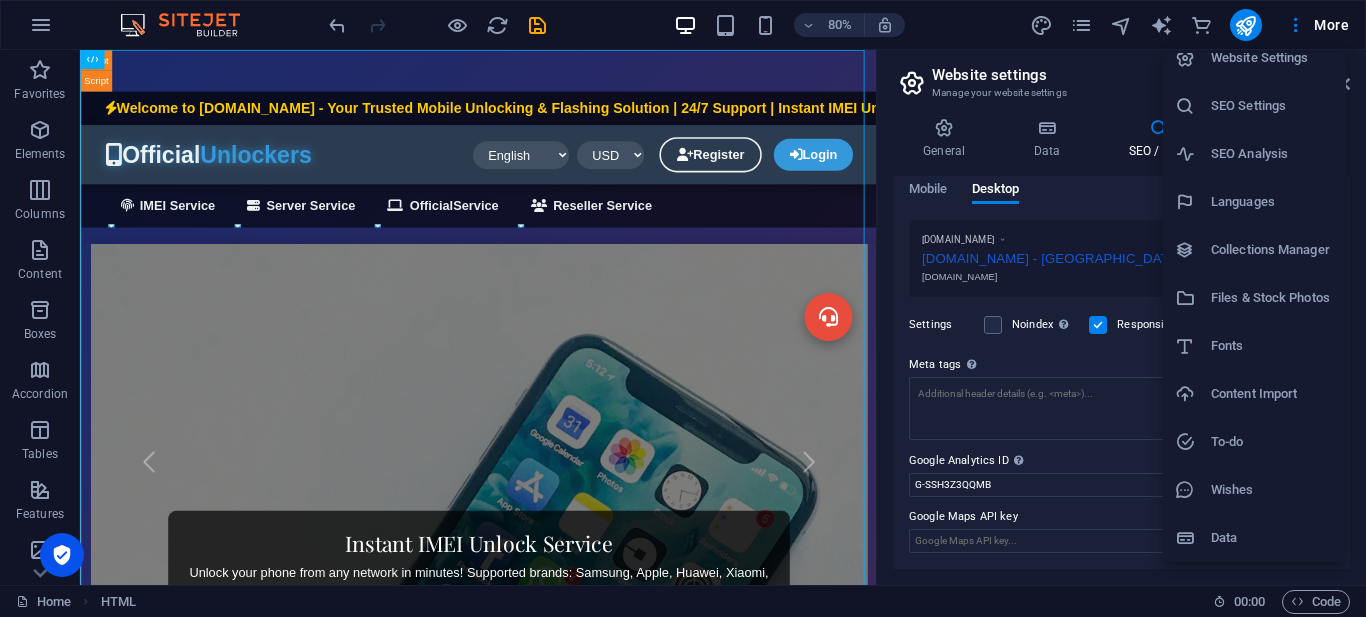 click at bounding box center (683, 308) 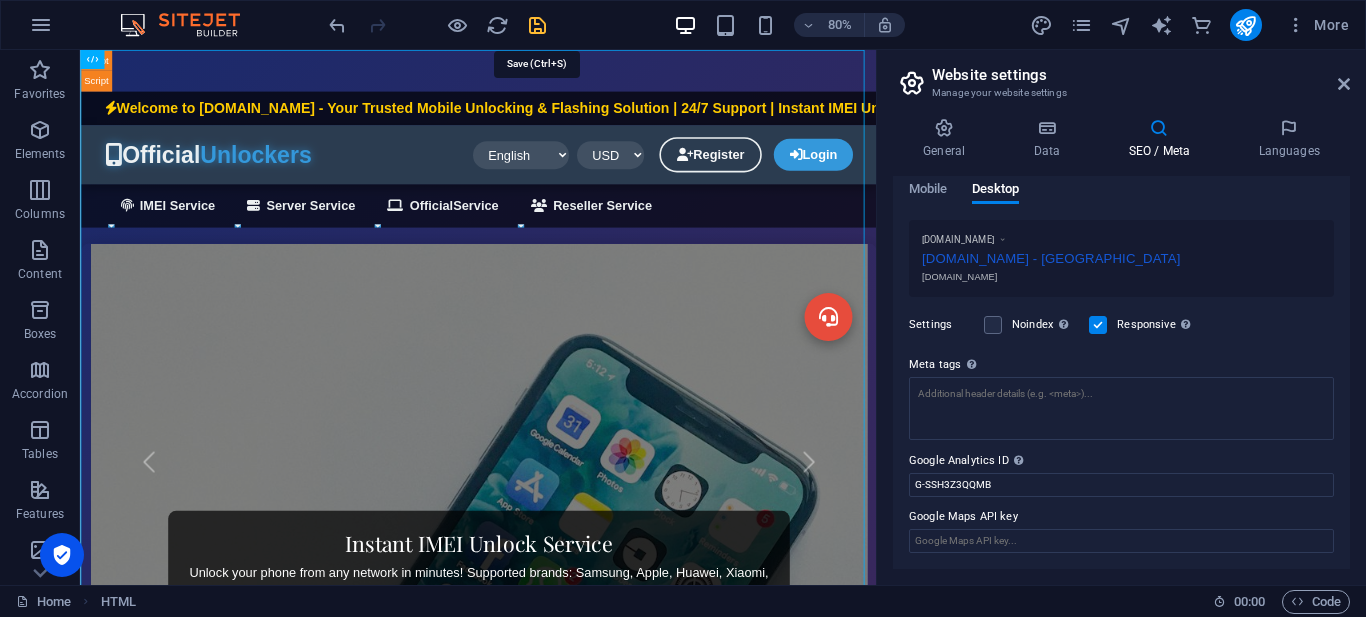 click at bounding box center (537, 25) 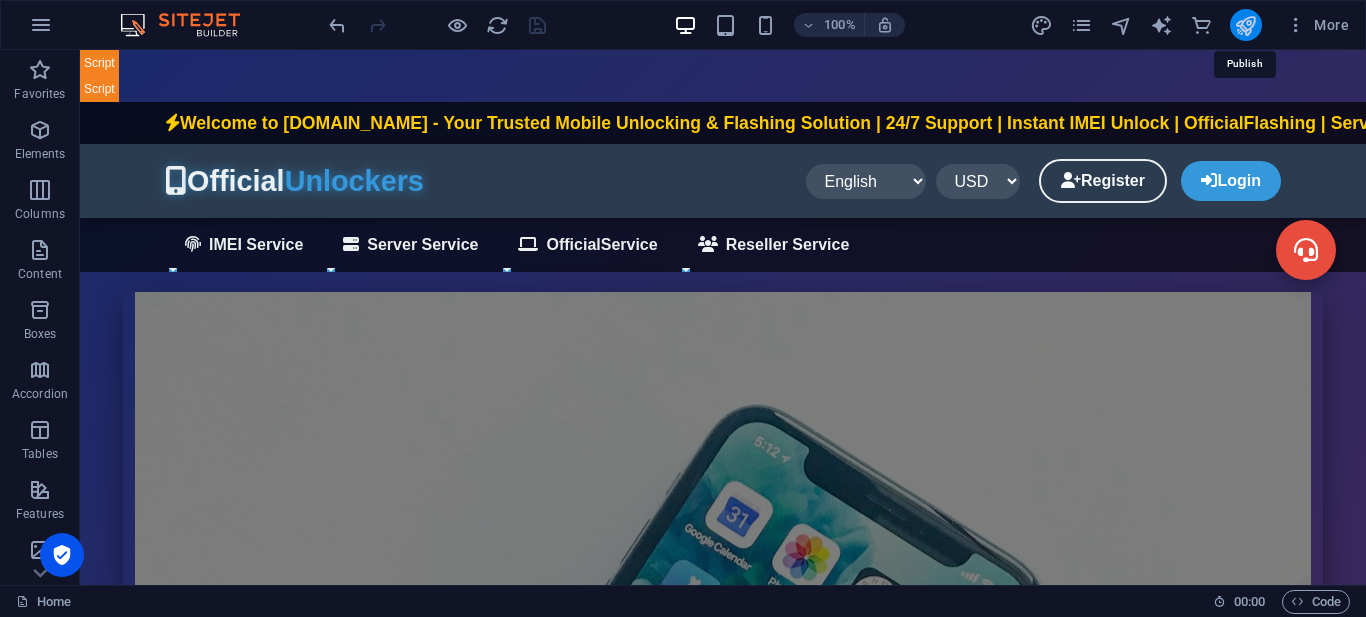 click at bounding box center [1245, 25] 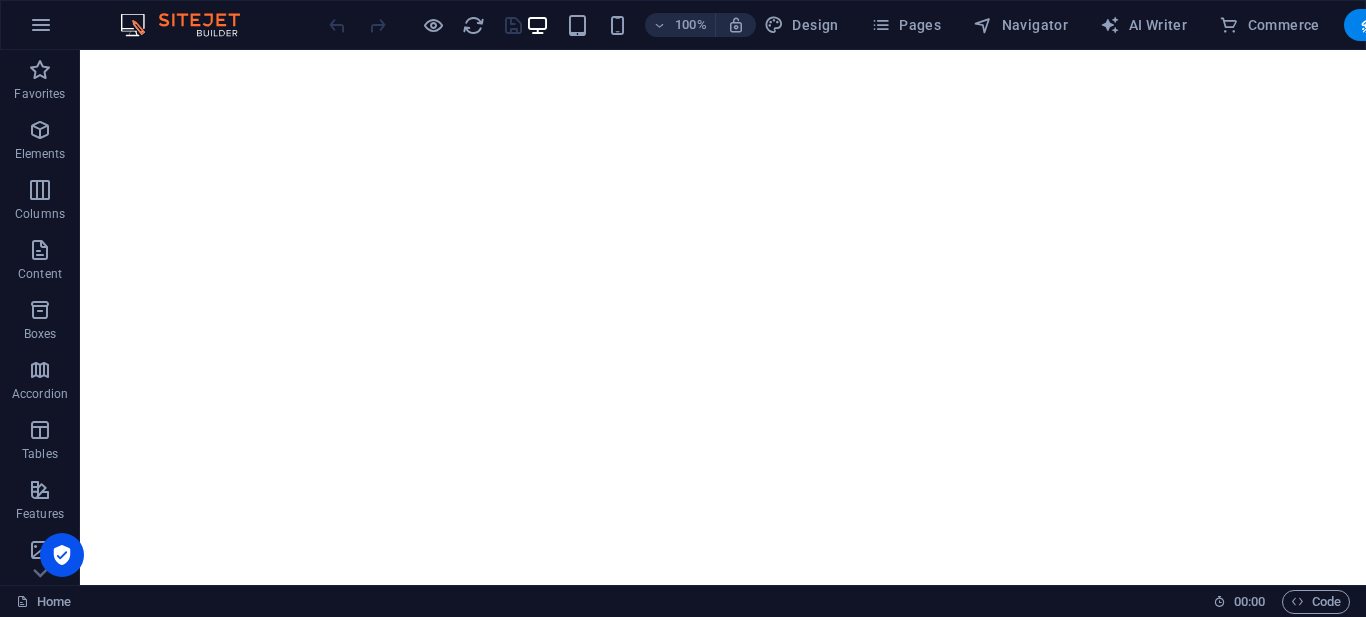 scroll, scrollTop: 0, scrollLeft: 0, axis: both 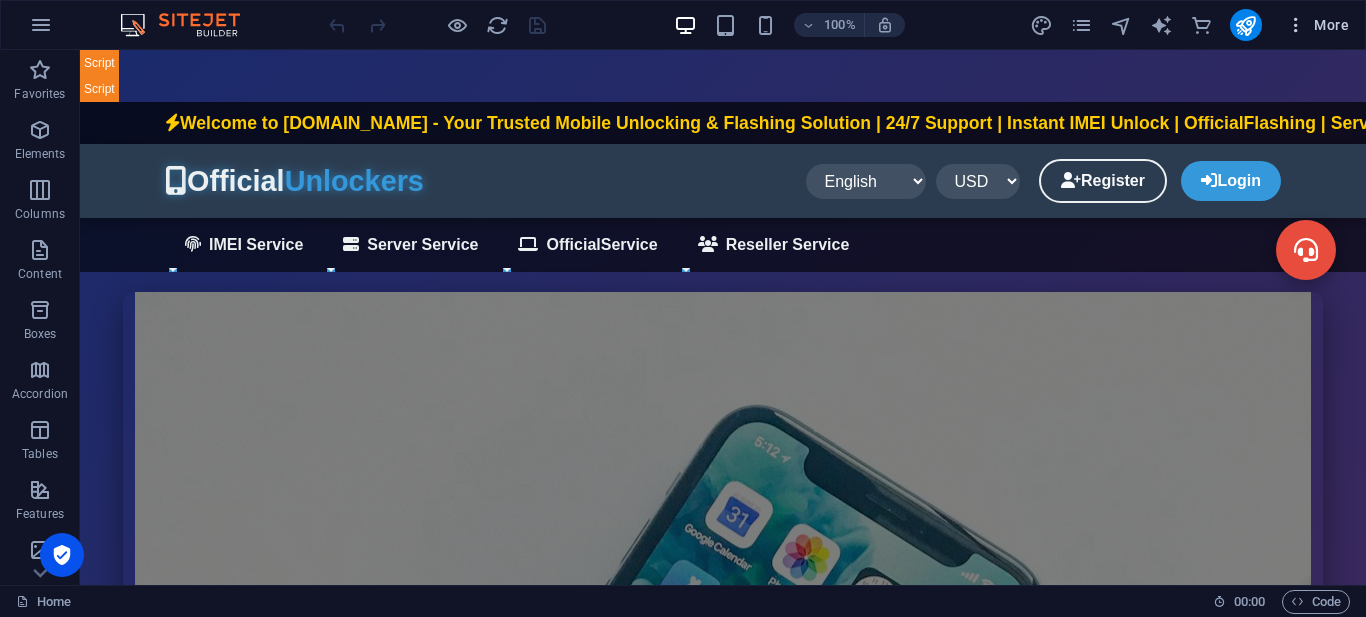 click at bounding box center [1296, 25] 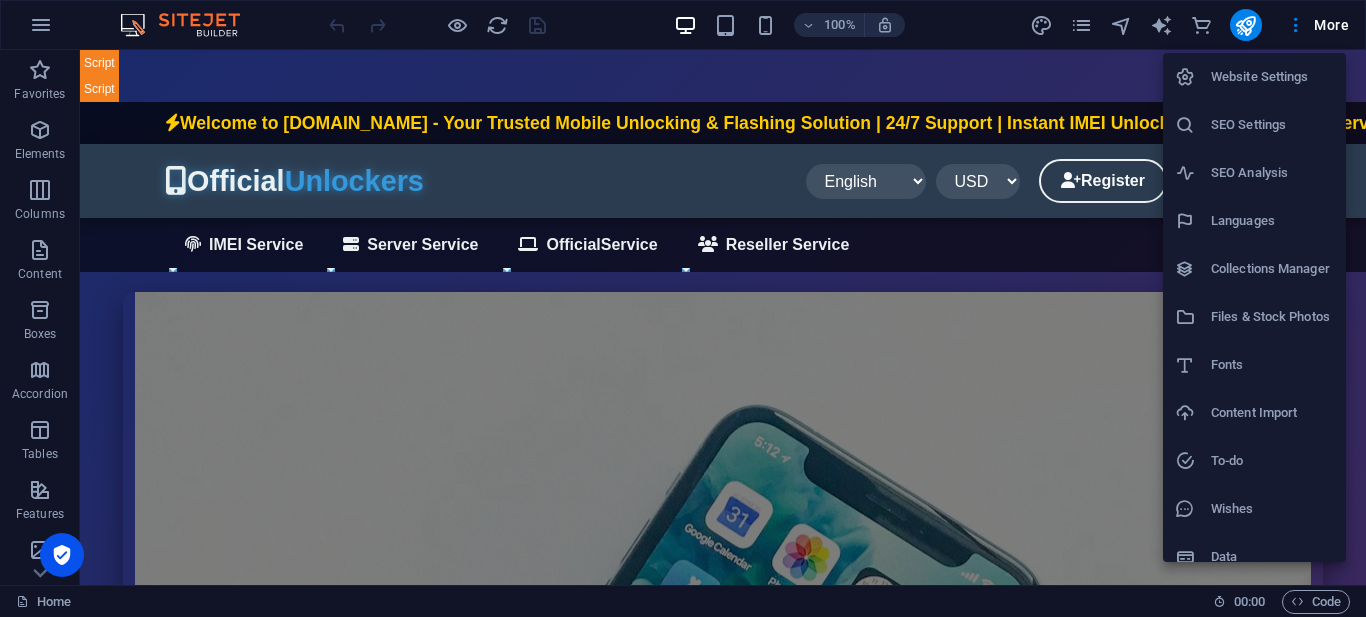 click on "SEO Settings" at bounding box center (1272, 125) 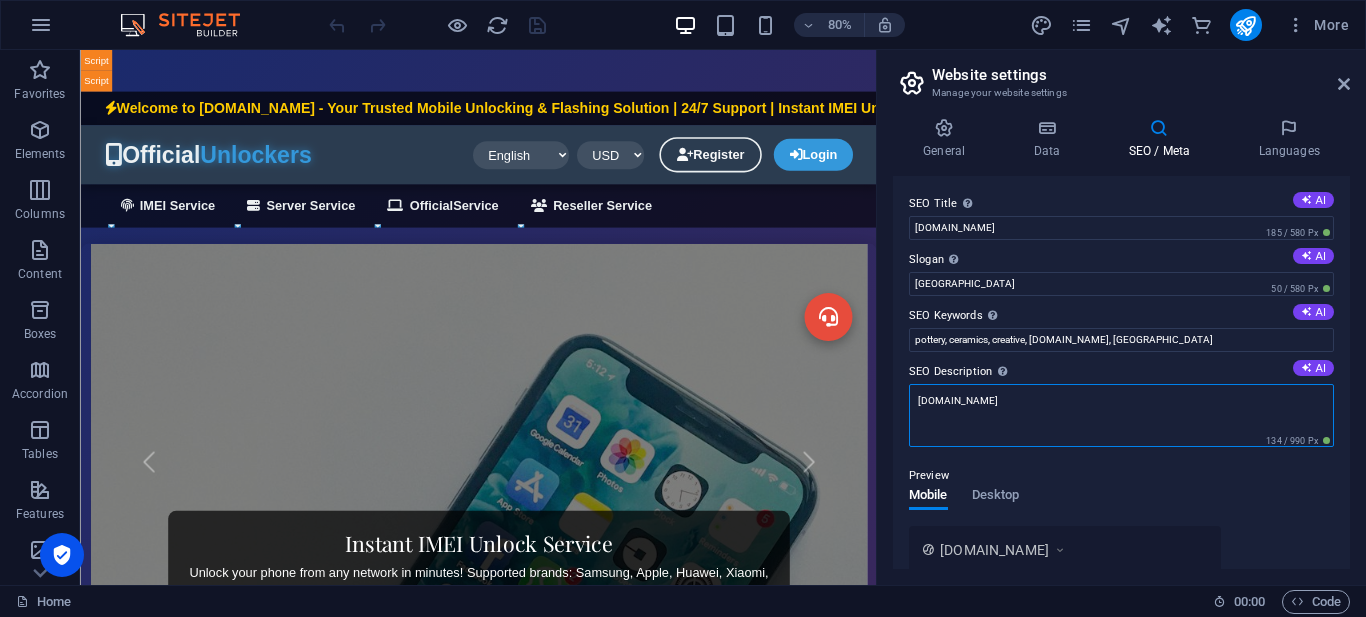 click on "[DOMAIN_NAME]" at bounding box center [1121, 415] 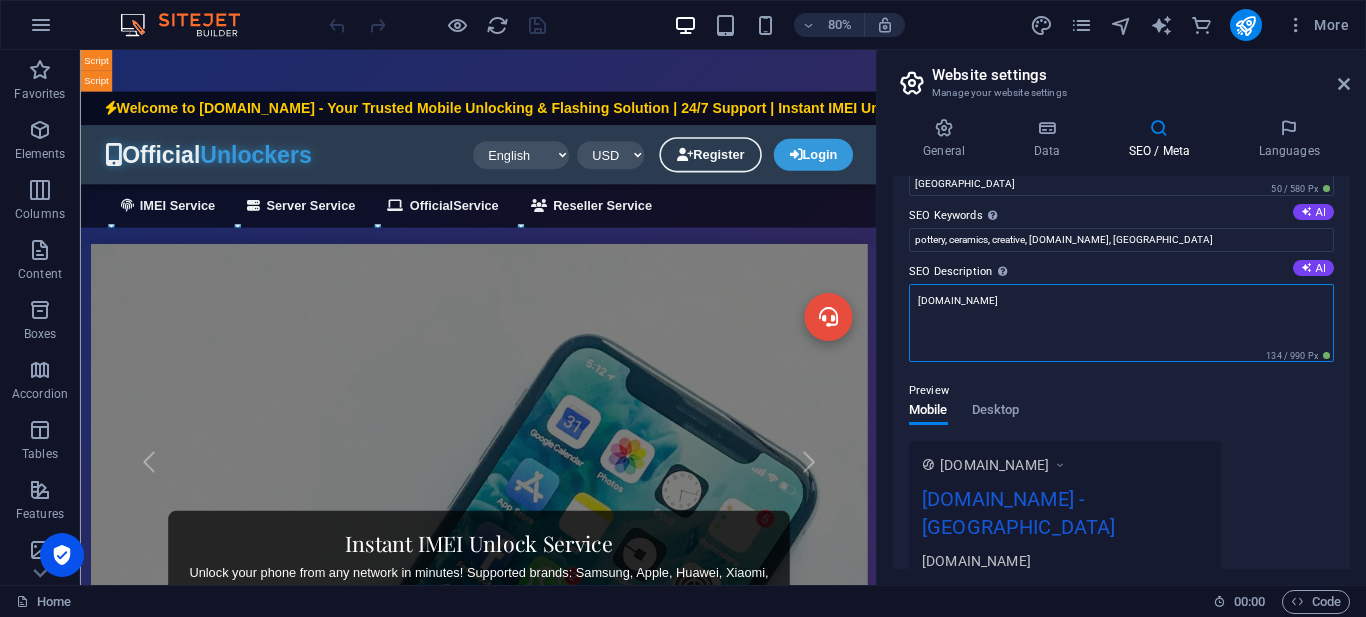 scroll, scrollTop: 300, scrollLeft: 0, axis: vertical 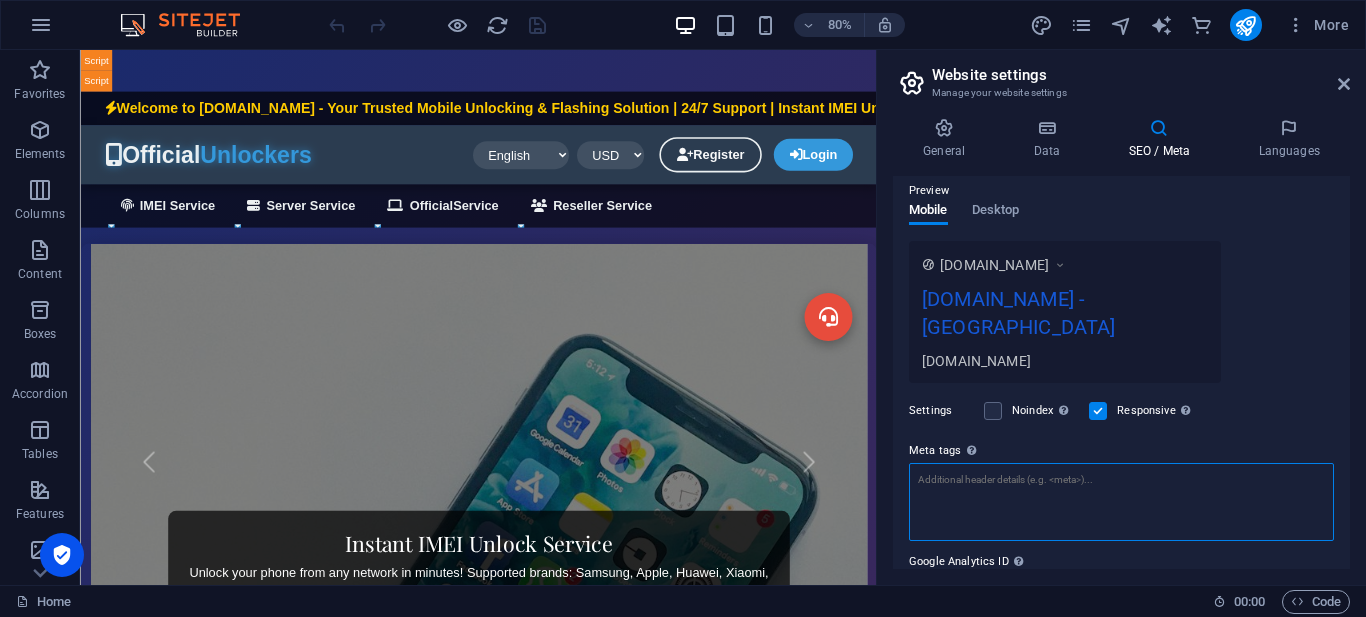 click on "Meta tags Enter HTML code here that will be placed inside the  tags of your website. Please note that your website may not function if you include code with errors." at bounding box center (1121, 502) 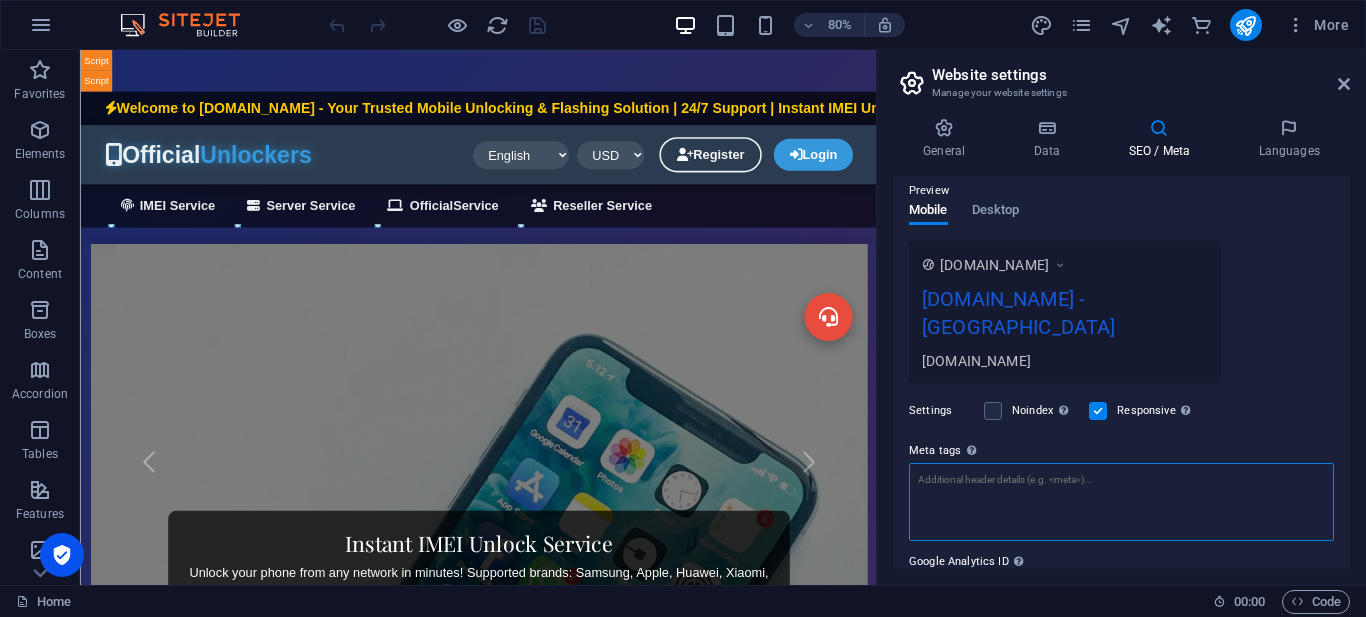 paste on "<IfModule mod_headers.c>
Header set X-Content-Type-Options "nosniff"
Header set X-Frame-Options "SAMEORIGIN"
Header set Strict-Transport-Security "max-age=31536000; includeSubDomains"
Header set Content-Security-Policy "default-src 'self'; script-src 'self' 'unsafe-inline' [URL][DOMAIN_NAME] [URL][DOMAIN_NAME]; style-src 'self' 'unsafe-inline' [URL][DOMAIN_NAME] [URL][DOMAIN_NAME]; img-src 'self' data: https:; font-src 'self' [URL][DOMAIN_NAME]; connect-src 'self'"
</IfModule>" 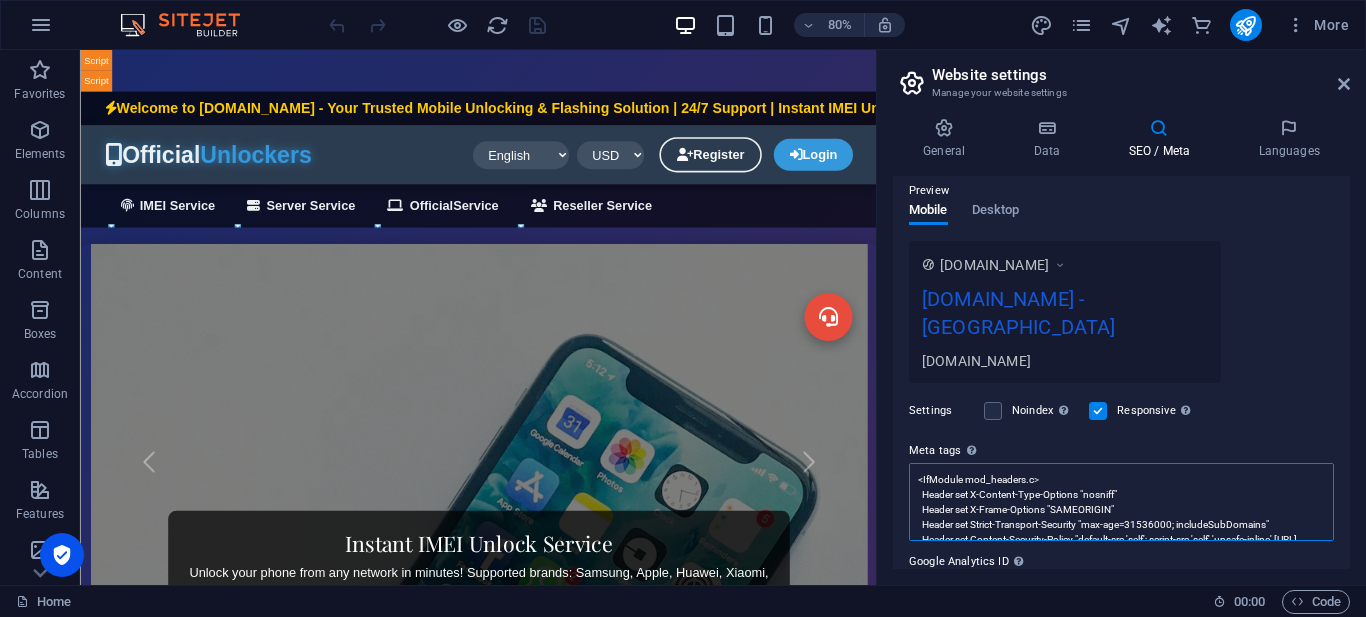 scroll, scrollTop: 75, scrollLeft: 0, axis: vertical 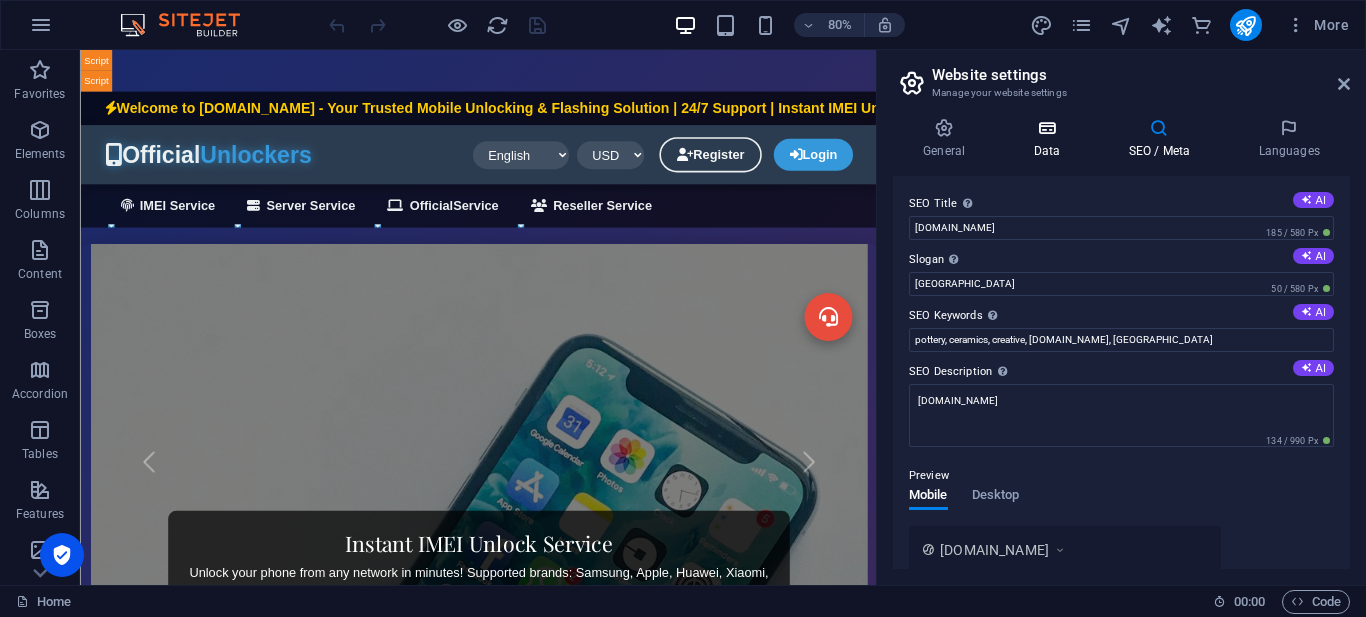 type on "<ifmodule mod_headers.c="">
Header set X-Content-Type-Options "nosniff"
Header set X-Frame-Options "SAMEORIGIN"
Header set Strict-Transport-Security "max-age=31536000; includeSubDomains"
Header set Content-Security-Policy "default-src 'self'; script-src 'self' 'unsafe-inline' https://cdn.jsdelivr.net https://cdnjs.cloudflare.com; style-src 'self' 'unsafe-inline' https://cdn.jsdelivr.net https://cdnjs.cloudflare.com; img-src 'self' data: https:; font-src 'self' https://cdnjs.cloudflare.com; connect-src 'self'"
</ifmodule>" 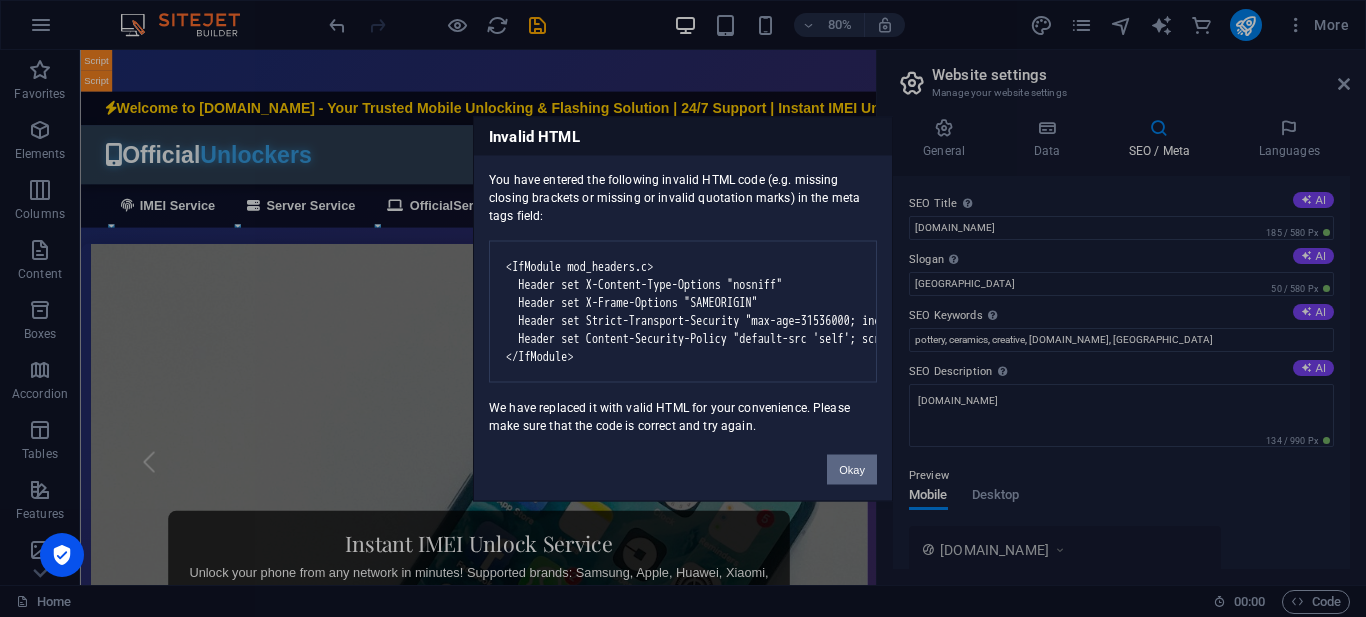 click on "Okay" at bounding box center (852, 469) 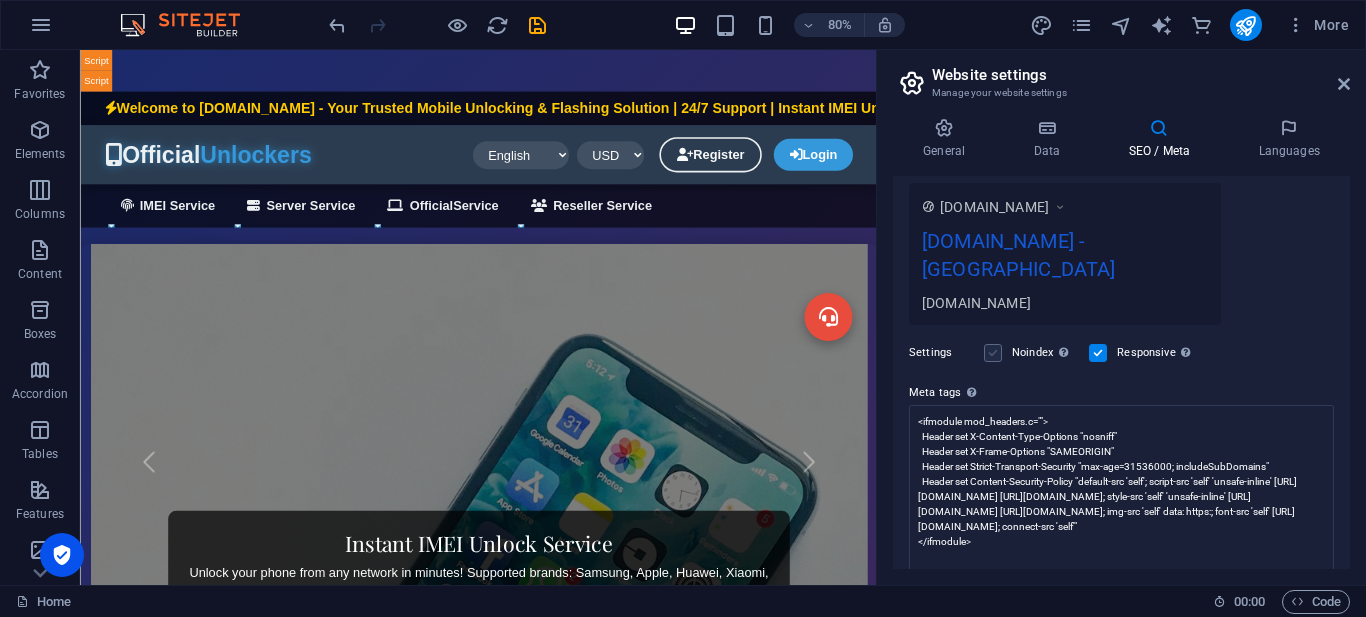 click at bounding box center [993, 353] 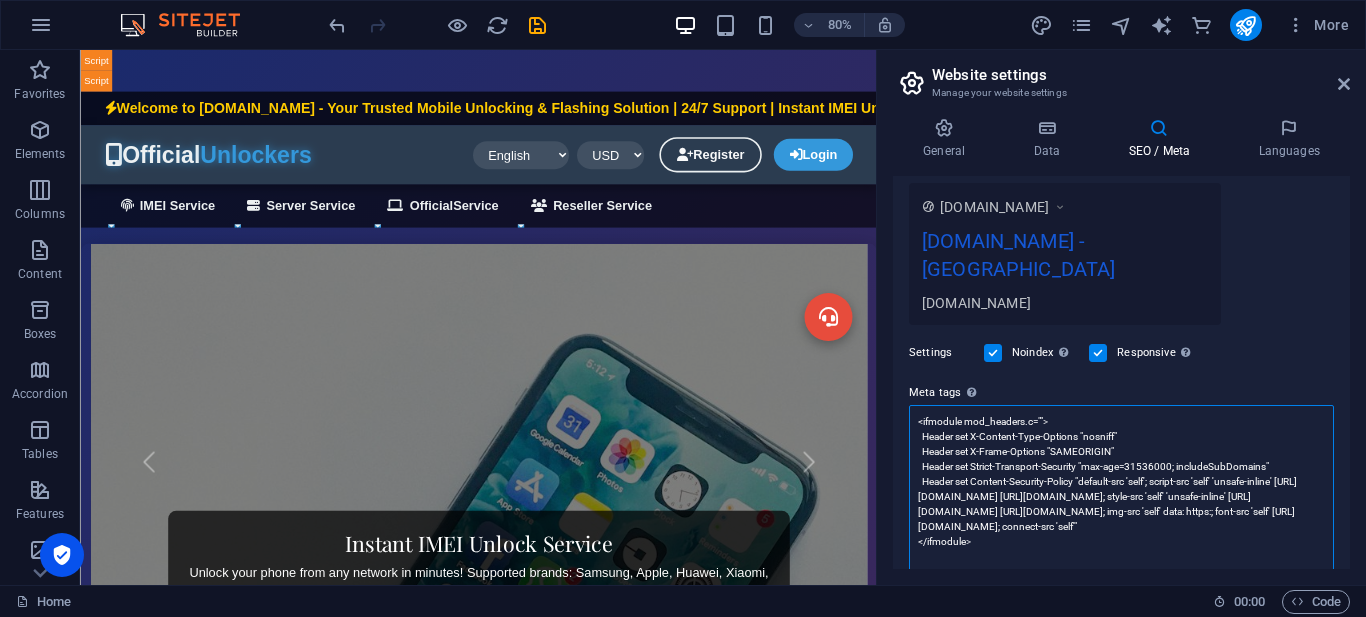 click on "<ifmodule mod_headers.c="">
Header set X-Content-Type-Options "nosniff"
Header set X-Frame-Options "SAMEORIGIN"
Header set Strict-Transport-Security "max-age=31536000; includeSubDomains"
Header set Content-Security-Policy "default-src 'self'; script-src 'self' 'unsafe-inline' https://cdn.jsdelivr.net https://cdnjs.cloudflare.com; style-src 'self' 'unsafe-inline' https://cdn.jsdelivr.net https://cdnjs.cloudflare.com; img-src 'self' data: https:; font-src 'self' https://cdnjs.cloudflare.com; connect-src 'self'"
</ifmodule>" at bounding box center [1121, 496] 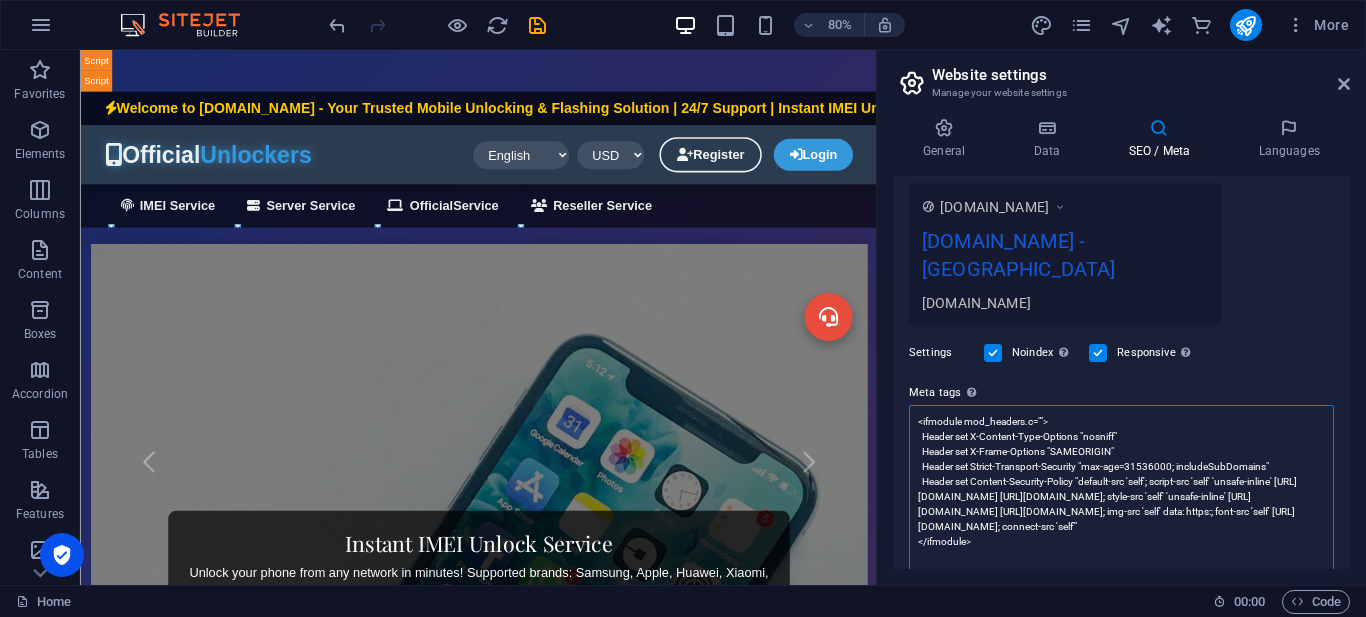 click on "<ifmodule mod_headers.c="">
Header set X-Content-Type-Options "nosniff"
Header set X-Frame-Options "SAMEORIGIN"
Header set Strict-Transport-Security "max-age=31536000; includeSubDomains"
Header set Content-Security-Policy "default-src 'self'; script-src 'self' 'unsafe-inline' https://cdn.jsdelivr.net https://cdnjs.cloudflare.com; style-src 'self' 'unsafe-inline' https://cdn.jsdelivr.net https://cdnjs.cloudflare.com; img-src 'self' data: https:; font-src 'self' https://cdnjs.cloudflare.com; connect-src 'self'"
</ifmodule>" at bounding box center (1121, 496) 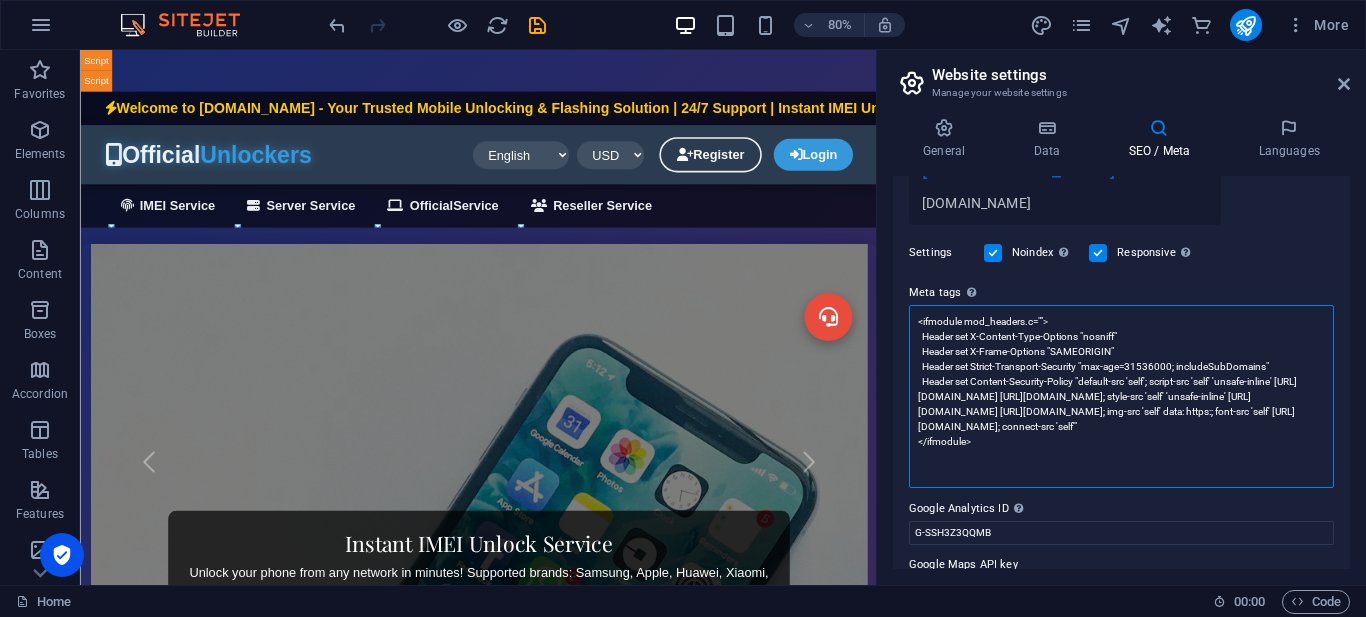 scroll, scrollTop: 463, scrollLeft: 0, axis: vertical 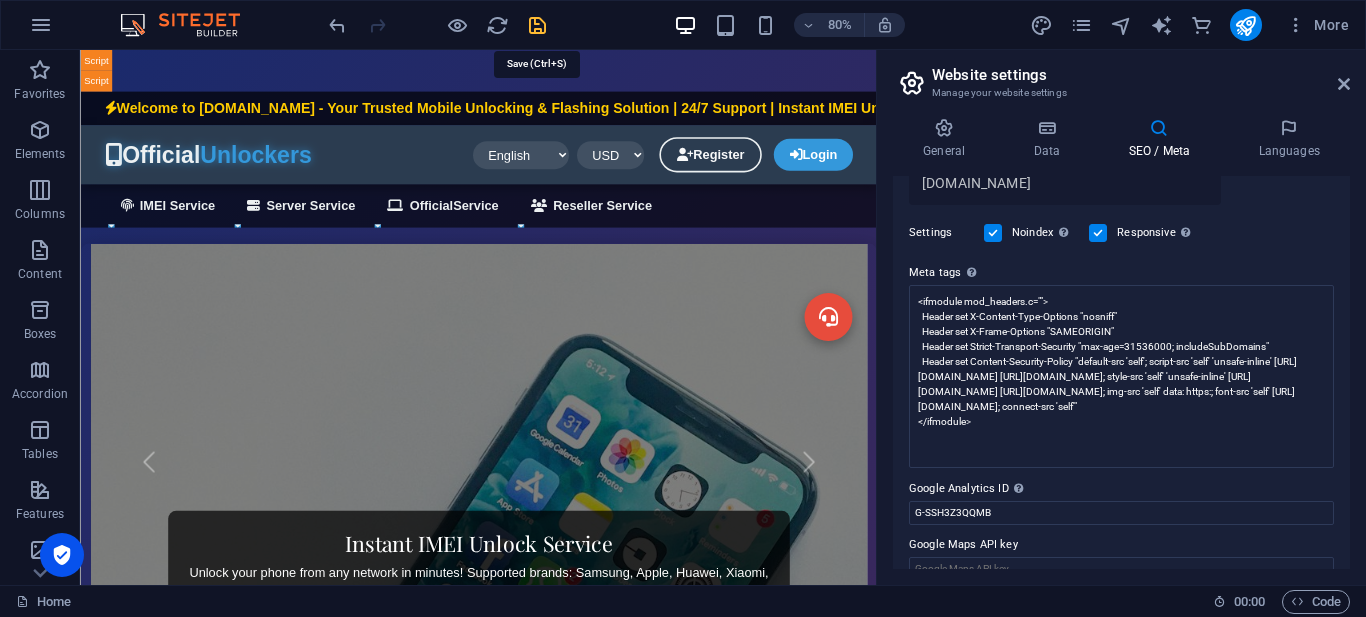 click at bounding box center (537, 25) 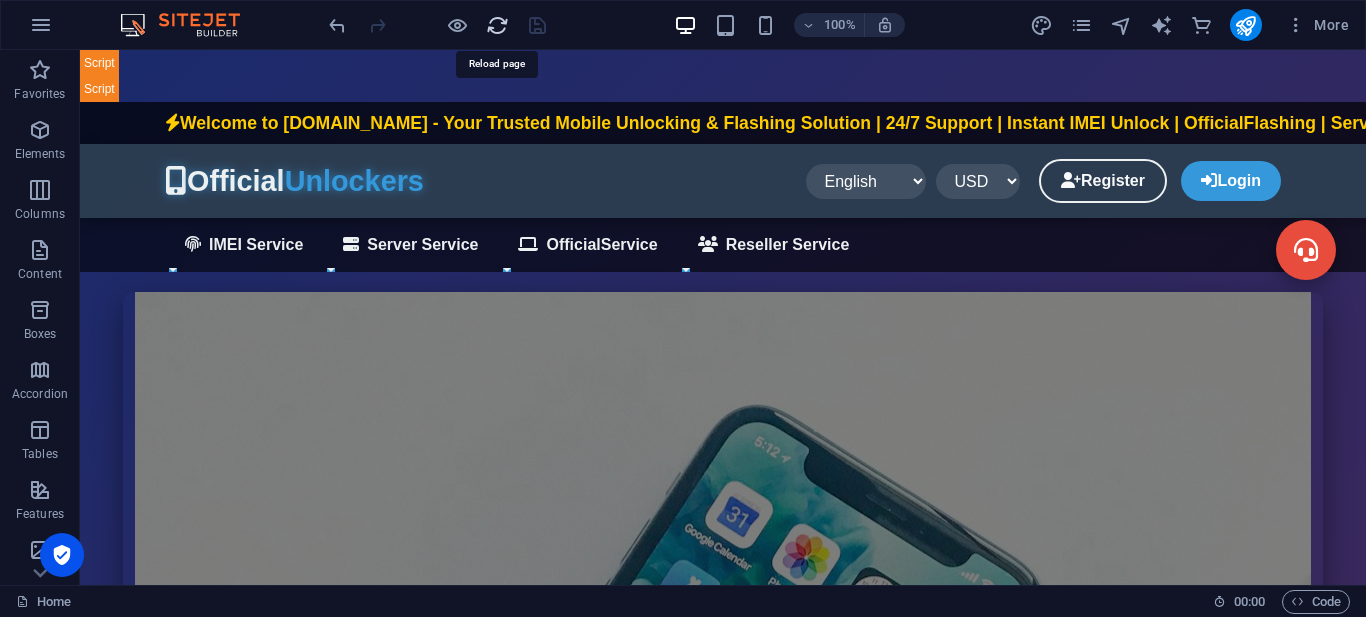 click at bounding box center (497, 25) 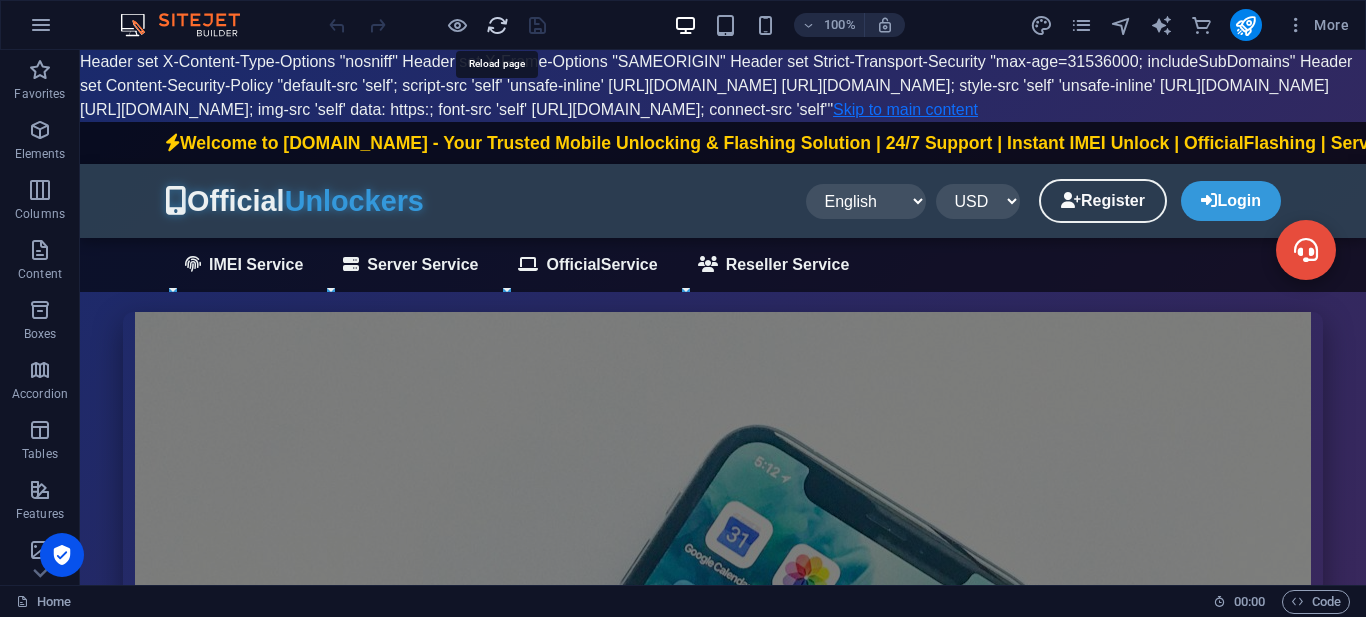 scroll, scrollTop: 0, scrollLeft: 0, axis: both 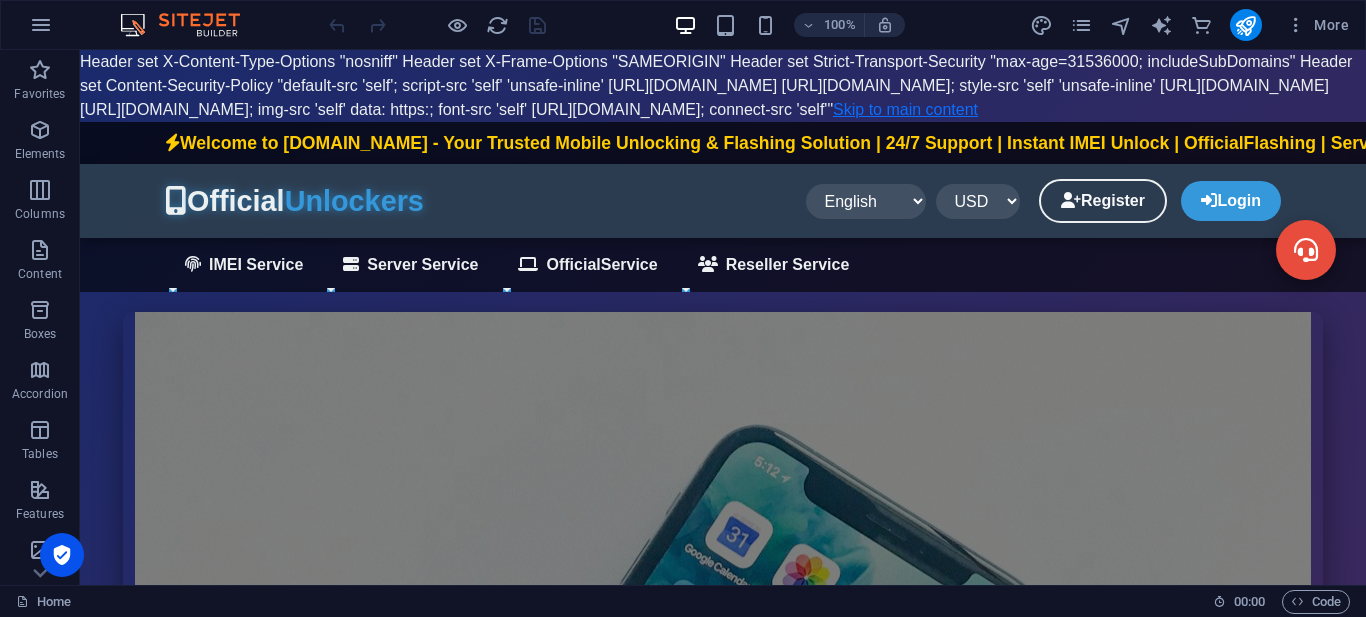 click at bounding box center [437, 25] 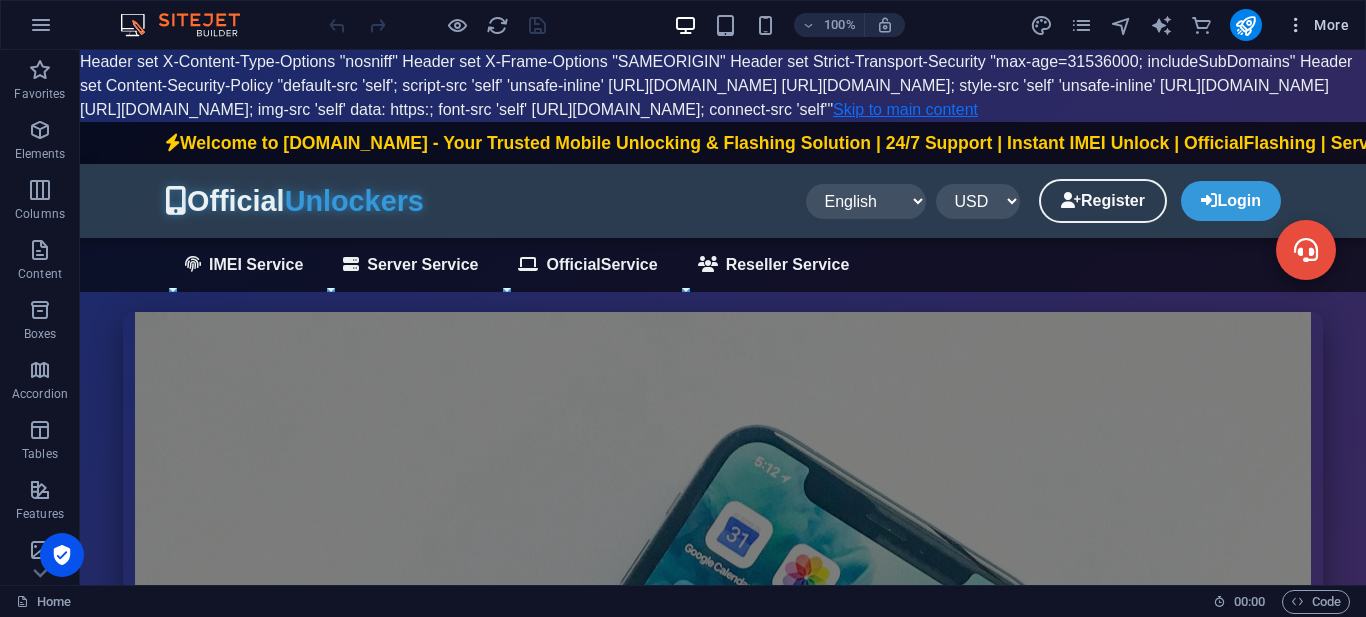 click at bounding box center (1296, 25) 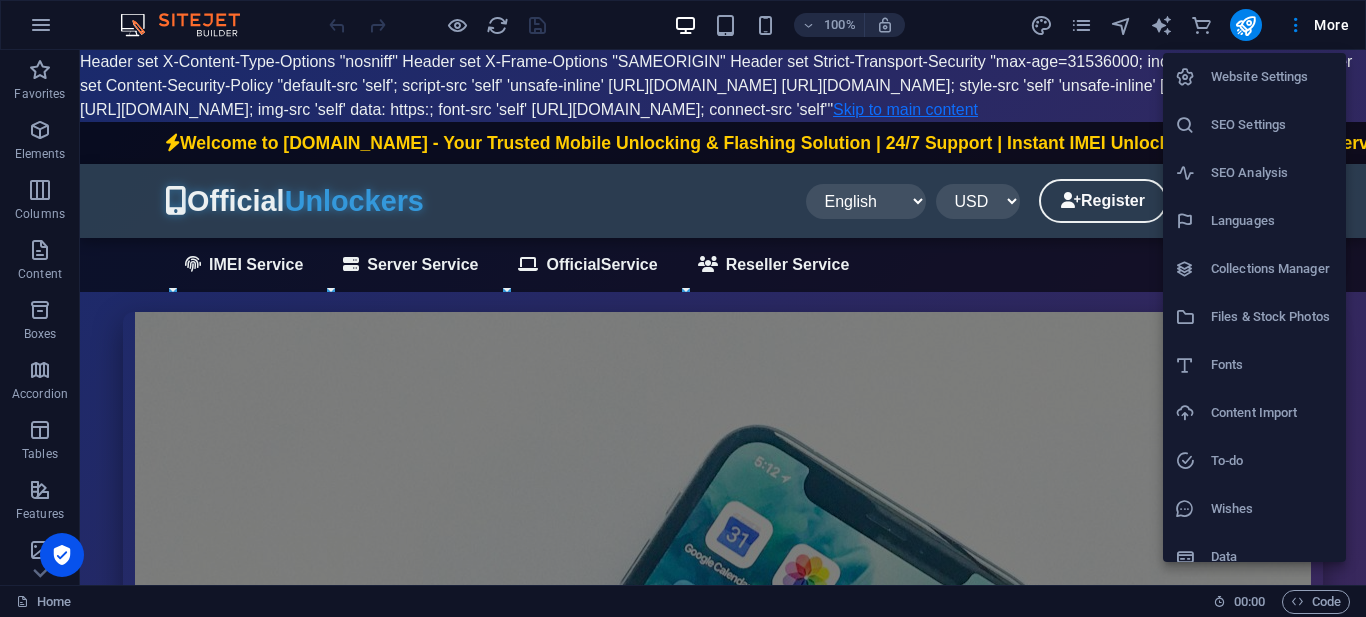 click on "SEO Settings" at bounding box center [1254, 125] 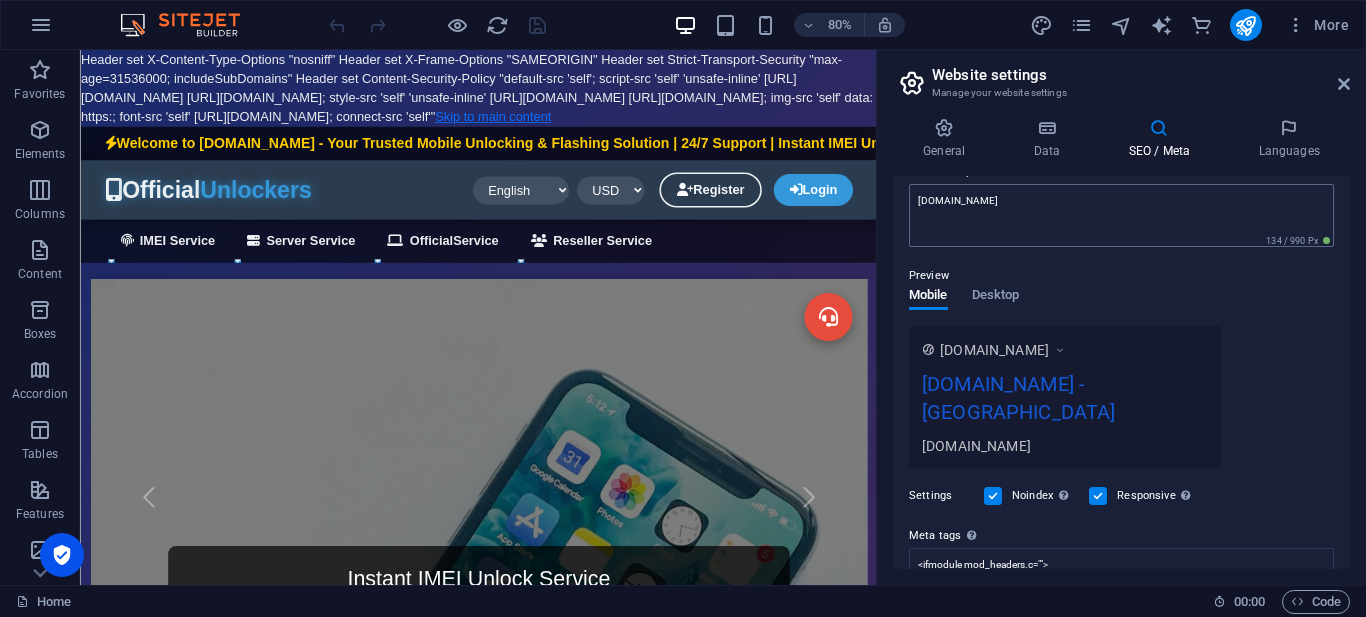 scroll, scrollTop: 300, scrollLeft: 0, axis: vertical 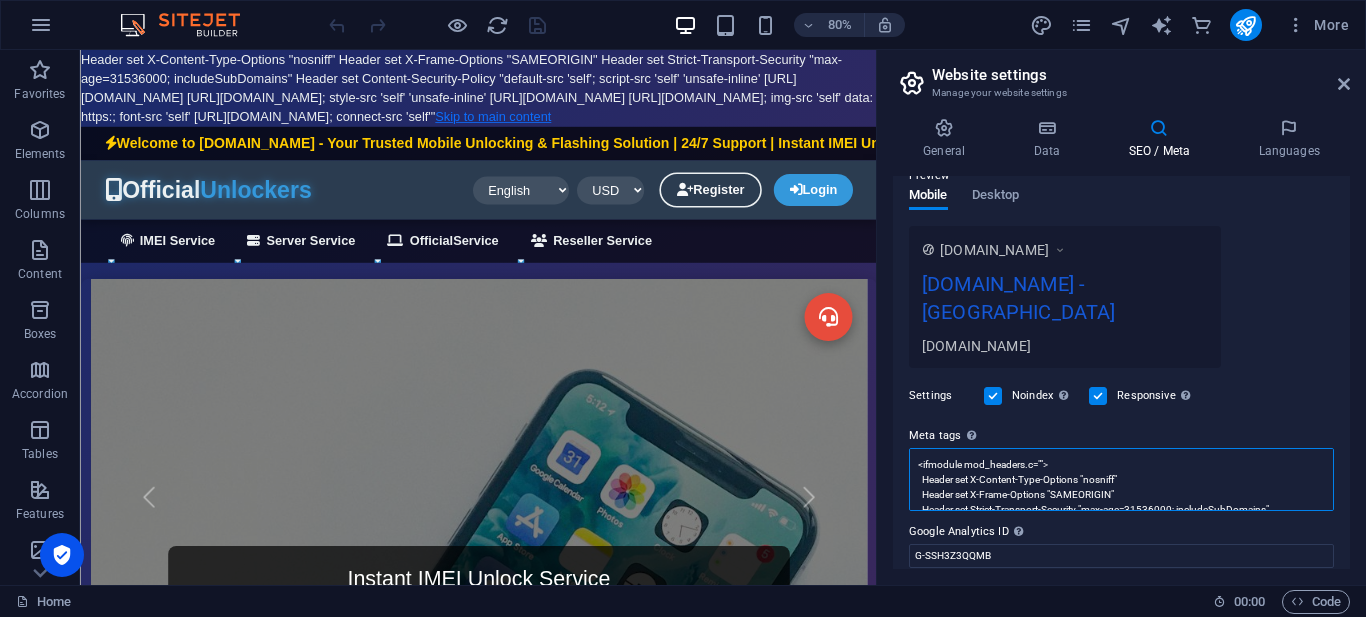 click on "<ifmodule mod_headers.c="">
Header set X-Content-Type-Options "nosniff"
Header set X-Frame-Options "SAMEORIGIN"
Header set Strict-Transport-Security "max-age=31536000; includeSubDomains"
Header set Content-Security-Policy "default-src 'self'; script-src 'self' 'unsafe-inline' https://cdn.jsdelivr.net https://cdnjs.cloudflare.com; style-src 'self' 'unsafe-inline' https://cdn.jsdelivr.net https://cdnjs.cloudflare.com; img-src 'self' data: https:; font-src 'self' https://cdnjs.cloudflare.com; connect-src 'self'"
</ifmodule>" at bounding box center [1121, 479] 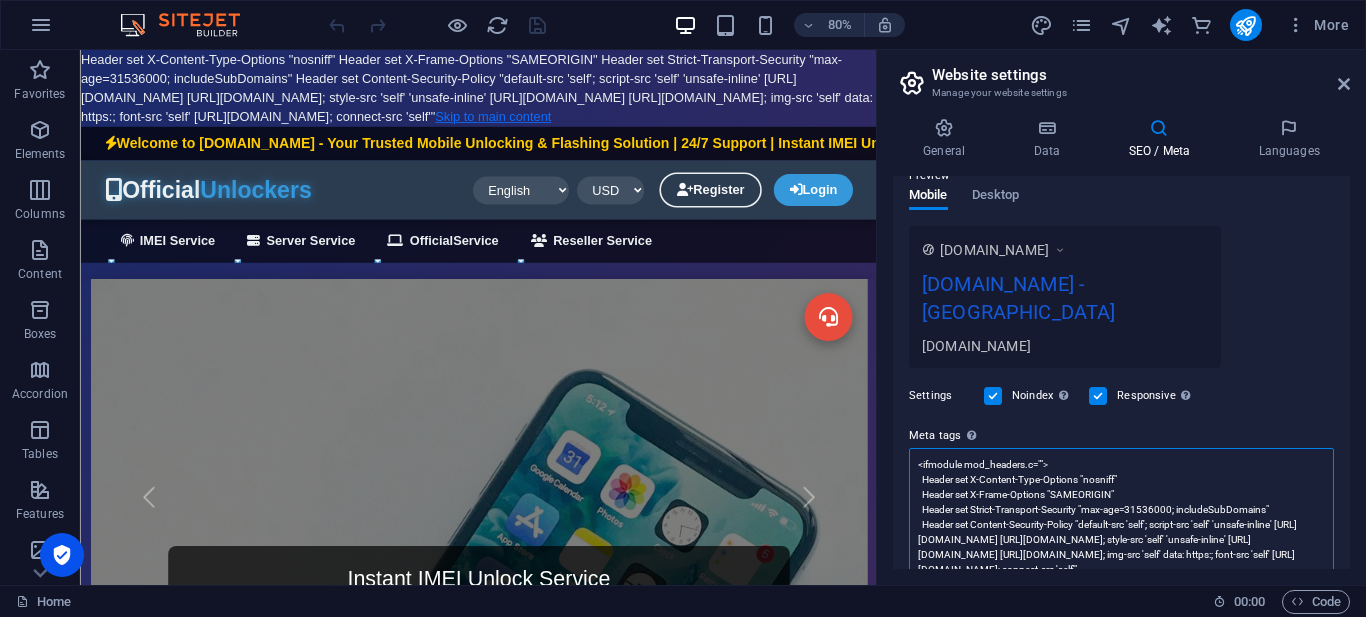 click on "<ifmodule mod_headers.c="">
Header set X-Content-Type-Options "nosniff"
Header set X-Frame-Options "SAMEORIGIN"
Header set Strict-Transport-Security "max-age=31536000; includeSubDomains"
Header set Content-Security-Policy "default-src 'self'; script-src 'self' 'unsafe-inline' https://cdn.jsdelivr.net https://cdnjs.cloudflare.com; style-src 'self' 'unsafe-inline' https://cdn.jsdelivr.net https://cdnjs.cloudflare.com; img-src 'self' data: https:; font-src 'self' https://cdnjs.cloudflare.com; connect-src 'self'"
</ifmodule>" at bounding box center [1121, 539] 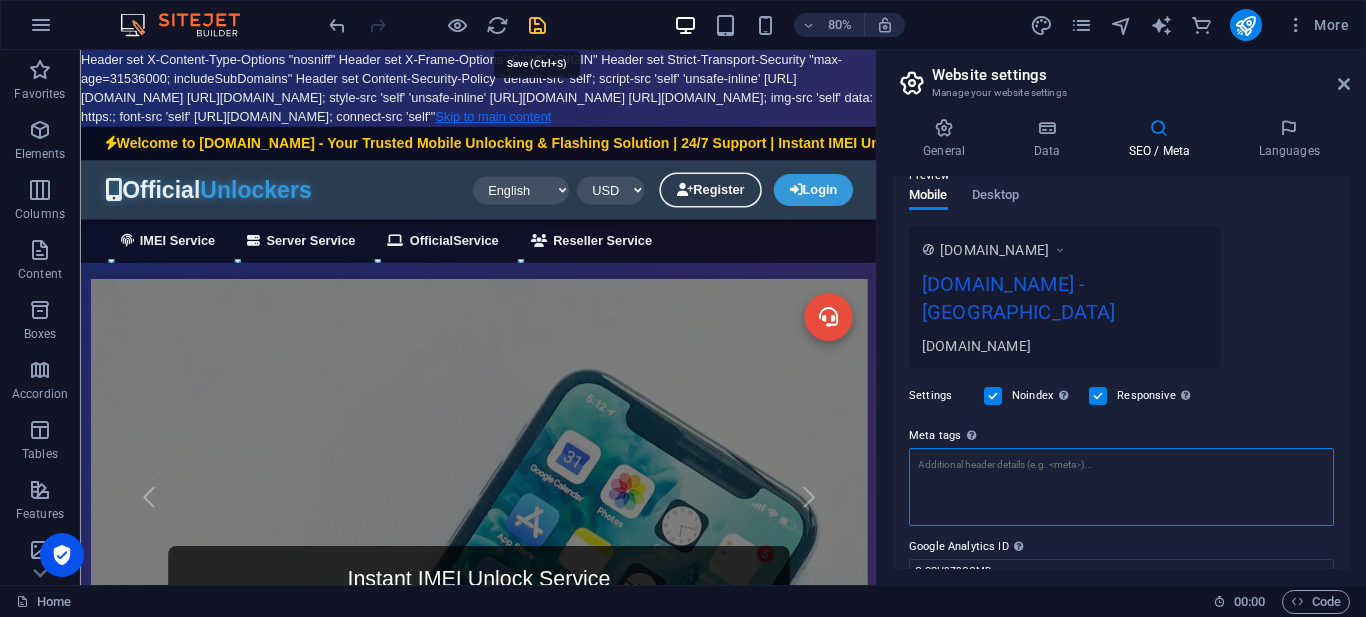 type 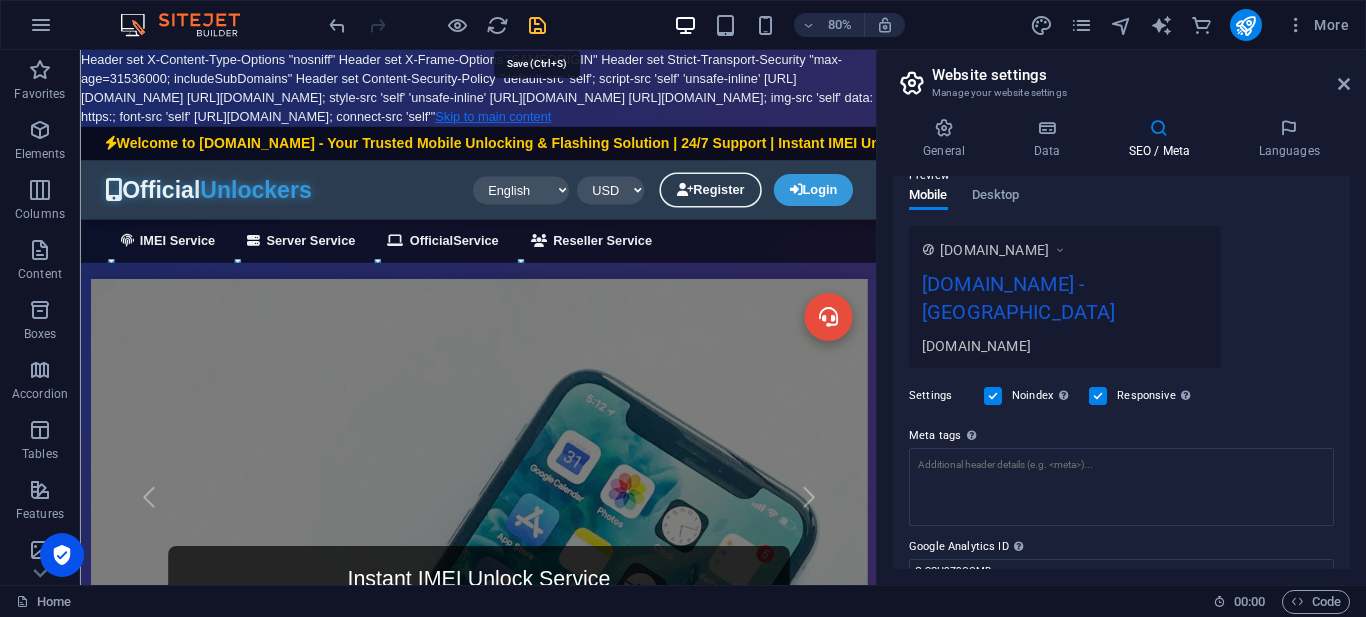 click at bounding box center (537, 25) 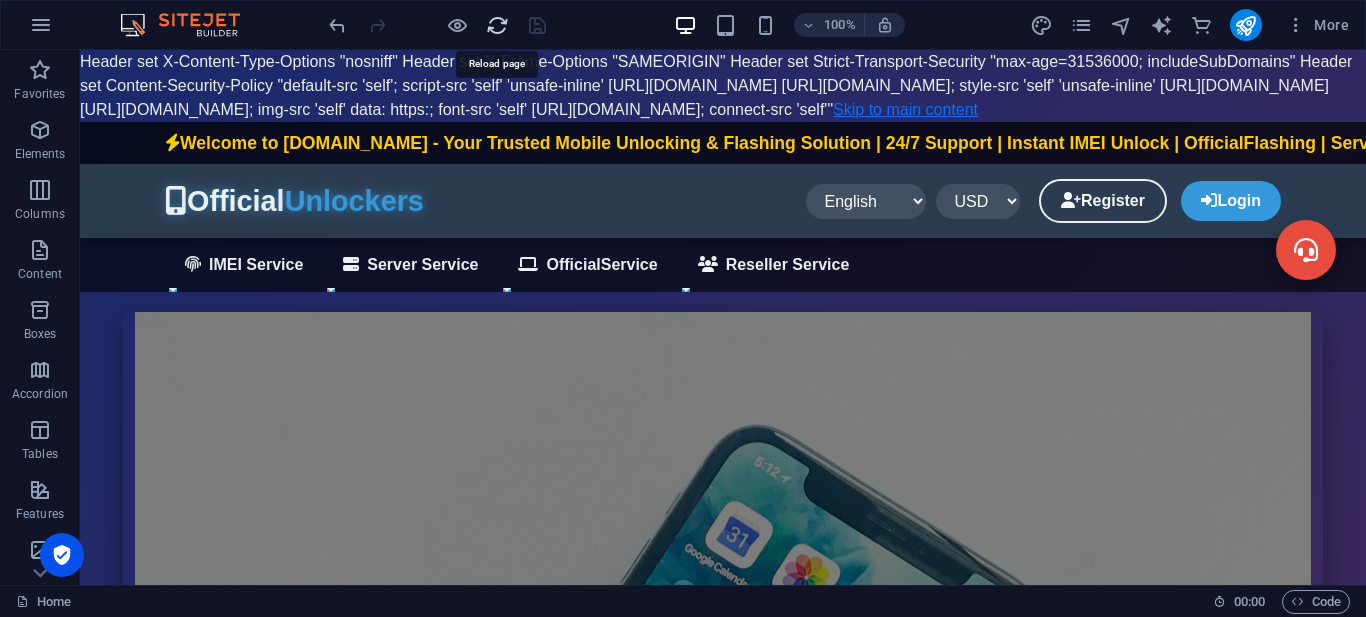click at bounding box center (497, 25) 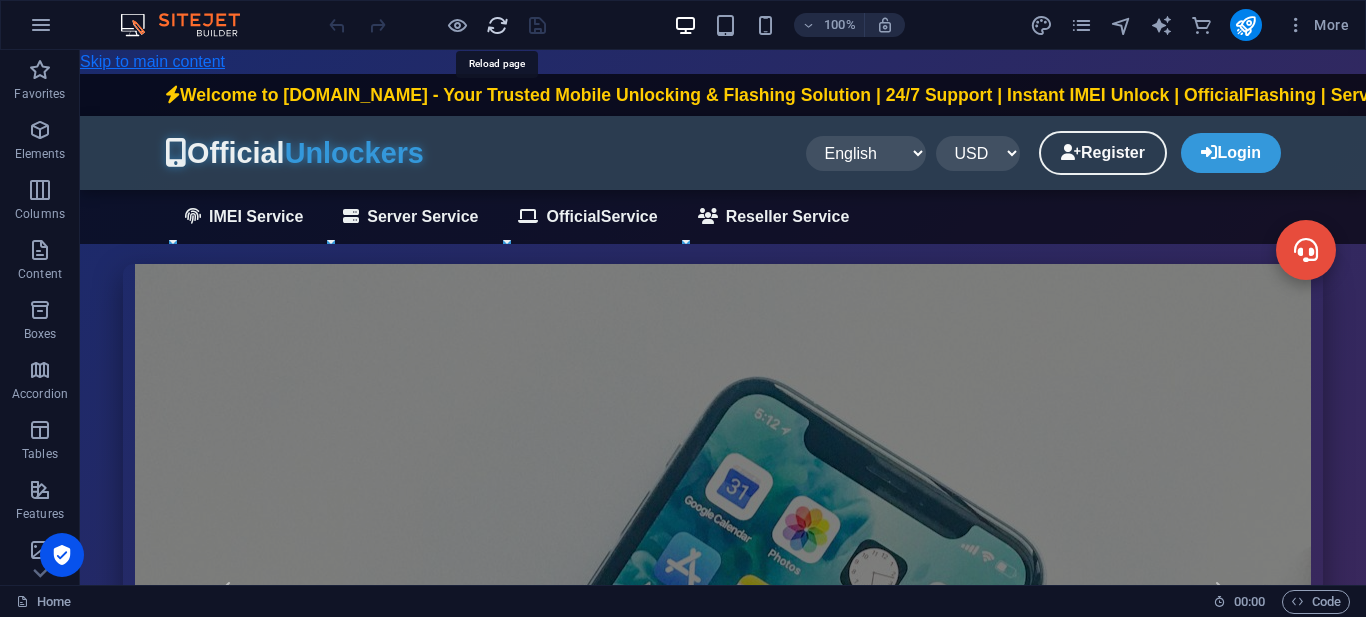 scroll, scrollTop: 0, scrollLeft: 0, axis: both 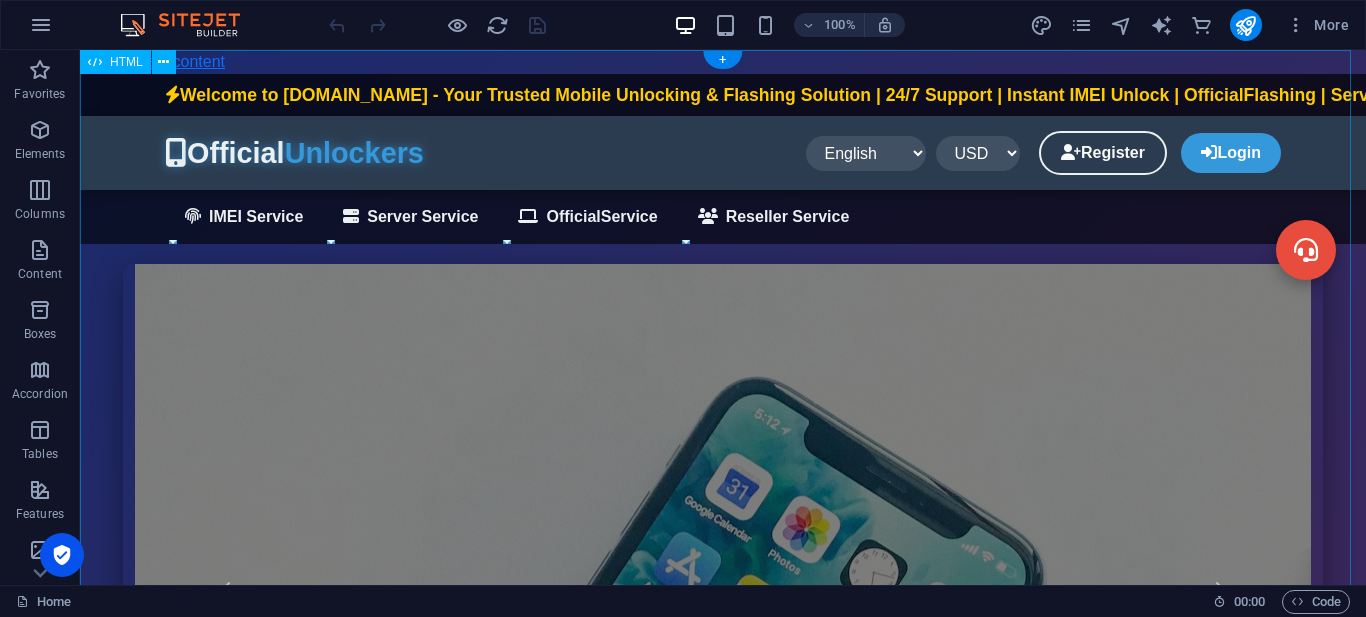 click on "[DOMAIN_NAME] | Mobile Unlock & Flashing Services
Welcome to [DOMAIN_NAME] - Your Trusted Mobile Unlocking & Flashing Solution | 24/7 Support | Instant IMEI Unlock | OfficialFlashing | Server Services | Reseller Program Available
Official Unlockers
English
বাংলা
Español
Français
العربية" at bounding box center [723, 1650] 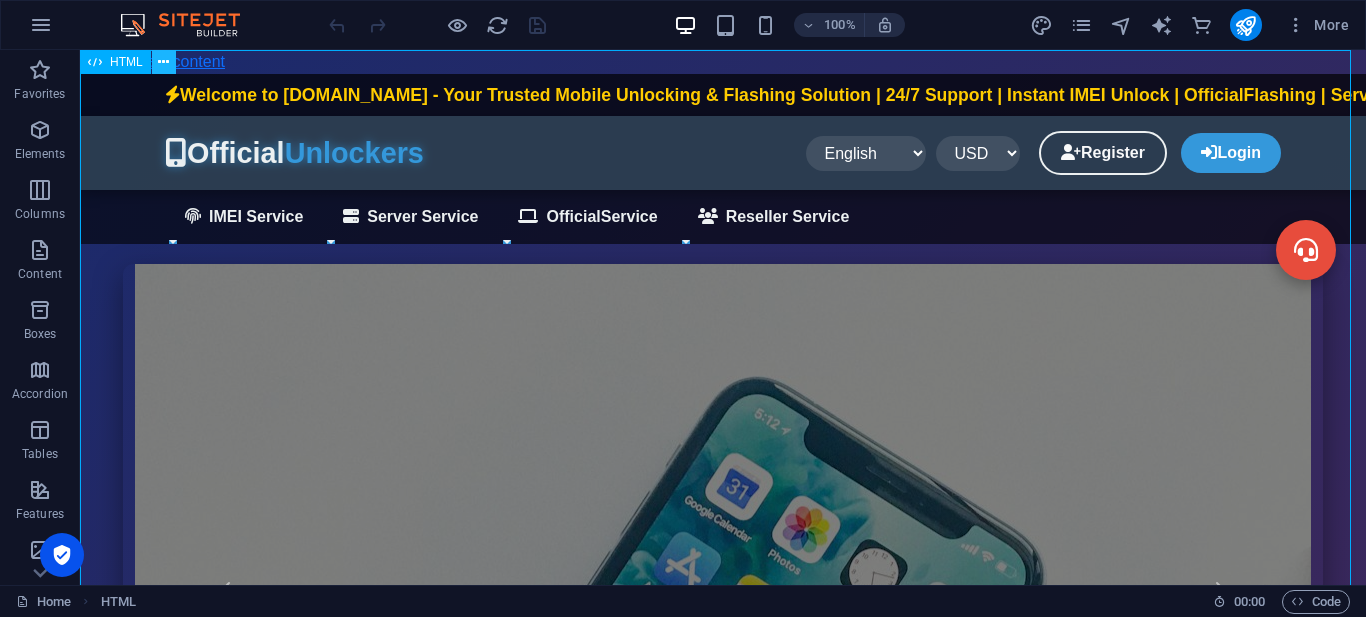 click at bounding box center (163, 62) 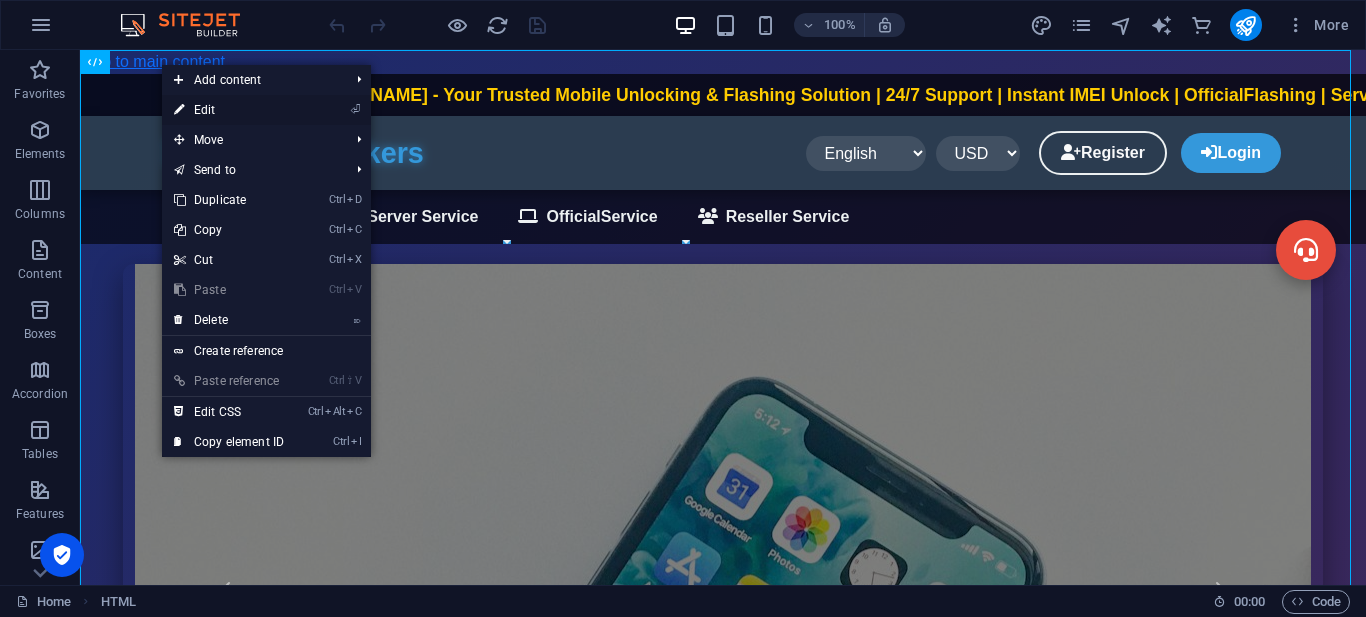 click on "⏎  Edit" at bounding box center [229, 110] 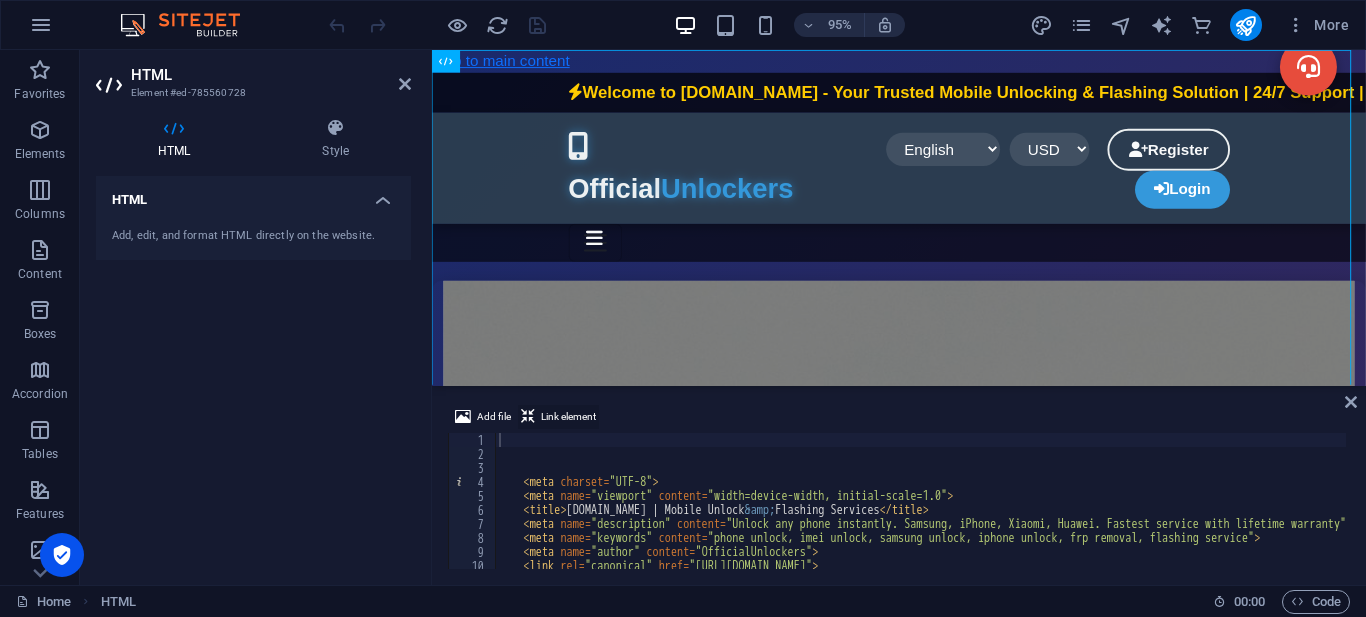 click on "Link element" at bounding box center [568, 417] 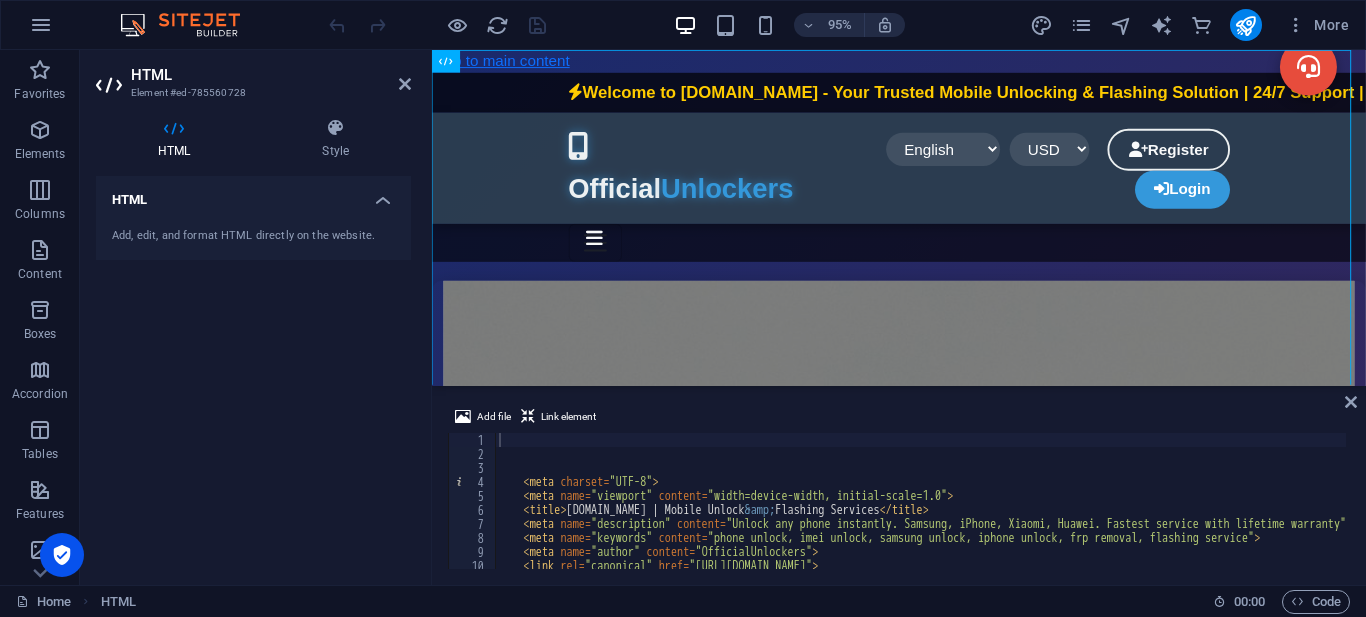 click on "< meta   charset = "UTF-8" >      < meta   name = "viewport"   content = "width=device-width, initial-scale=1.0" >      < title > OfficialUnlockers.com | Mobile Unlock  &amp;  Flashing Services </ title >      < meta   name = "description"   content = "Unlock any phone instantly. Samsung, iPhone, Xiaomi, Huawei. Fastest service with lifetime warranty" >      < meta   name = "keywords"   content = "phone unlock, imei unlock, samsung unlock, iphone unlock, frp removal, flashing service" >      < meta   name = "author"   content = "OfficialUnlockers" >      < link   rel = "canonical"   href = "https://www.officialunlockers.com" >" at bounding box center [1406, 513] 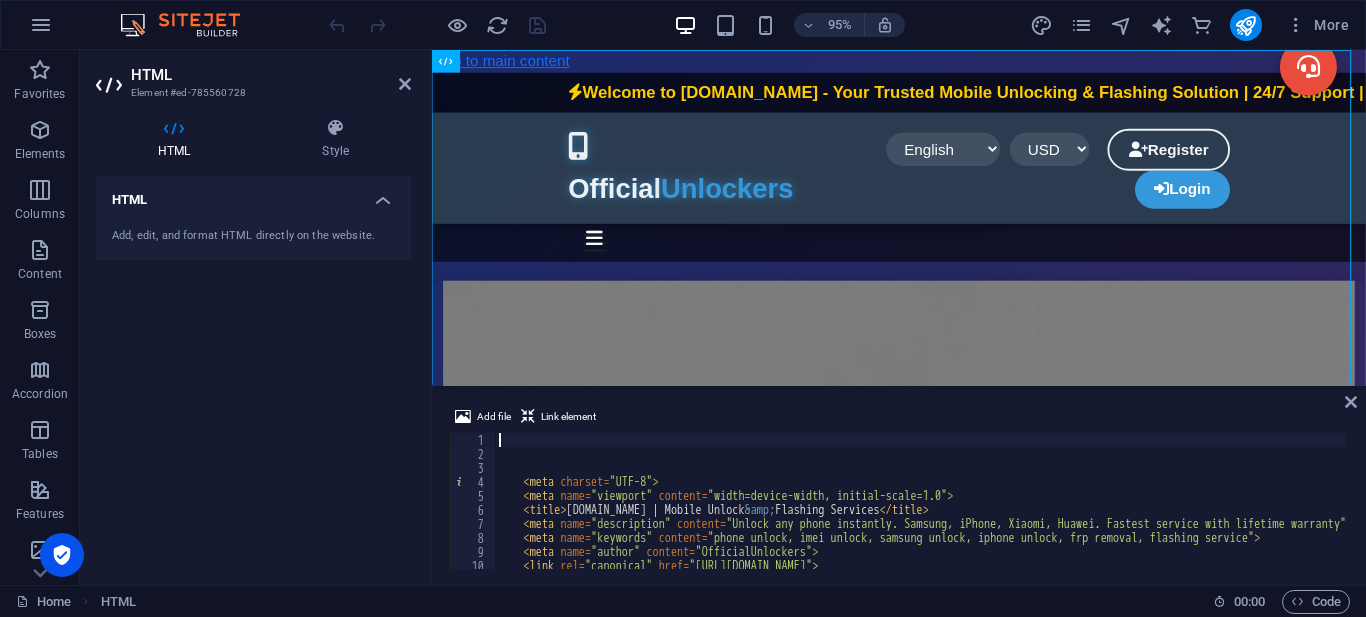 paste on "</IfModule>" 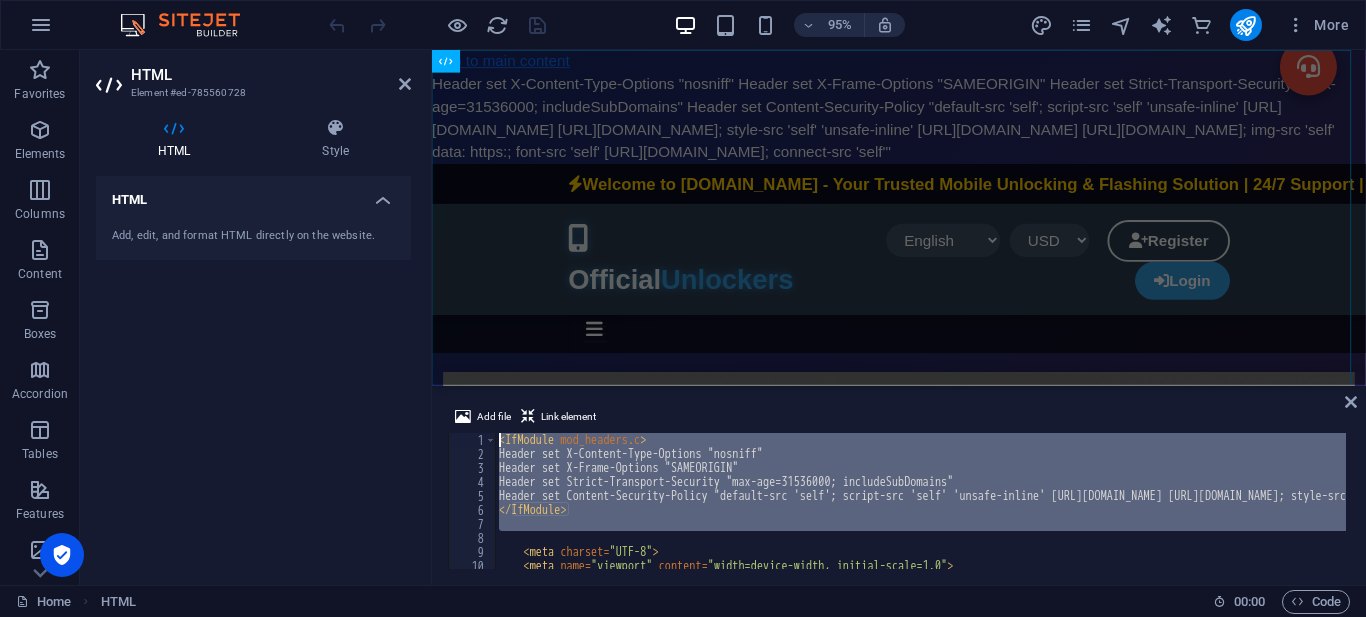 drag, startPoint x: 610, startPoint y: 531, endPoint x: 481, endPoint y: 441, distance: 157.29272 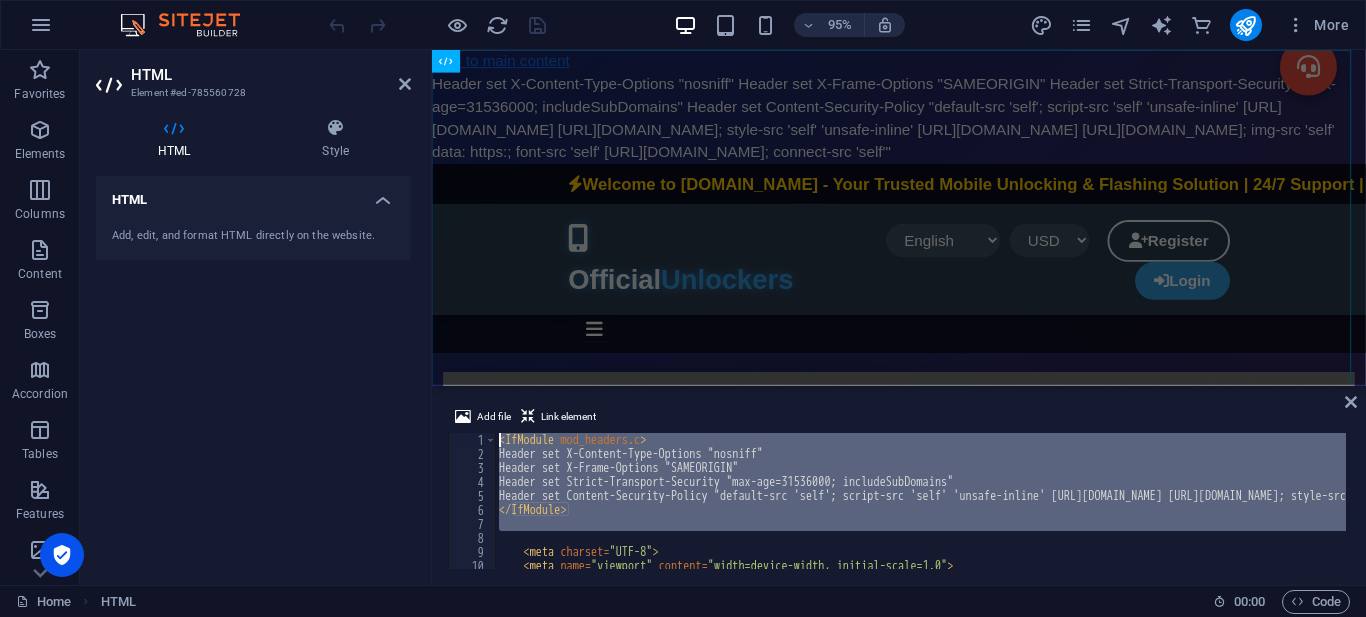 click on "< IfModule   mod_headers.c >   Header set X-Content-Type-Options "nosniff"   Header set X-Frame-Options "SAMEORIGIN"   Header set Strict-Transport-Security "max-age=31536000; includeSubDomains"   Header set Content-Security-Policy "default-src 'self'; script-src 'self' 'unsafe-inline' https://cdn.jsdelivr.net https://cdnjs.cloudflare.com; style-src 'self' 'unsafe-inline' https://cdn.jsdelivr.net https://cdnjs.cloudflare.com; img-src 'self' data: https:; font-src 'self' https://cdnjs.cloudflare.com; connect-src 'self'" </ IfModule >      < meta   charset = "UTF-8" >      < meta   name = "viewport"   content = "width=device-width, initial-scale=1.0" >      < title > OfficialUnlockers.com | Mobile Unlock  &amp;  Flashing Services </ title >" at bounding box center (920, 501) 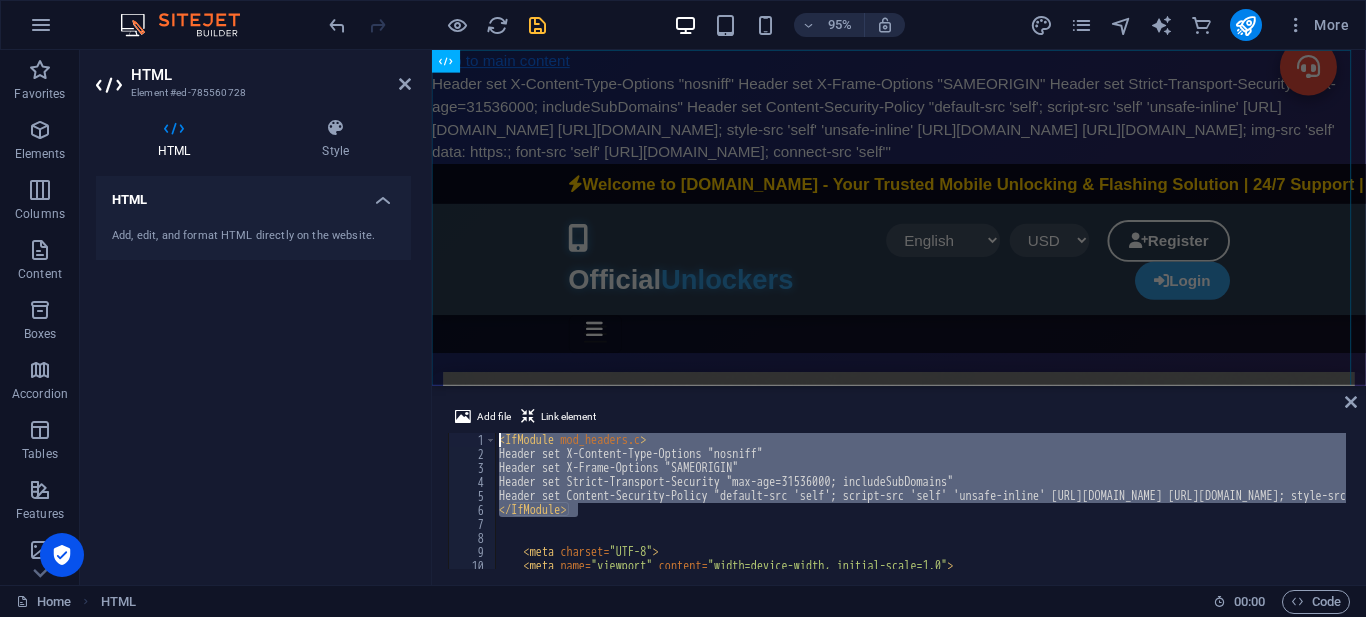 drag, startPoint x: 579, startPoint y: 511, endPoint x: 456, endPoint y: 434, distance: 145.11375 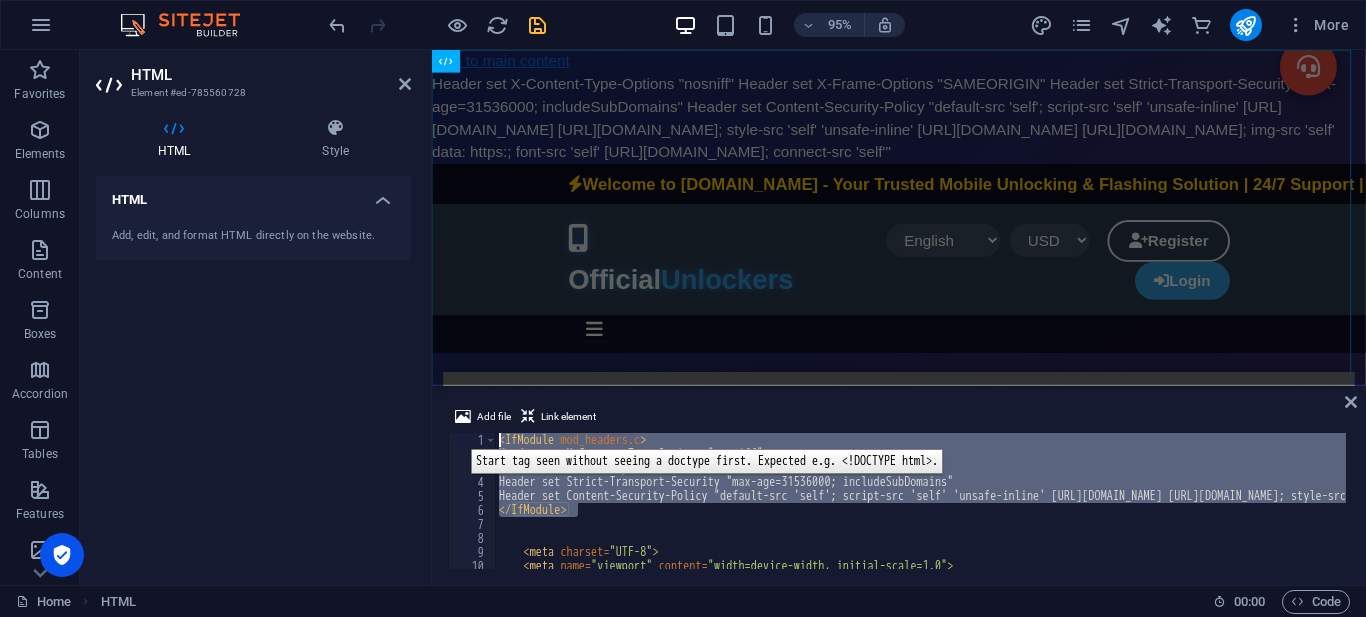 type 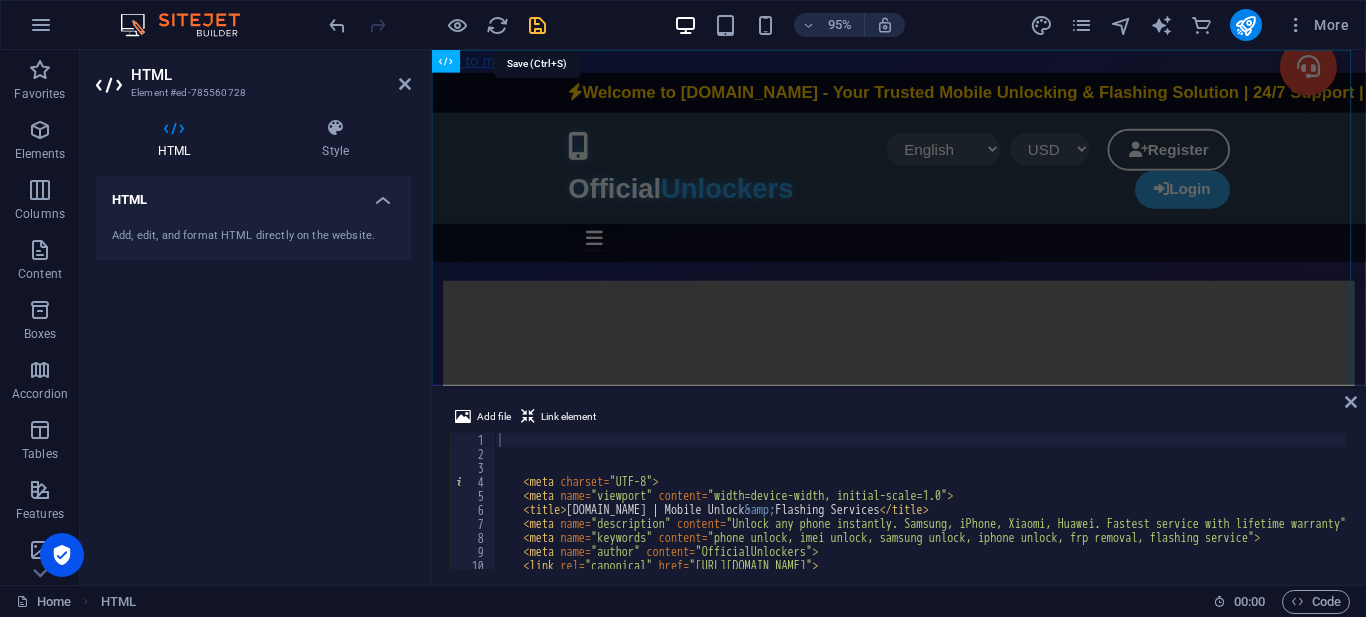 click at bounding box center [537, 25] 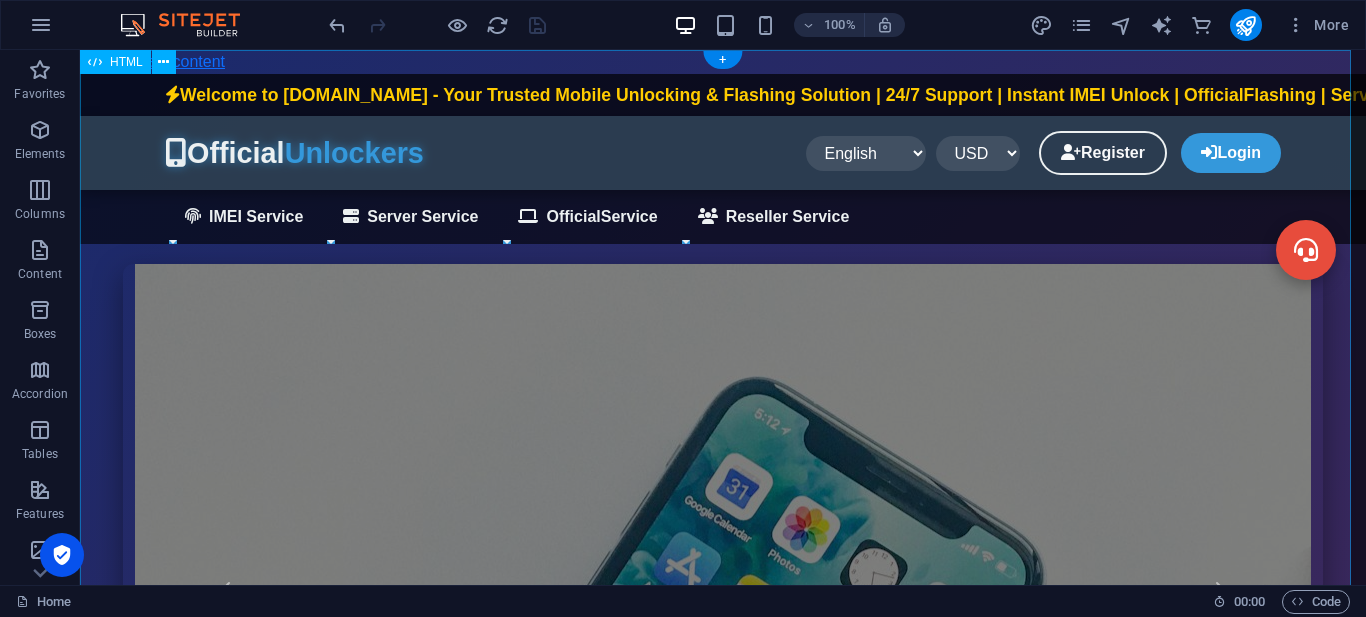 click on "[DOMAIN_NAME] | Mobile Unlock & Flashing Services
Welcome to [DOMAIN_NAME] - Your Trusted Mobile Unlocking & Flashing Solution | 24/7 Support | Instant IMEI Unlock | OfficialFlashing | Server Services | Reseller Program Available
Official Unlockers
English
বাংলা
Español
Français
العربية" at bounding box center [723, 1650] 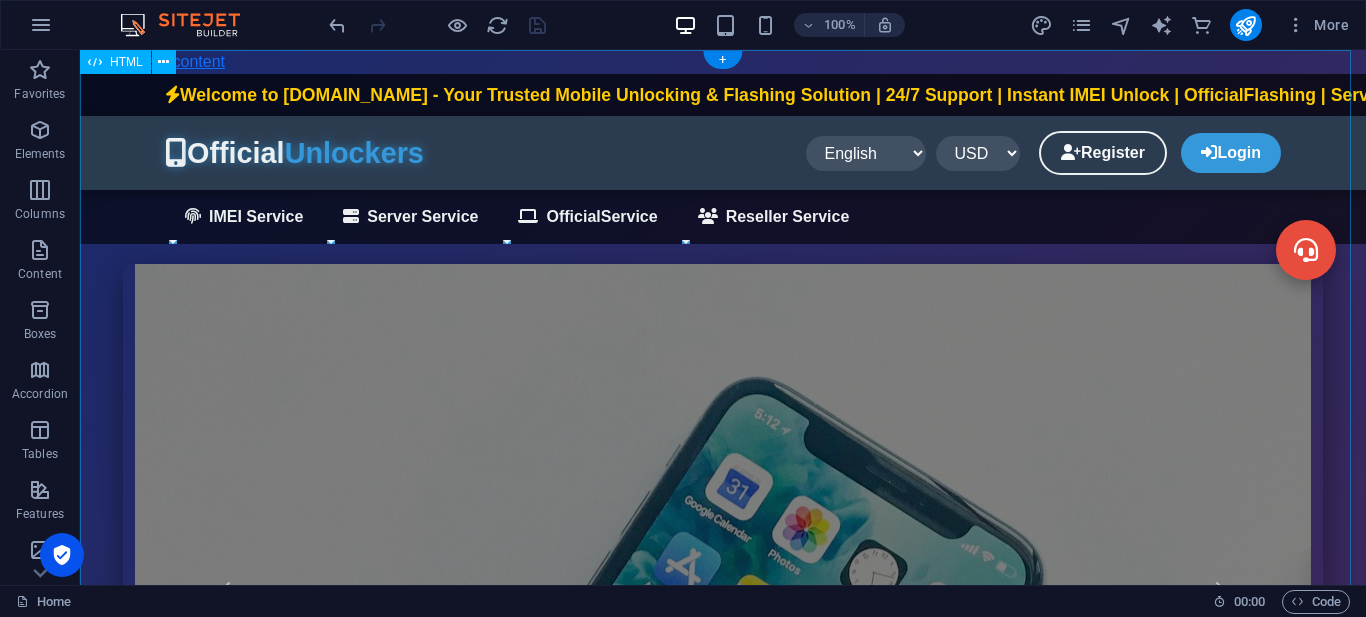 click on "[DOMAIN_NAME] | Mobile Unlock & Flashing Services
Welcome to [DOMAIN_NAME] - Your Trusted Mobile Unlocking & Flashing Solution | 24/7 Support | Instant IMEI Unlock | OfficialFlashing | Server Services | Reseller Program Available
Official Unlockers
English
বাংলা
Español
Français
العربية" at bounding box center [723, 1650] 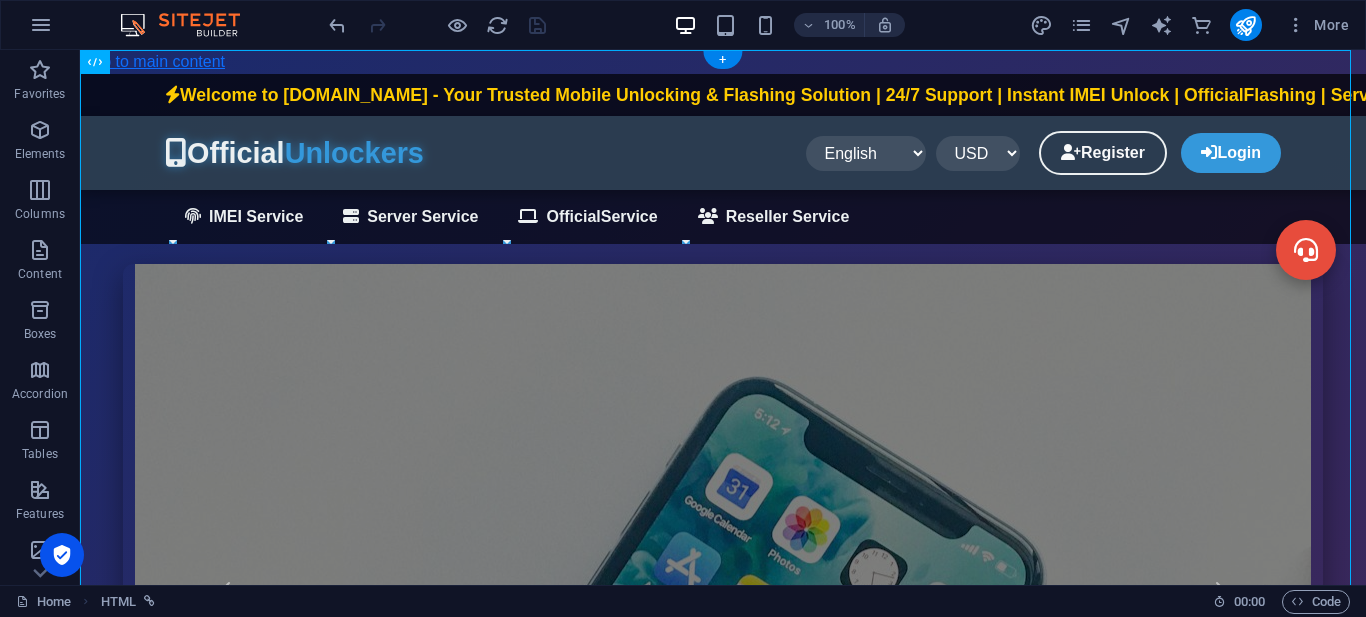 drag, startPoint x: 182, startPoint y: 110, endPoint x: 151, endPoint y: 63, distance: 56.302753 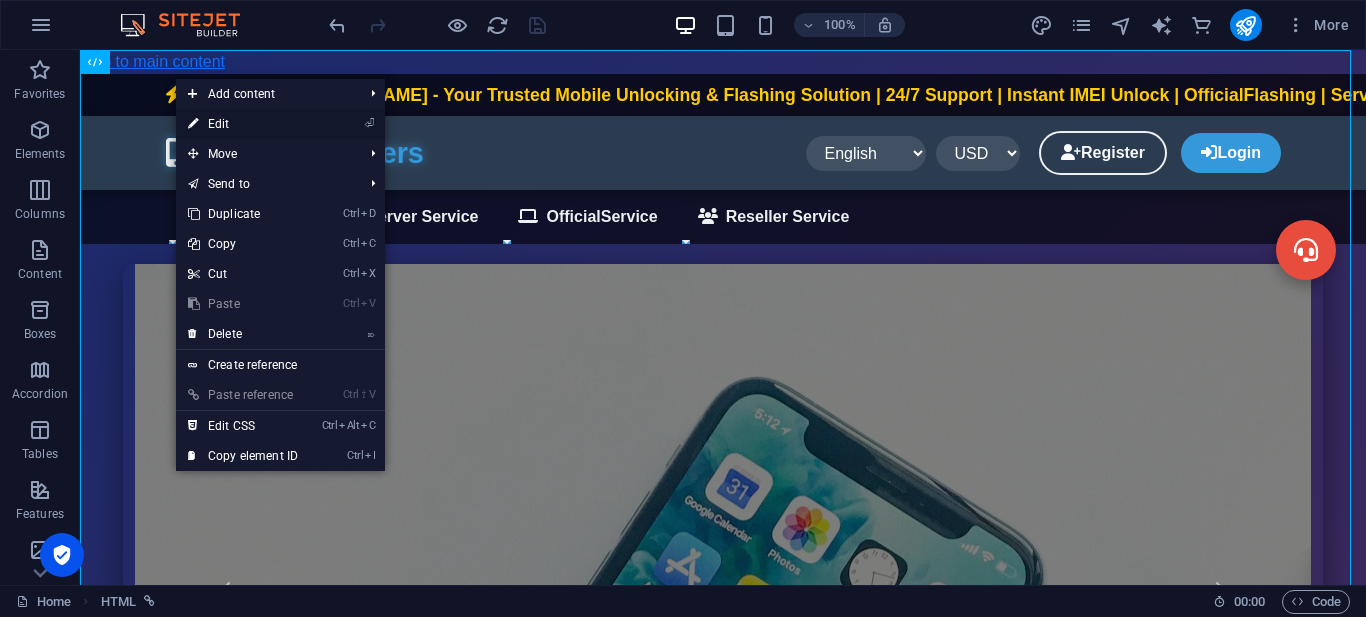 click on "⏎  Edit" at bounding box center [243, 124] 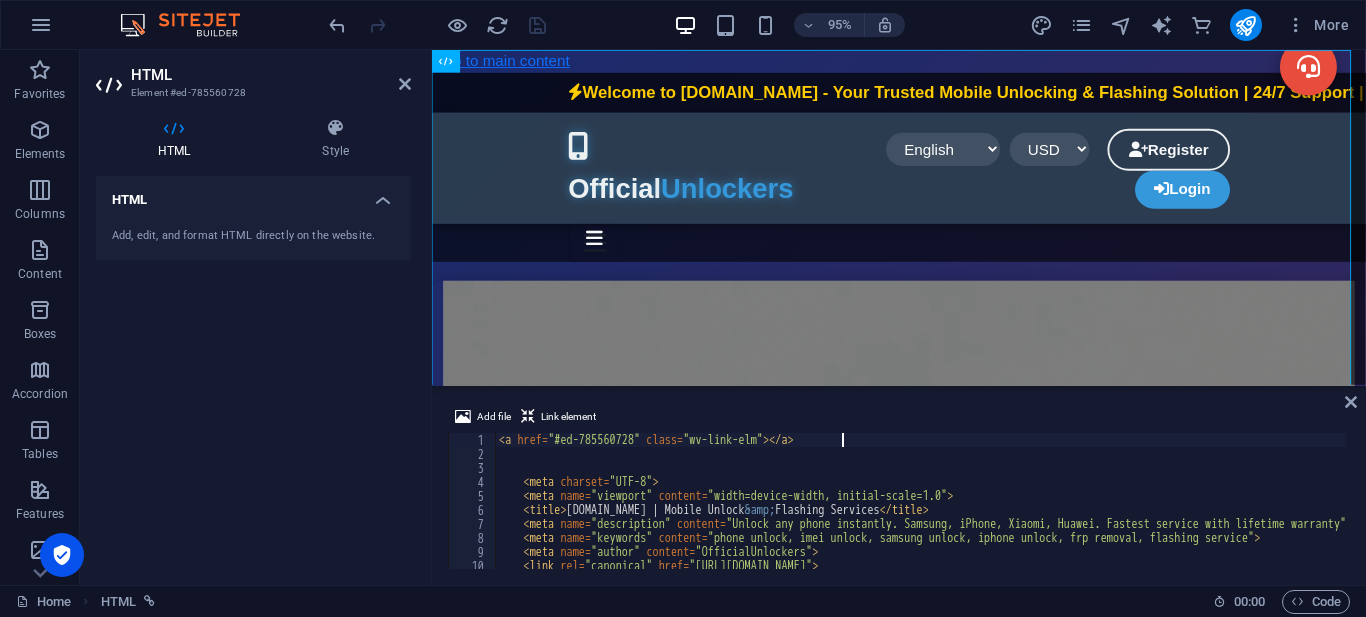 drag, startPoint x: 854, startPoint y: 441, endPoint x: 873, endPoint y: 439, distance: 19.104973 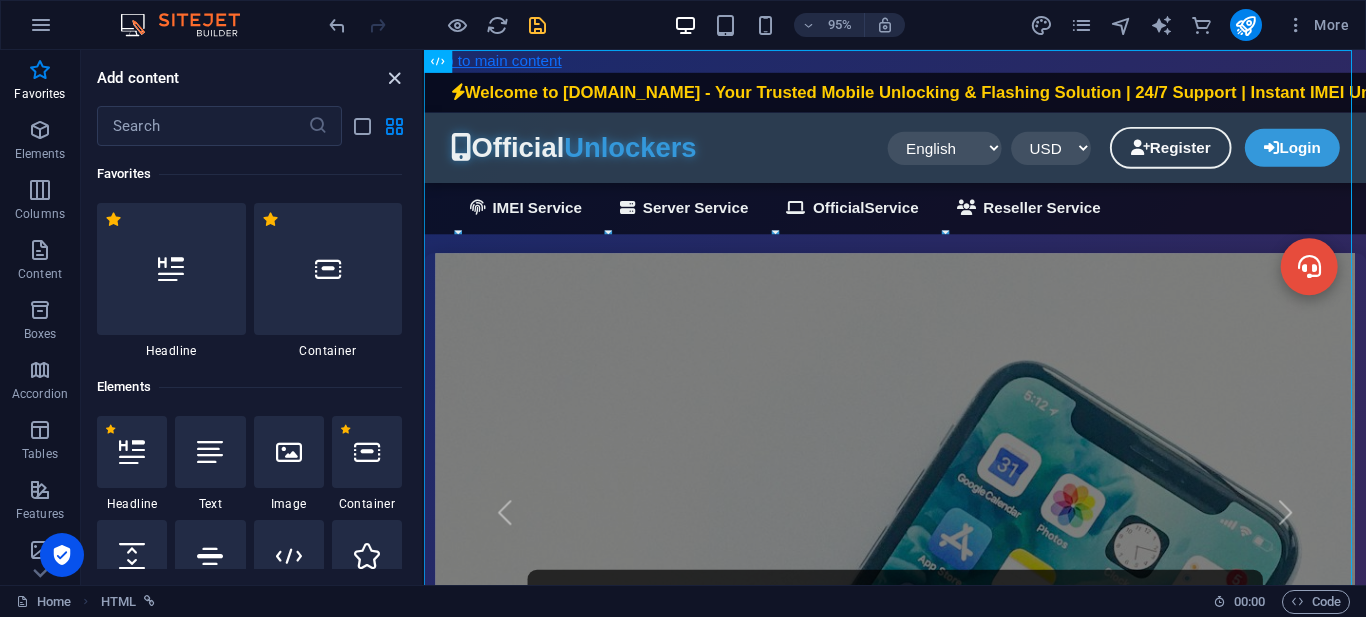 click at bounding box center (394, 78) 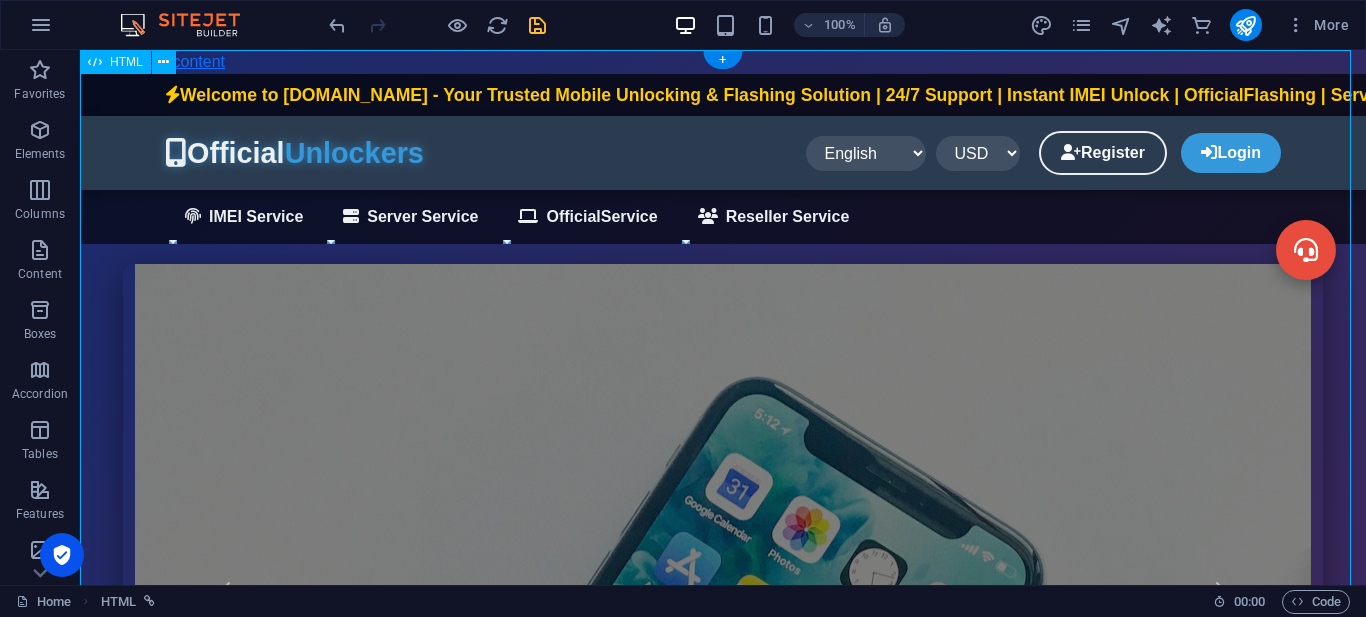 click on "[DOMAIN_NAME] | Mobile Unlock & Flashing Services
Welcome to [DOMAIN_NAME] - Your Trusted Mobile Unlocking & Flashing Solution | 24/7 Support | Instant IMEI Unlock | OfficialFlashing | Server Services | Reseller Program Available
Official Unlockers
English
বাংলা
Español
Français
العربية" at bounding box center [723, 1650] 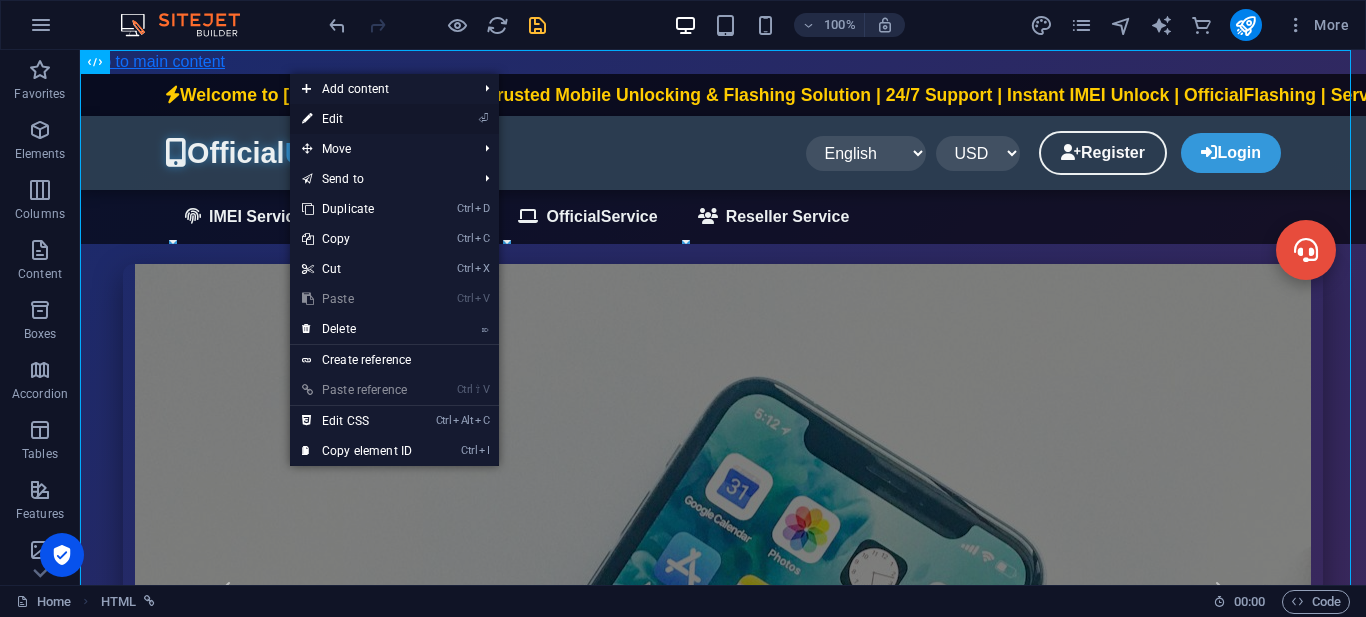 click on "⏎  Edit" at bounding box center [357, 119] 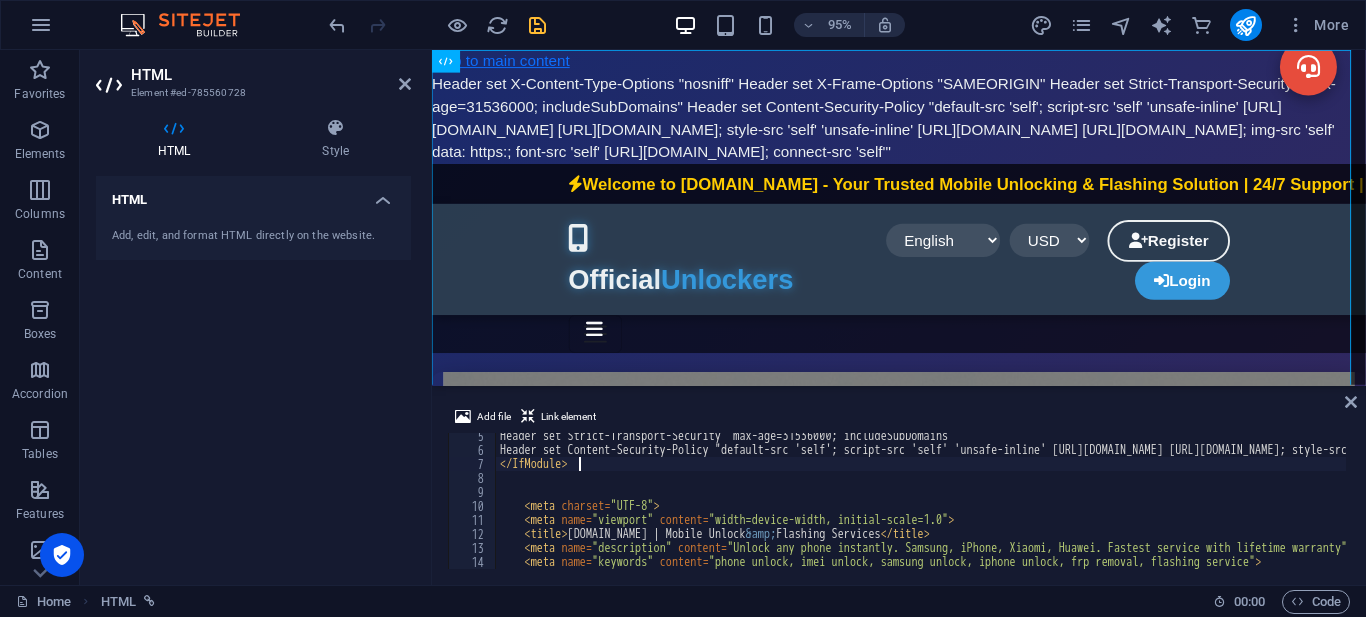 scroll, scrollTop: 60, scrollLeft: 0, axis: vertical 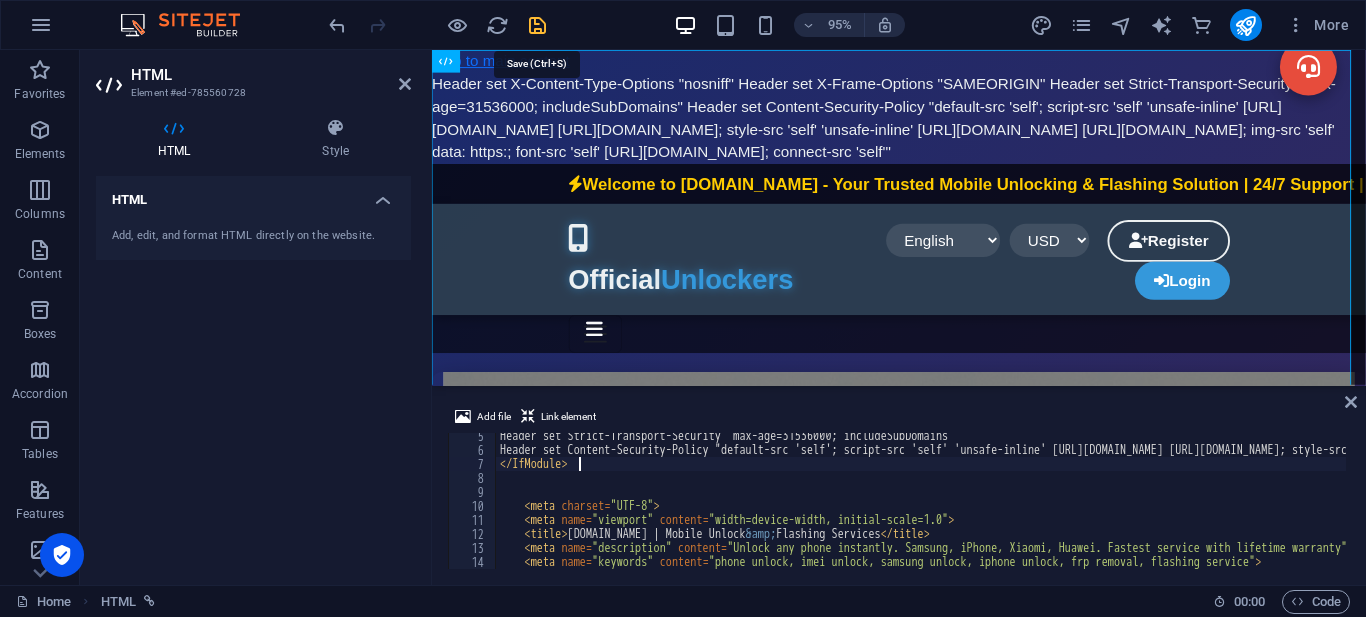 type on "</IfModule>" 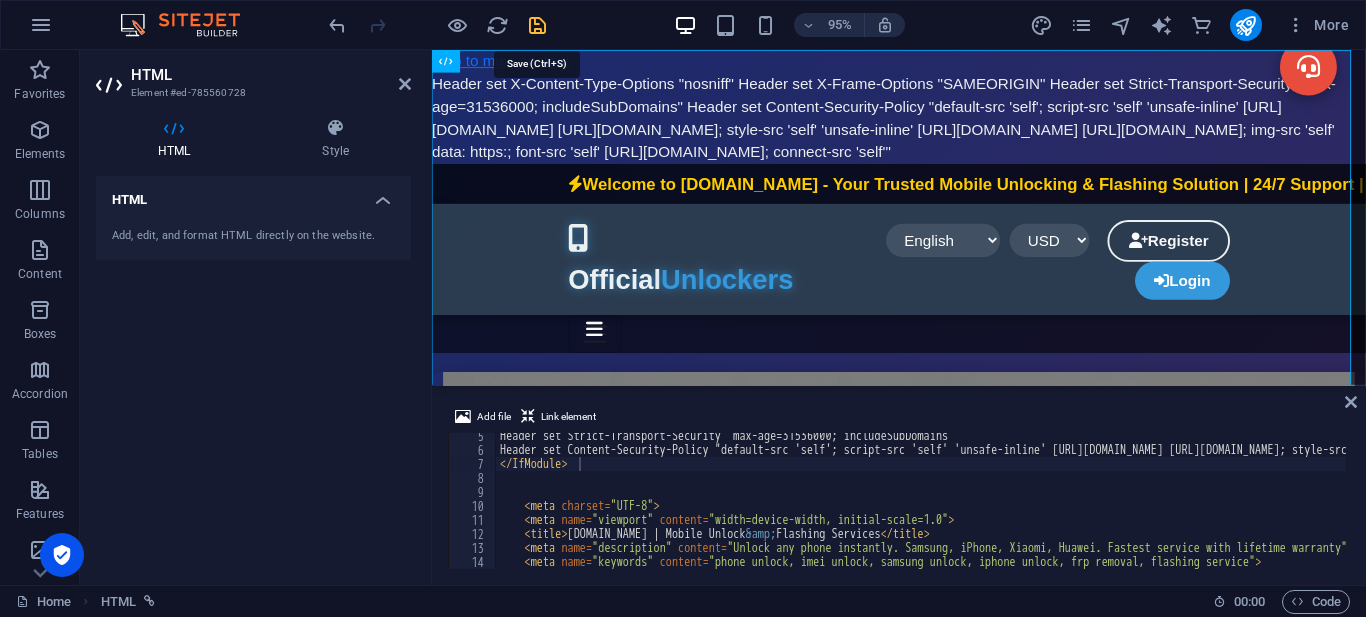 click at bounding box center [537, 25] 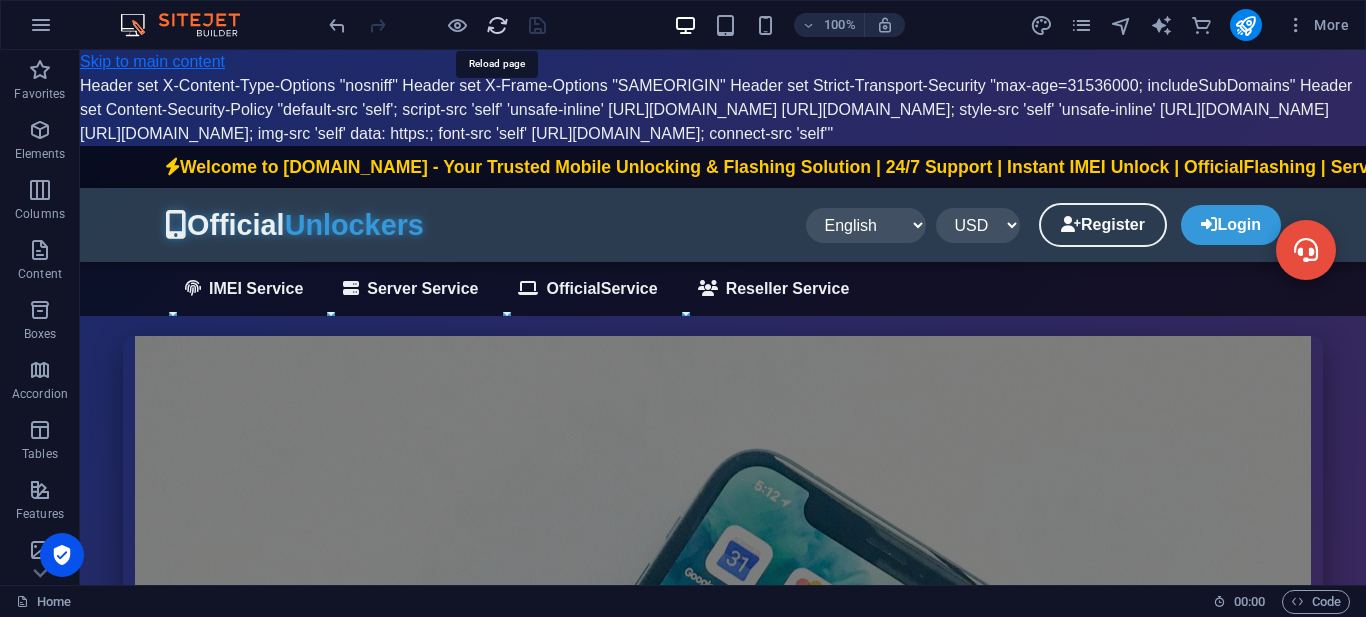 click at bounding box center (497, 25) 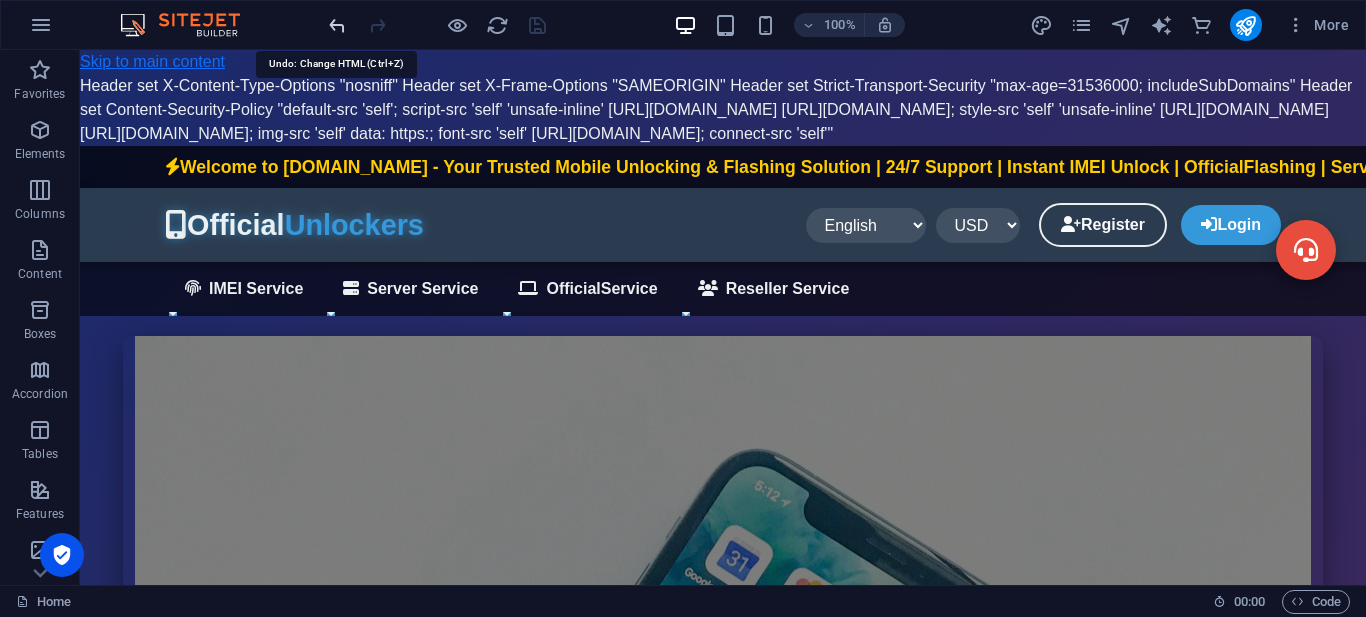 click at bounding box center (337, 25) 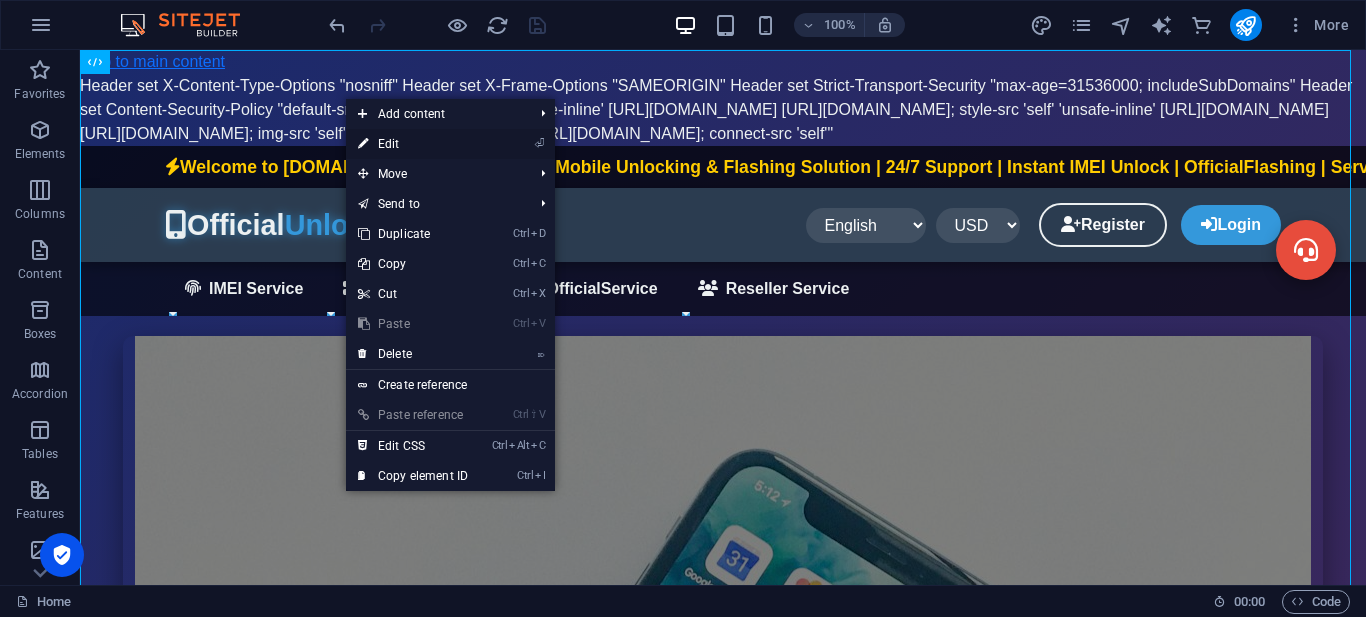 click on "⏎  Edit" at bounding box center (413, 144) 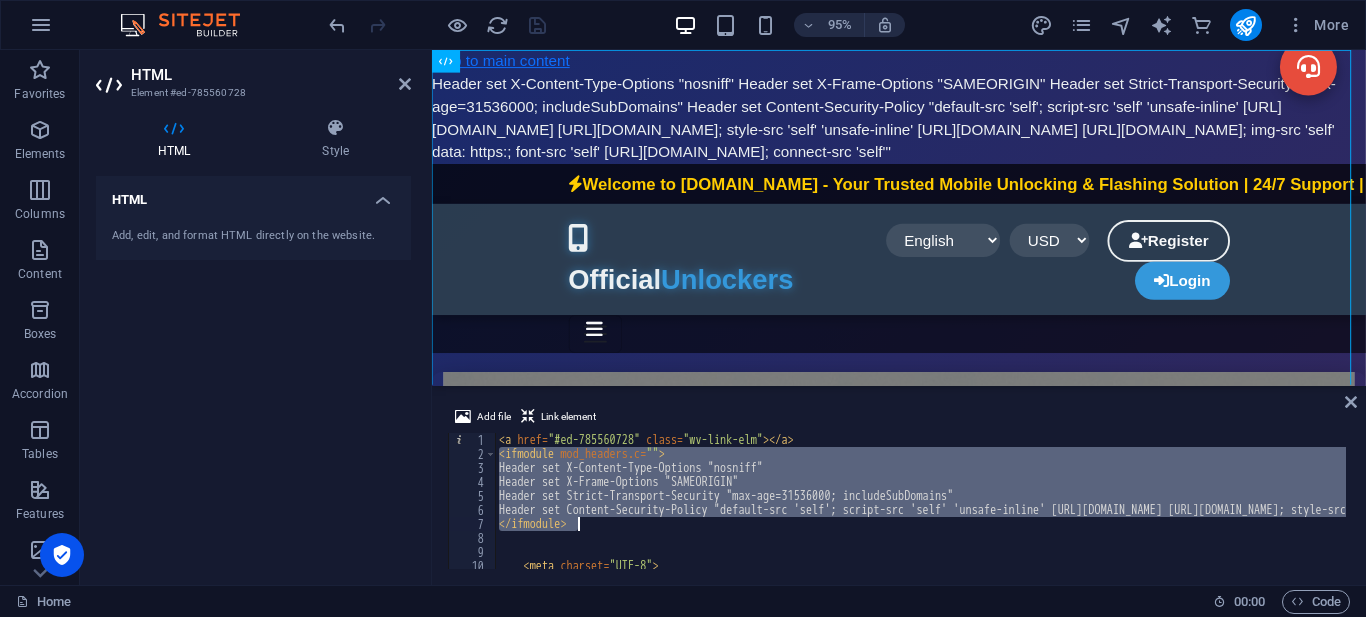 drag, startPoint x: 498, startPoint y: 458, endPoint x: 608, endPoint y: 522, distance: 127.263504 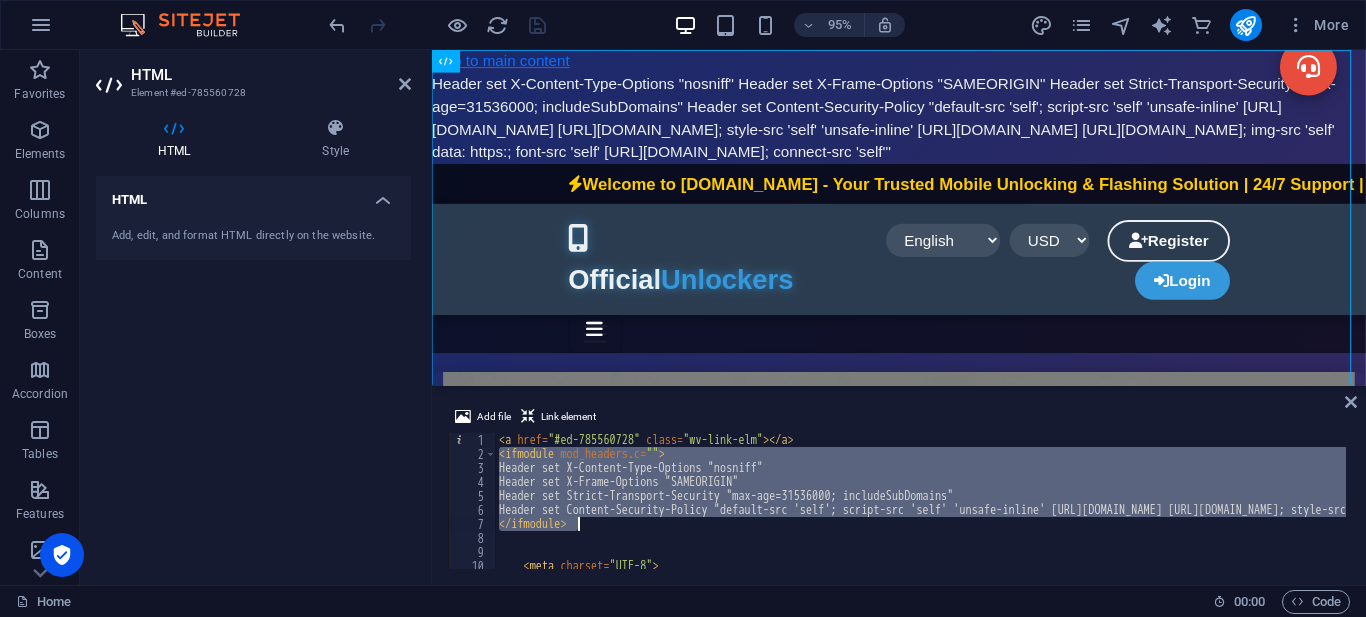 type 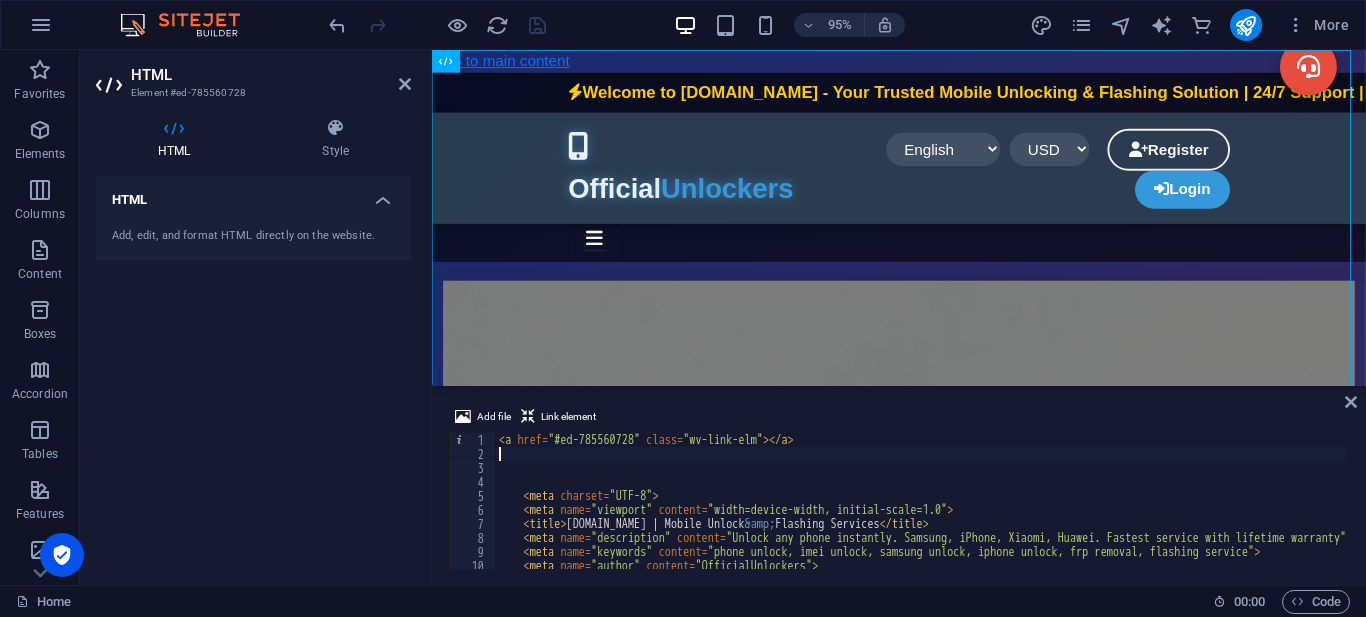 click at bounding box center (437, 25) 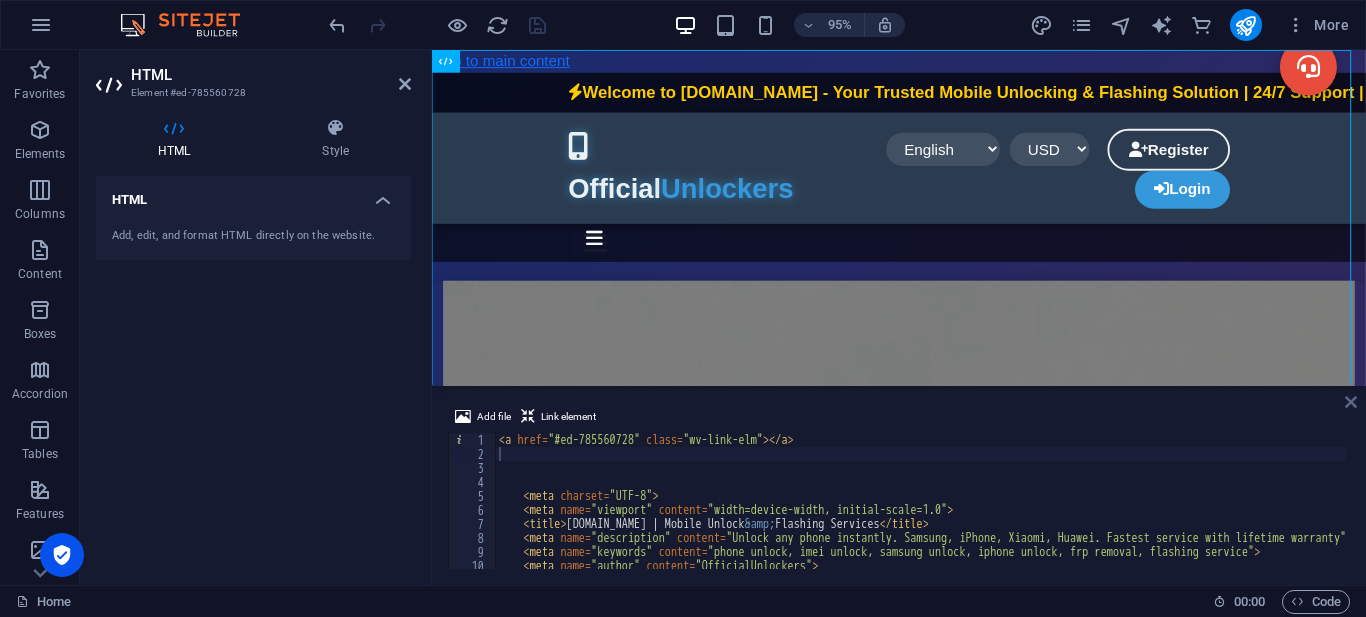 click at bounding box center [1351, 402] 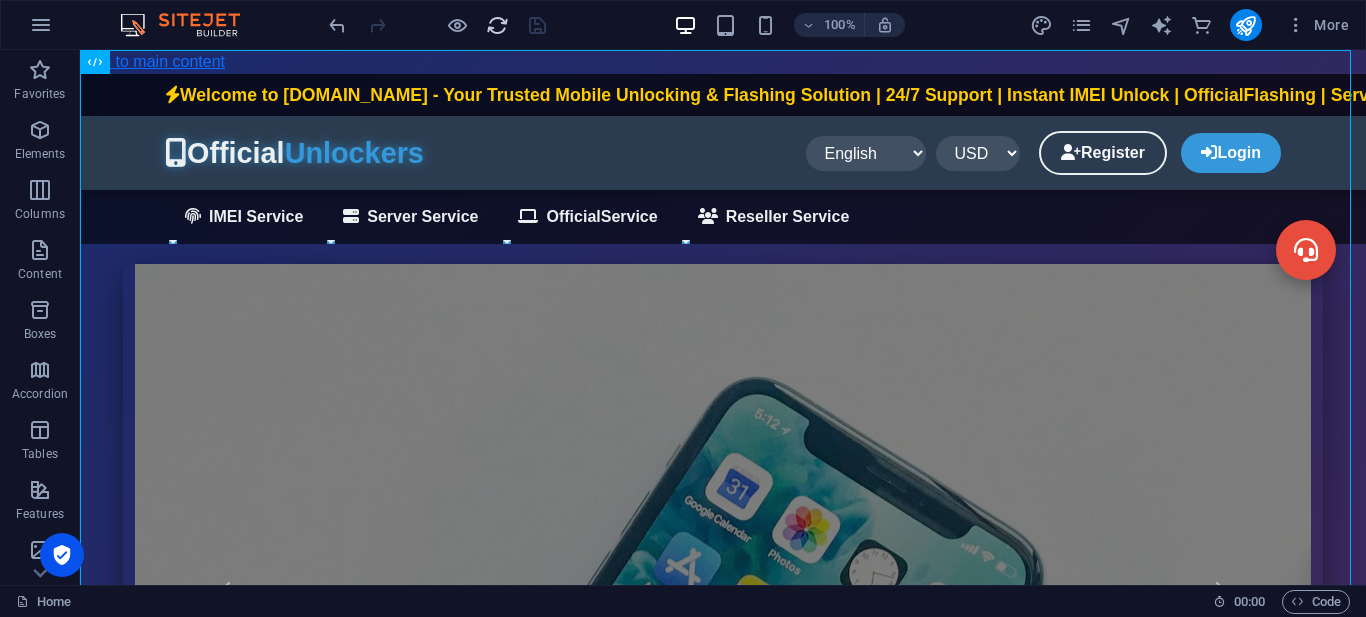 click at bounding box center (497, 25) 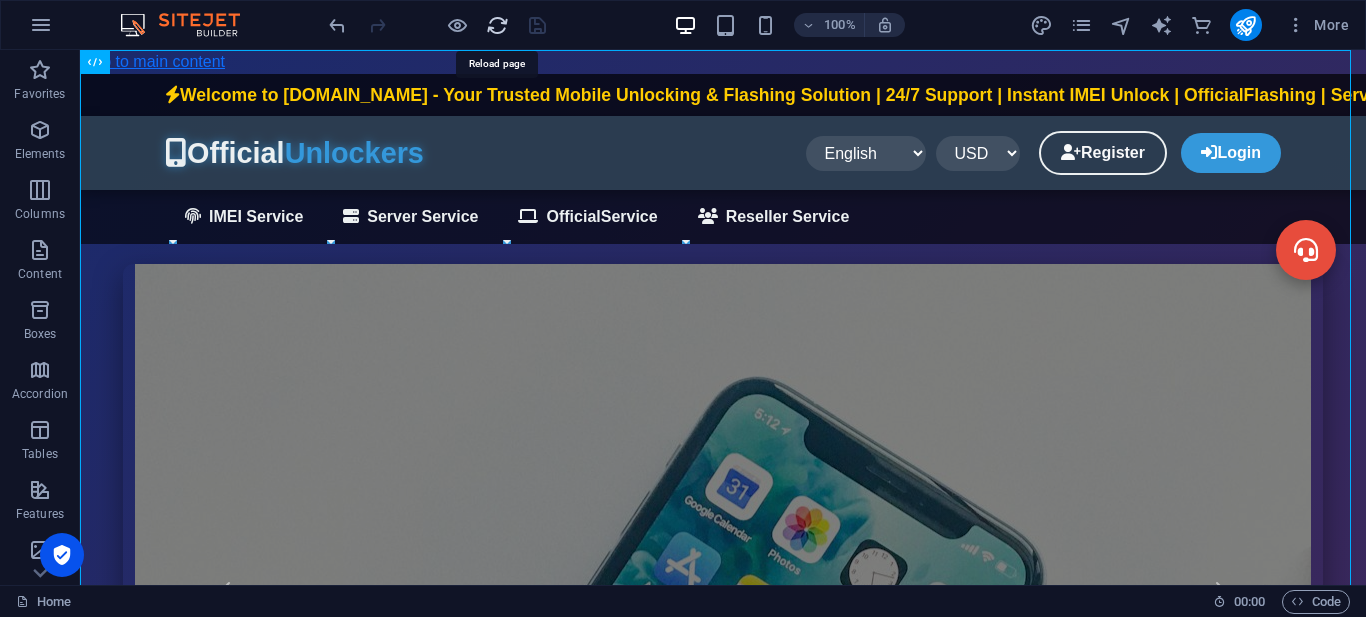 click at bounding box center (497, 25) 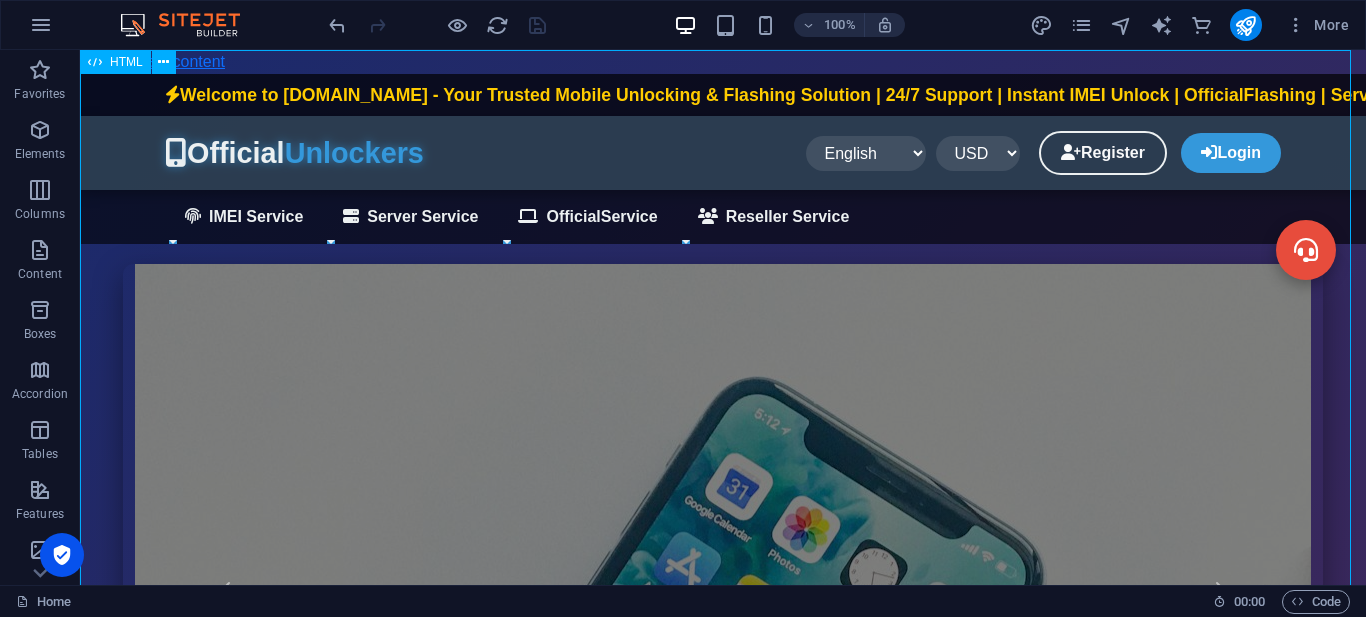 click at bounding box center [95, 62] 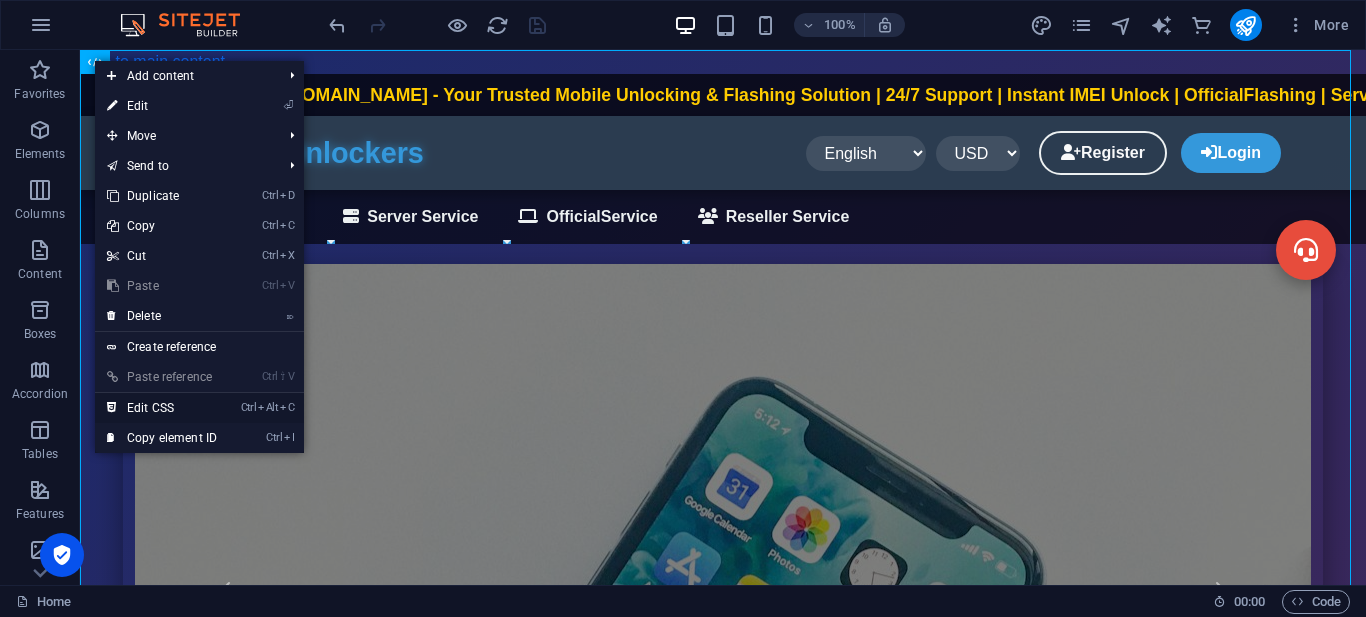 click on "Ctrl Alt C  Edit CSS" at bounding box center (162, 408) 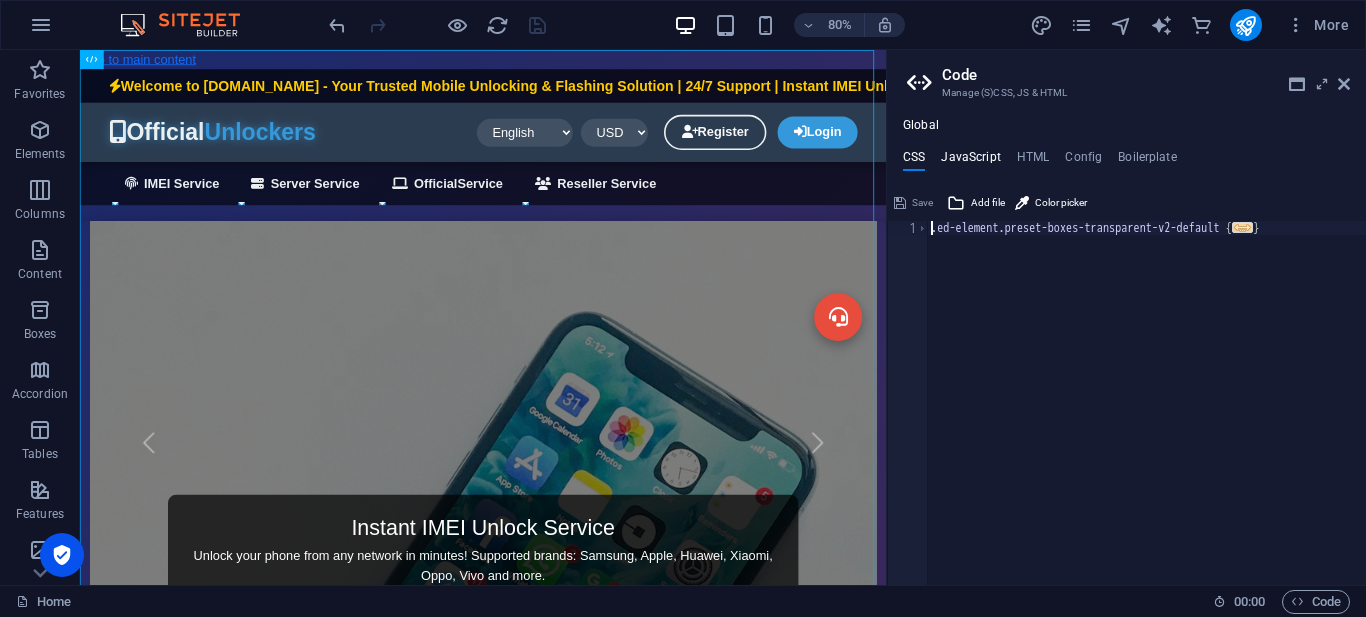 click on "JavaScript" at bounding box center [970, 161] 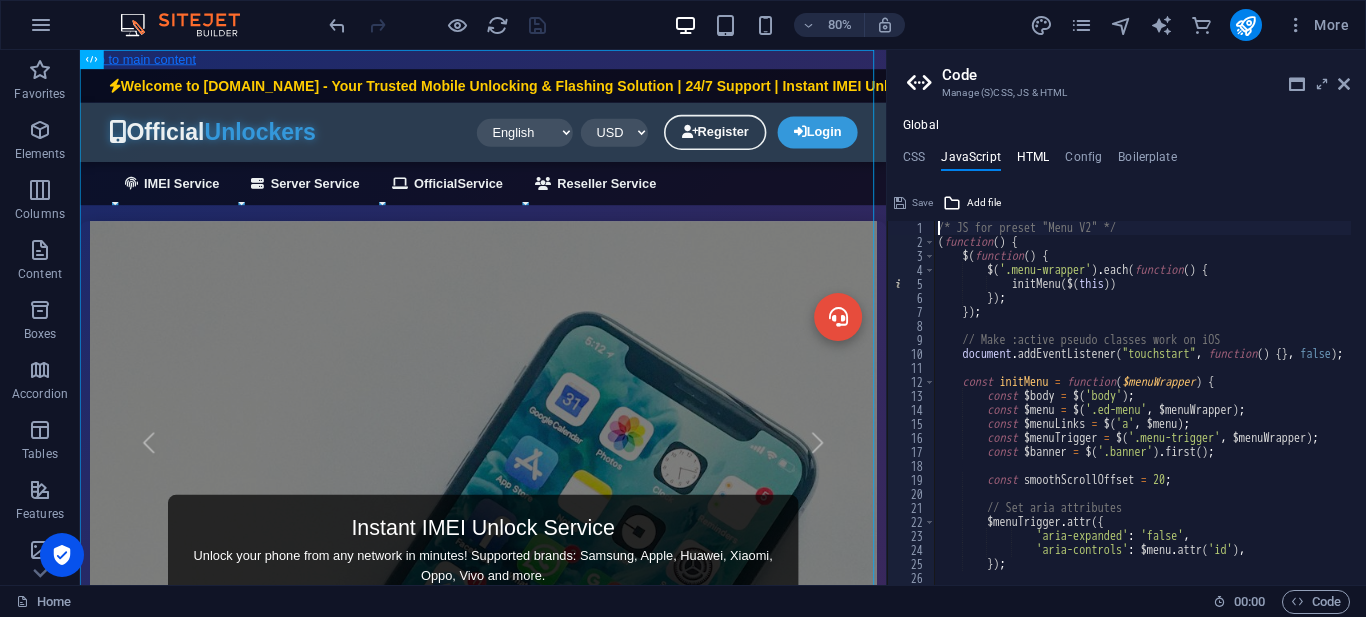 click on "HTML" at bounding box center (1033, 161) 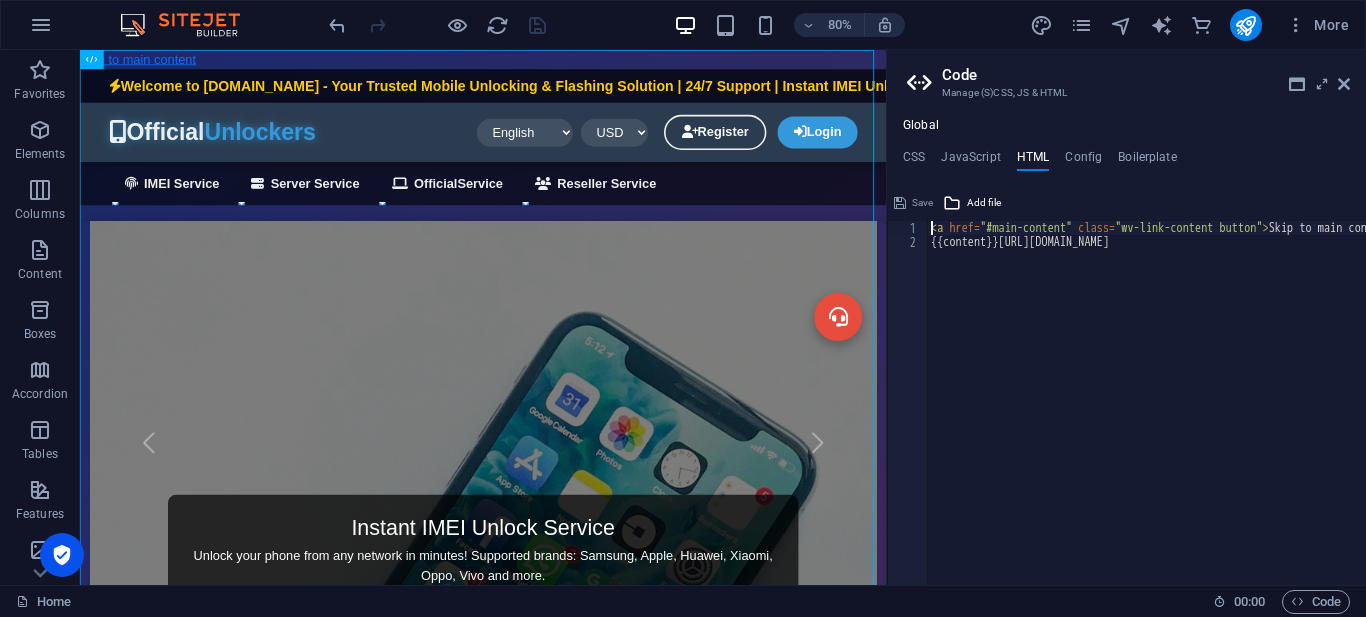 click on "< a   href = "#main-content"   class = "wv-link-content button" > Skip to main content </ a > {{content}}https://cdn1.site-media.eu/images/0/17568628/index-JT2M_D-Wnrbij0rauVUeVg.html" at bounding box center (1249, 409) 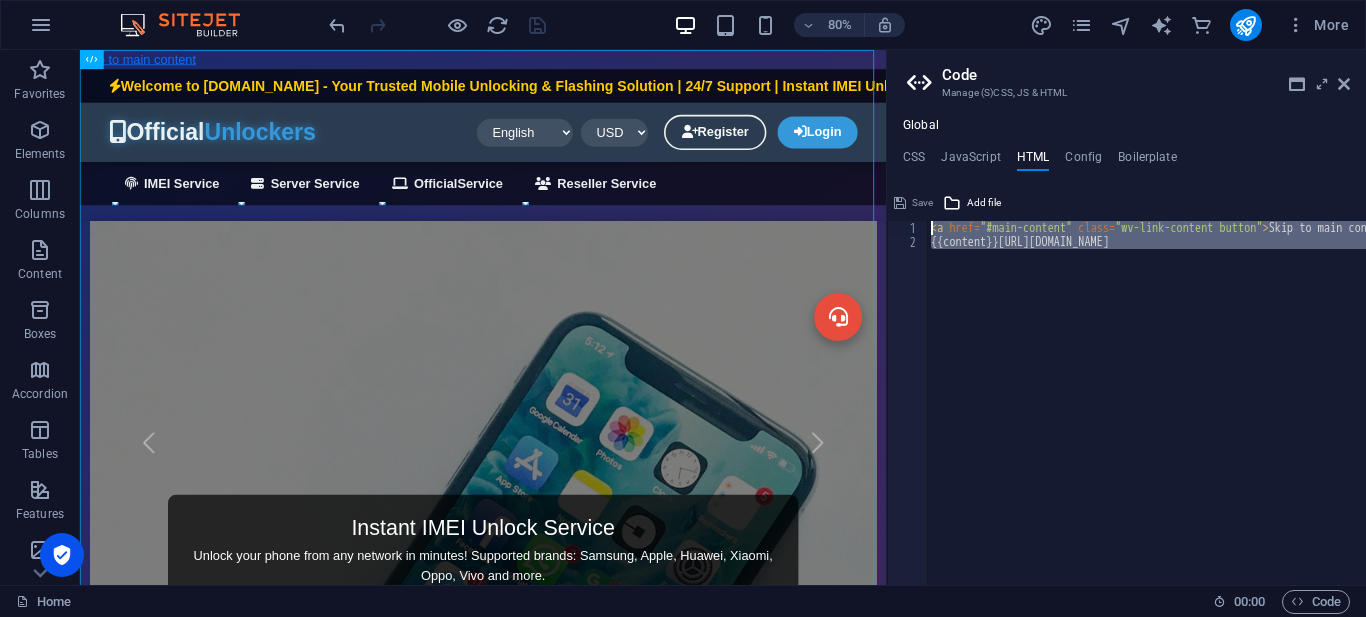 scroll, scrollTop: 0, scrollLeft: 0, axis: both 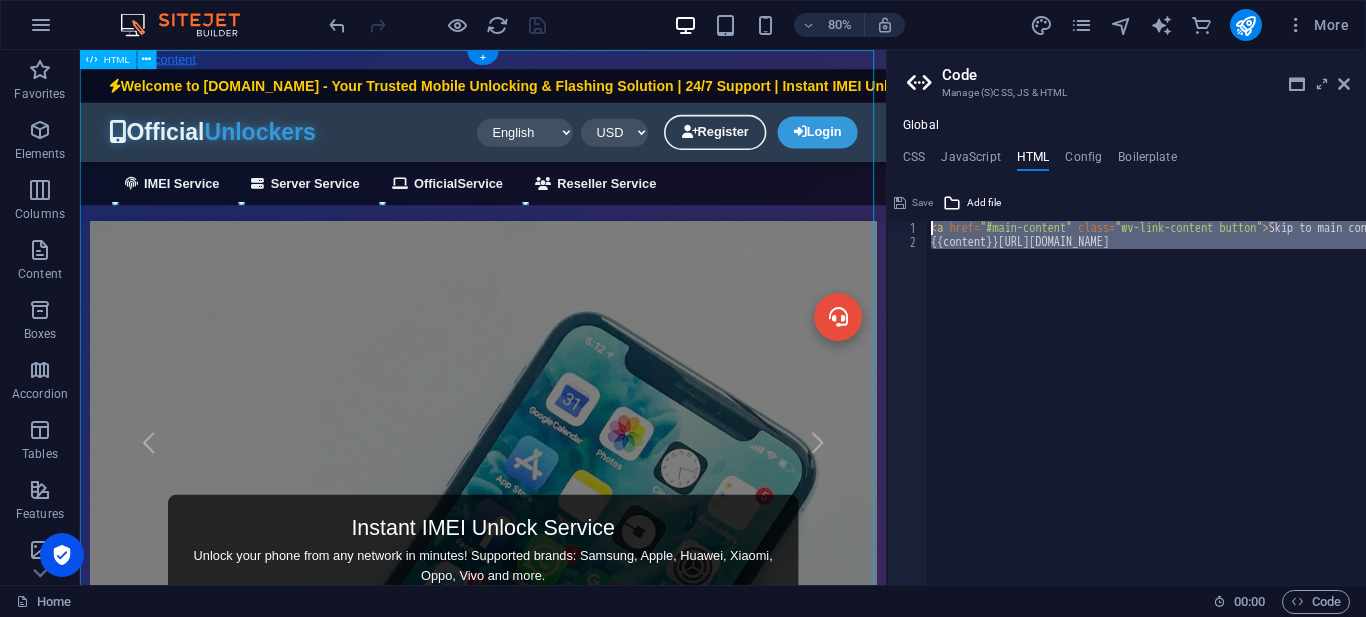 drag, startPoint x: 1150, startPoint y: 334, endPoint x: 972, endPoint y: 244, distance: 199.45927 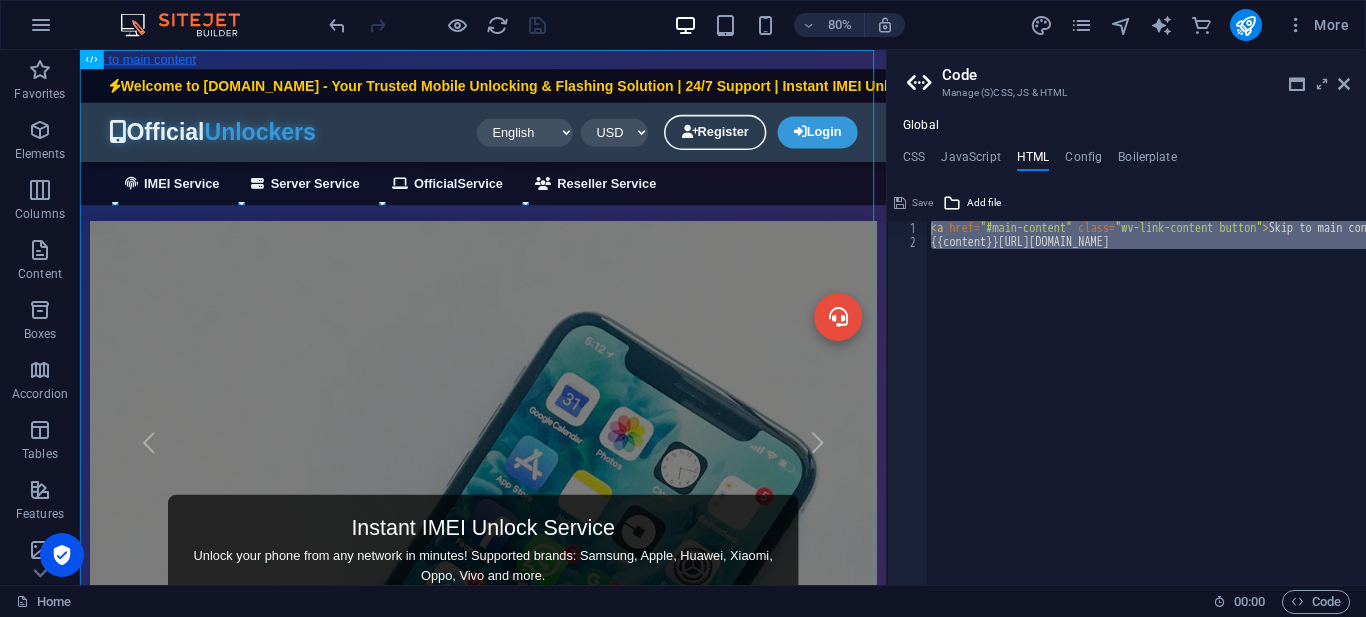 type on "<a href="#main-content" class="wv-link-content button">Skip to main content</a>
{{content}}https://cdn1.site-media.eu/images/0/17568628/index-JT2M_D-Wnrbij0rauVUeVg.html" 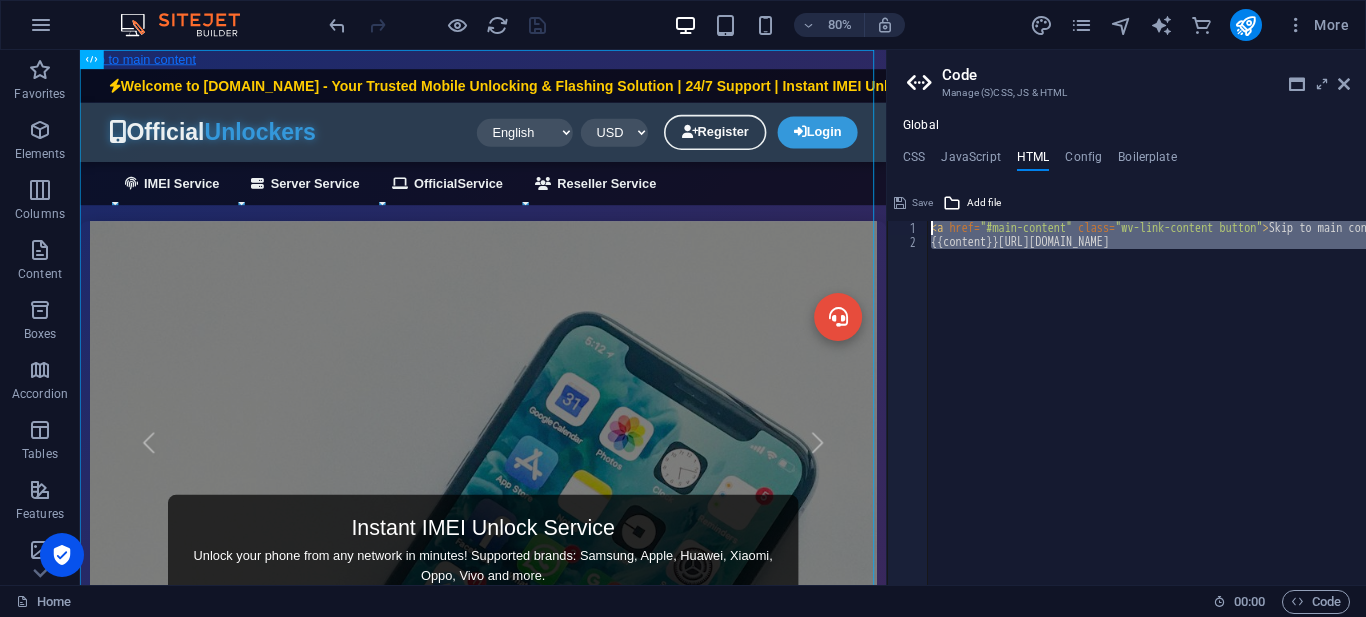 paste 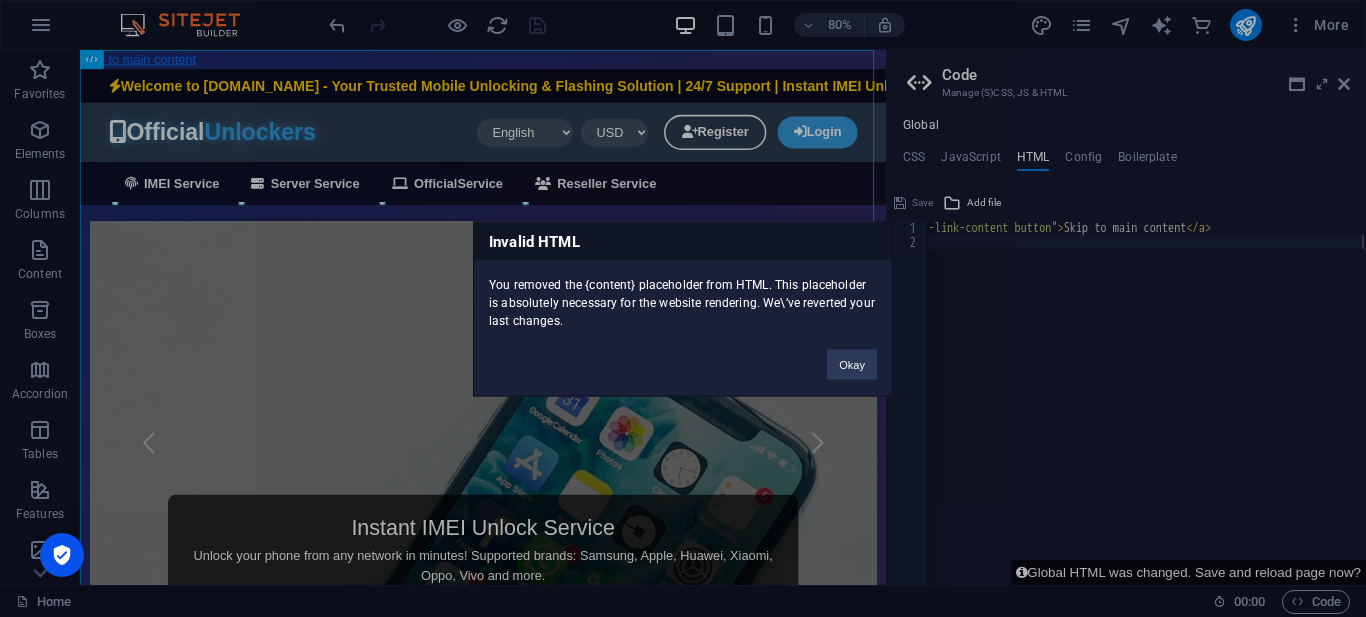 scroll, scrollTop: 0, scrollLeft: 205, axis: horizontal 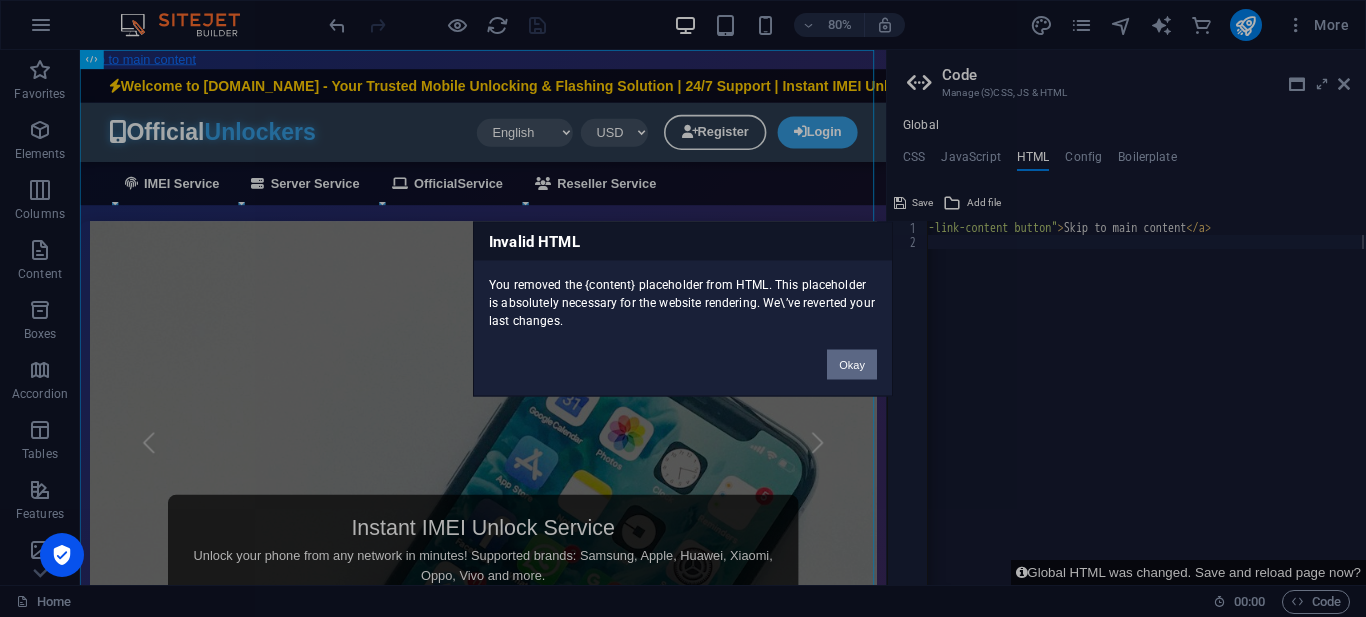 click on "Okay" at bounding box center [852, 364] 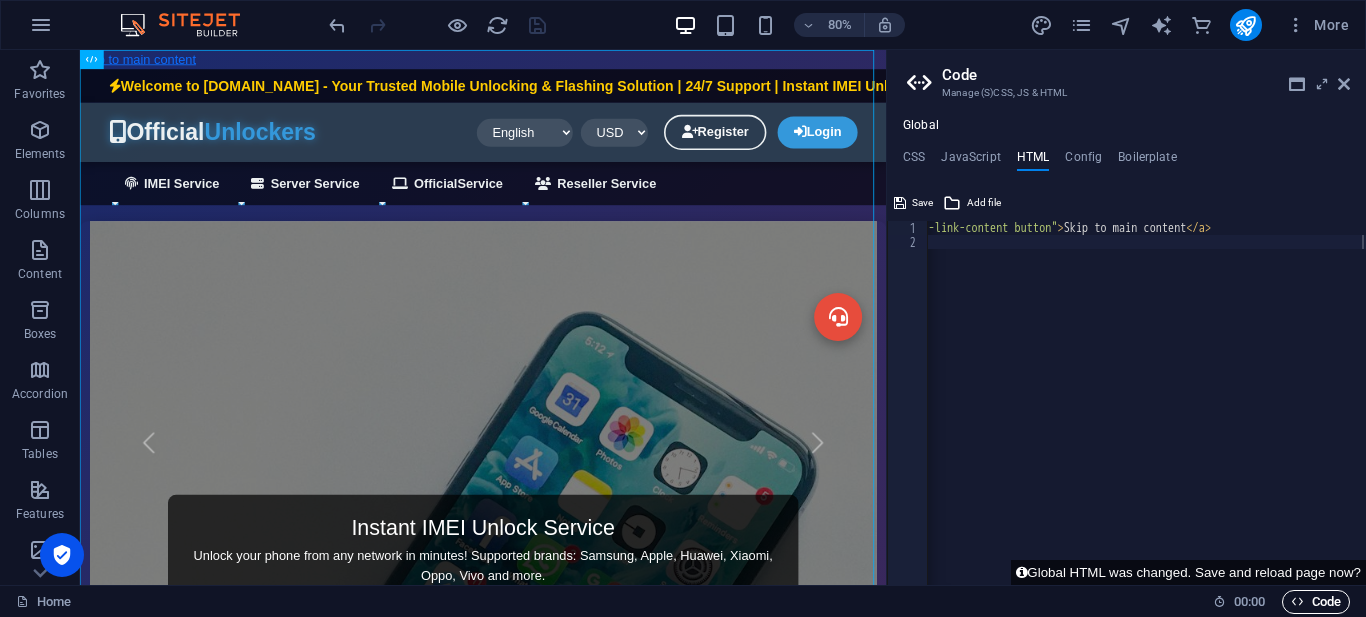 click on "Code" at bounding box center (1316, 602) 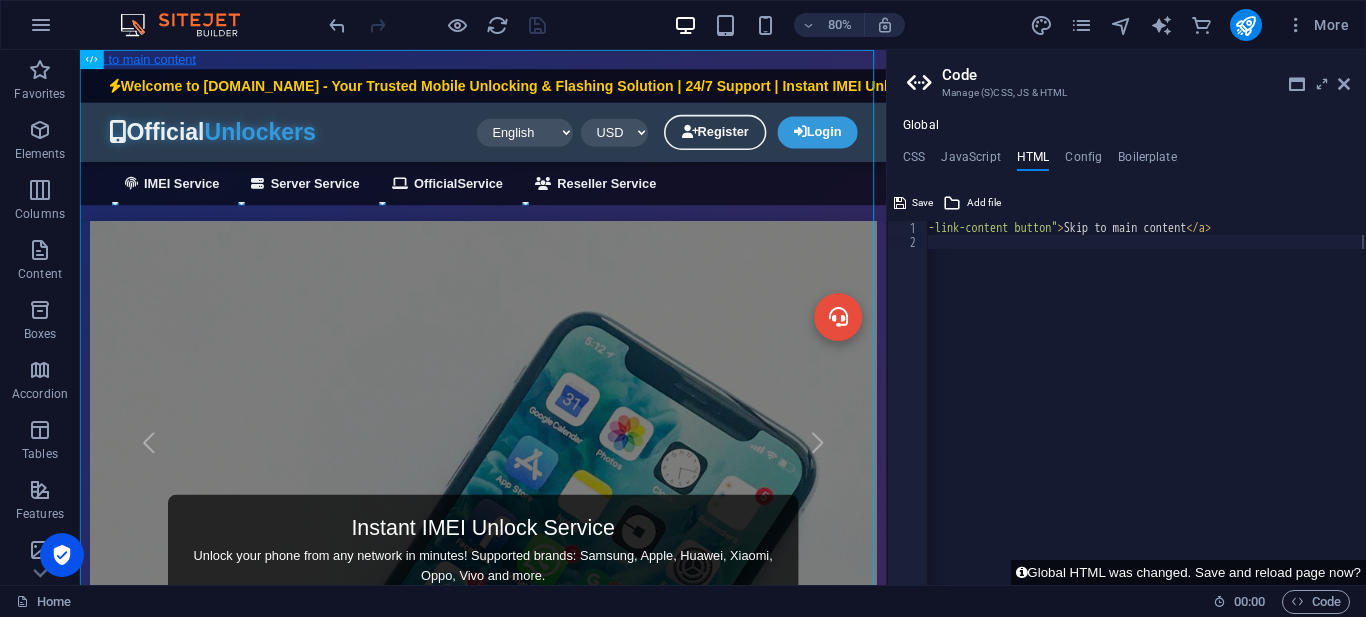 click on "Code Manage (S)CSS, JS & HTML Global CSS JavaScript HTML Config Boilerplate .ed-element.preset-boxes-transparent-v2-default { 1 .ed-element.preset-boxes-transparent-v2-default   { ... }     הההההההההההההההההההההההההההההההההההההההההההההההההההההההההההההההההההההההההההההההההההההההההההההההההההההההההההההההההההההההההההההההההההההההההההההההההההההההההההההההההההההההההההההההההההההההההההההההההההההההההההההההההההההההההההההההההההההההההההההההההההההההההההההההה XXXXXXXXXXXXXXXXXXXXXXXXXXXXXXXXXXXXXXXXXXXXXXXXXXXXXXXXXXXXXXXXXXXXXXXXXXXXXXXXXXXXXXXXXXXXXXXXXXXXXXXXXXXXXXXXXXXXXXXXXXXXXXXXXXXXXXXXXXXXXXXXXXXXXXXXXXXXXXXXXXXXXXXXXXXXXXXXXXXXXXXXXXXXXXXXXXXXXXXXXXXXXXXXXXXXXXXXXXXXXXXXXXXXXXXXXXXXXXXXXXXXXXXXXXXXXXXX Save Add file Color picker /* JS for preset "Menu V2" */ 1 2 3" at bounding box center [1126, 317] 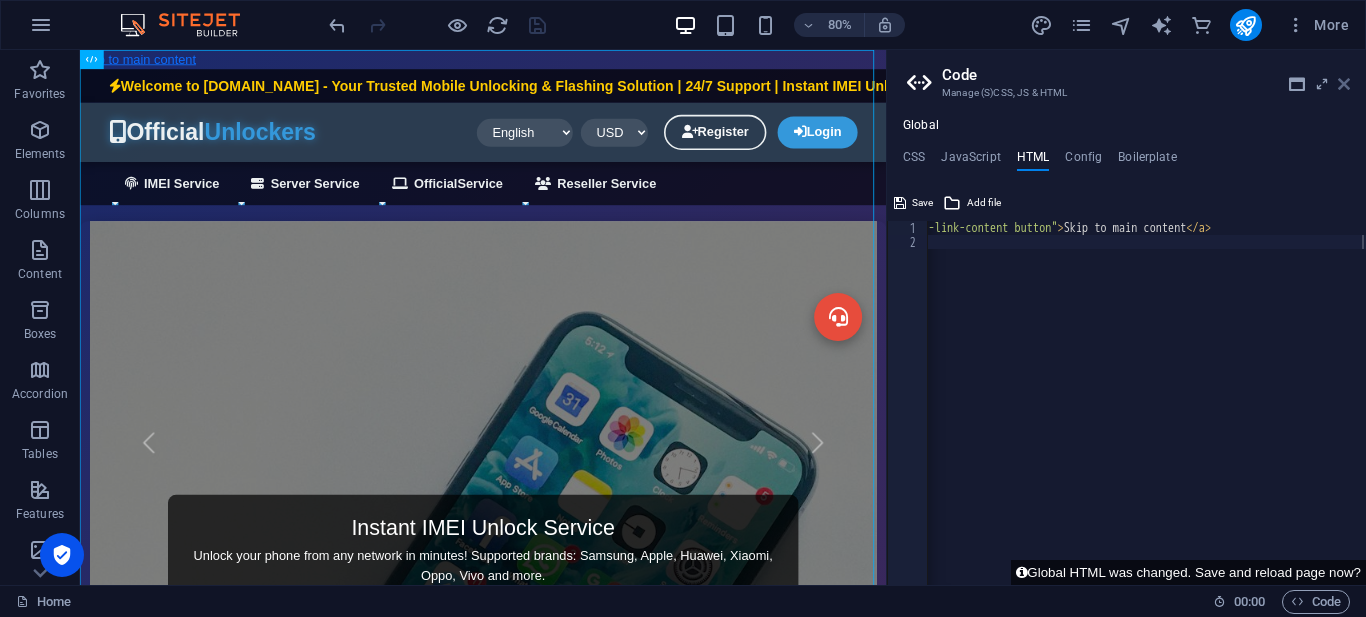 click at bounding box center (1344, 84) 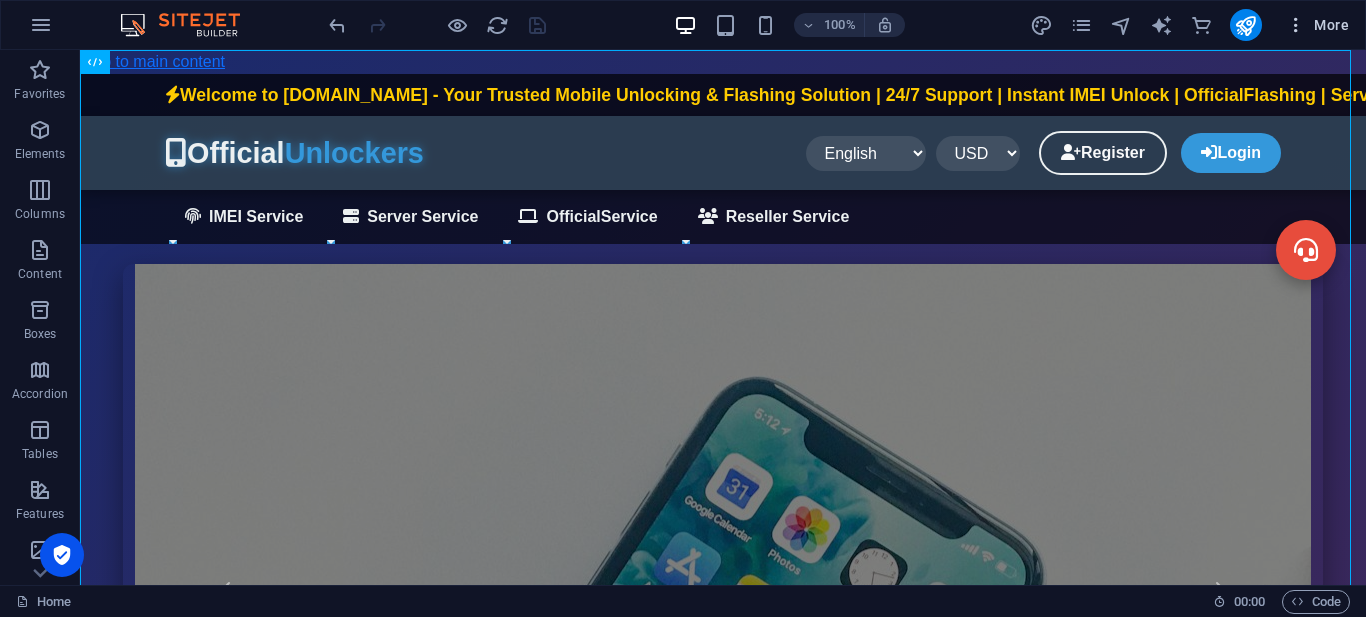 click at bounding box center [1296, 25] 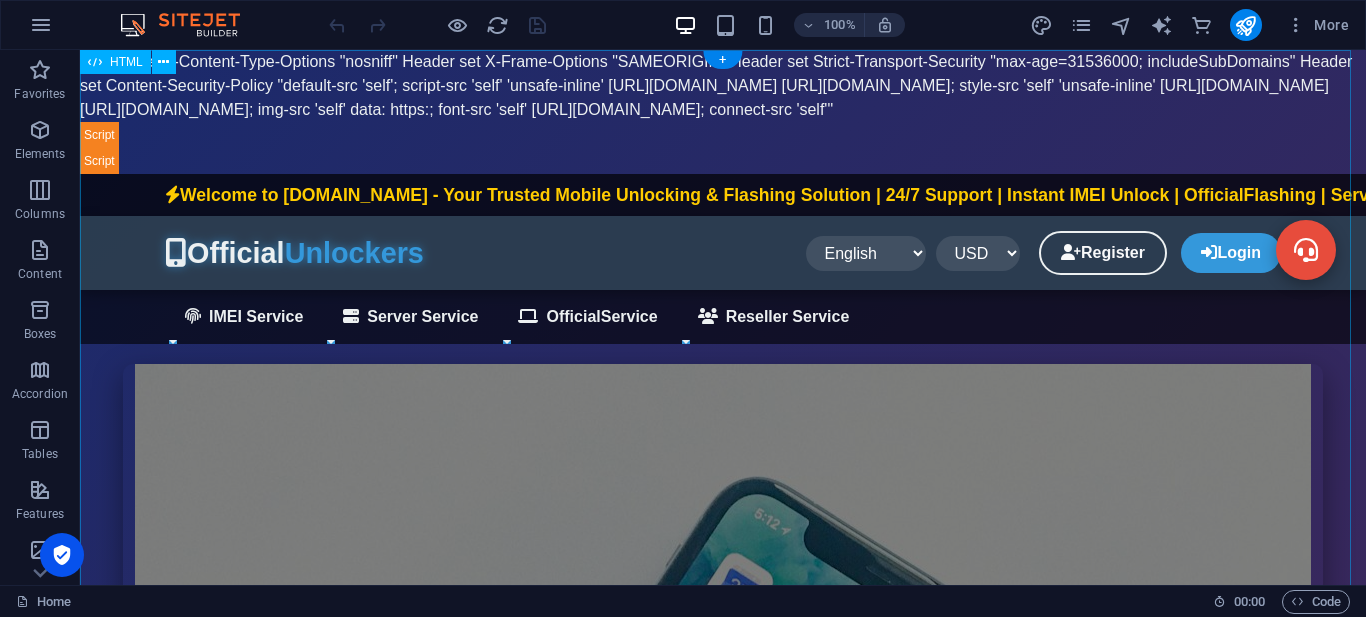 scroll, scrollTop: 0, scrollLeft: 0, axis: both 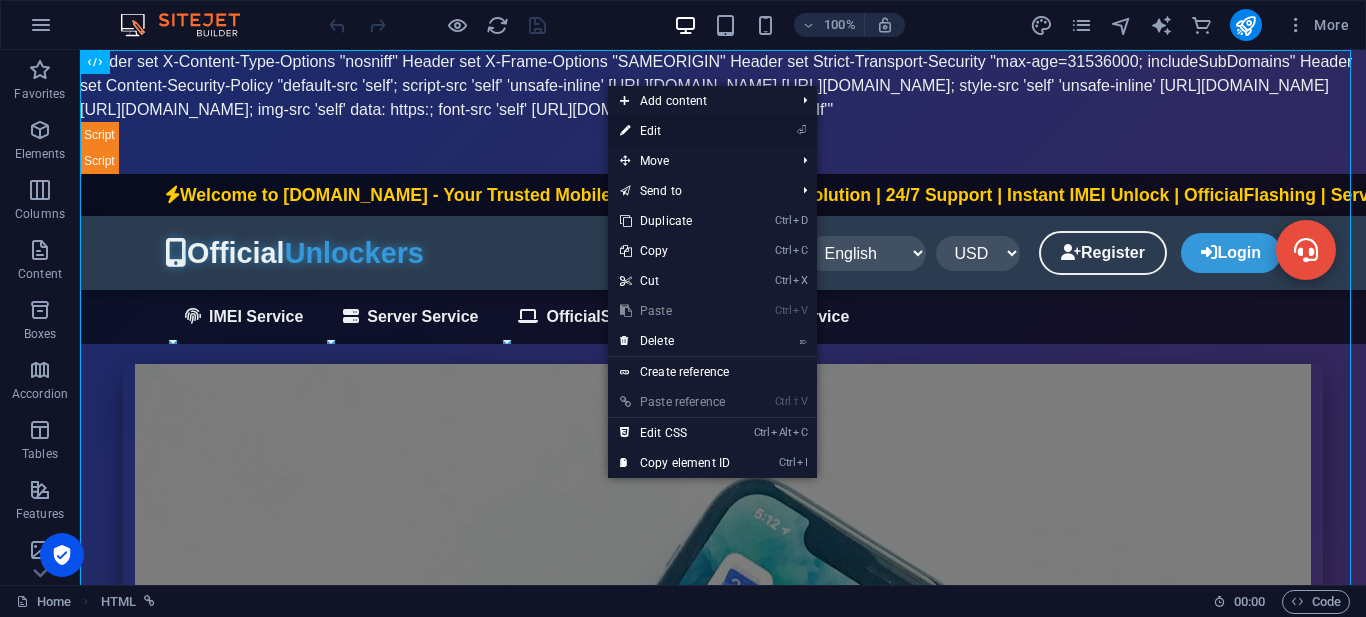 click on "⏎  Edit" at bounding box center [675, 131] 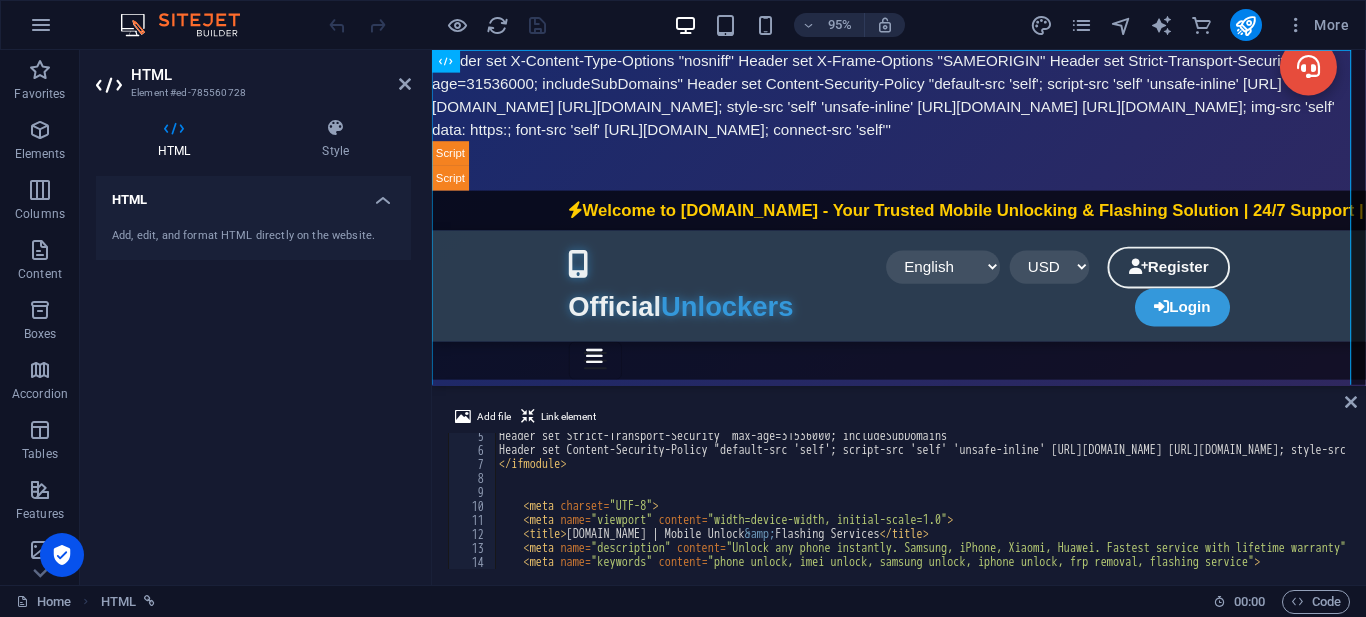 scroll, scrollTop: 60, scrollLeft: 0, axis: vertical 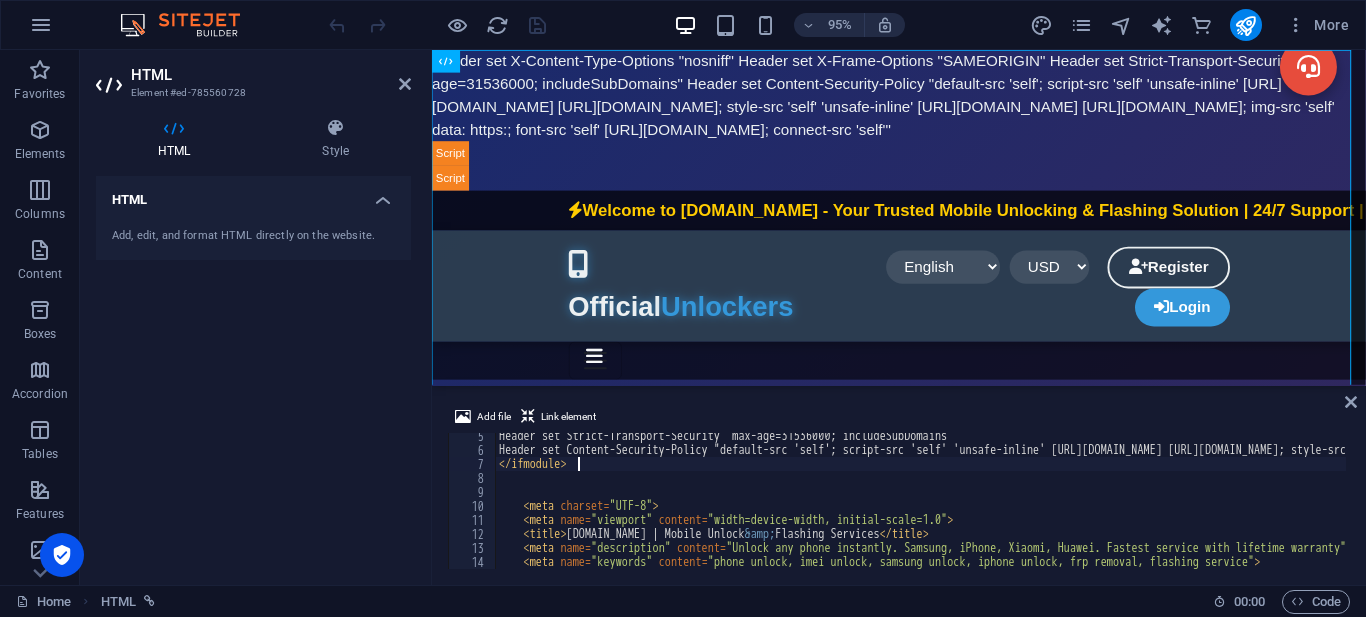 click on "Header set Strict-Transport-Security "max-age=31536000; includeSubDomains"   Header set Content-Security-Policy "default-src 'self'; script-src 'self' 'unsafe-inline' https://cdn.jsdelivr.net https://cdnjs.cloudflare.com; style-src 'self' 'unsafe-inline' https://cdn.jsdelivr.net https://cdnjs.cloudflare.com; img-src 'self' data: https:; font-src 'self' https://cdnjs.cloudflare.com; connect-src 'self'" </ ifmodule >      < meta   charset = "UTF-8" >      < meta   name = "viewport"   content = "width=device-width, initial-scale=1.0" >      < title > OfficialUnlockers.com | Mobile Unlock  &amp;  Flashing Services </ title >      < meta   name = "description"   content = "Unlock any phone instantly. Samsung, iPhone, Xiaomi, Huawei. Fastest service with lifetime warranty" >      < meta   name = "keywords"   content = "phone unlock, imei unlock, samsung unlock, iphone unlock, frp removal, flashing service" >      < meta   name = "author"   content = "OfficialUnlockers" >" at bounding box center [1673, 509] 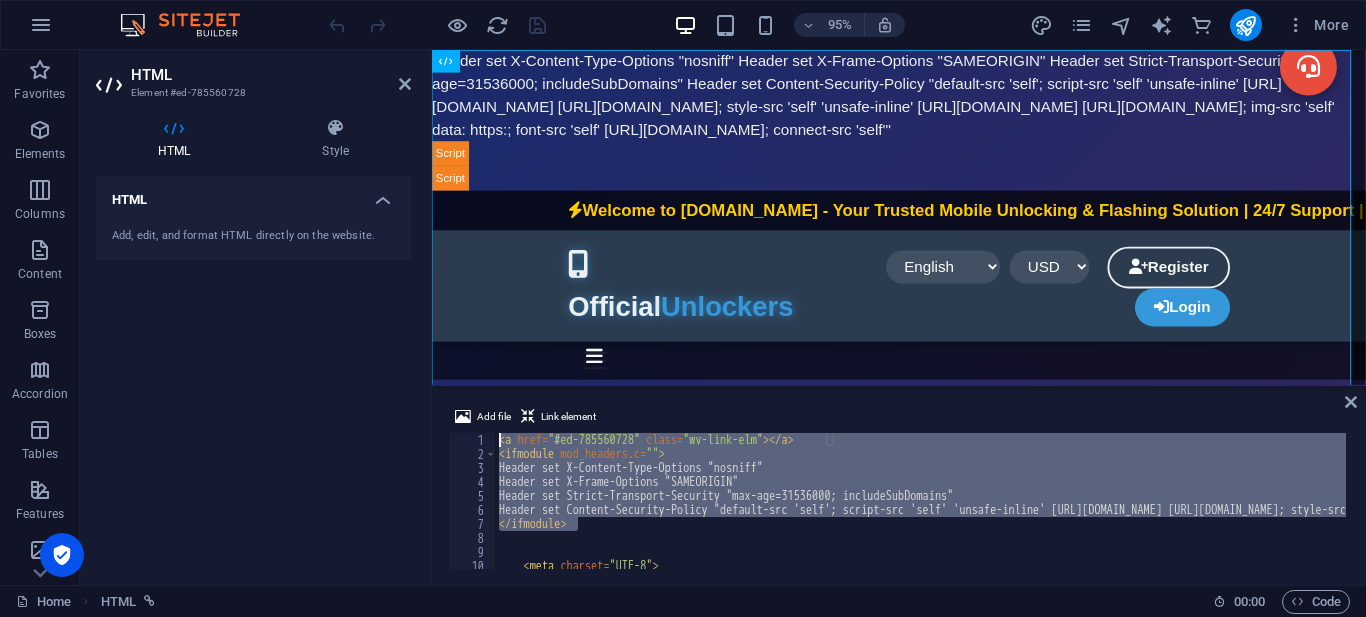 scroll, scrollTop: 0, scrollLeft: 0, axis: both 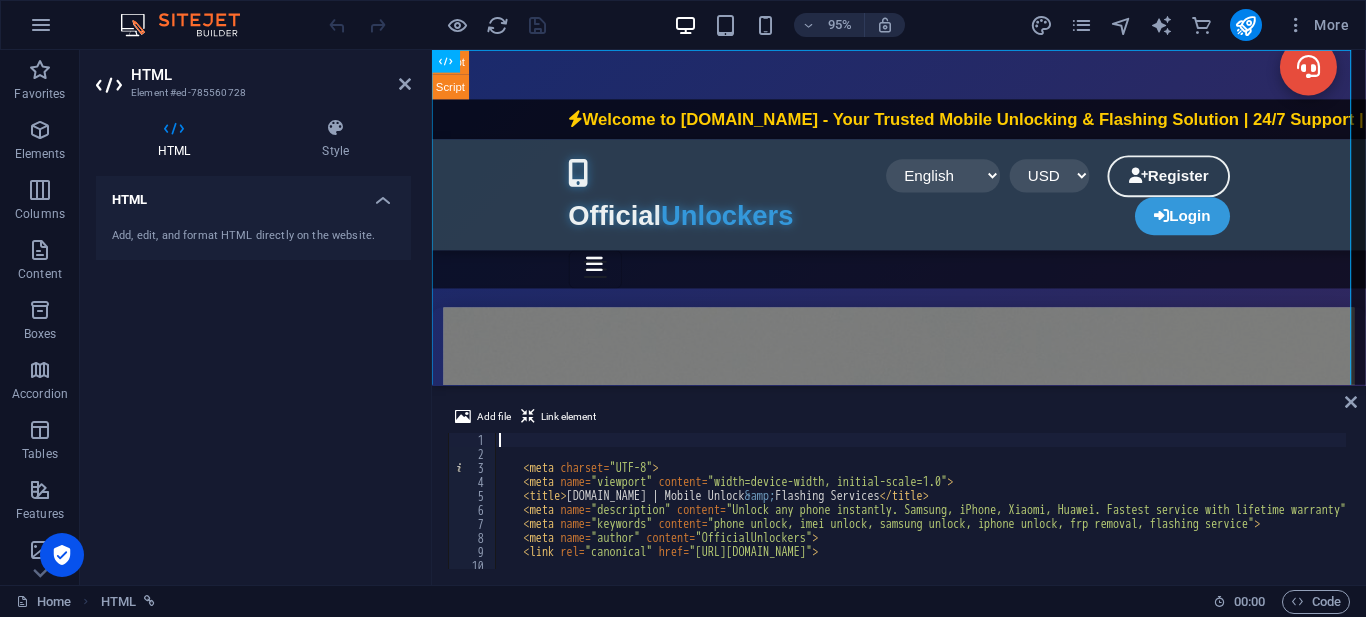 click on "HTML Add, edit, and format HTML directly on the website." at bounding box center [253, 372] 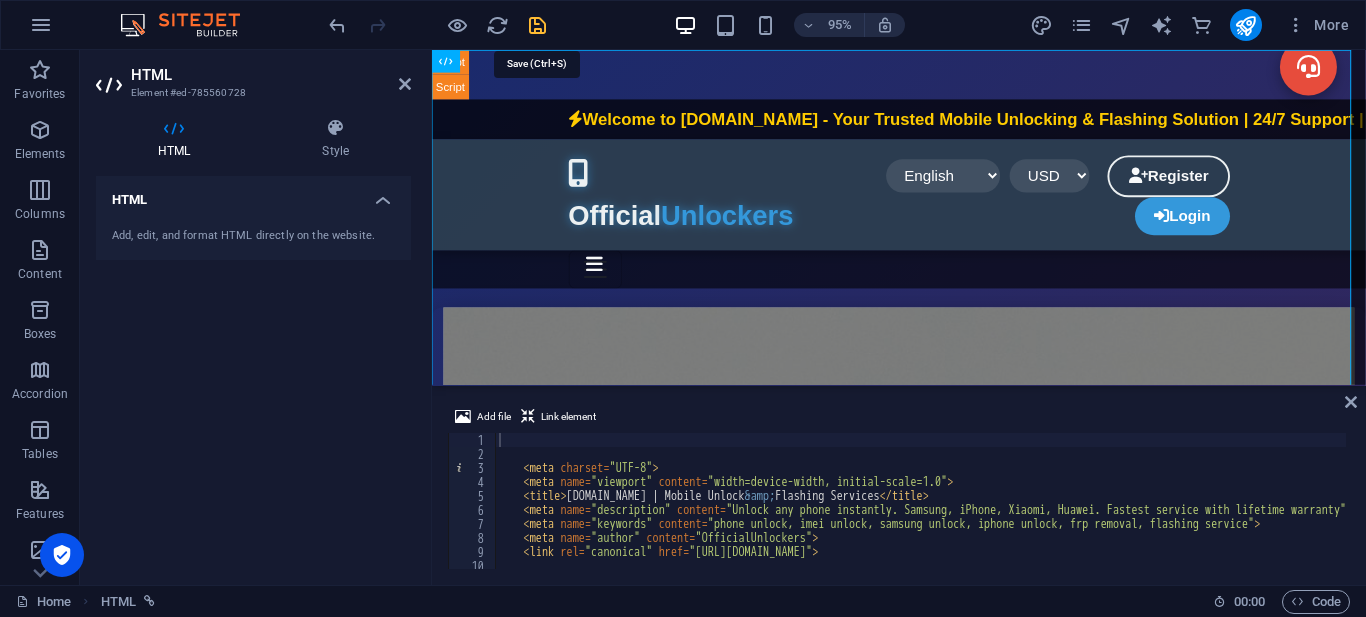 click at bounding box center (537, 25) 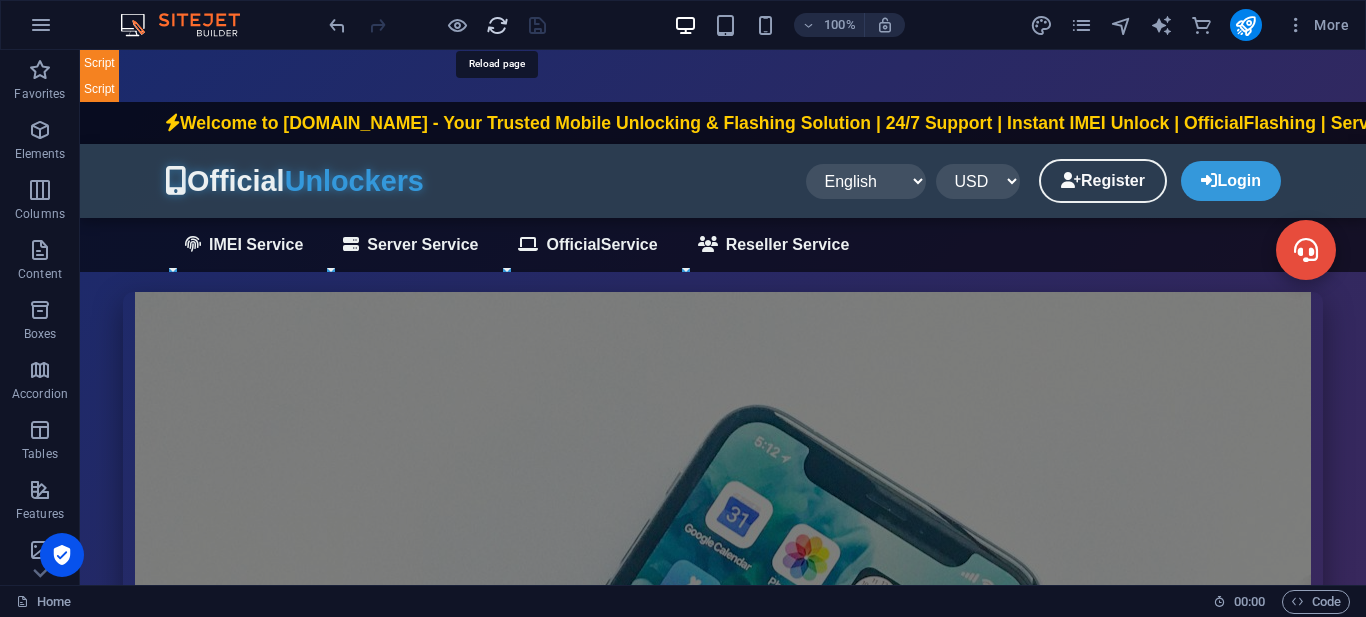click at bounding box center (497, 25) 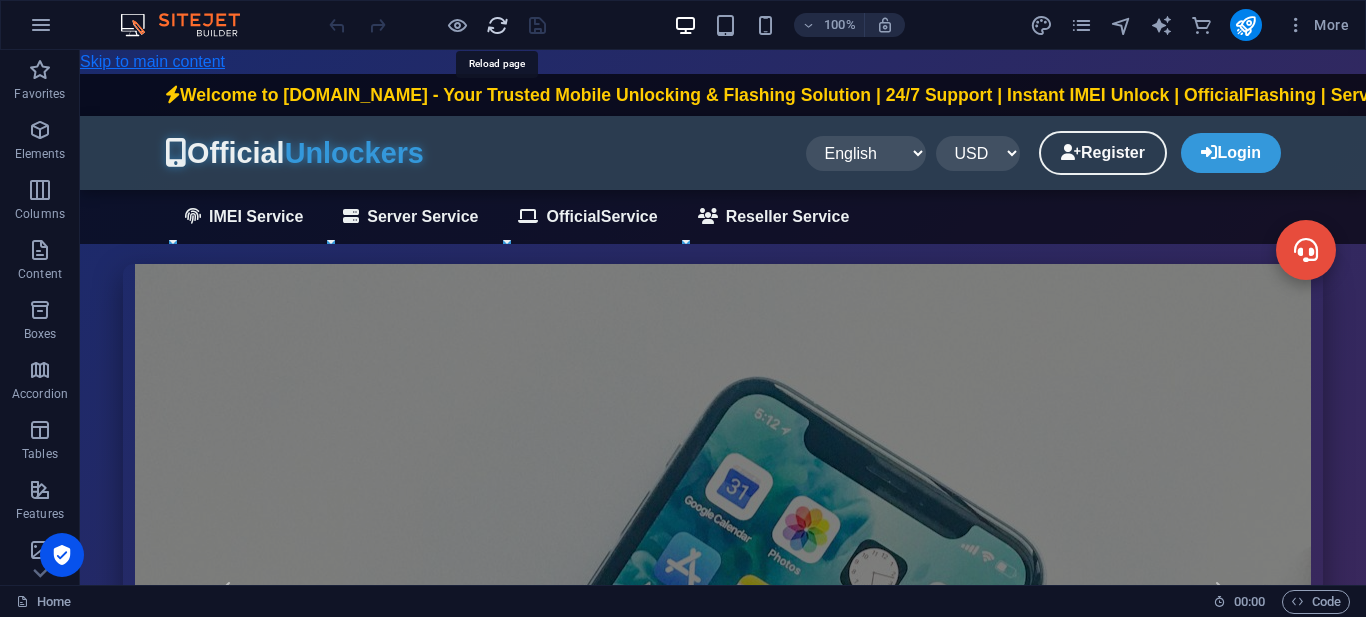 scroll, scrollTop: 0, scrollLeft: 0, axis: both 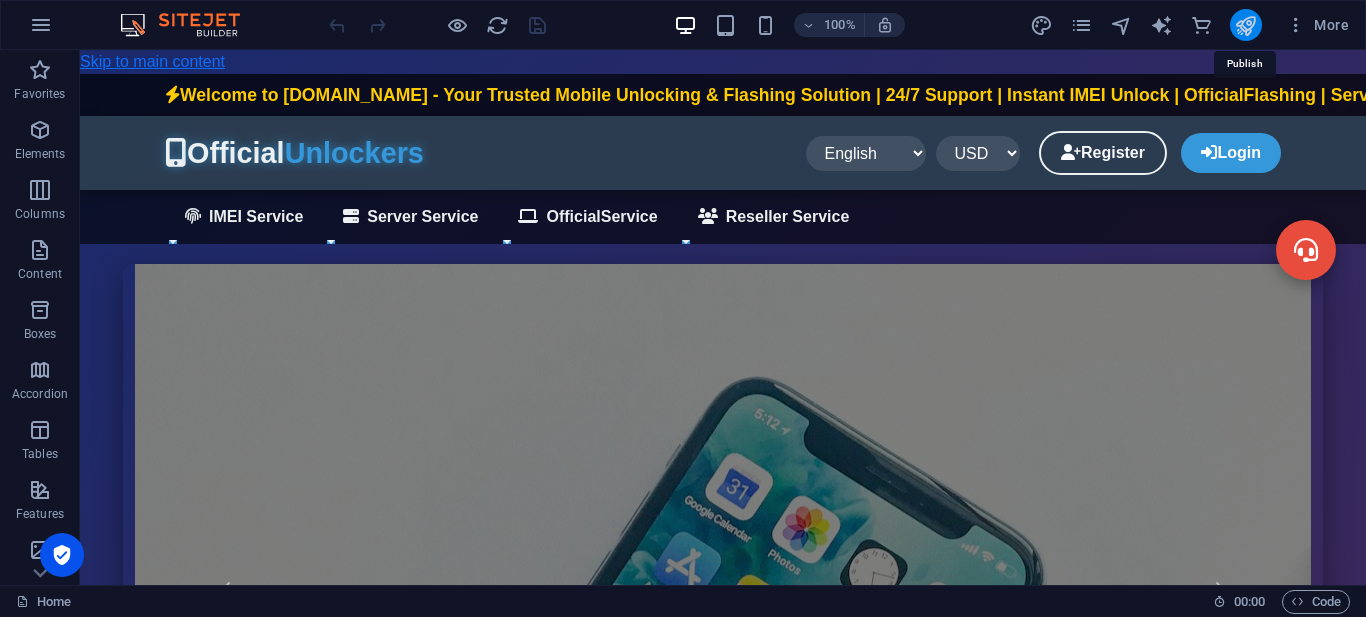 click at bounding box center (1245, 25) 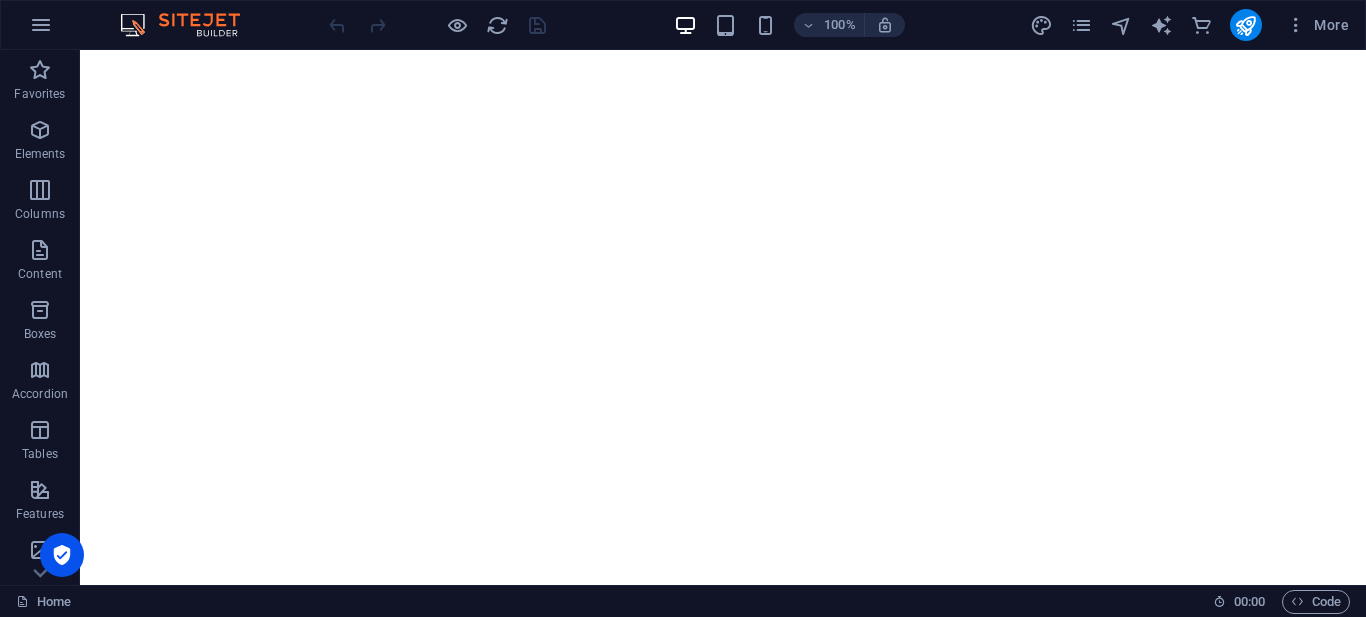 scroll, scrollTop: 0, scrollLeft: 0, axis: both 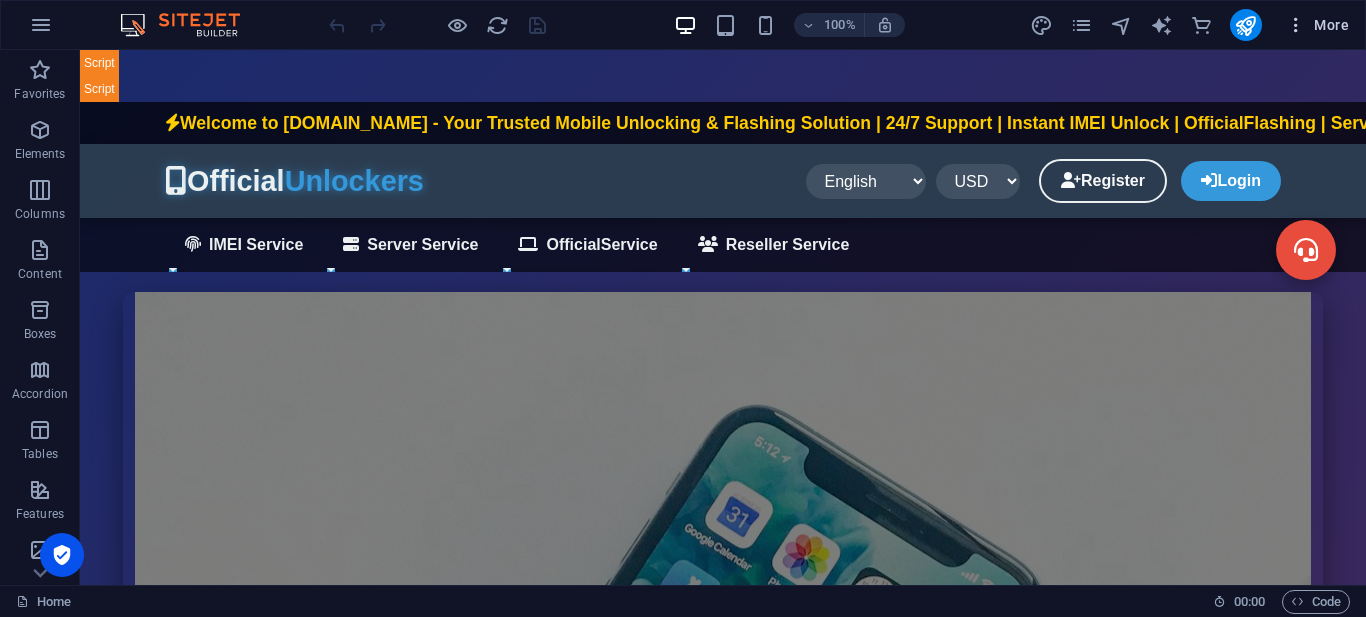 click on "More" at bounding box center (1317, 25) 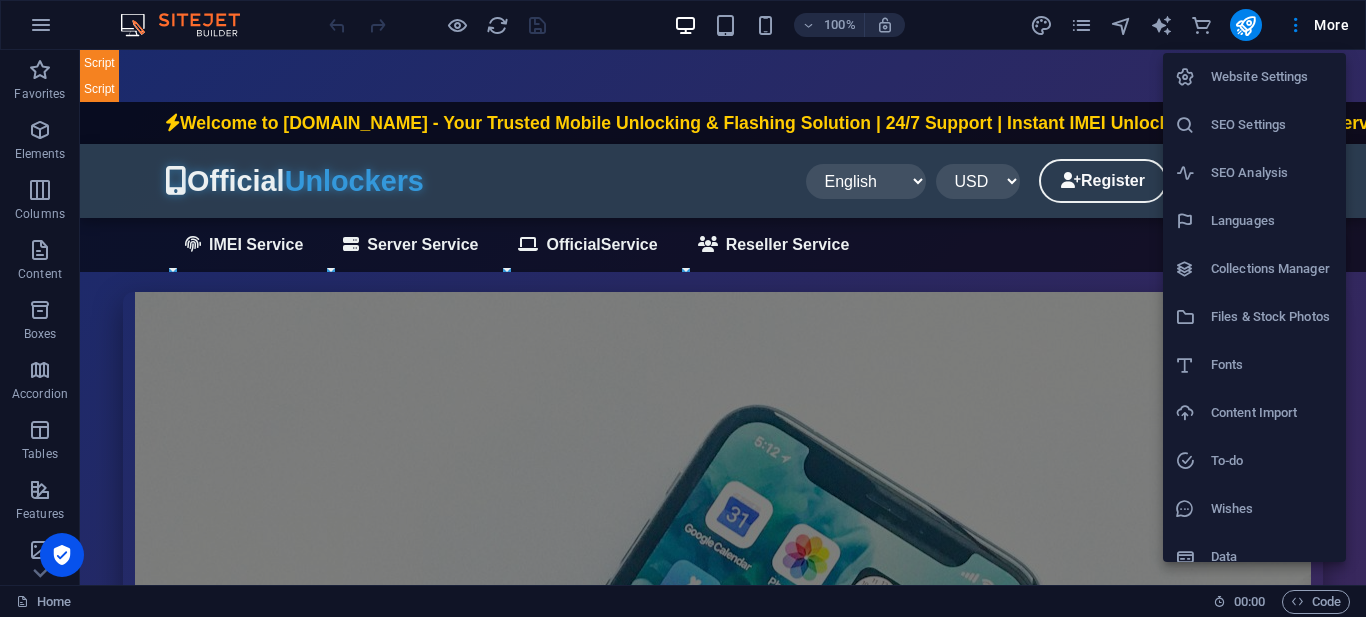 click on "SEO Settings" at bounding box center [1272, 125] 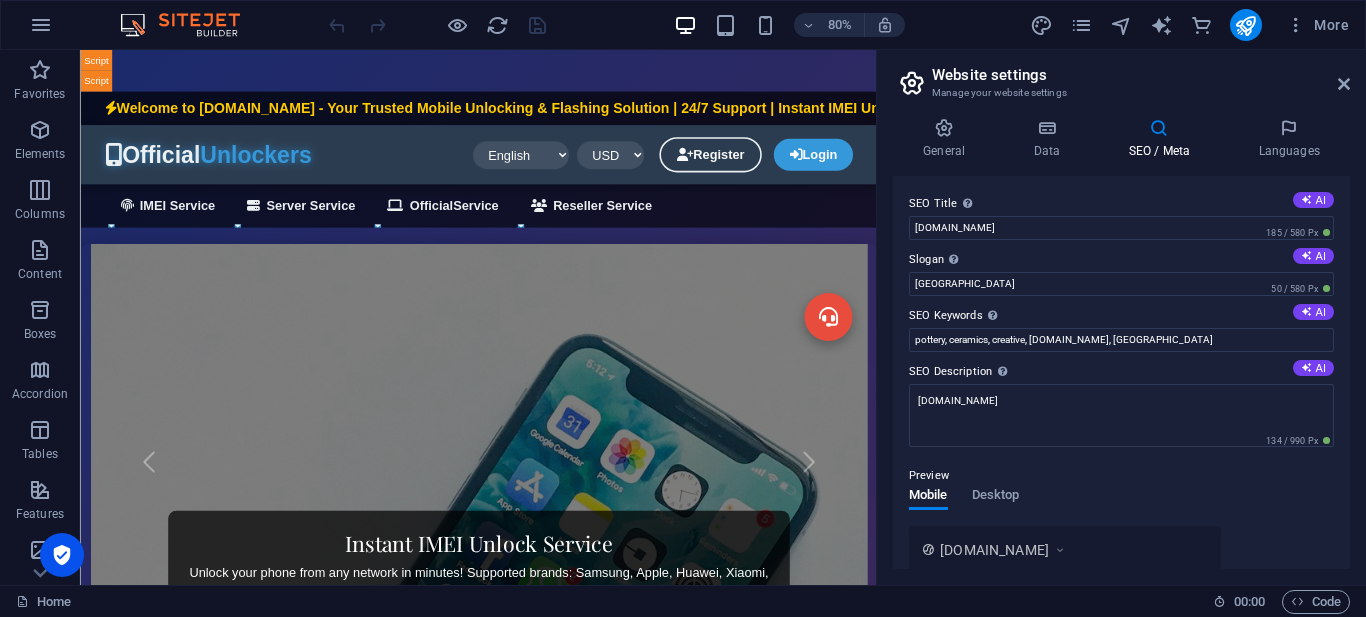 click on "SEO / Meta" at bounding box center (1163, 139) 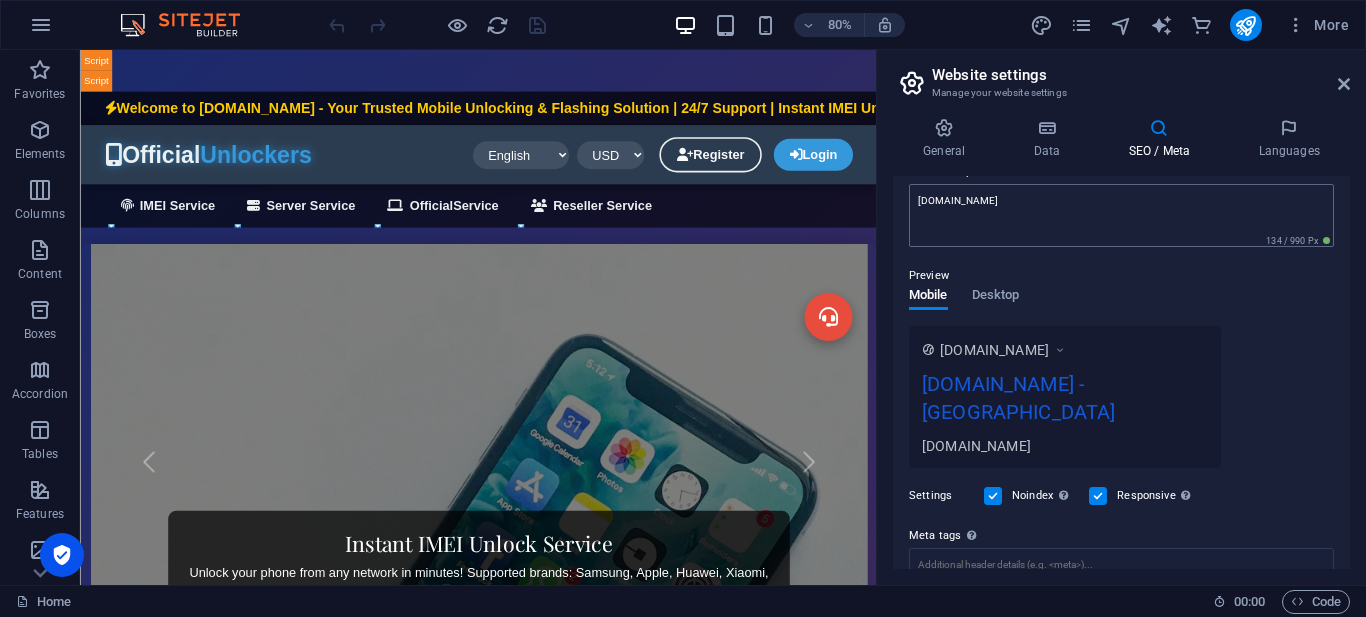 scroll, scrollTop: 300, scrollLeft: 0, axis: vertical 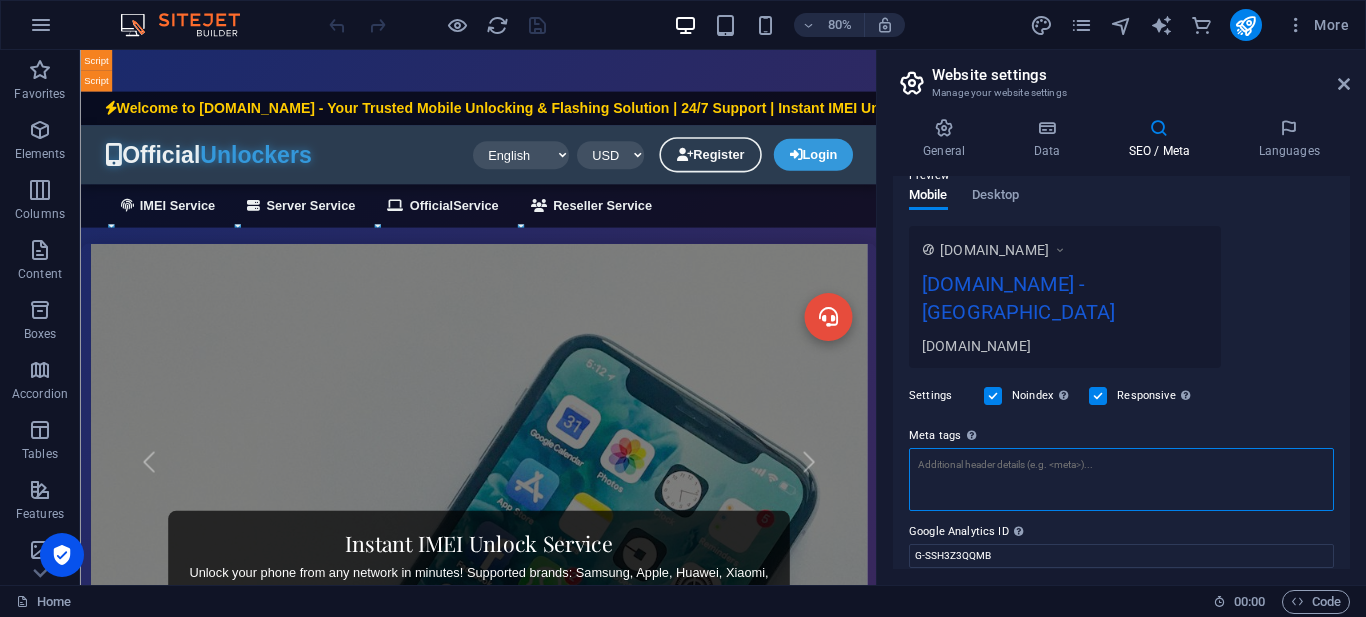 click on "Meta tags Enter HTML code here that will be placed inside the  tags of your website. Please note that your website may not function if you include code with errors." at bounding box center [1121, 479] 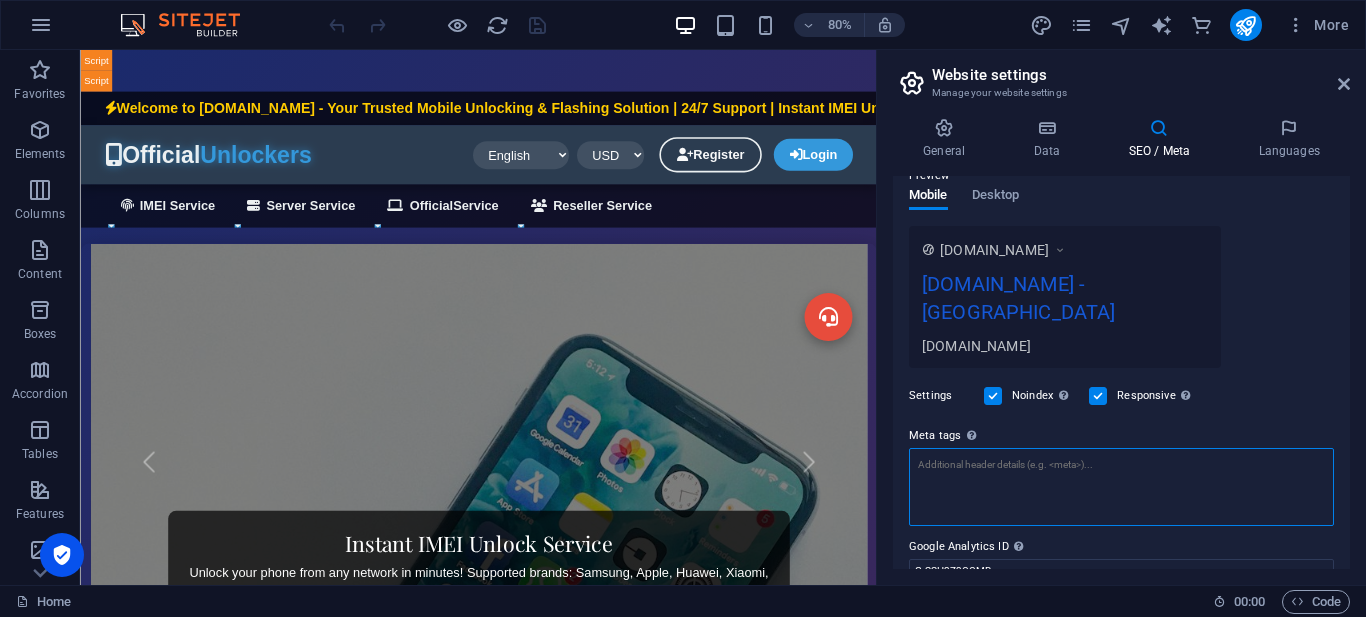 paste on "<meta name="description" content="Unlock Samsung, iPhone, Huawei, Xiaomi phones permanently. Fastest IMEI unlock service with 24/7 support. Trusted since [DATE].">" 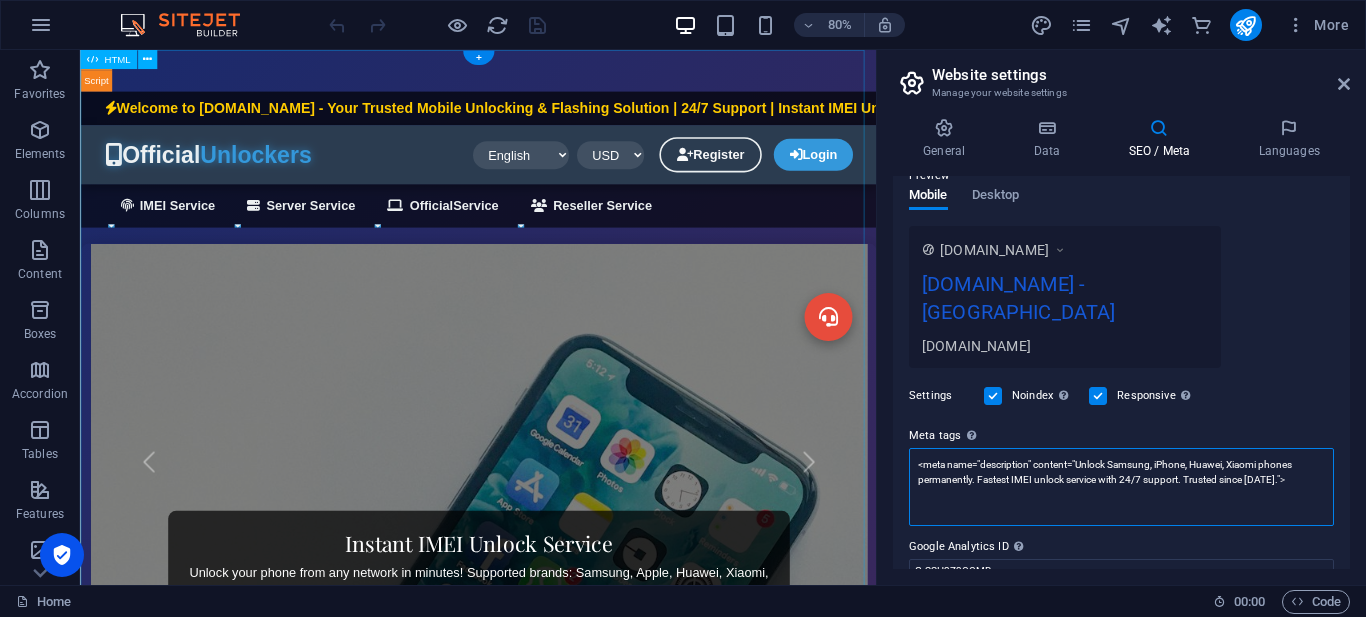 type on "<meta name="description" content="Unlock Samsung, iPhone, Huawei, Xiaomi phones permanently. Fastest IMEI unlock service with 24/7 support. Trusted since [DATE].">" 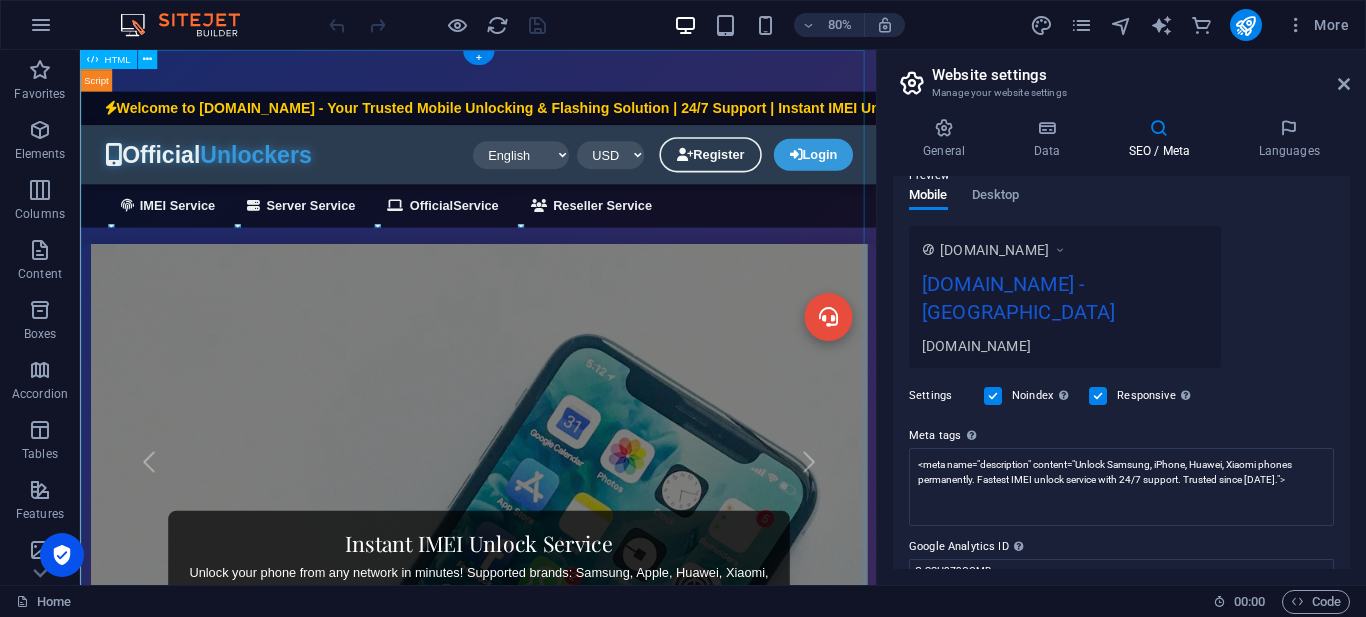 click on "[DOMAIN_NAME] | Mobile Unlock & Flashing Services
Welcome to [DOMAIN_NAME] - Your Trusted Mobile Unlocking & Flashing Solution | 24/7 Support | Instant IMEI Unlock | OfficialFlashing | Server Services | Reseller Program Available
Official Unlockers
English
বাংলা
Español
Français
العربية" at bounding box center (577, 1642) 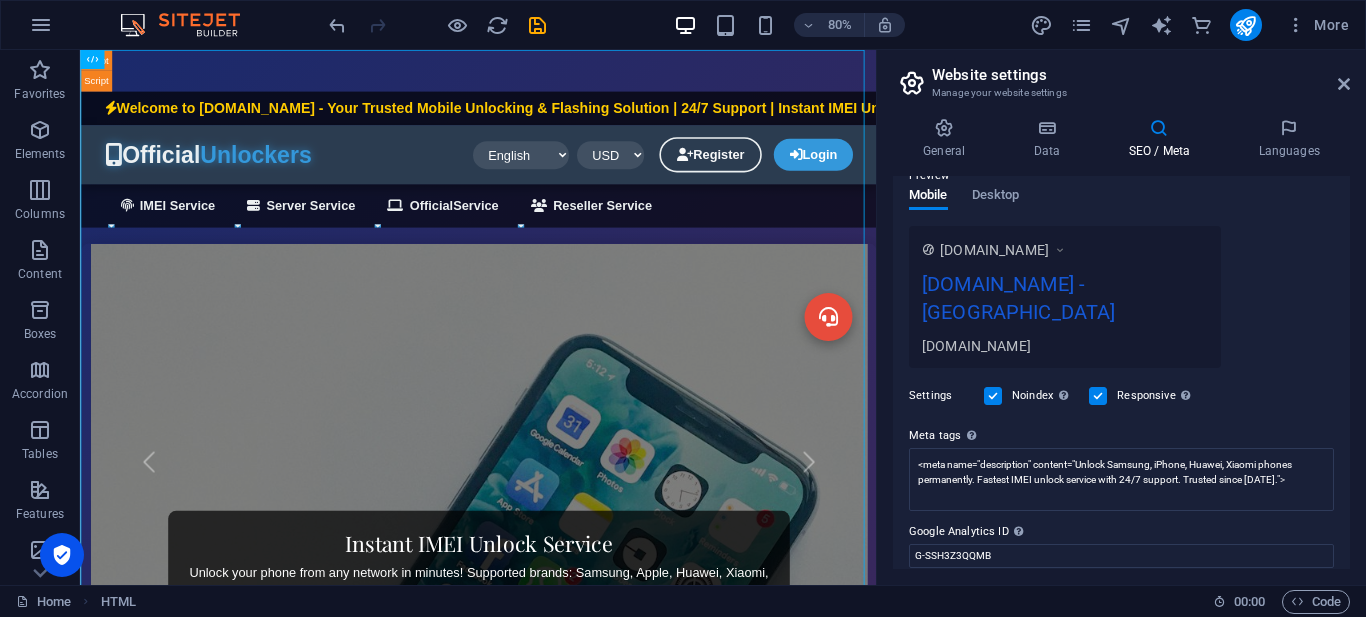 click at bounding box center (437, 25) 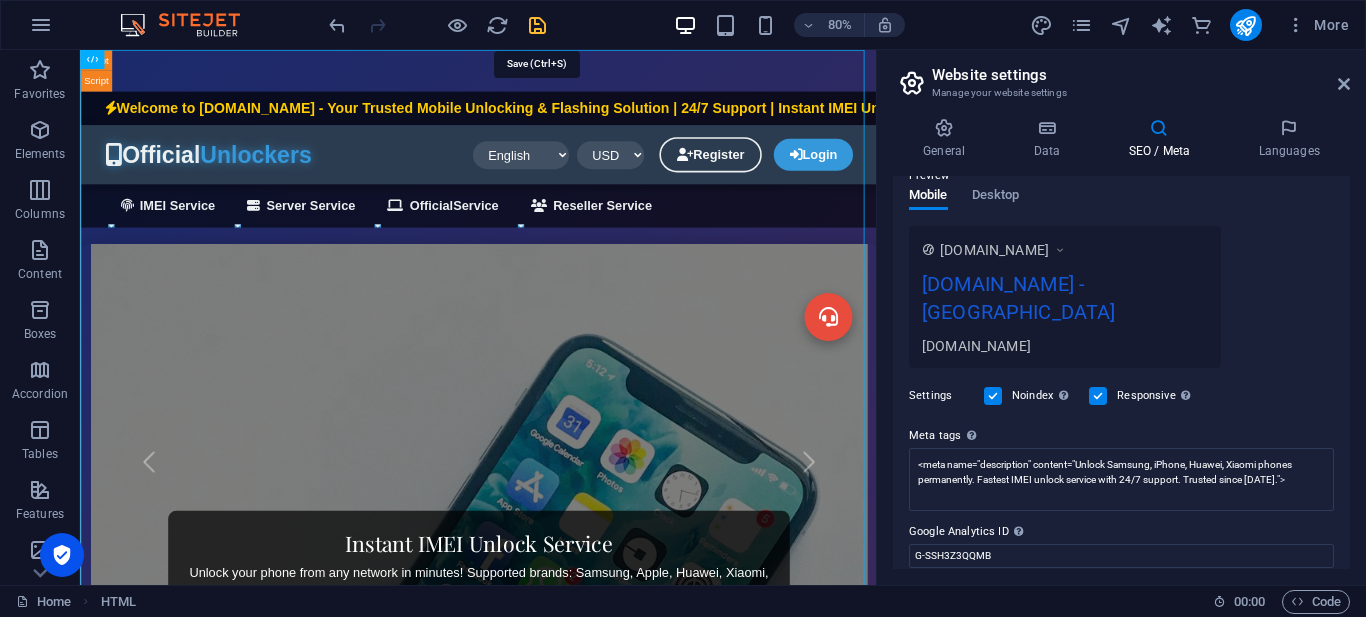 click at bounding box center [537, 25] 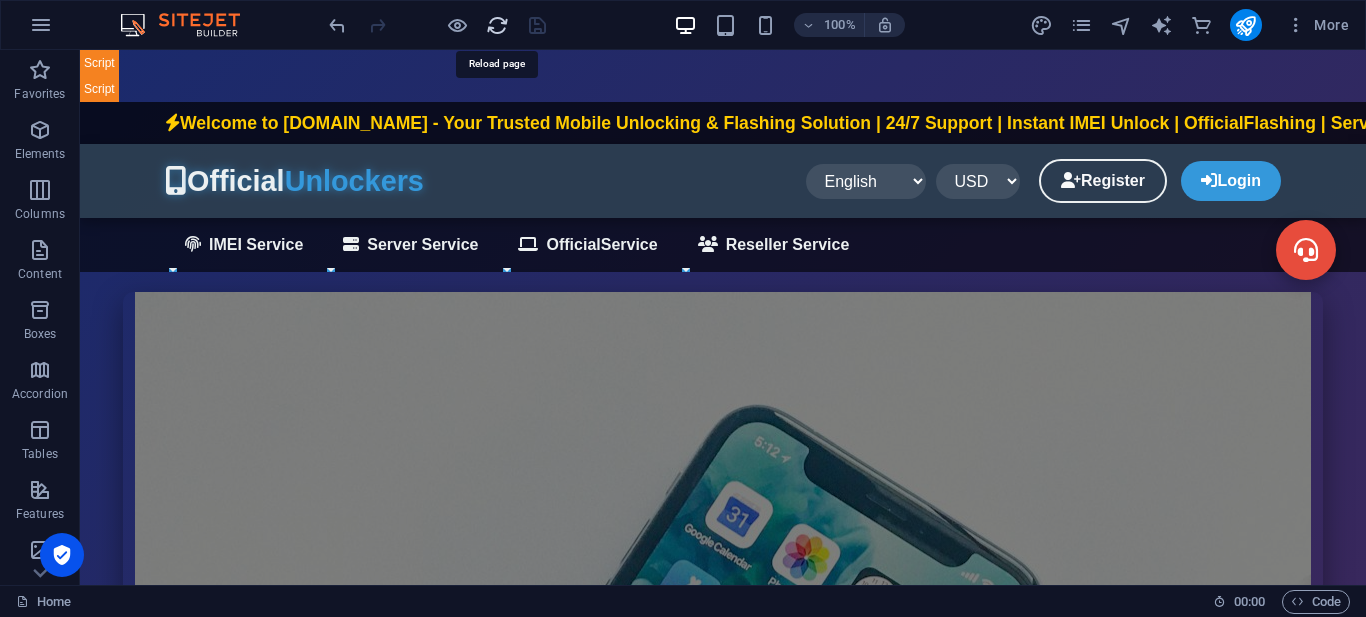 click at bounding box center (497, 25) 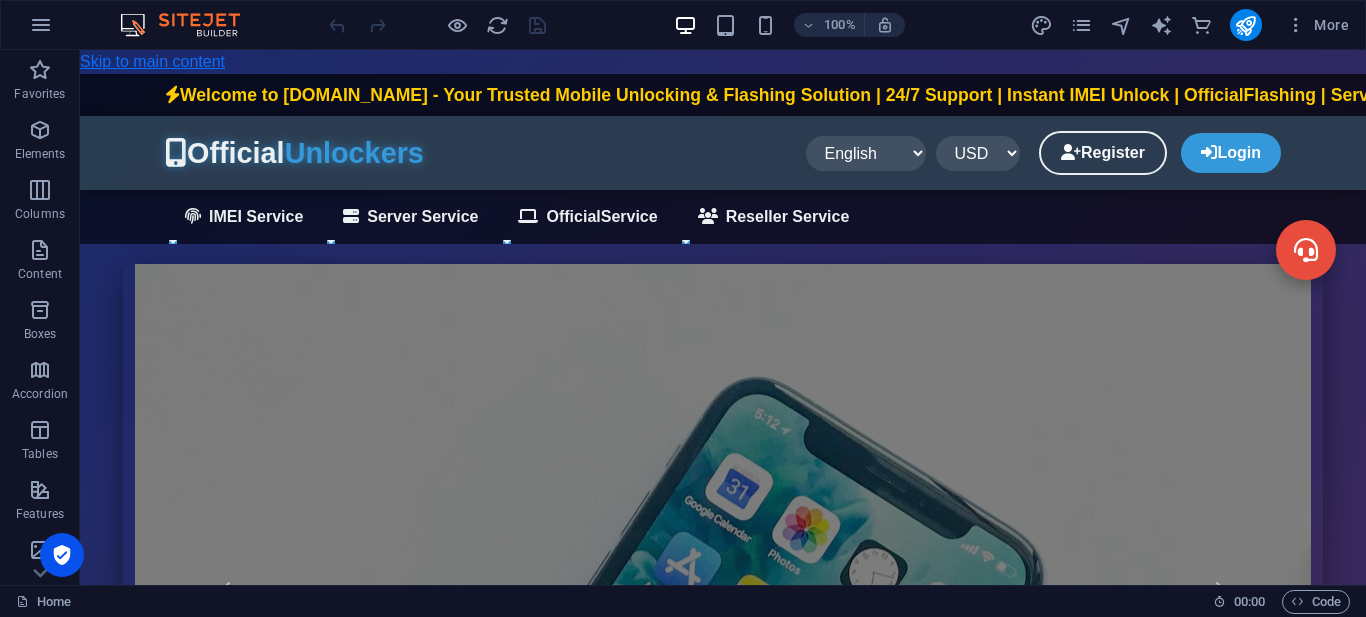 scroll, scrollTop: 0, scrollLeft: 0, axis: both 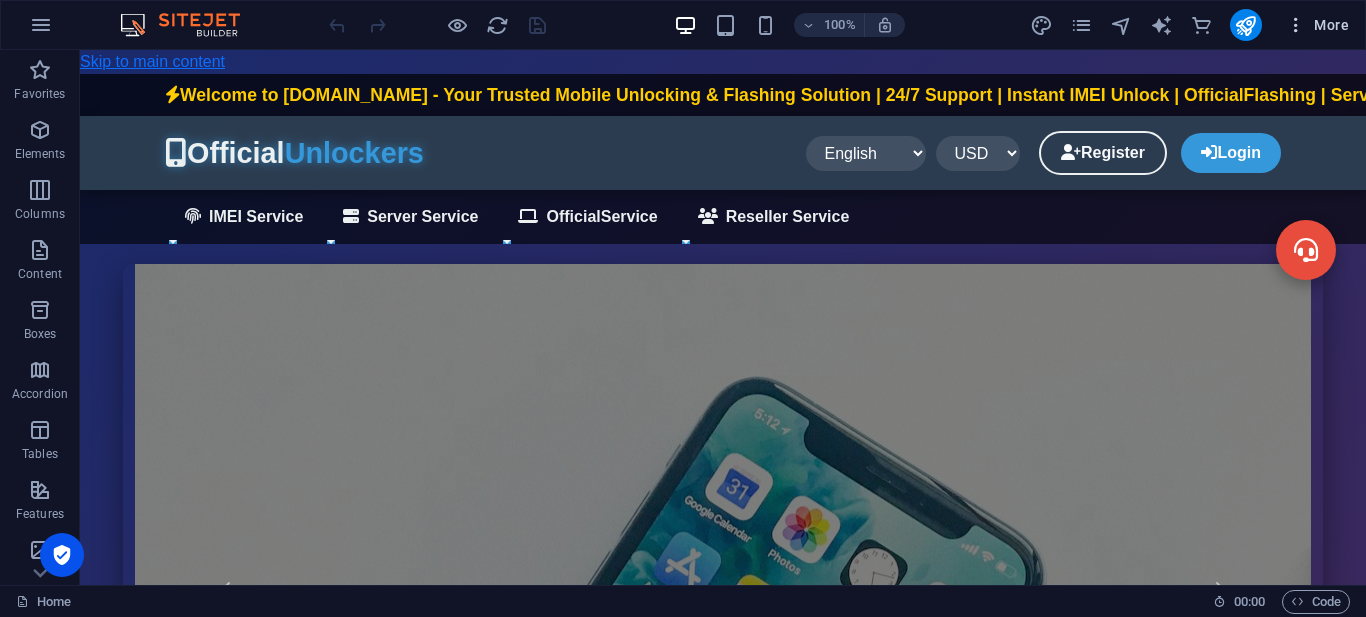 click on "More" at bounding box center [1317, 25] 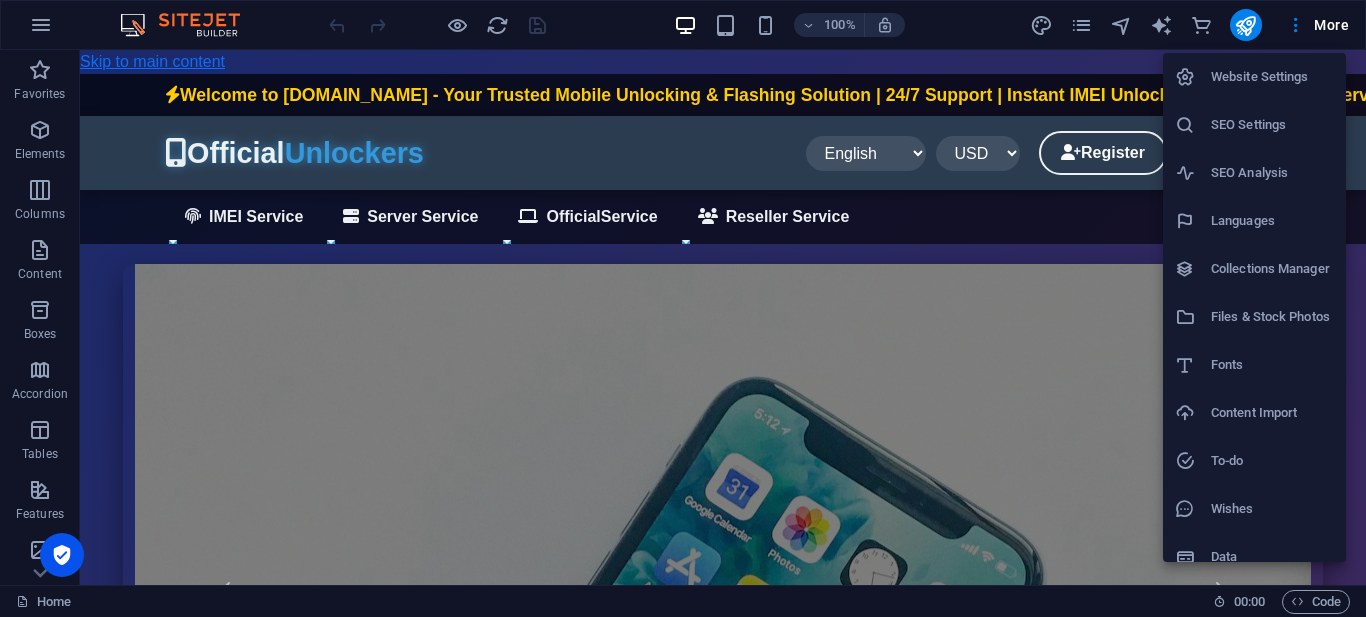 click on "SEO Settings" at bounding box center [1254, 125] 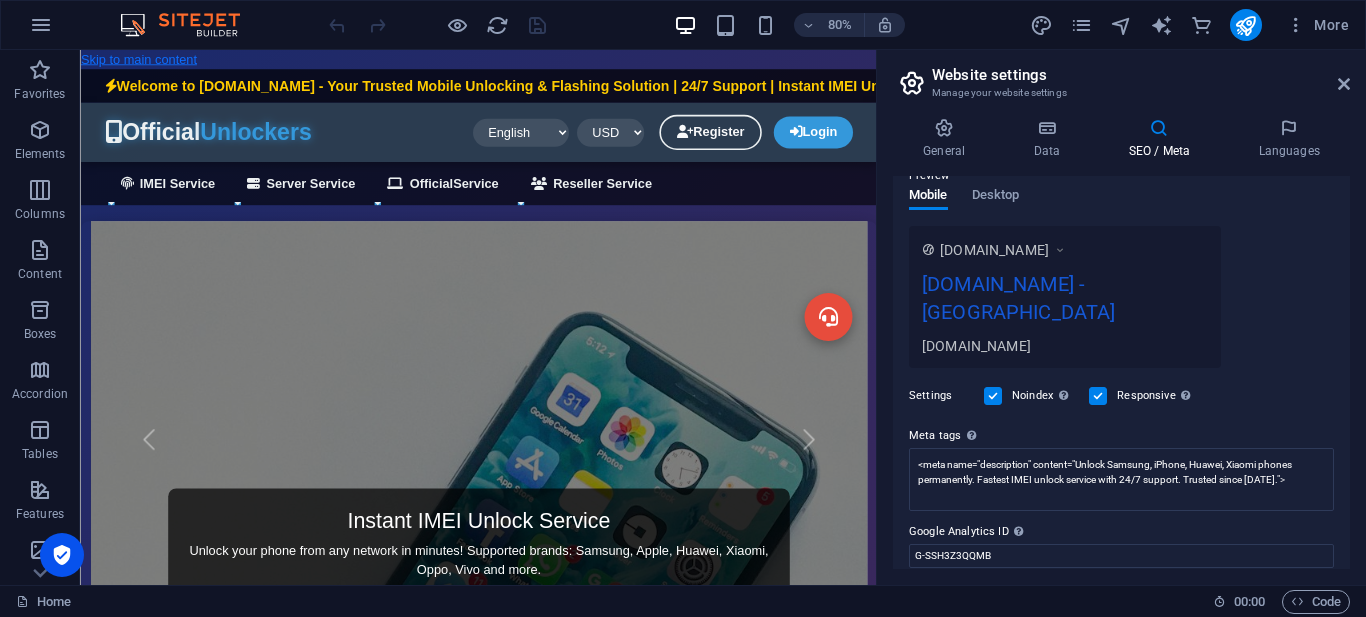 scroll, scrollTop: 343, scrollLeft: 0, axis: vertical 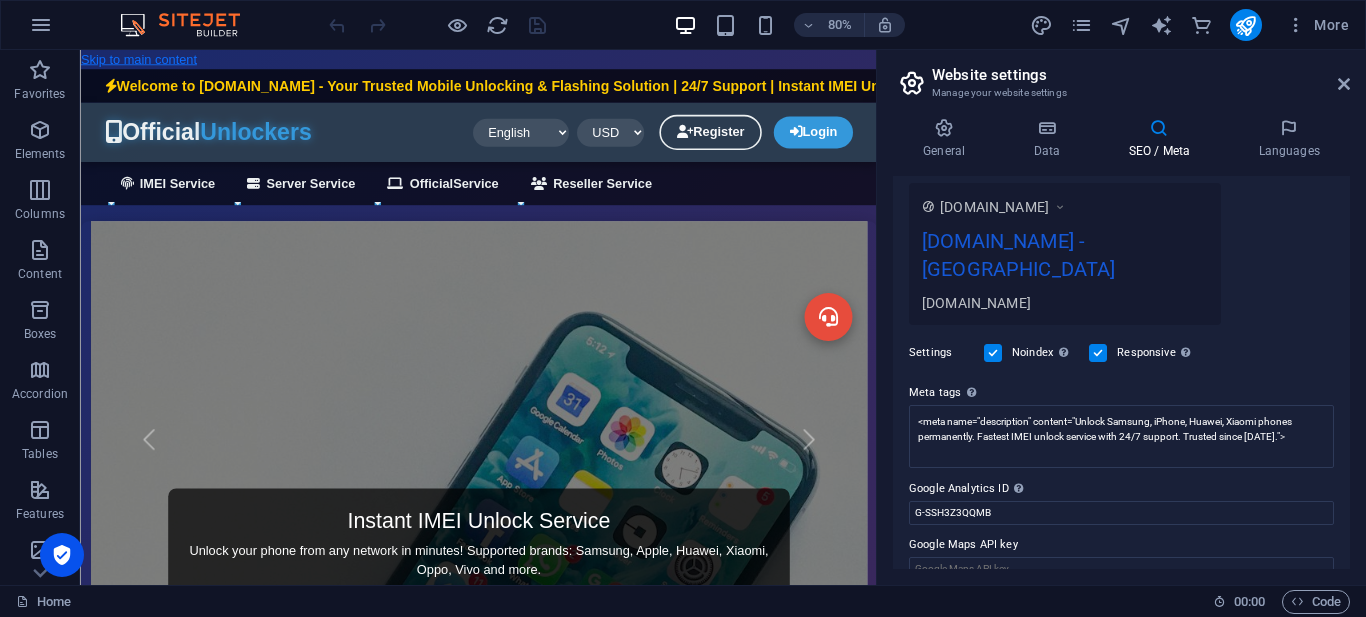 click on "Website settings Manage your website settings  General  Data  SEO / Meta  Languages Website name [DOMAIN_NAME] Logo Drag files here, click to choose files or select files from Files or our free stock photos & videos Select files from the file manager, stock photos, or upload file(s) Upload Favicon Set the favicon of your website here. A favicon is a small icon shown in the browser tab next to your website title. It helps visitors identify your website. Drag files here, click to choose files or select files from Files or our free stock photos & videos Select files from the file manager, stock photos, or upload file(s) Upload Preview Image (Open Graph) This image will be shown when the website is shared on social networks Drag files here, click to choose files or select files from Files or our free stock photos & videos Select files from the file manager, stock photos, or upload file(s) Upload Contact data for this website. This can be used everywhere on the website and will update automatically. Street" at bounding box center (1121, 317) 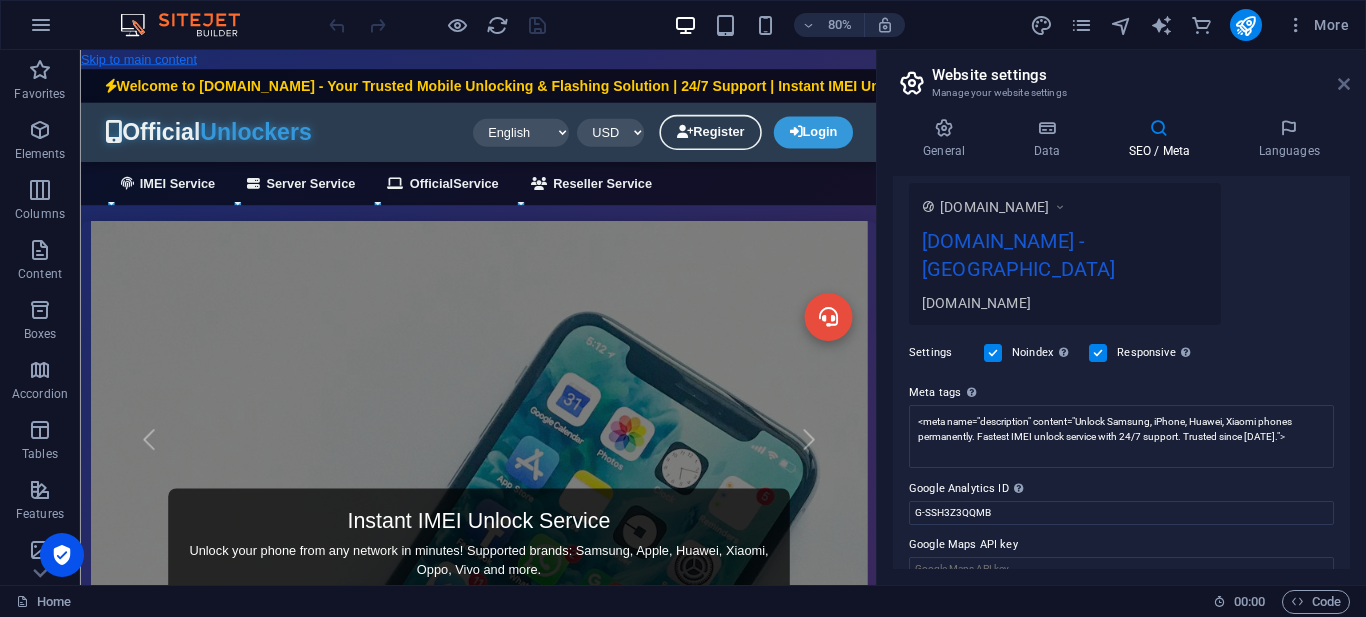 click at bounding box center [1344, 84] 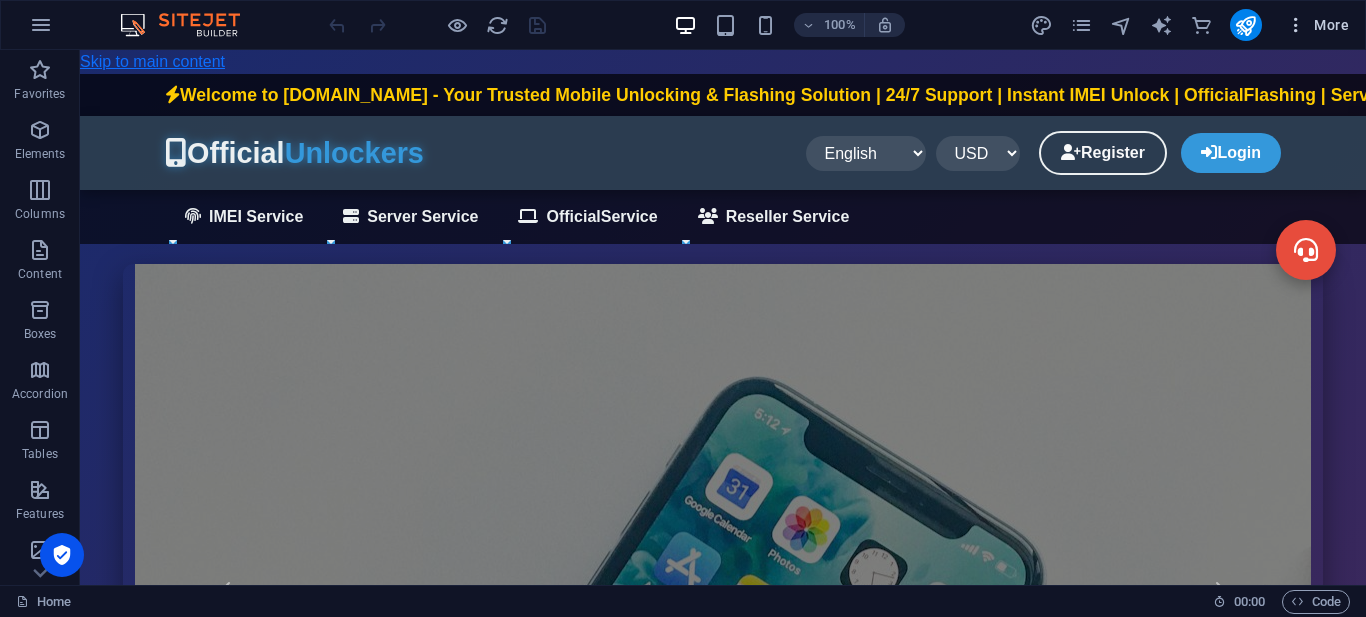click on "More" at bounding box center [1317, 25] 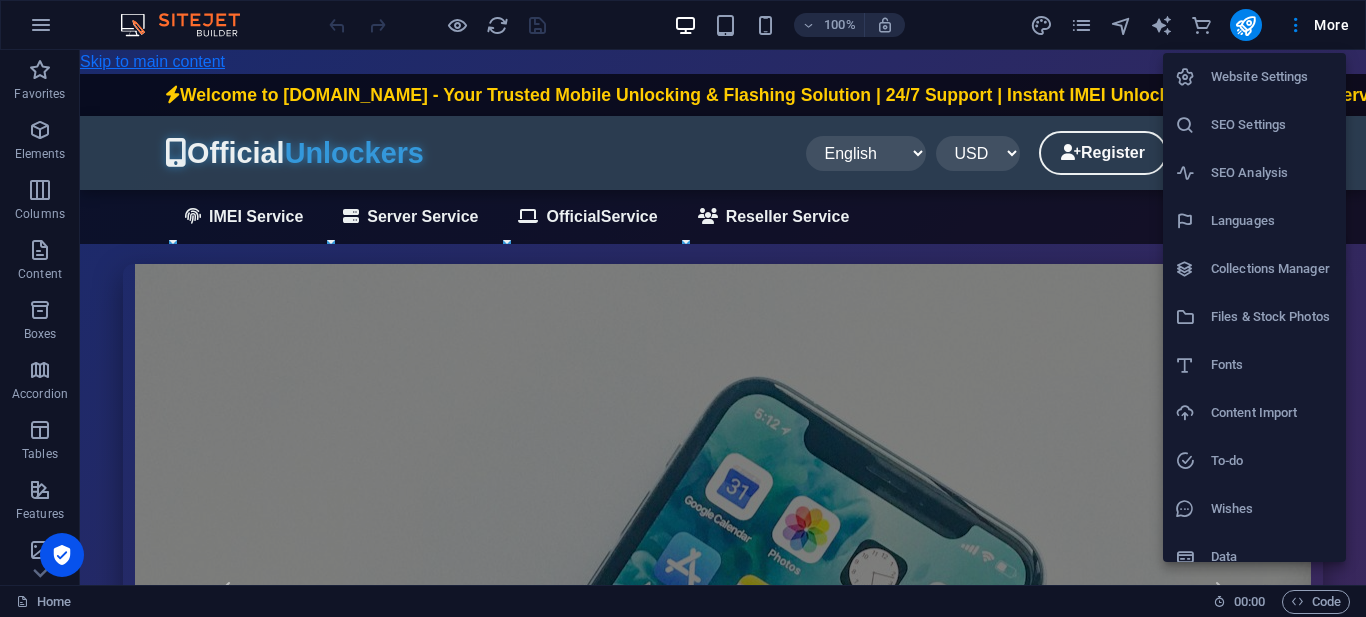 click on "SEO Analysis" at bounding box center (1272, 173) 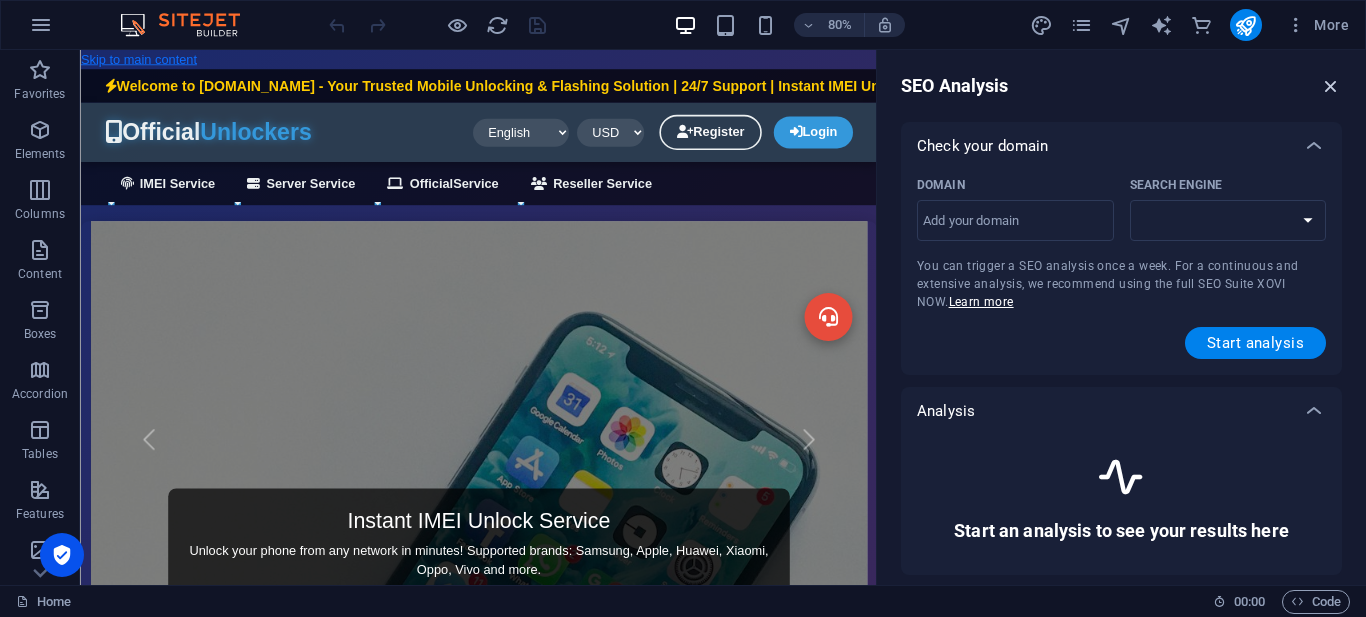 select on "[DOMAIN_NAME]" 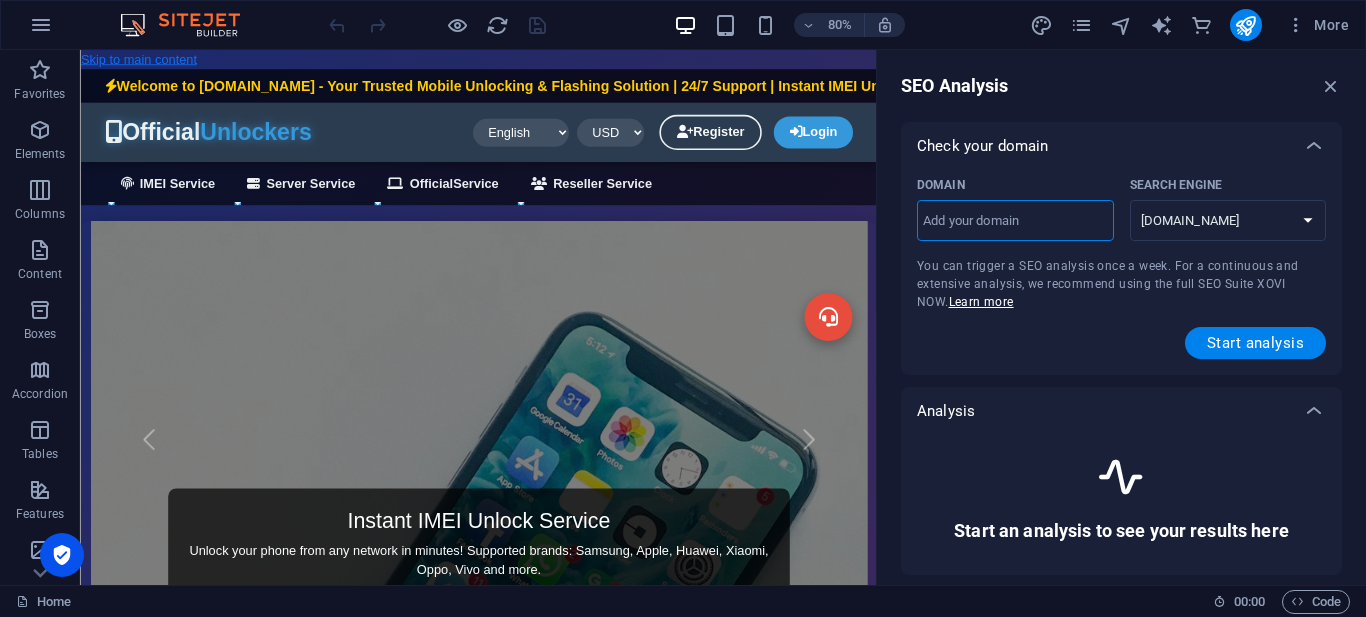 click on "Domain ​" at bounding box center (1015, 221) 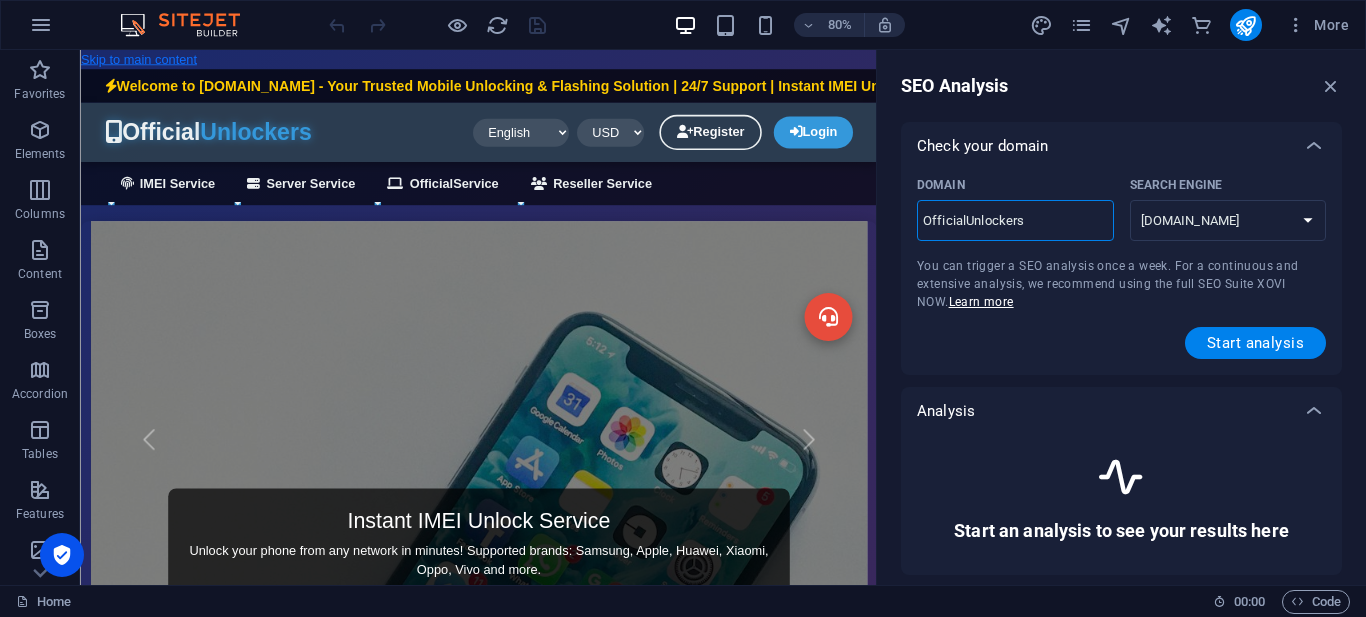 click on "OfficialUnlockers" at bounding box center [1015, 221] 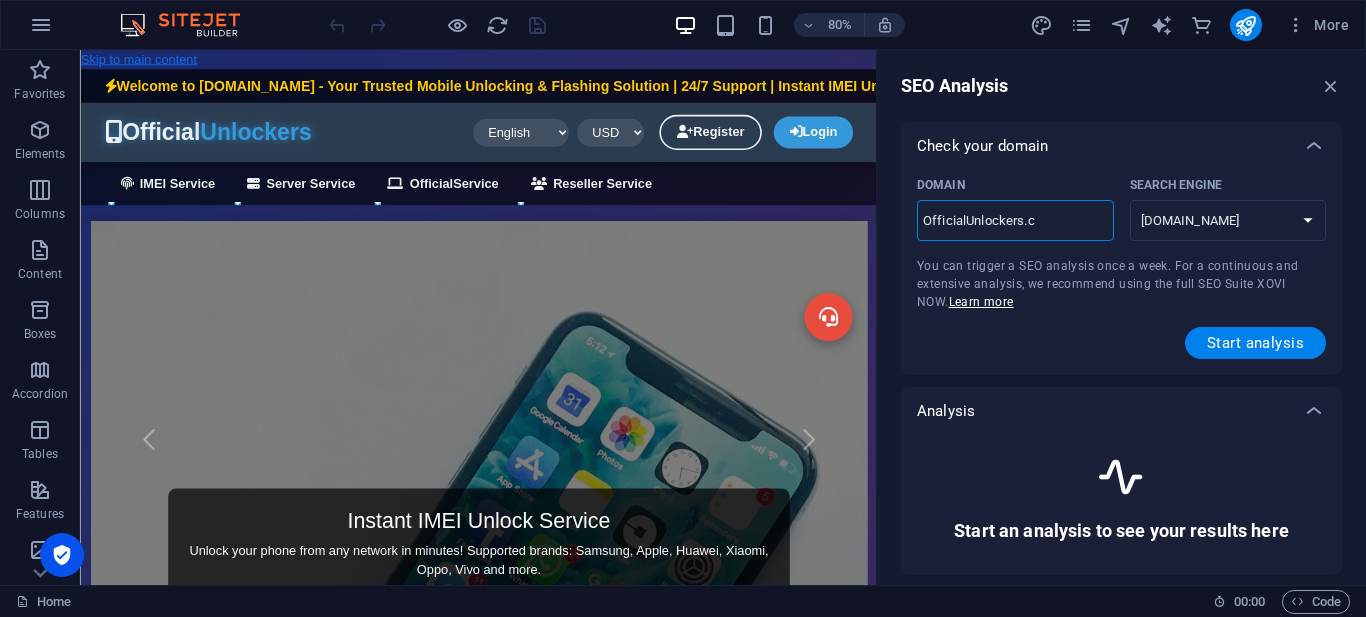 type on "[DOMAIN_NAME]" 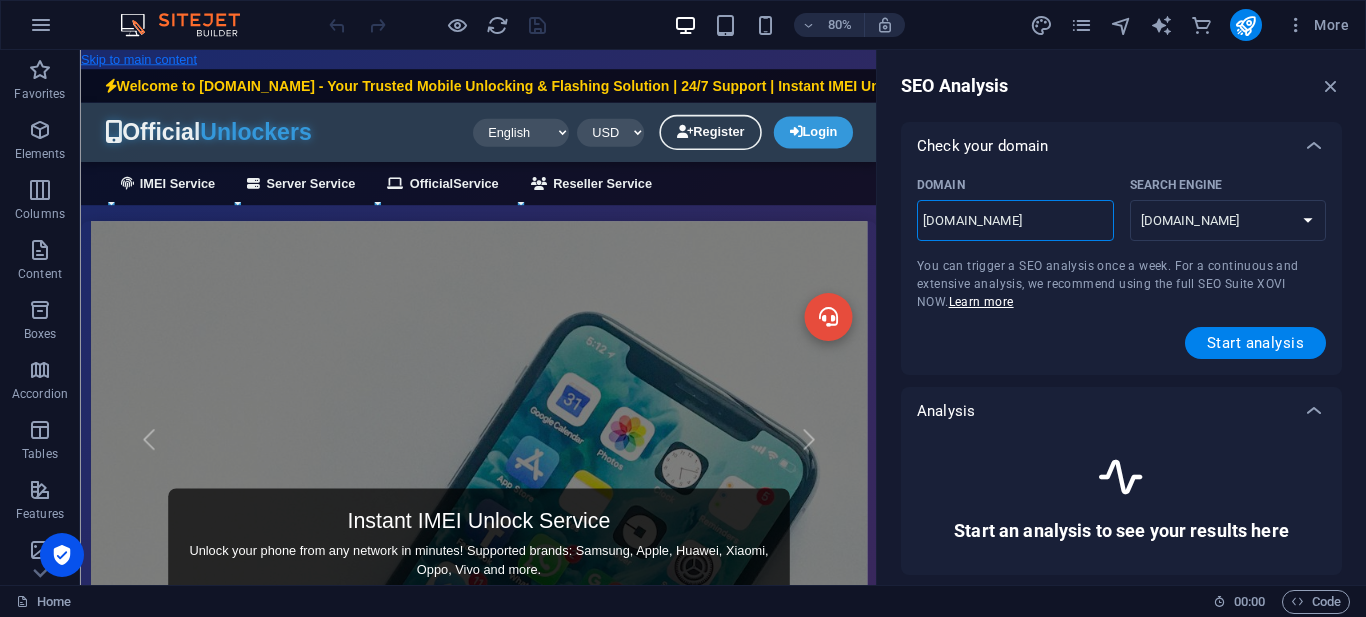 type on "[DOMAIN_NAME]" 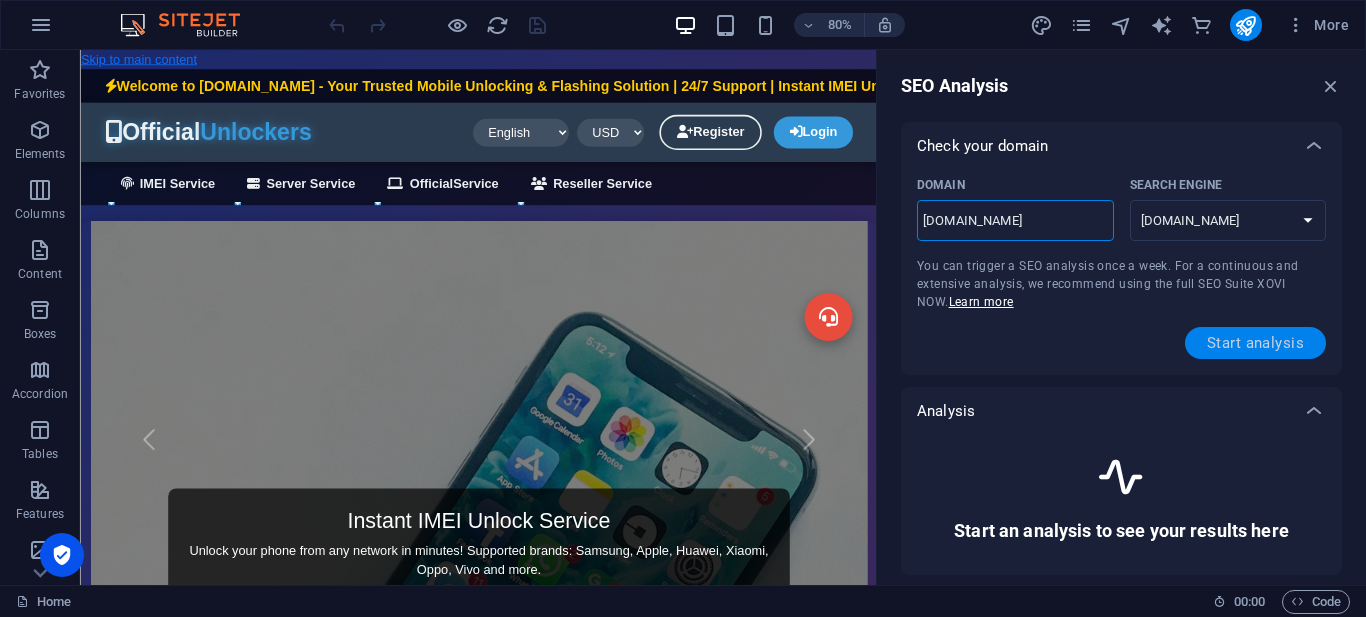 type on "[DOMAIN_NAME]" 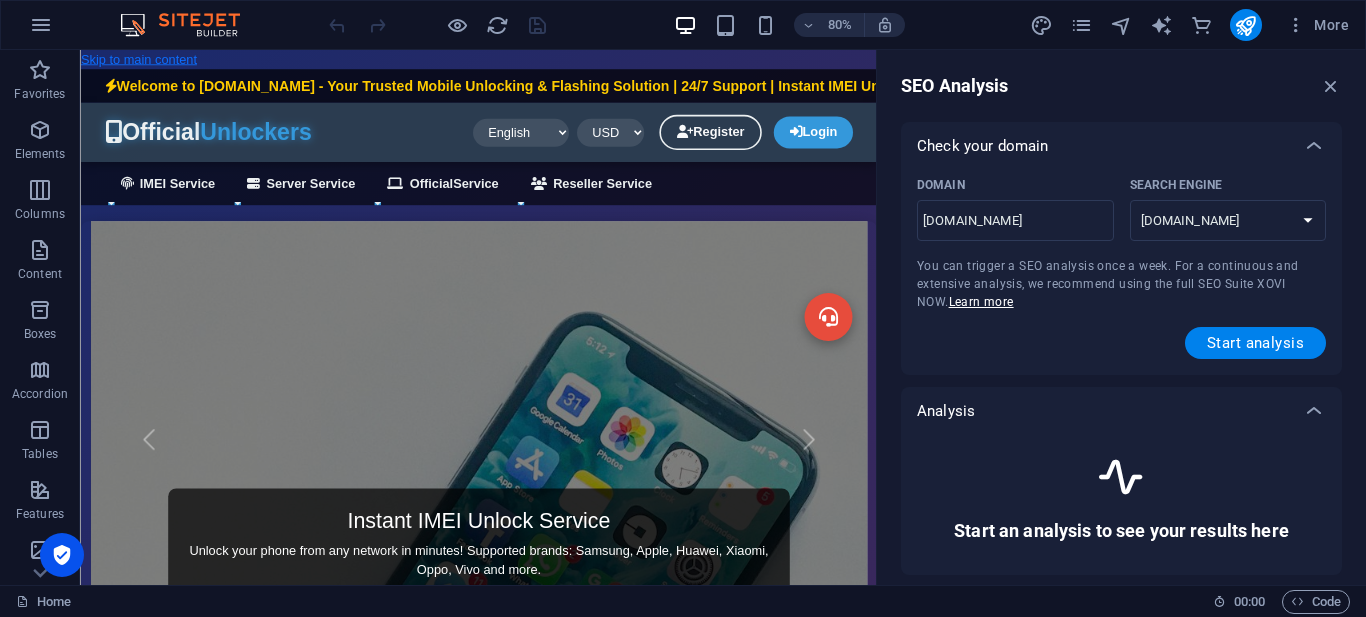 scroll, scrollTop: 200, scrollLeft: 0, axis: vertical 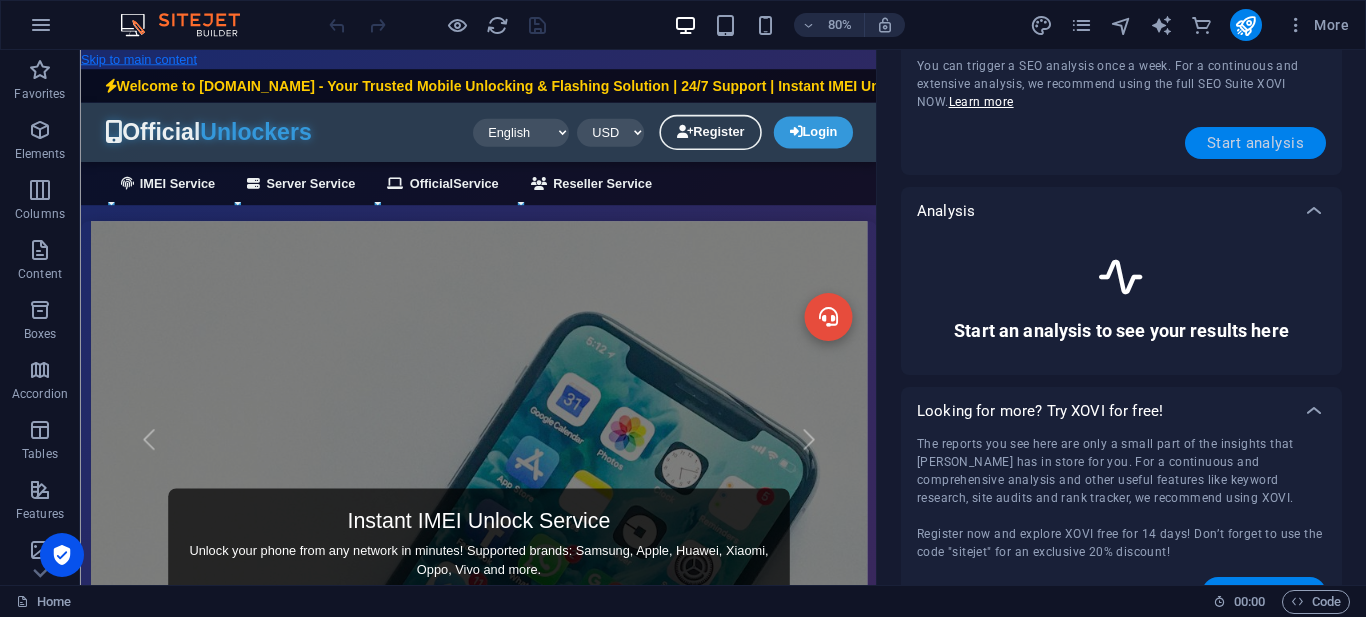 click on "Start analysis" at bounding box center [1255, 143] 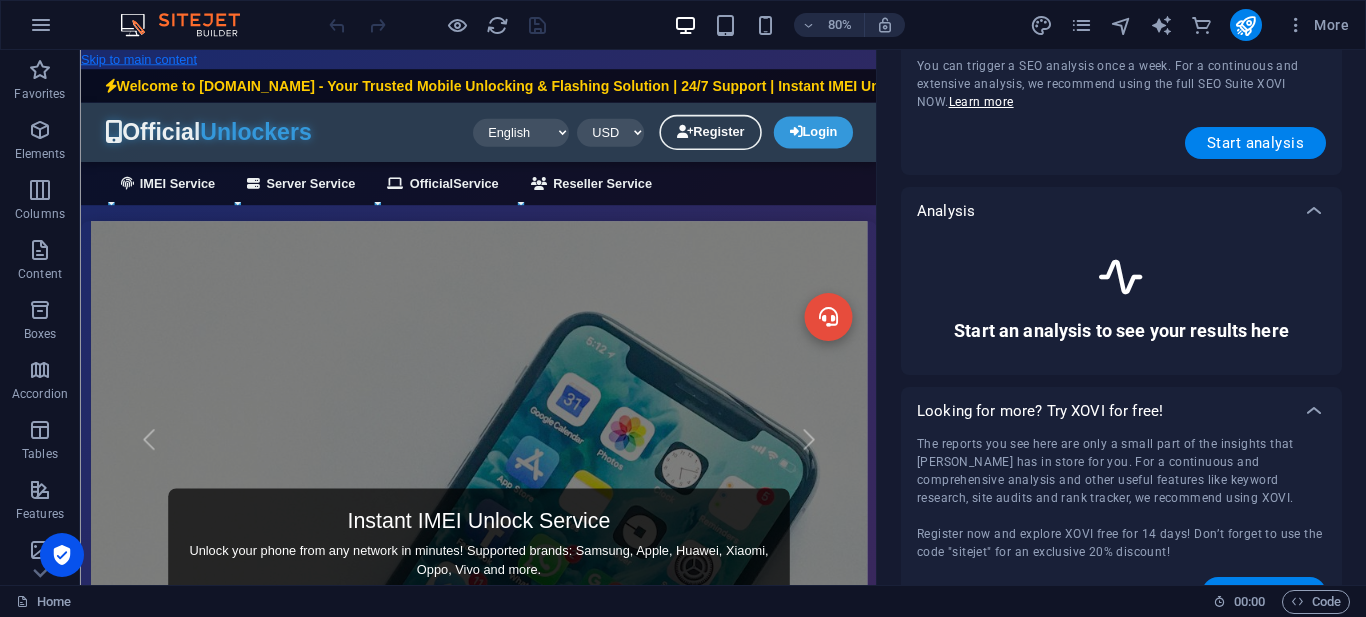 click on "Start an analysis to see your results here" at bounding box center (1121, 331) 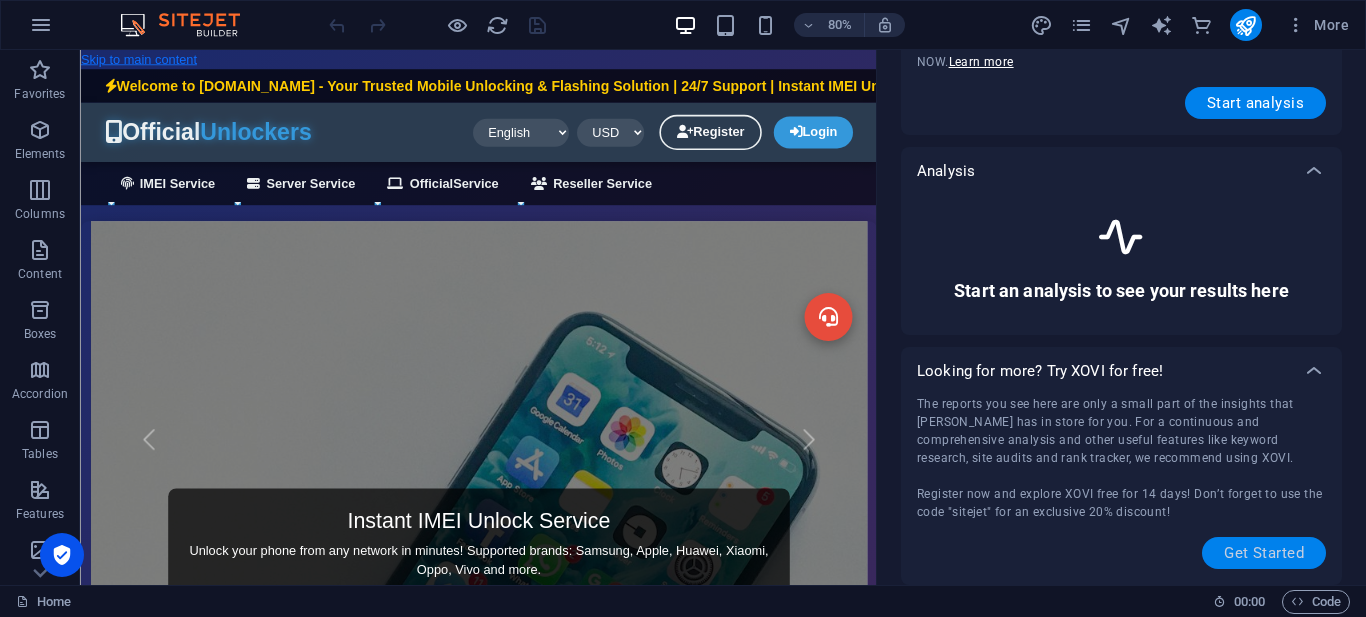 click on "Get Started" at bounding box center [1264, 553] 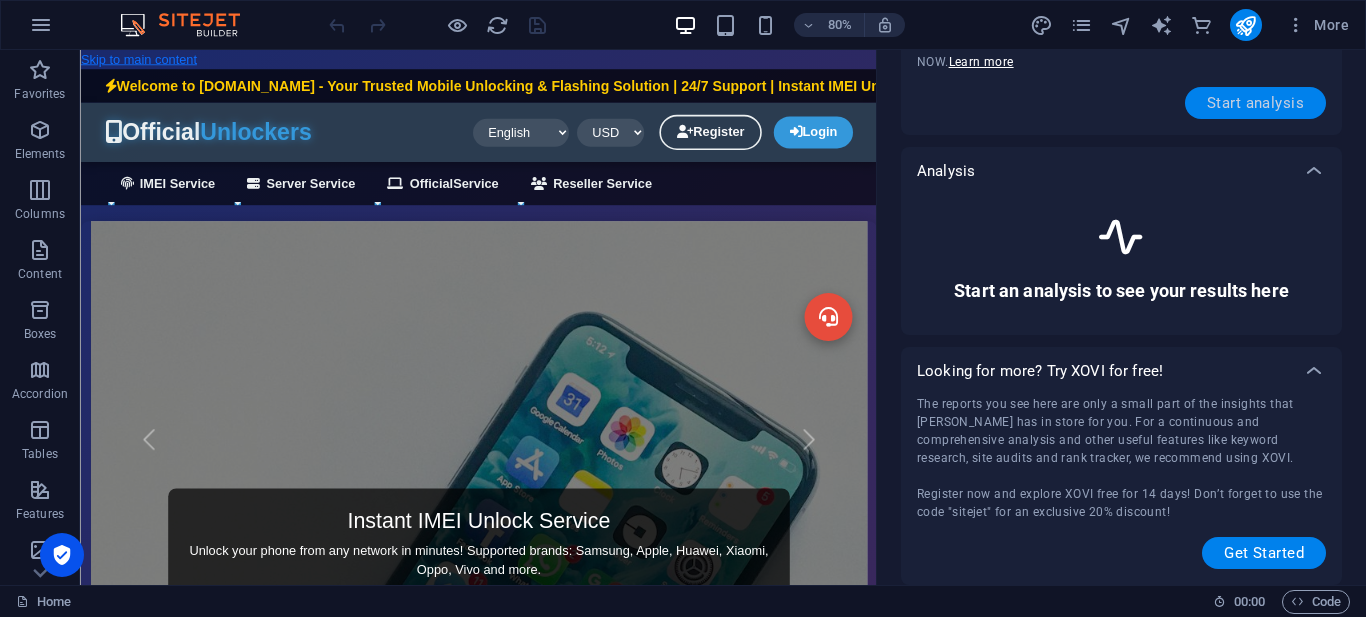 click on "Start analysis" at bounding box center [1255, 103] 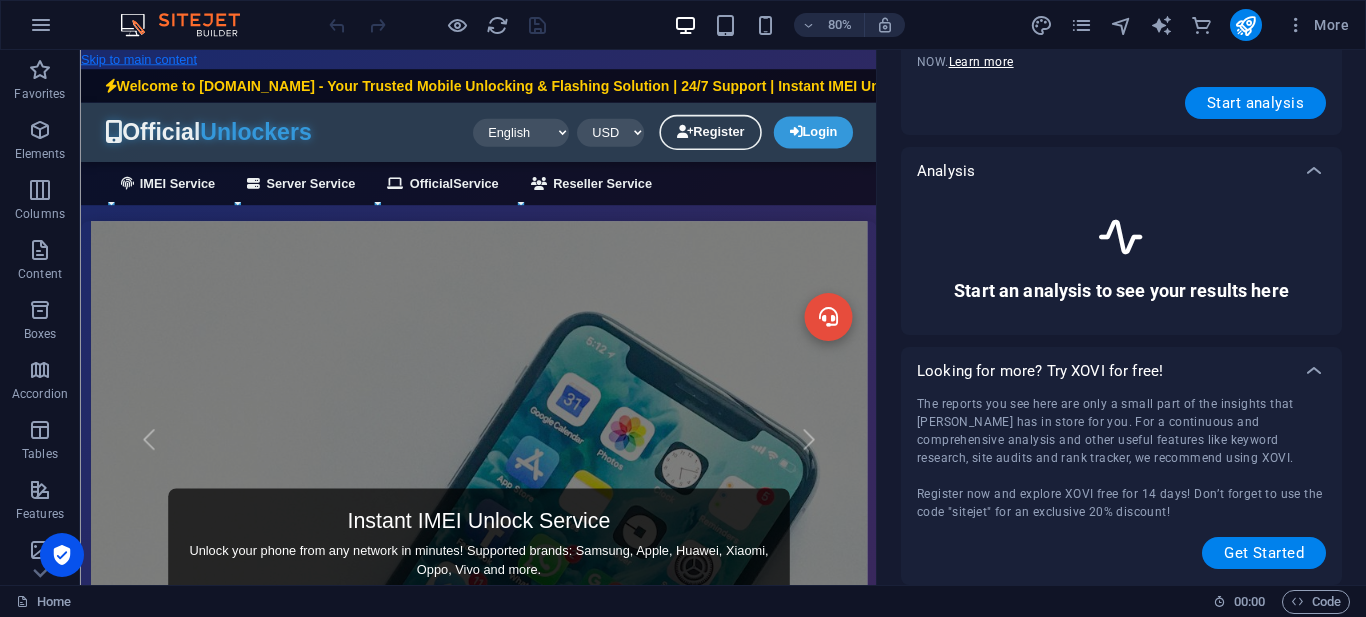 click at bounding box center [1121, 237] 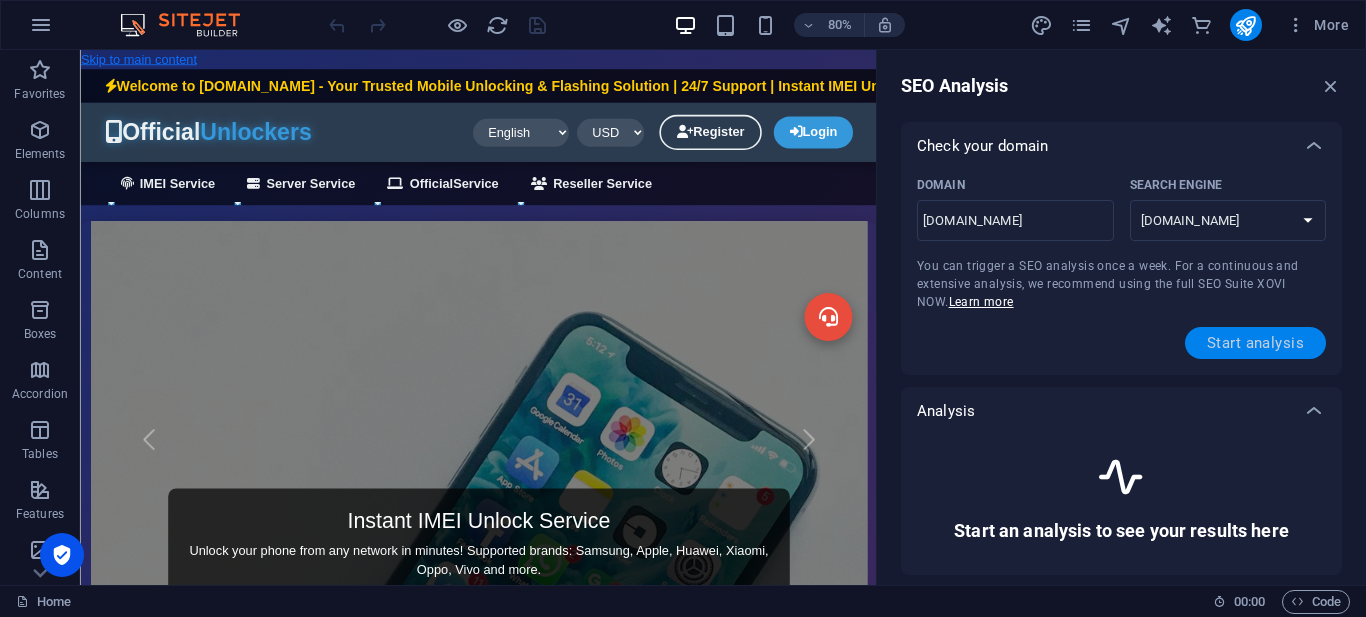 click on "Start analysis" at bounding box center (1255, 343) 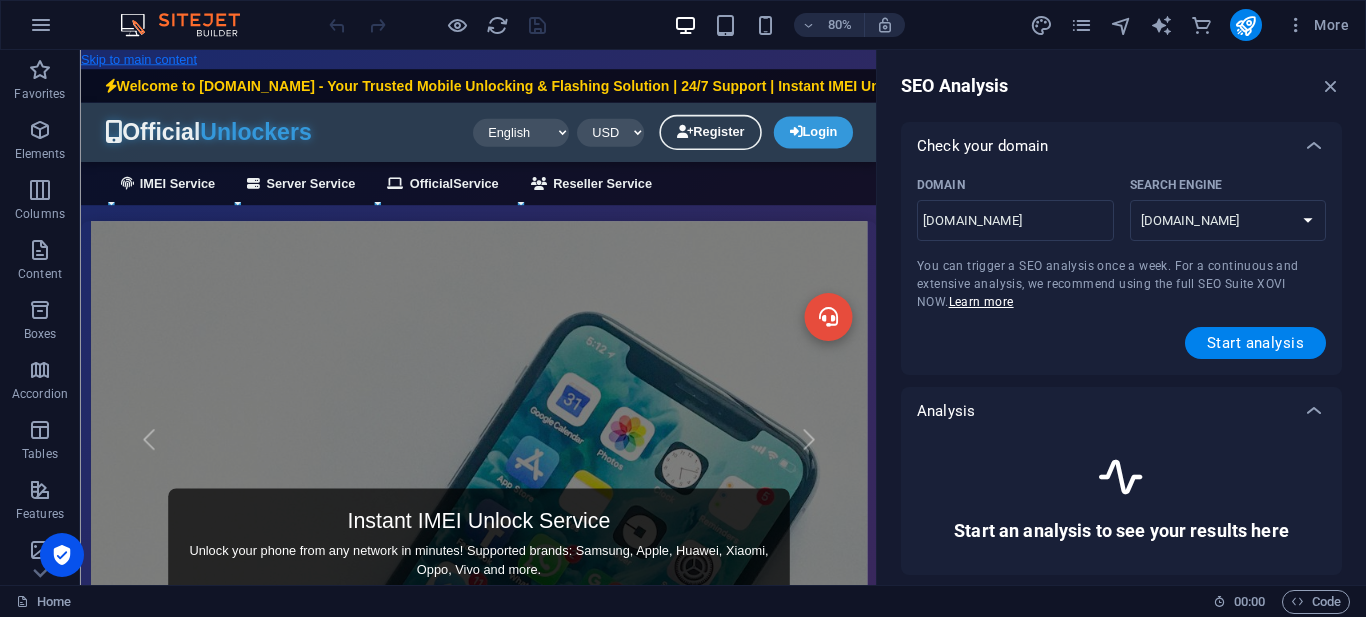 click on "You can trigger a SEO analysis once a week. For a continuous and extensive analysis, we recommend using the full SEO Suite XOVI NOW.  Learn more" at bounding box center [1108, 284] 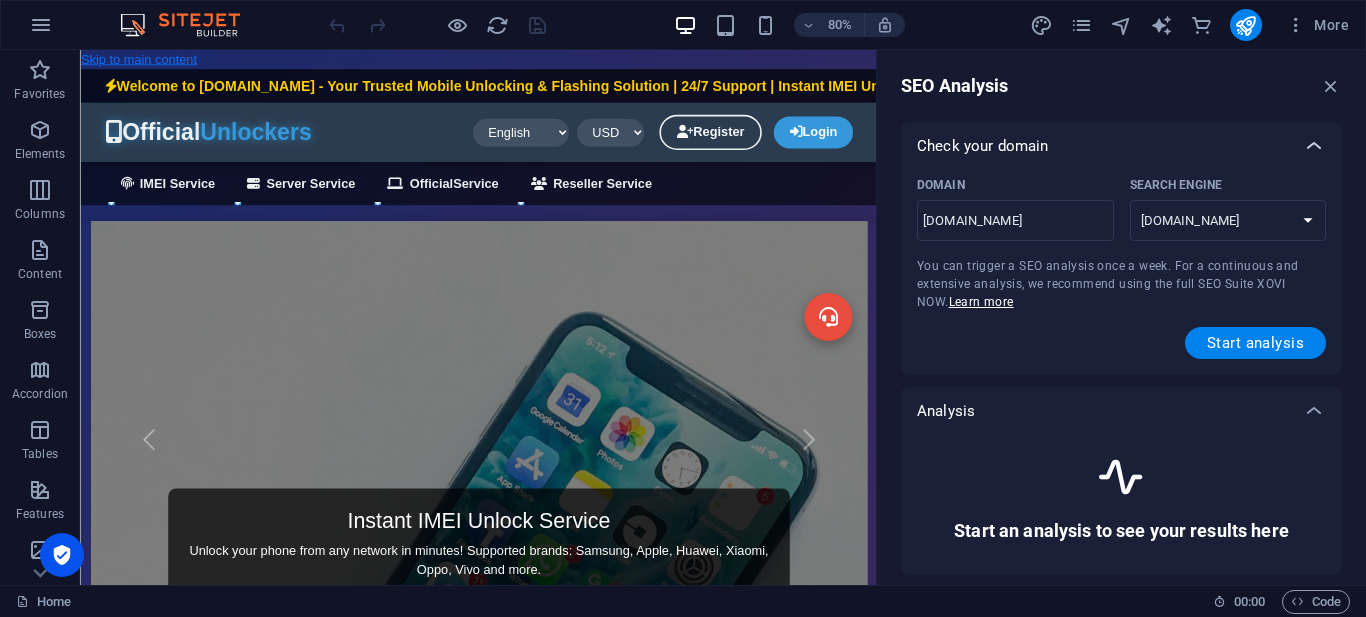click at bounding box center [1314, 146] 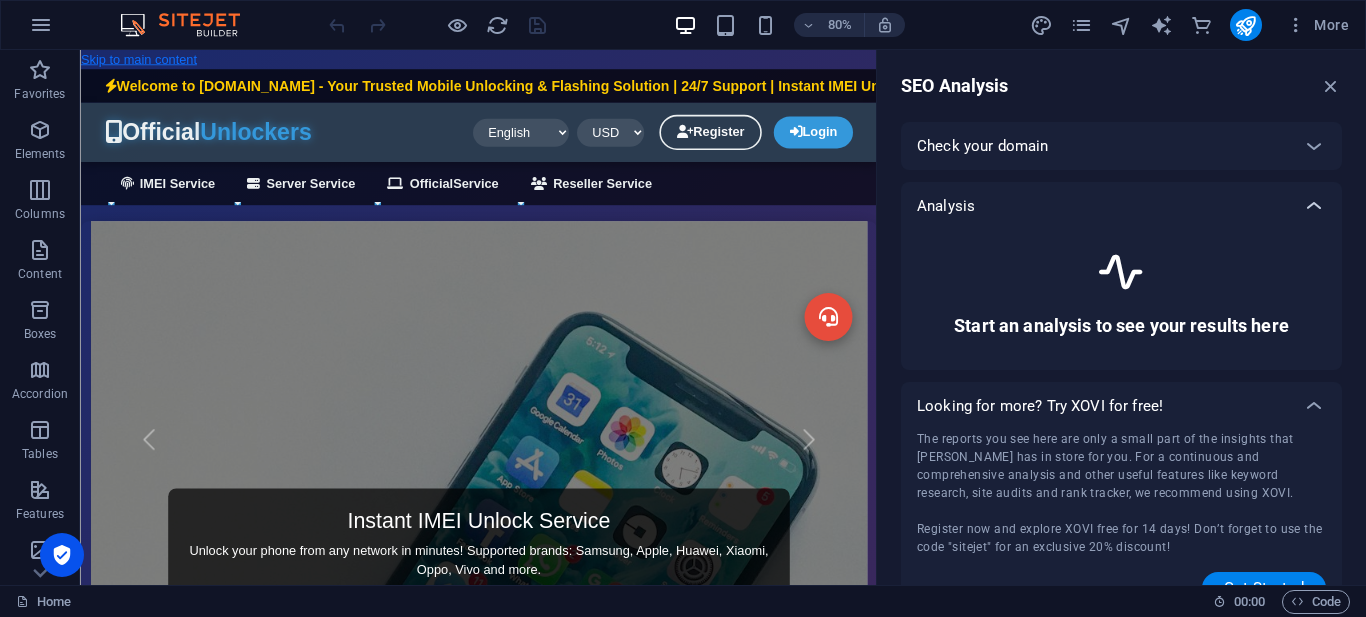 click at bounding box center [1314, 206] 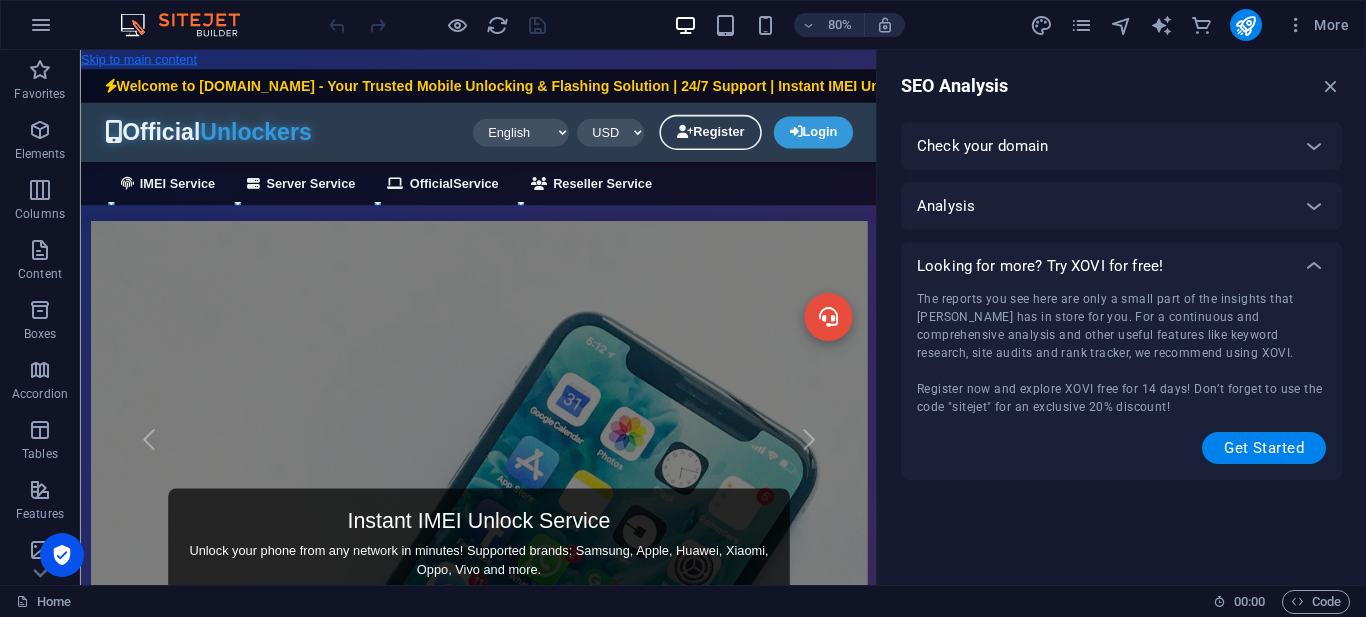 click on "Check your domain" at bounding box center [1103, 146] 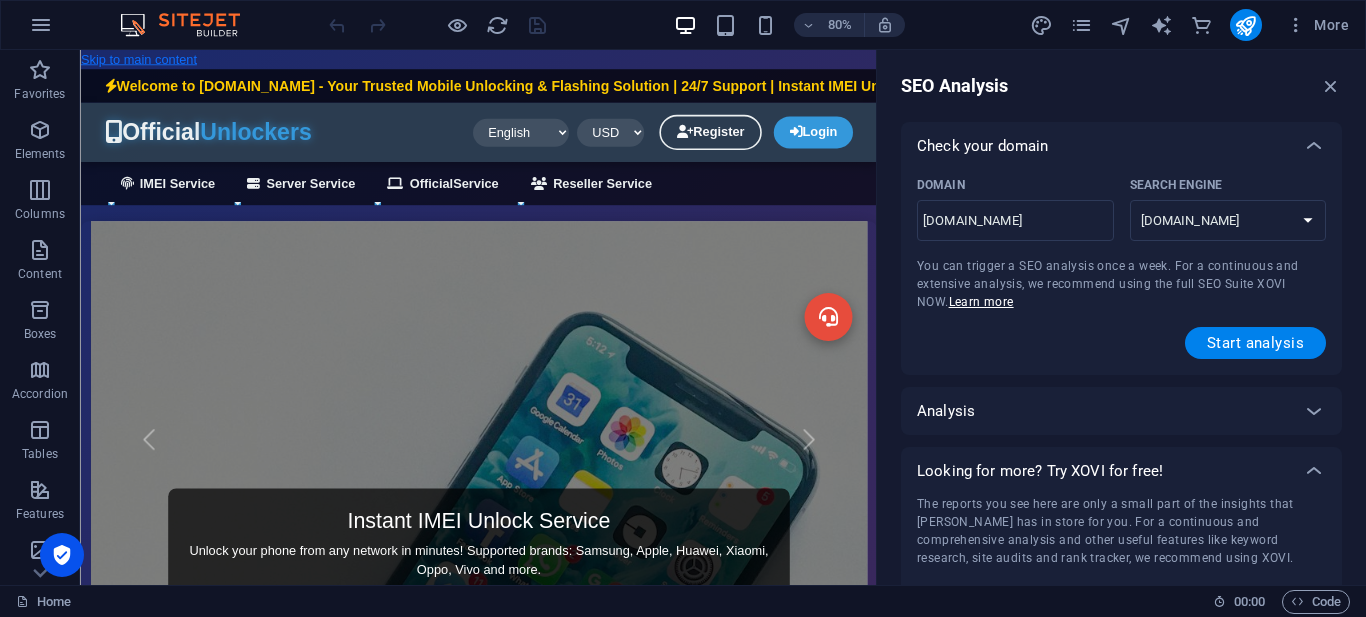 click on "Check your domain" at bounding box center [1103, 146] 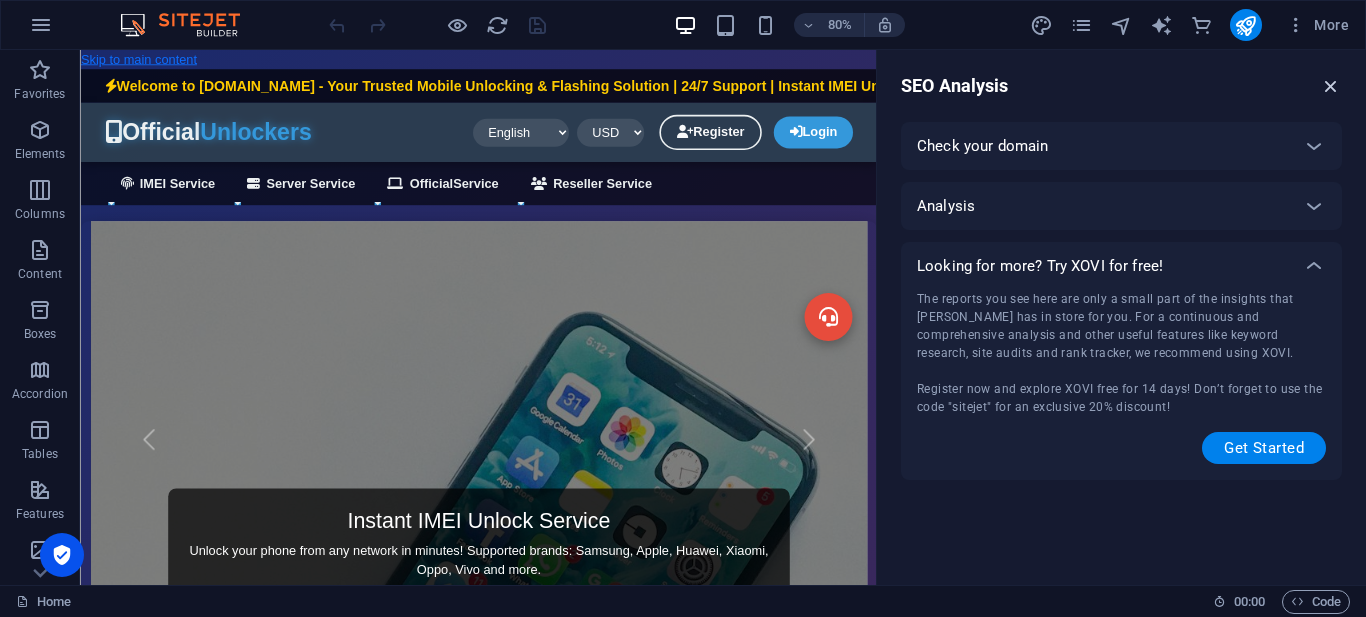 click at bounding box center (1331, 86) 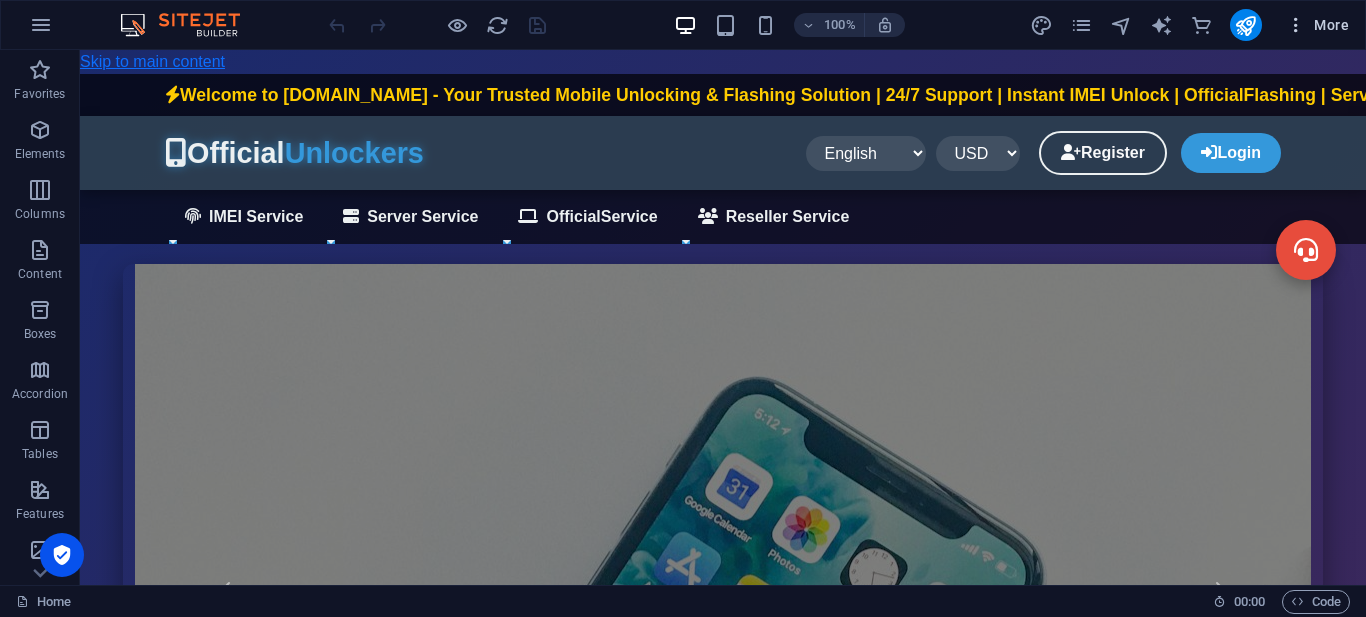 click at bounding box center (1296, 25) 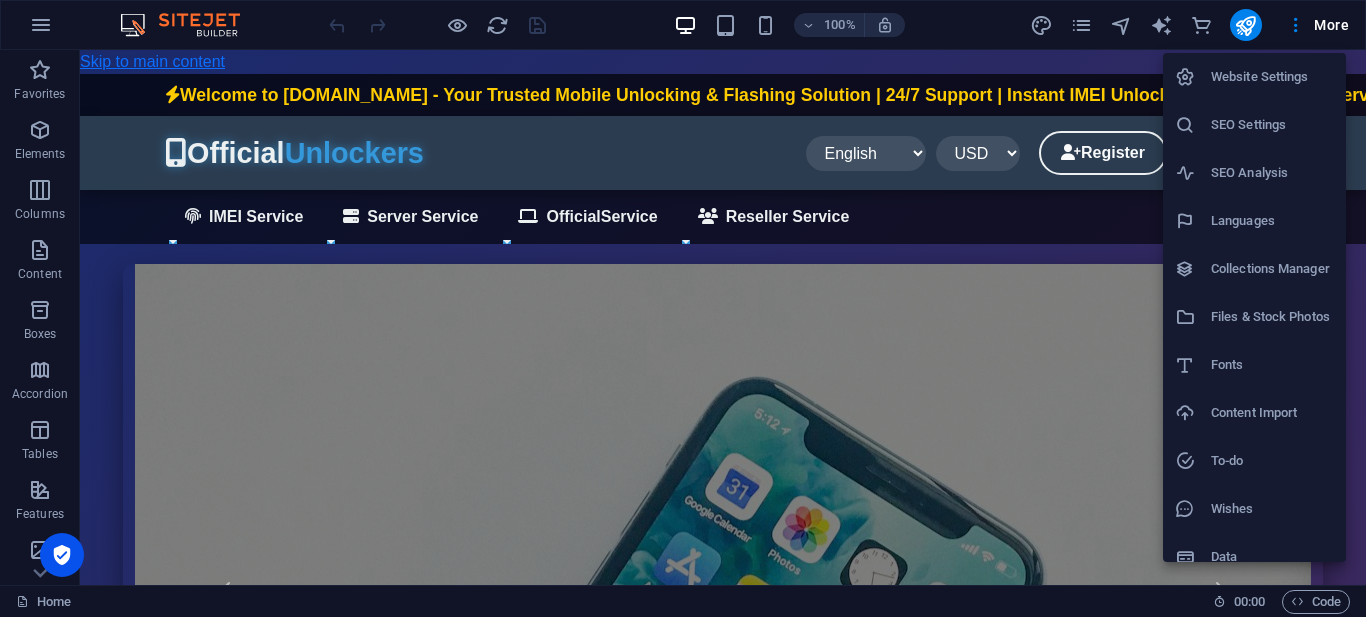 click at bounding box center [683, 308] 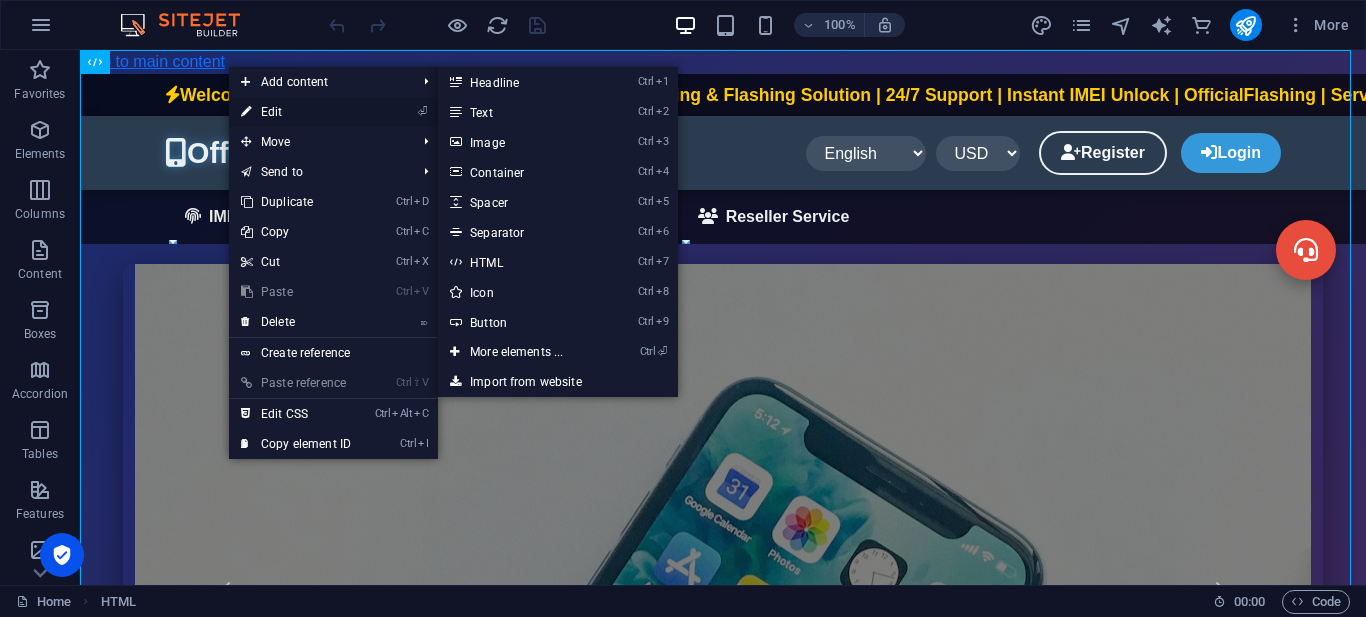 click on "⏎  Edit" at bounding box center [296, 112] 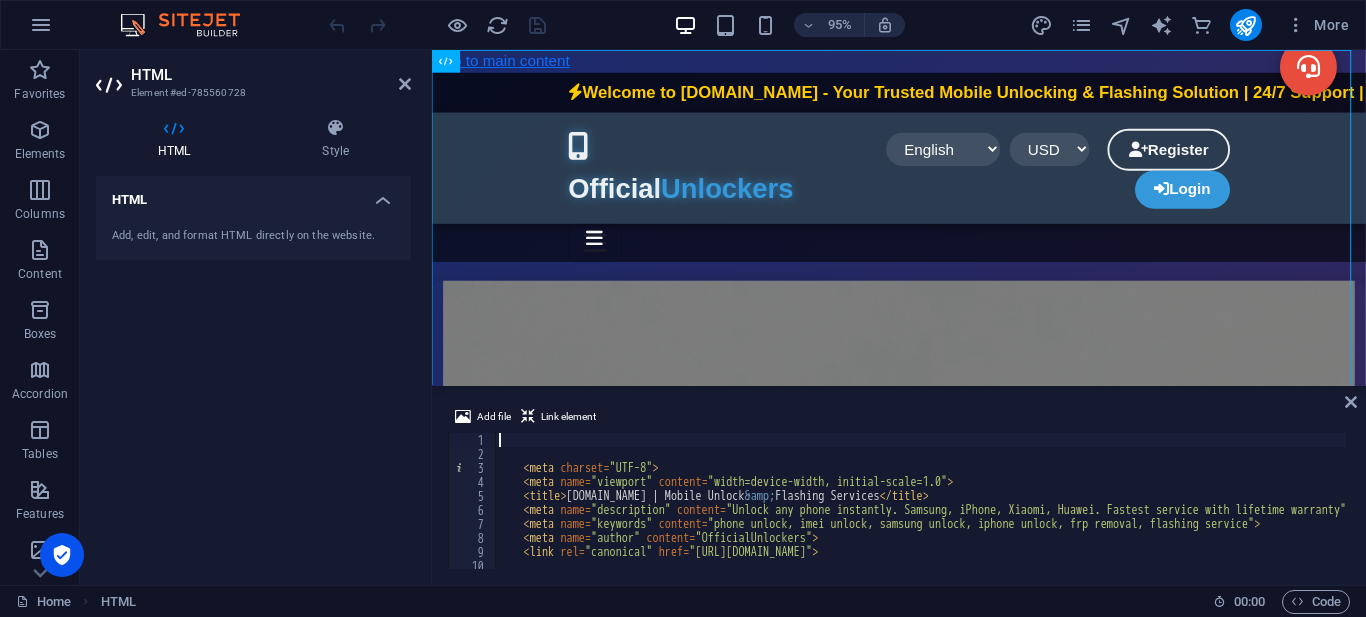 click on "< meta   charset = "UTF-8" >      < meta   name = "viewport"   content = "width=device-width, initial-scale=1.0" >      < title > [DOMAIN_NAME] | Mobile Unlock  &amp;  Flashing Services </ title >      < meta   name = "description"   content = "Unlock any phone instantly. Samsung, iPhone, Xiaomi, Huawei. Fastest service with lifetime warranty" >      < meta   name = "keywords"   content = "phone unlock, imei unlock, samsung unlock, iphone unlock, frp removal, flashing service" >      < meta   name = "author"   content = "OfficialUnlockers" >      < link   rel = "canonical"   href = "[URL][DOMAIN_NAME]" >           <!--  Open Graph tags for social media  -->" at bounding box center [1406, 513] 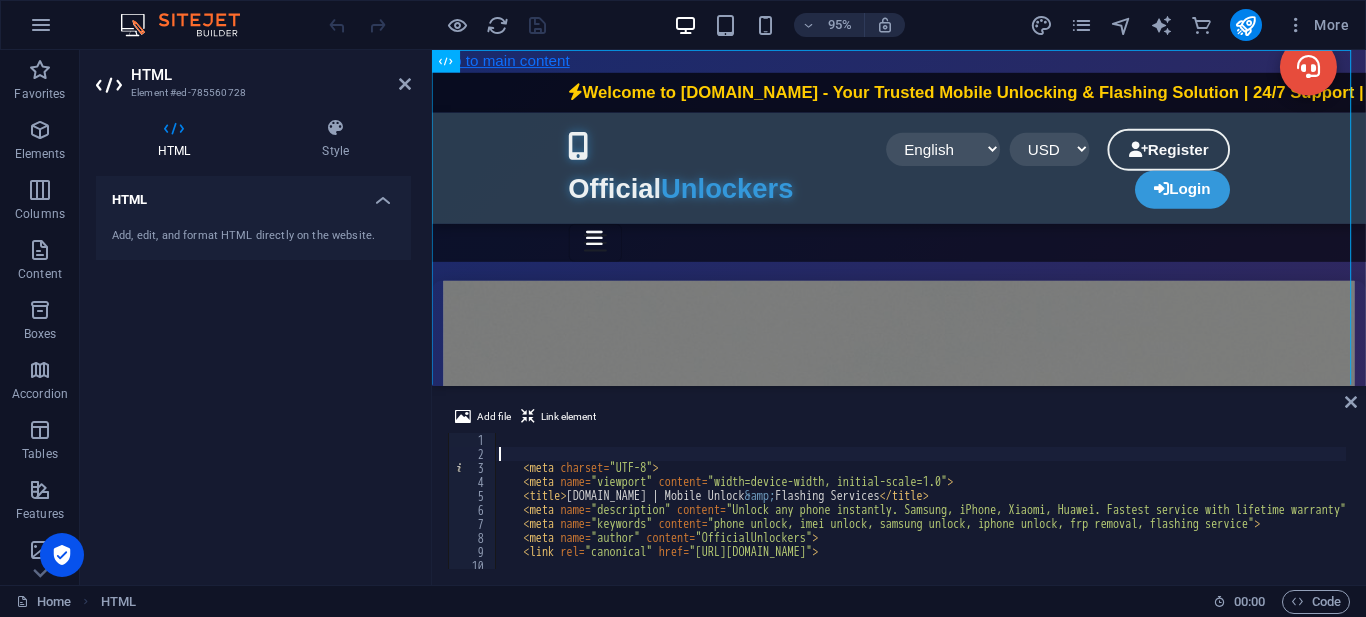 type 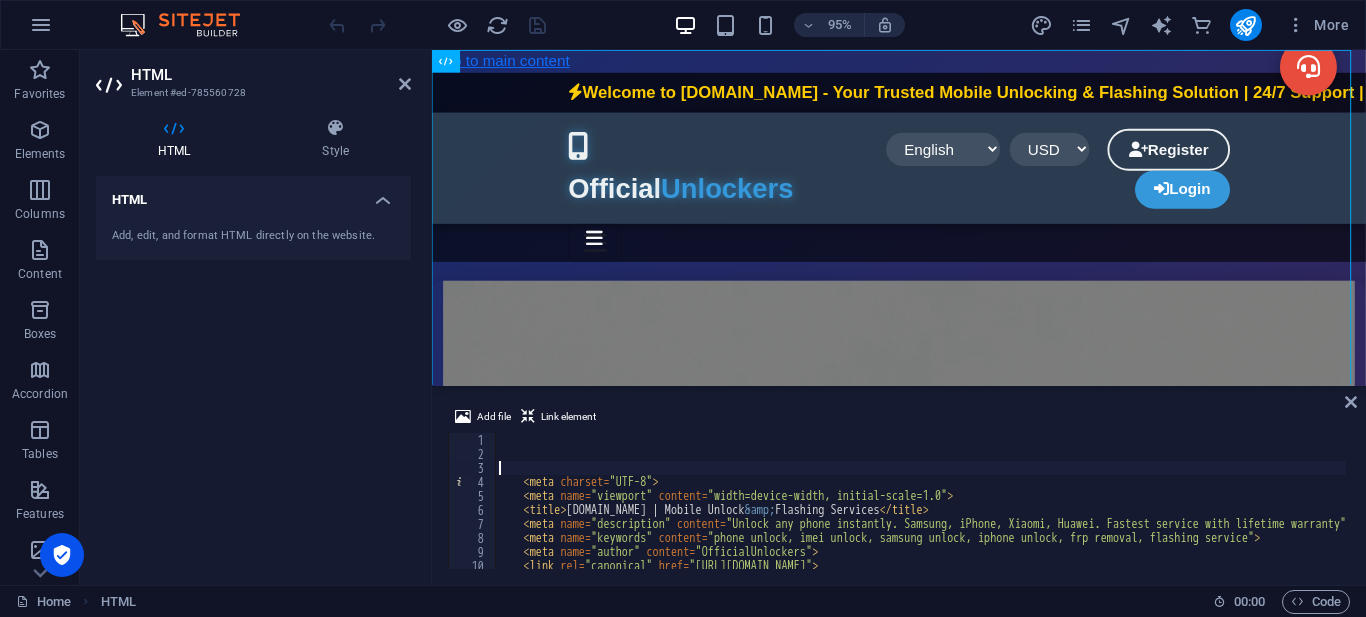 click on "HTML Add, edit, and format HTML directly on the website." at bounding box center (253, 372) 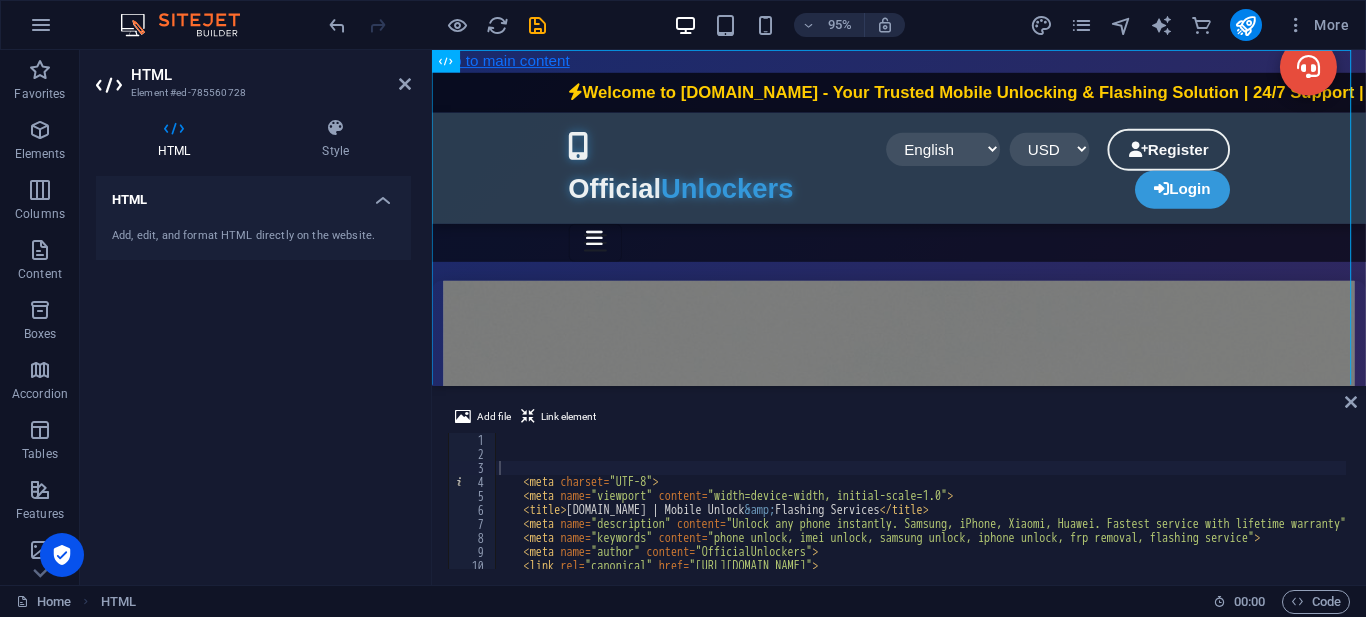 click at bounding box center [537, 25] 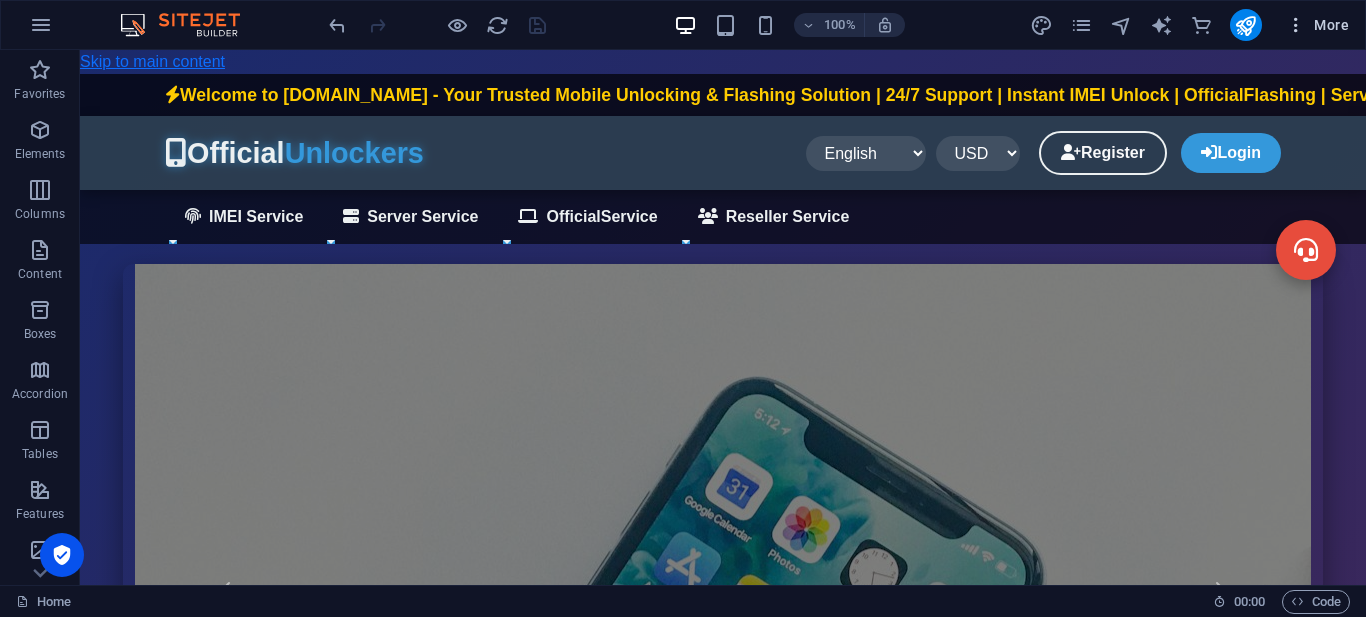 click on "More" at bounding box center [1317, 25] 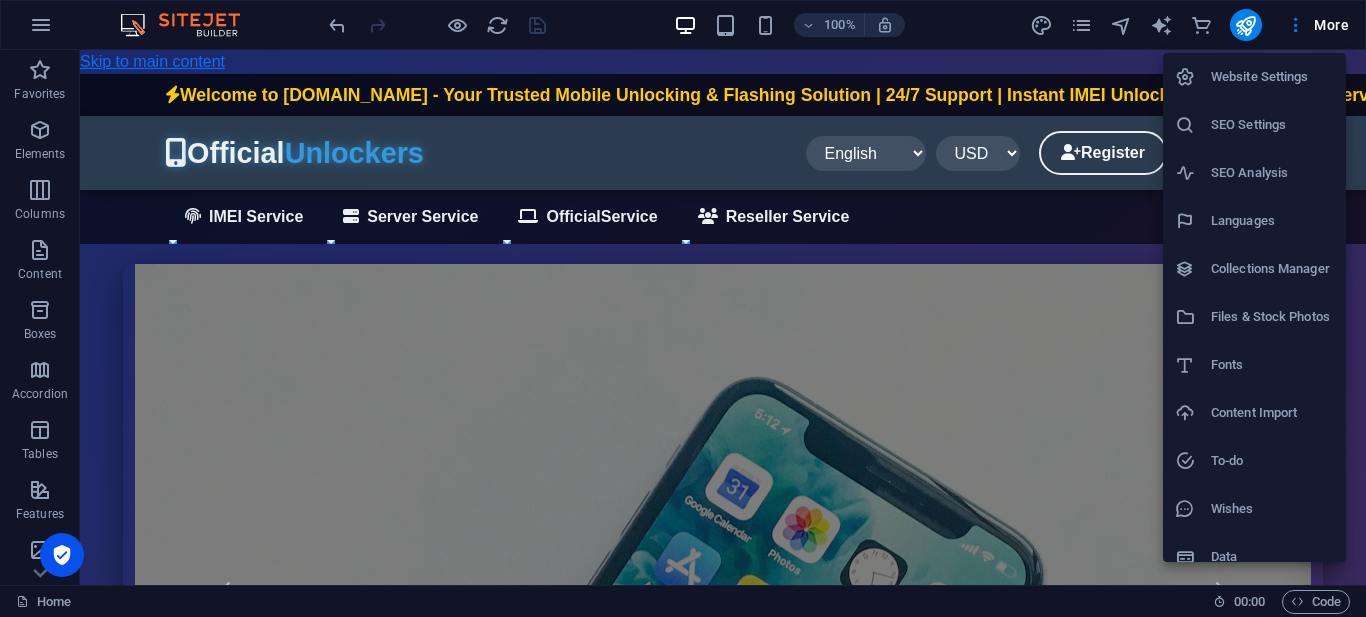 click on "SEO Settings" at bounding box center (1254, 125) 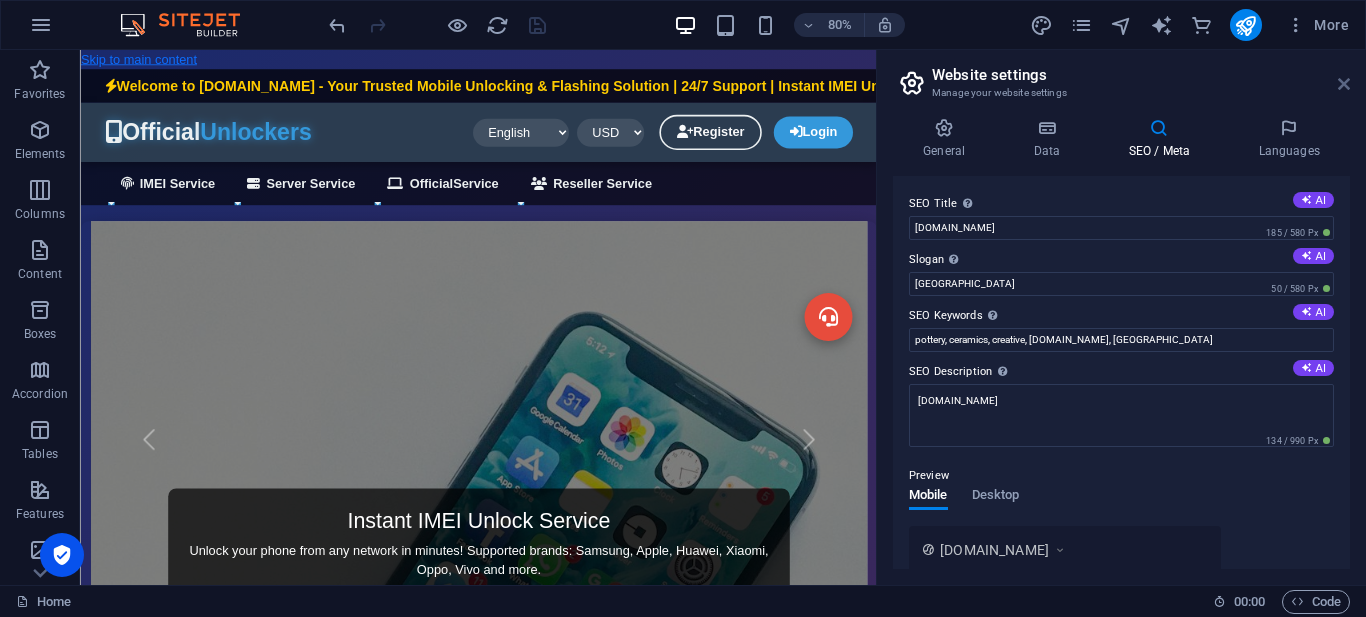 click at bounding box center [1344, 84] 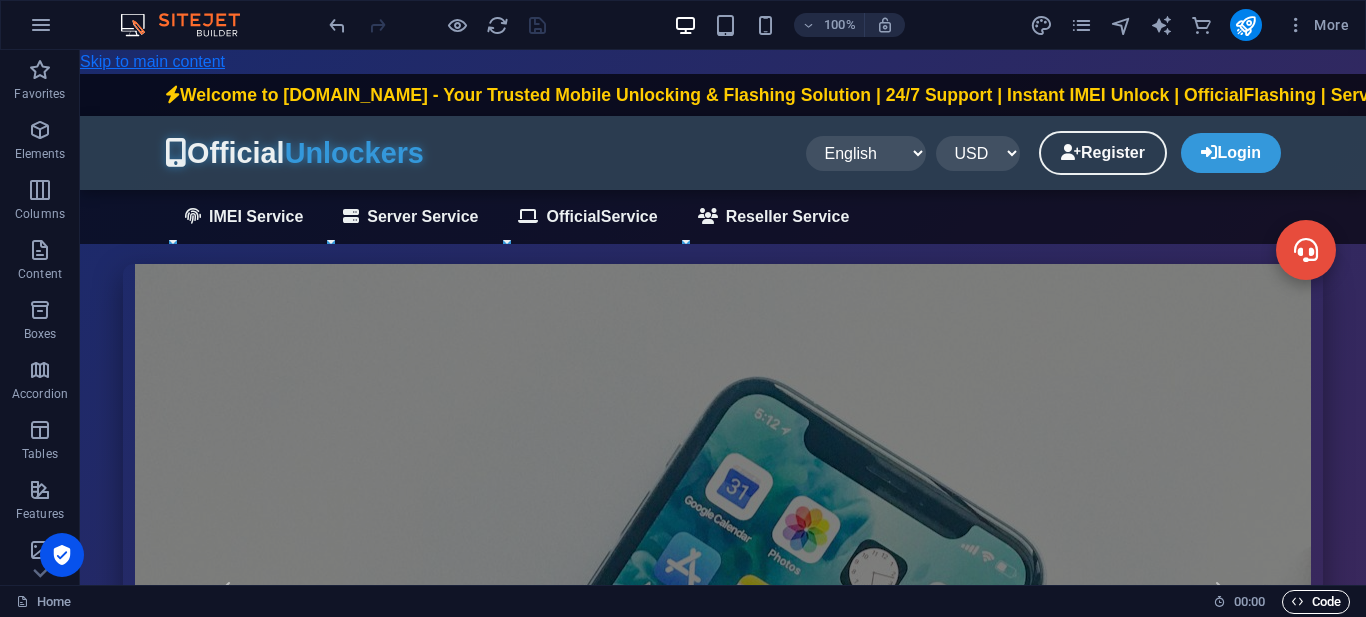 click on "Code" at bounding box center [1316, 602] 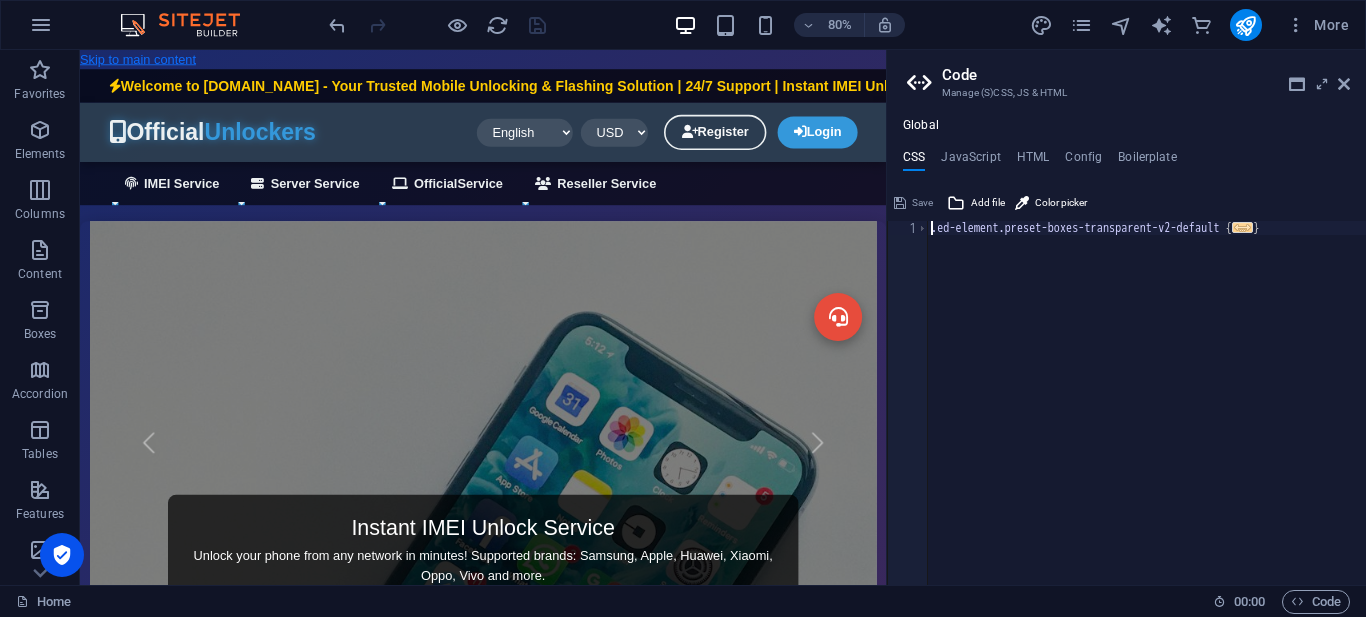 click on ".ed-element.preset-boxes-transparent-v2-default   { ... }" at bounding box center [1146, 417] 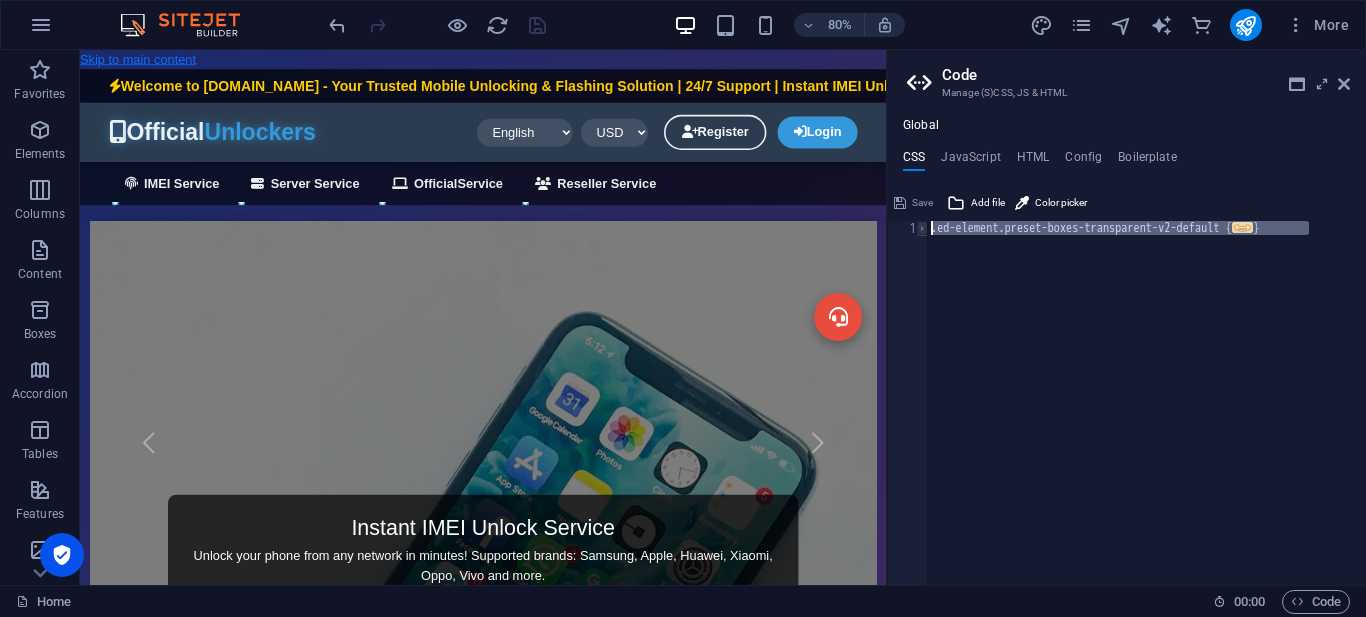drag, startPoint x: 1287, startPoint y: 349, endPoint x: 922, endPoint y: 222, distance: 386.46344 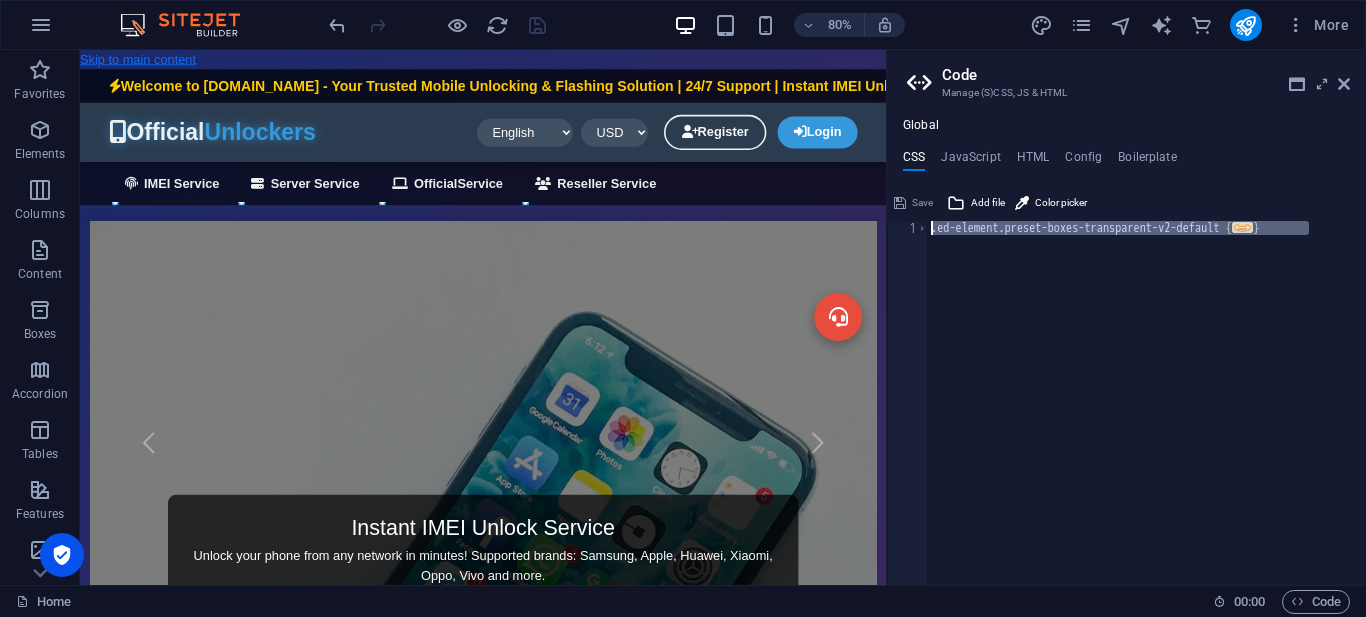 type on "<script src="script.min.js" defer></script>" 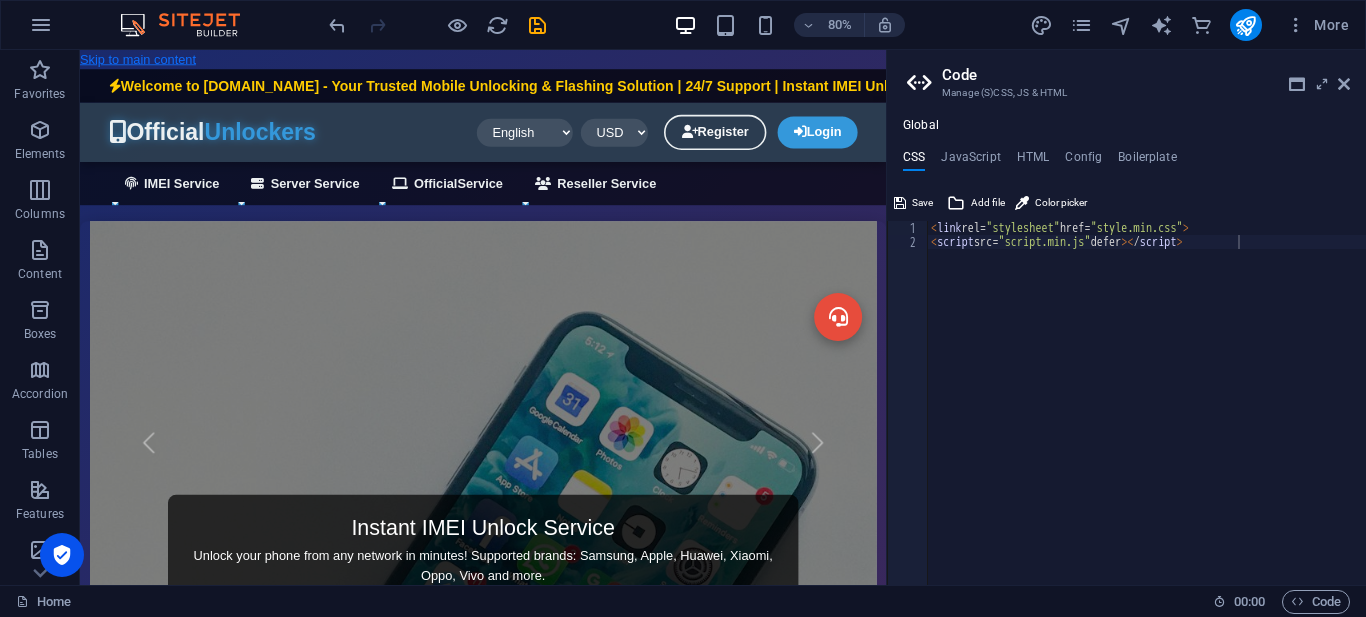 click on "80% More" at bounding box center [841, 25] 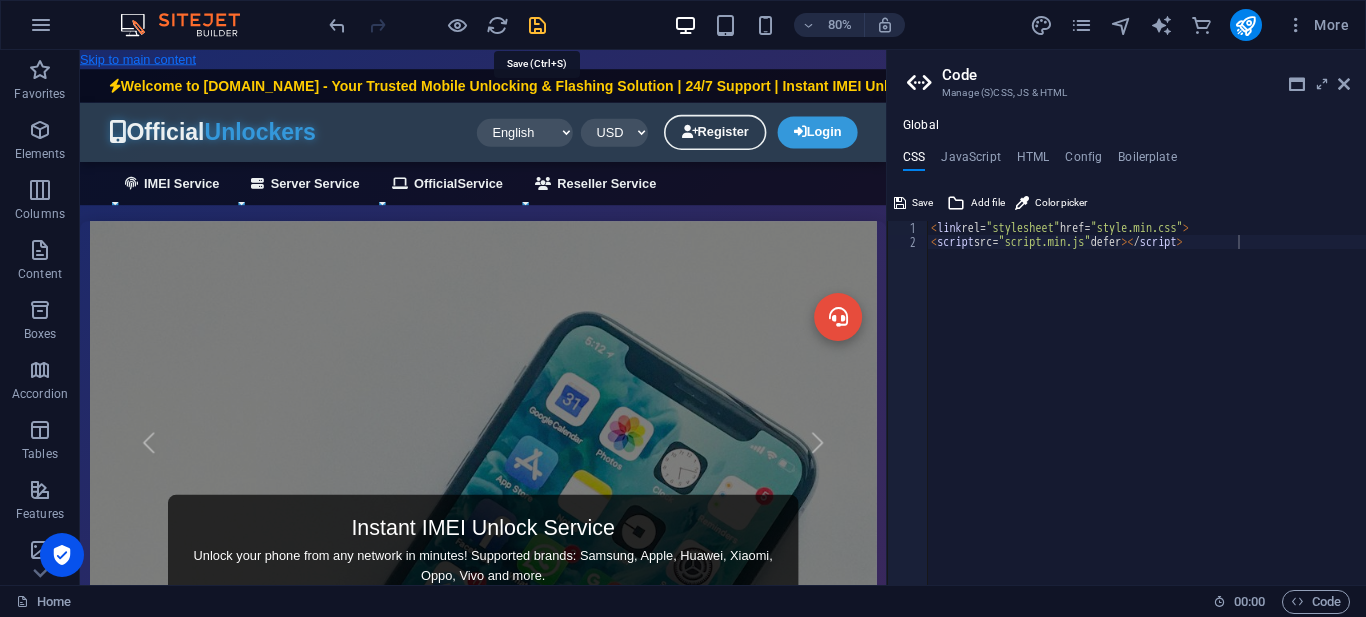 click at bounding box center (537, 25) 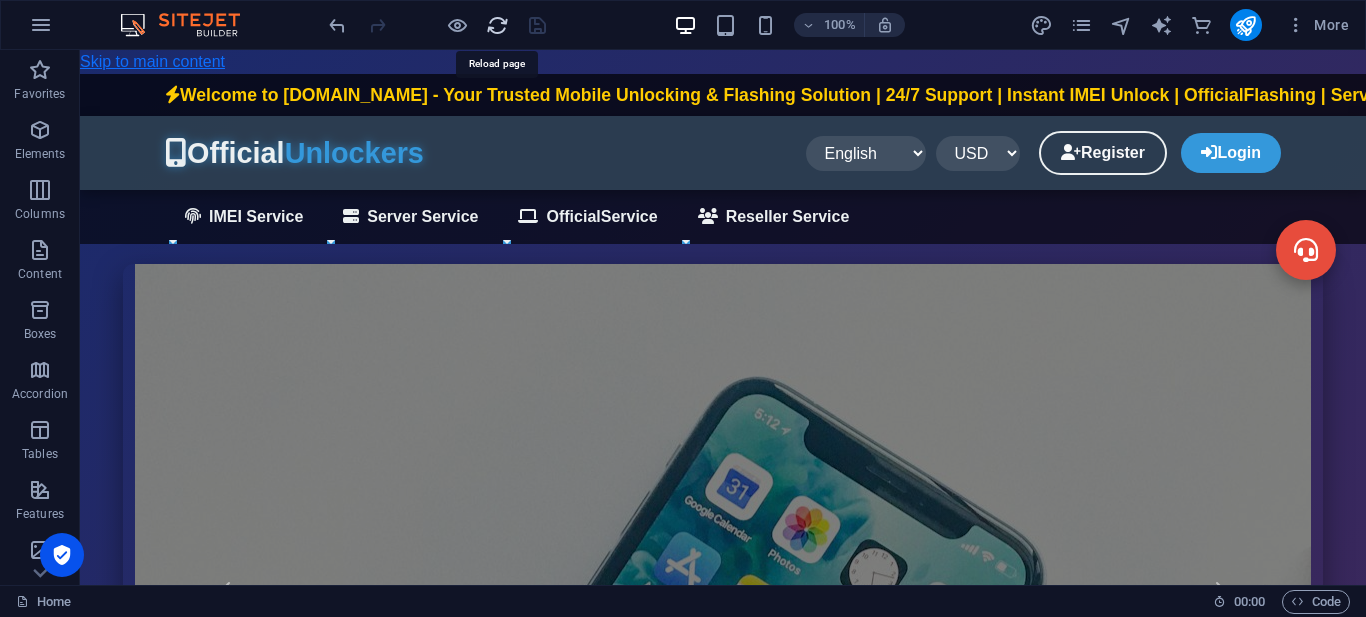 click at bounding box center [497, 25] 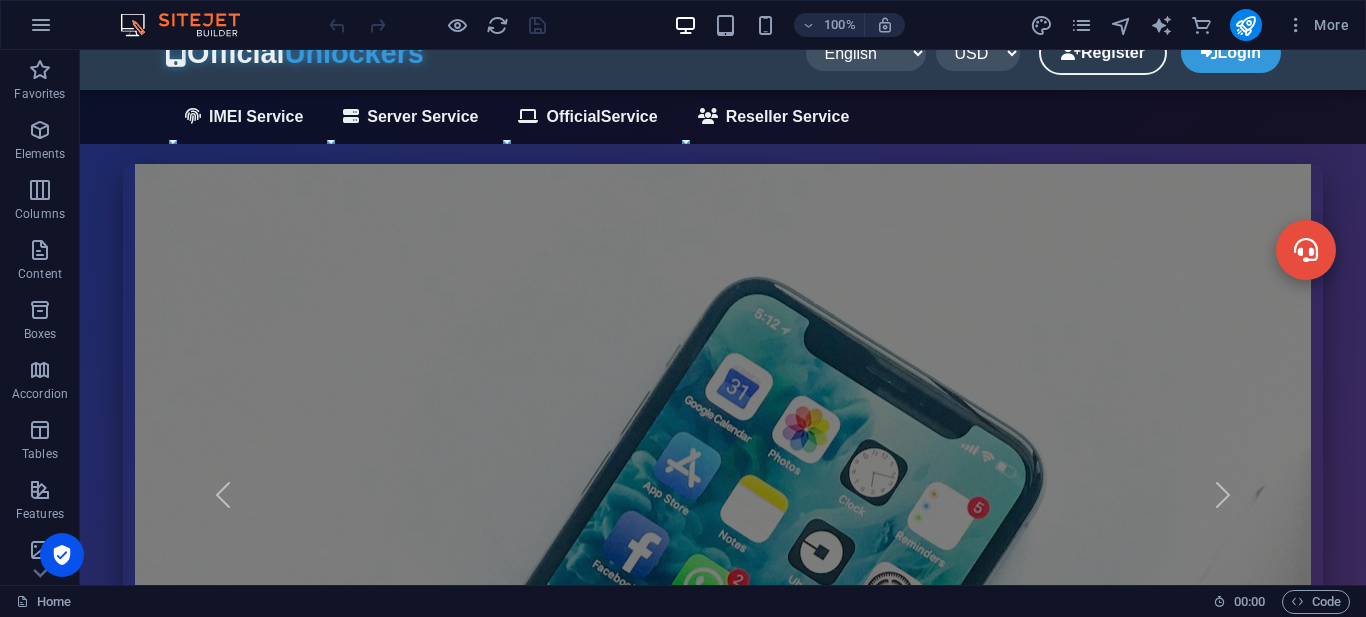scroll, scrollTop: 0, scrollLeft: 0, axis: both 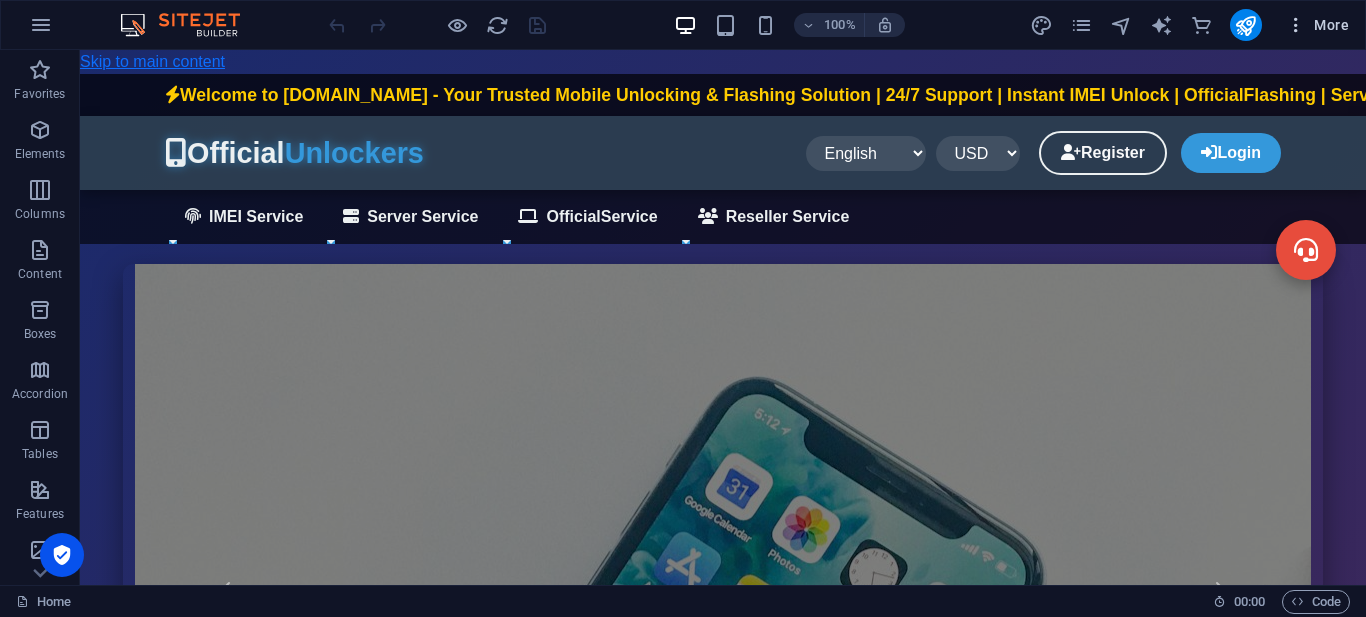 click at bounding box center (1296, 25) 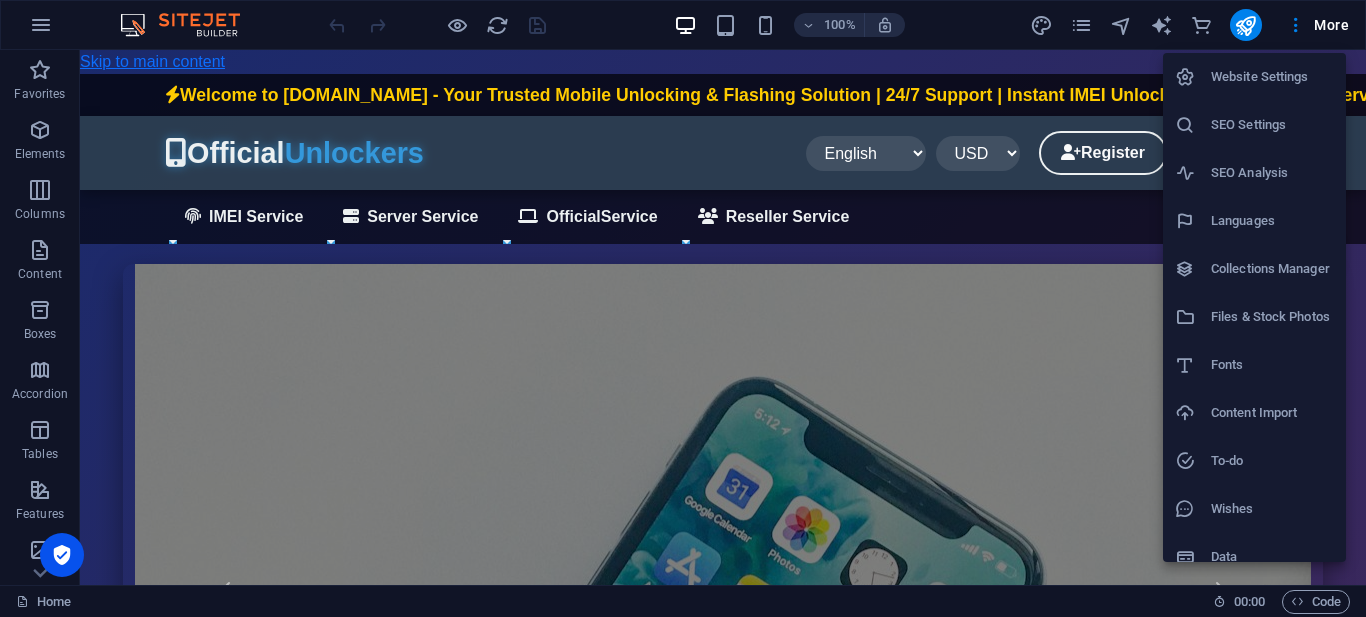 click at bounding box center (683, 308) 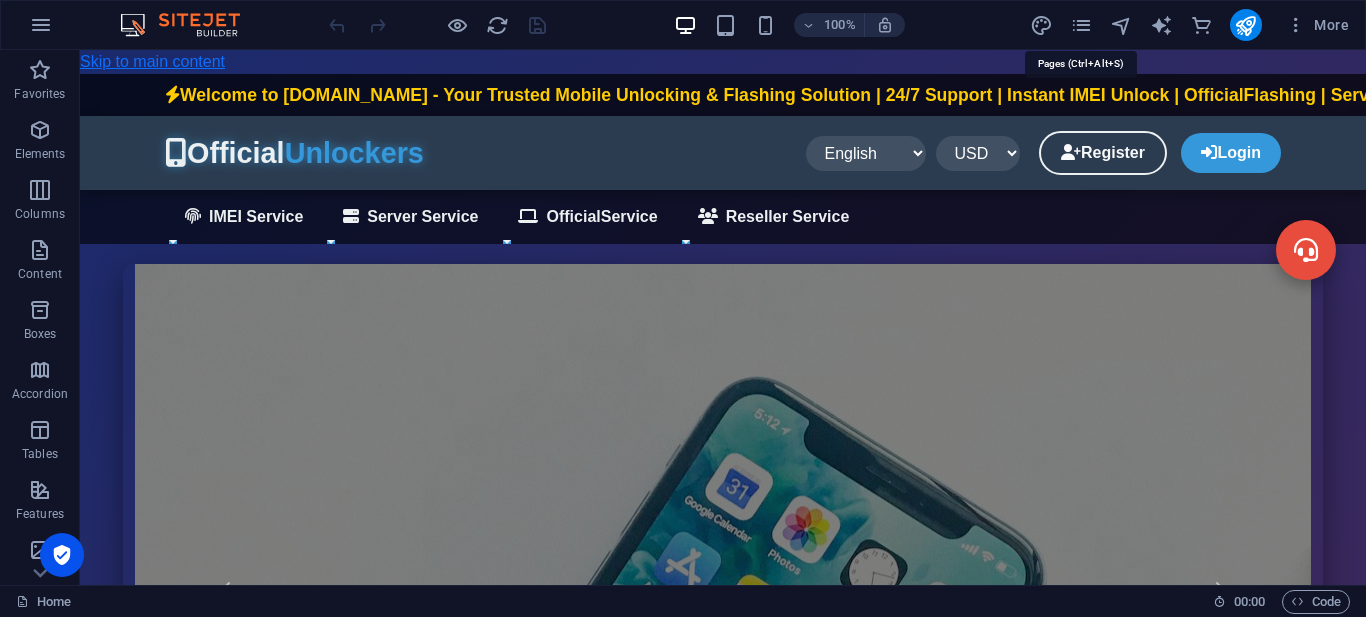 click at bounding box center (1081, 25) 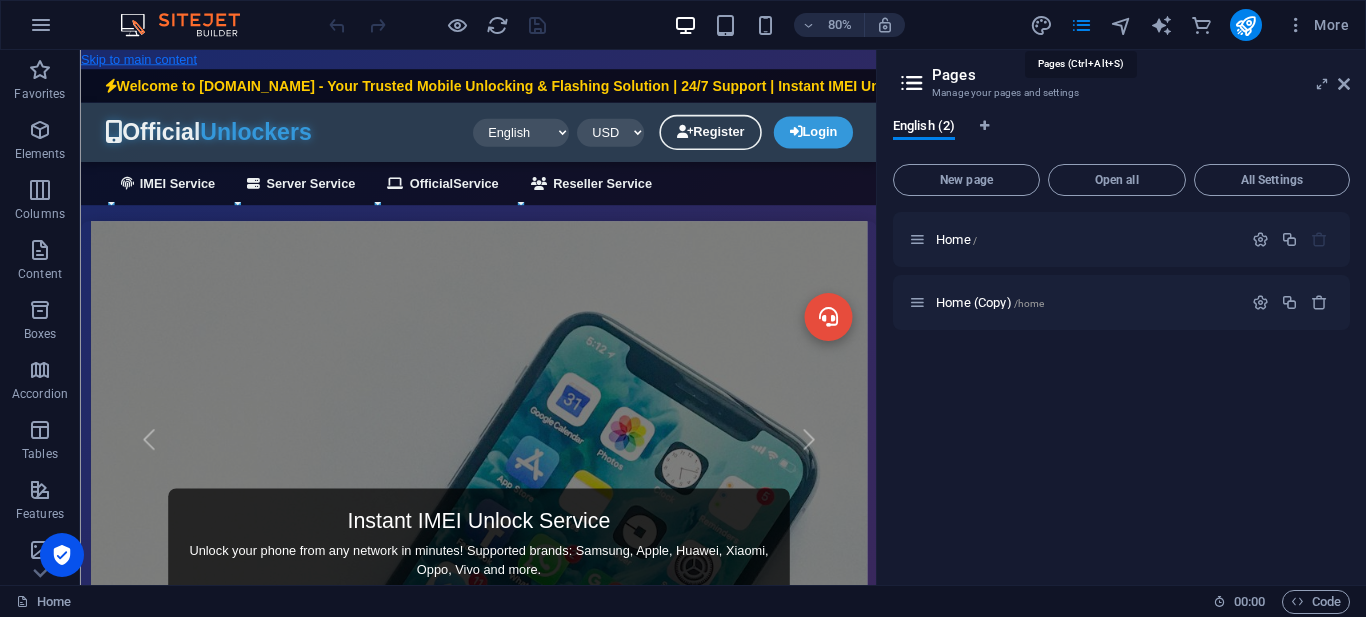 click at bounding box center (1081, 25) 